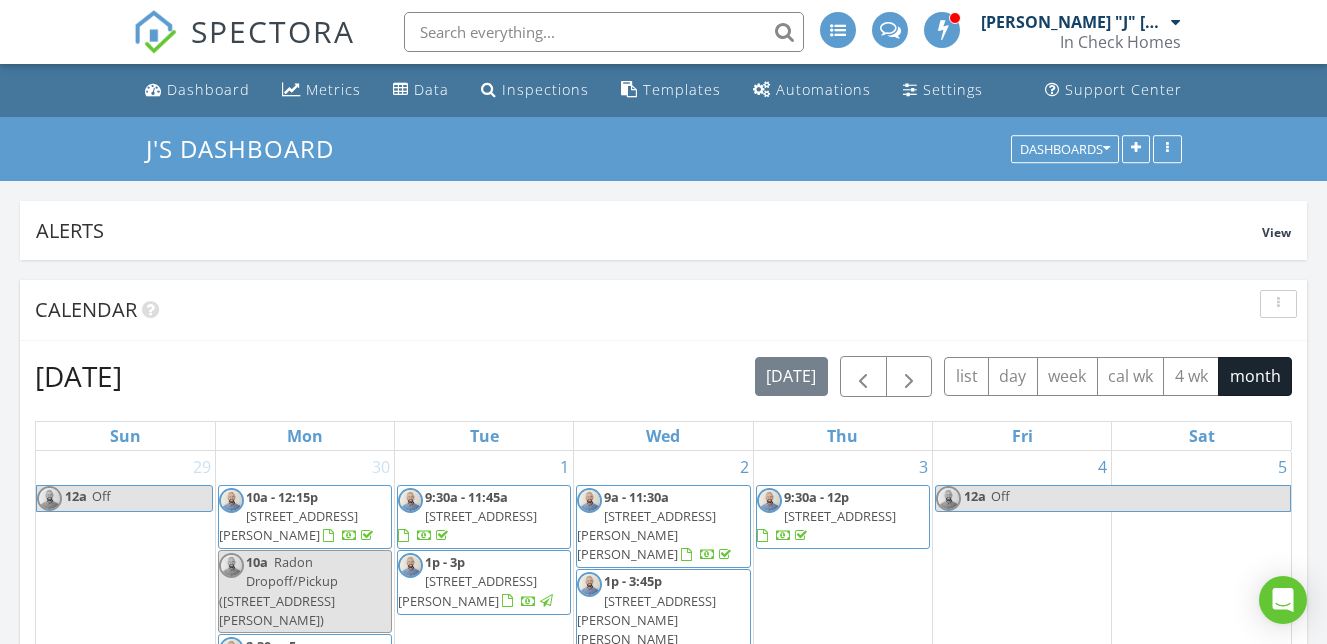 scroll, scrollTop: 783, scrollLeft: 0, axis: vertical 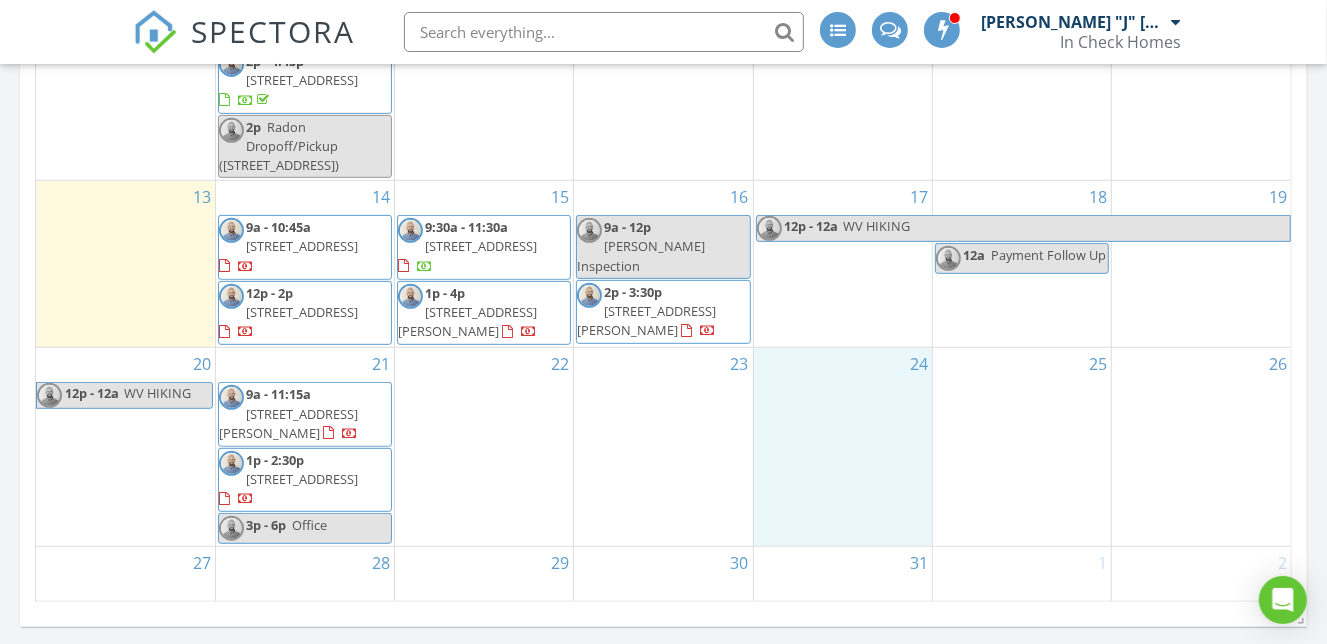 click on "24" at bounding box center [843, 447] 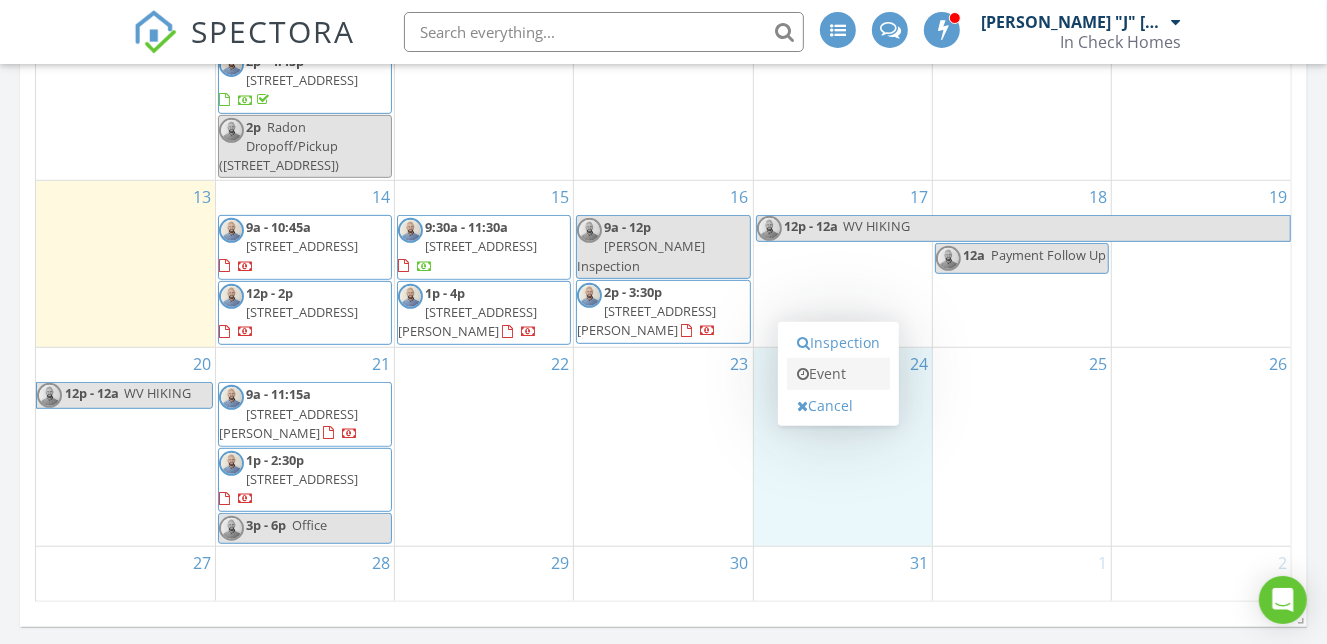 click on "Event" at bounding box center [838, 374] 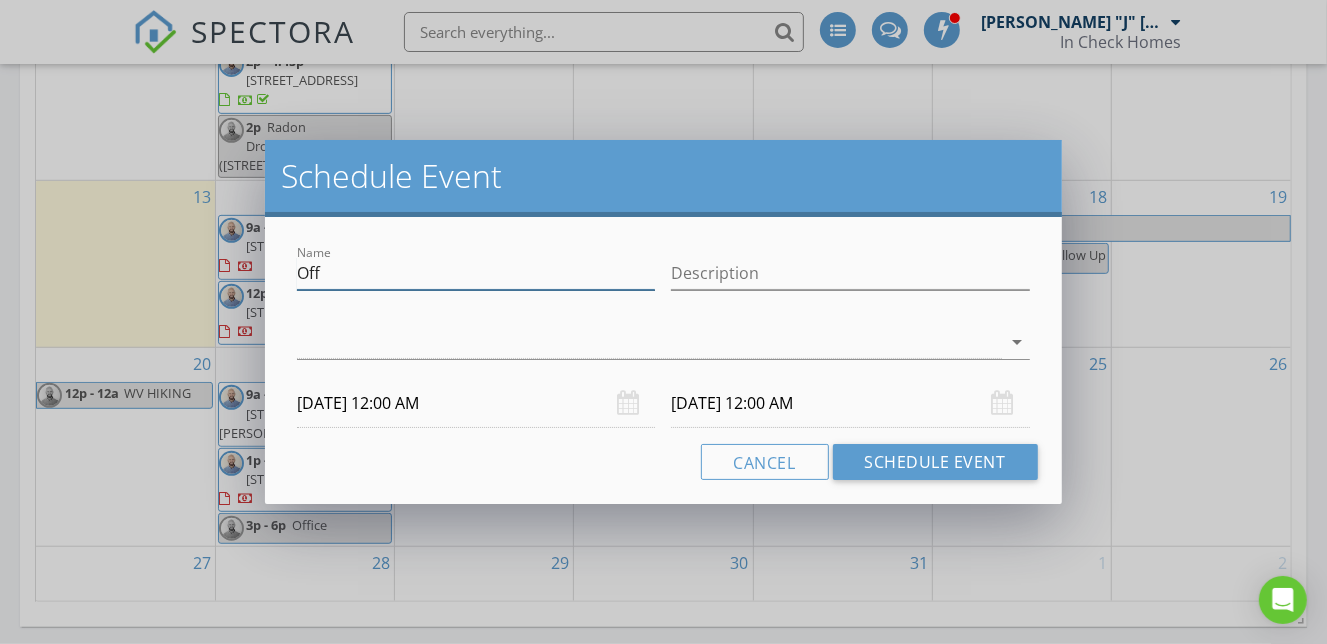 click on "Off" at bounding box center (476, 273) 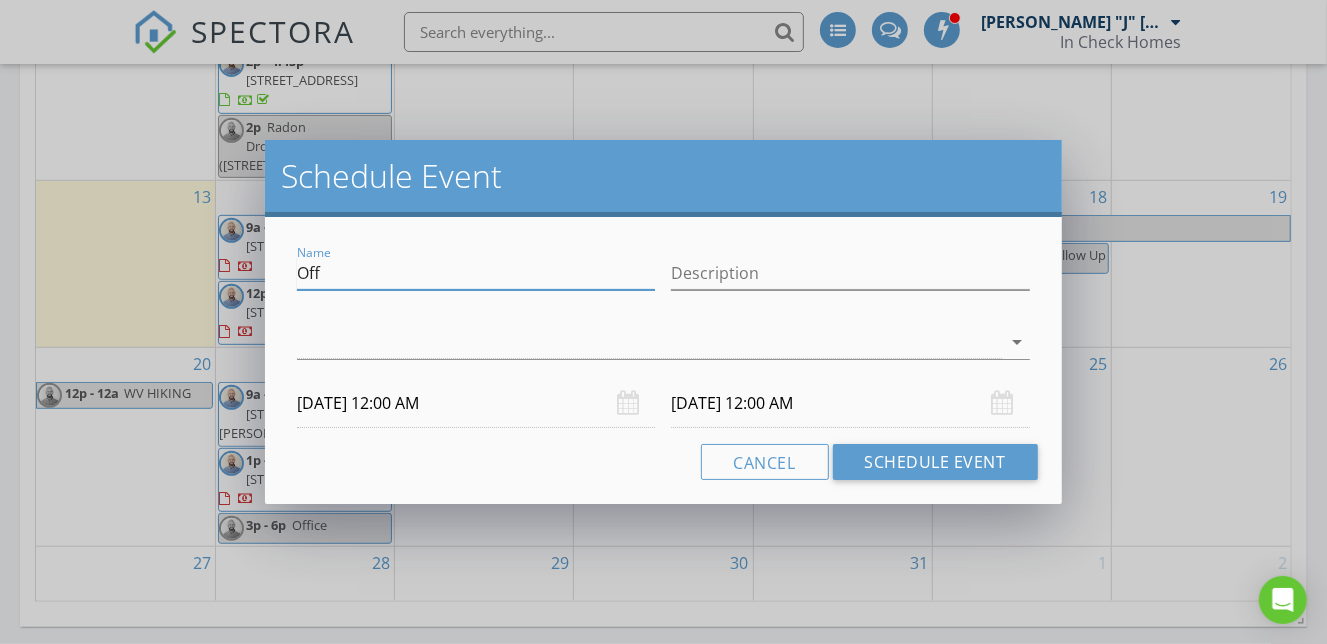 click on "Off" at bounding box center [476, 273] 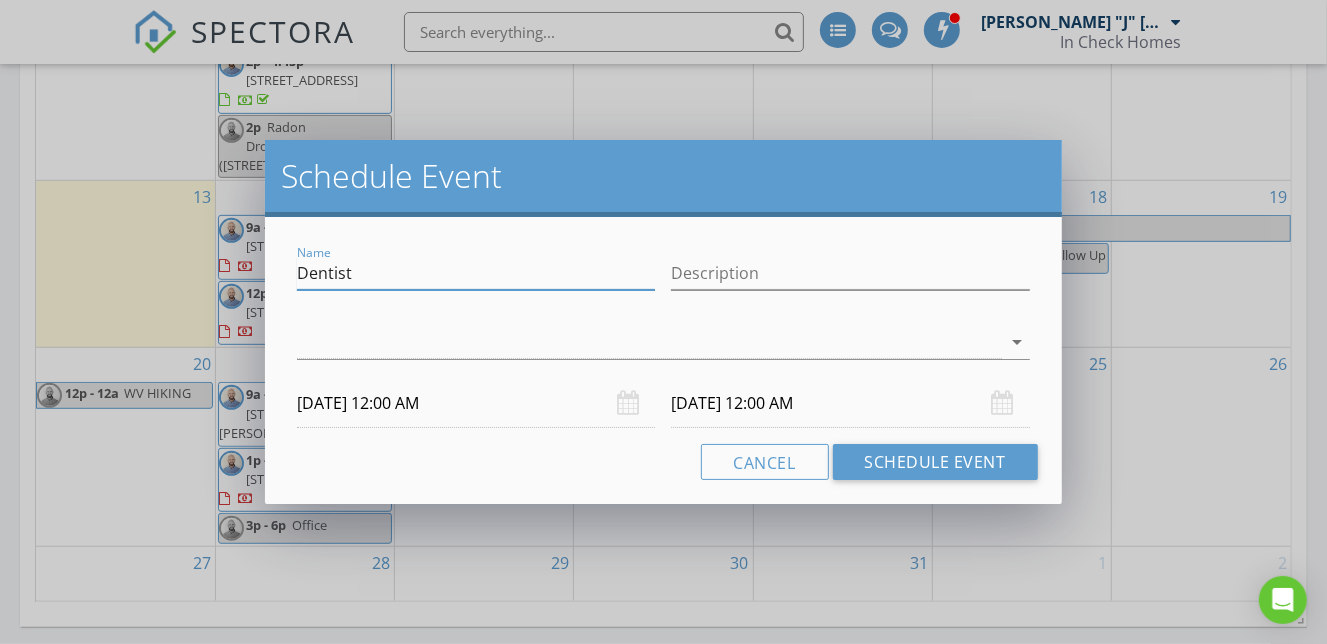 type on "Dentist" 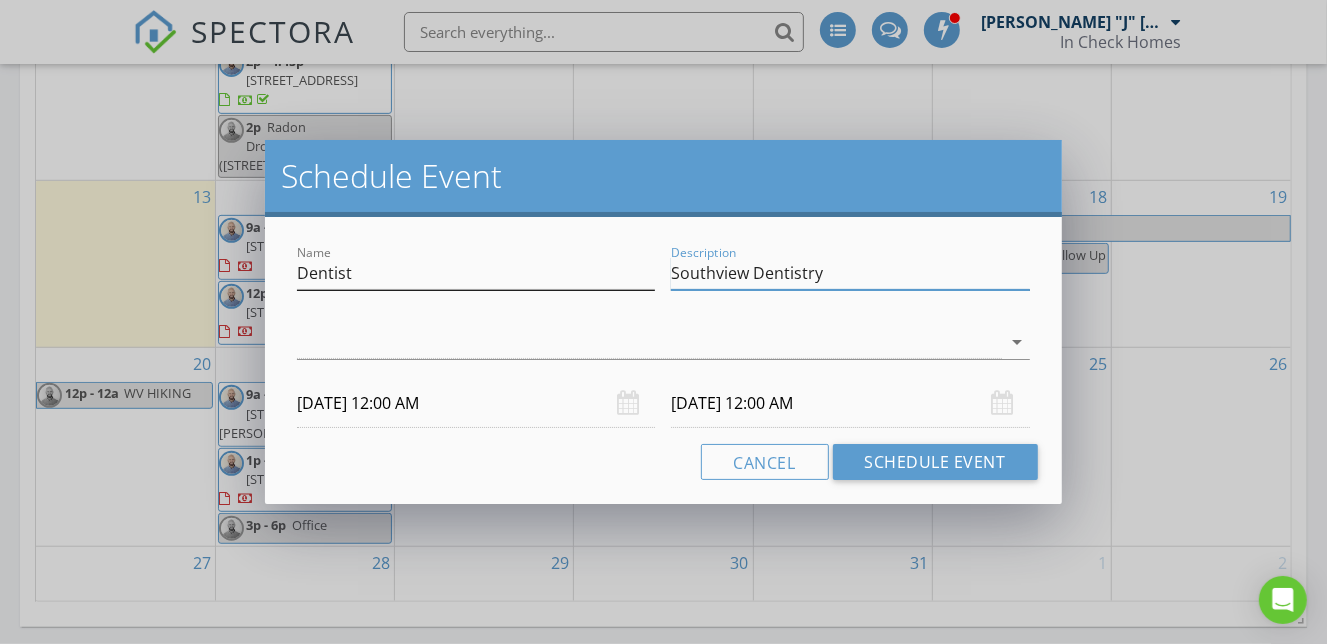 type on "Southview Dentistry" 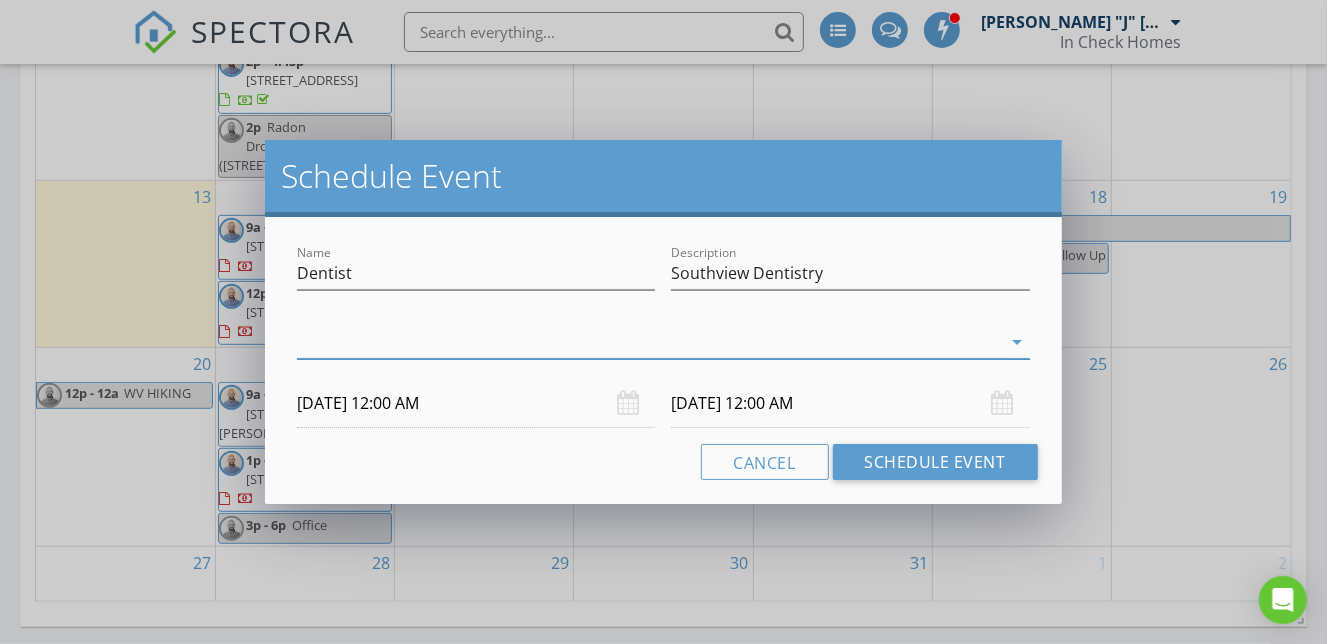 click at bounding box center (649, 342) 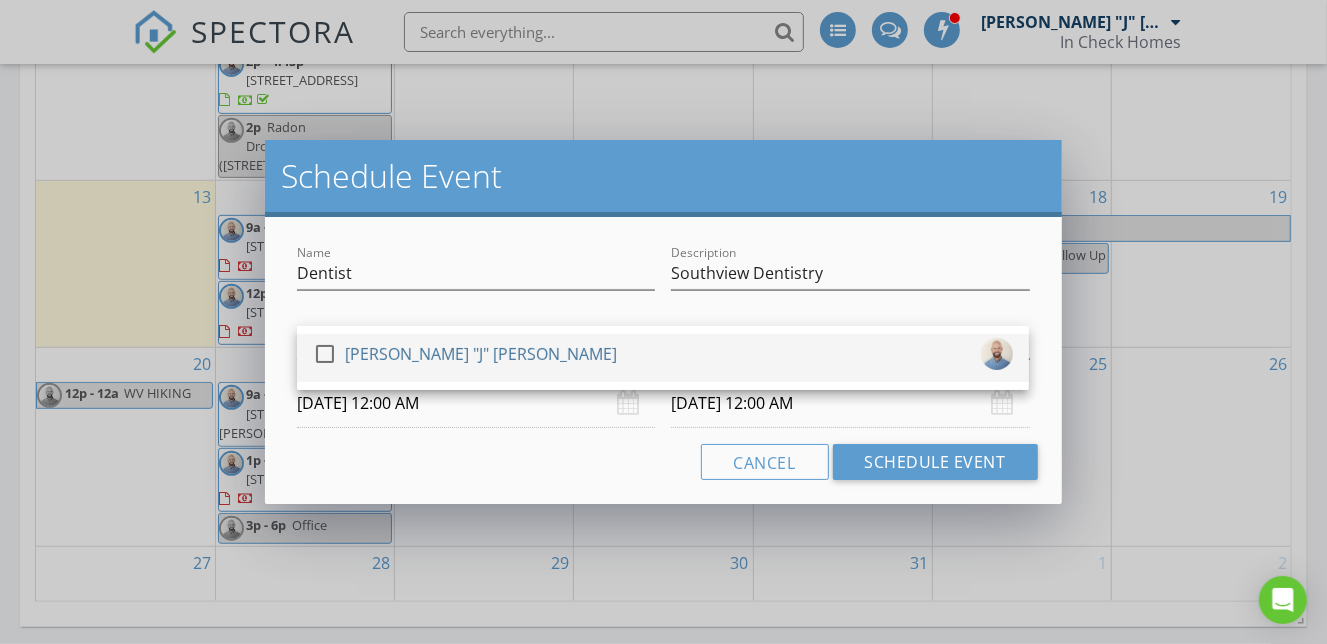 click on "[PERSON_NAME] "J" [PERSON_NAME]" at bounding box center (481, 354) 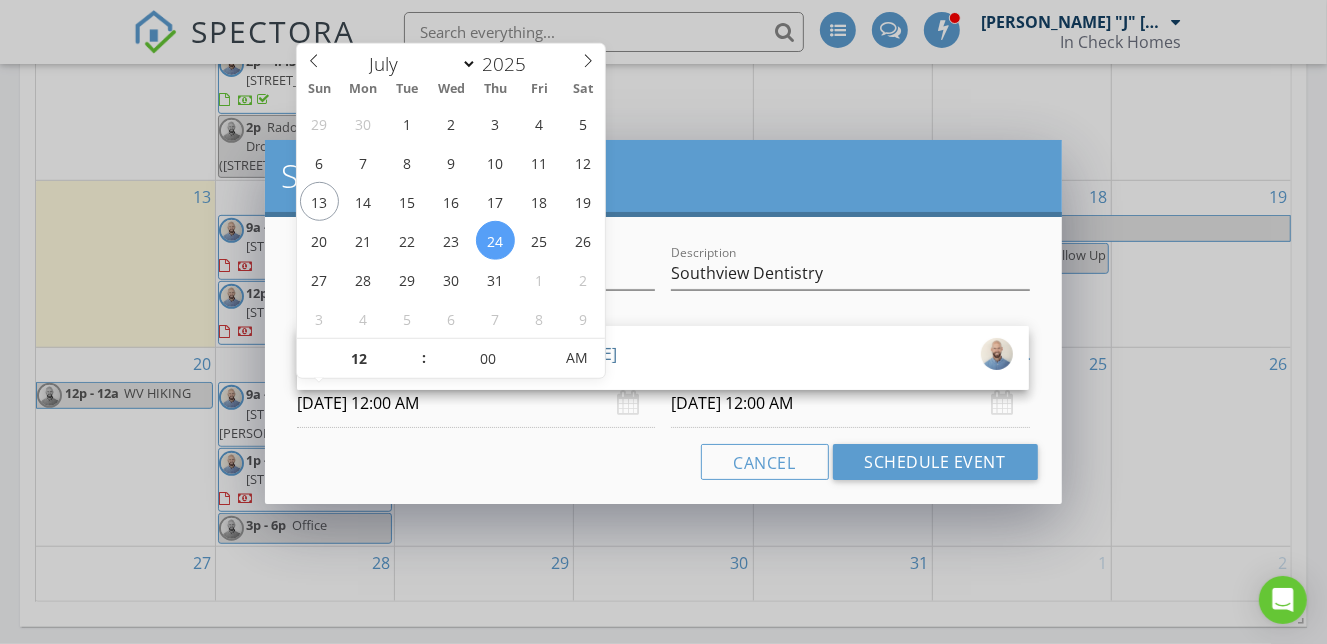 click on "07/24/2025 12:00 AM" at bounding box center [476, 403] 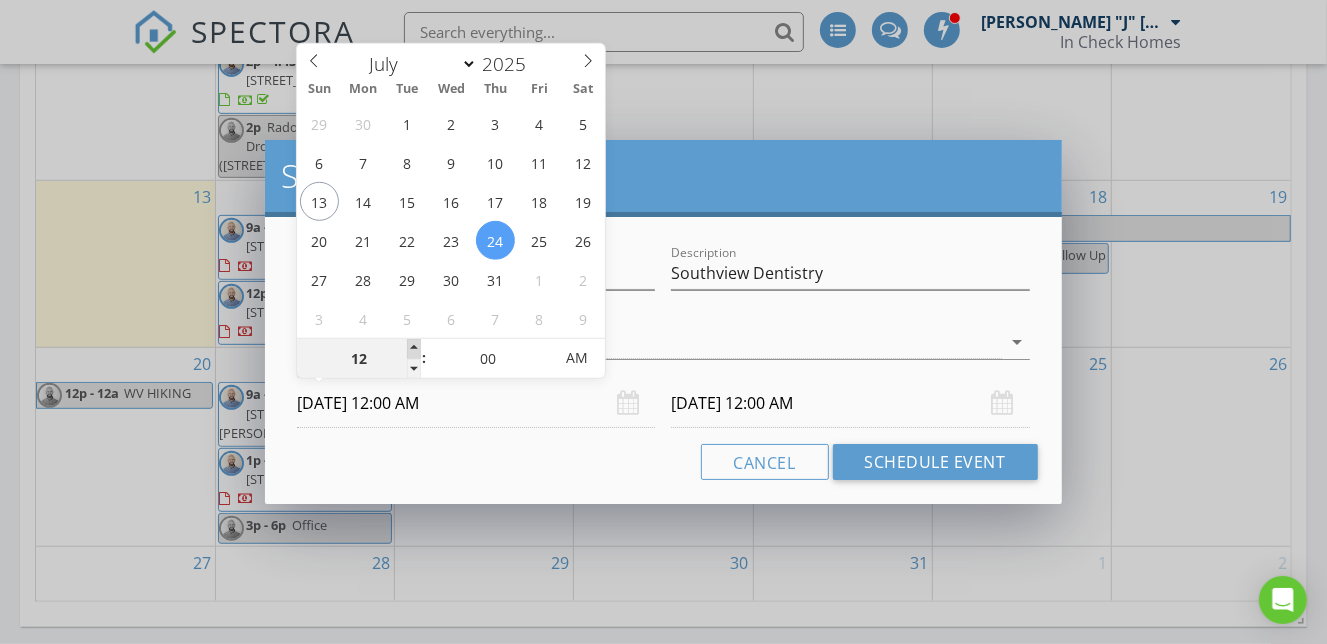 type on "01" 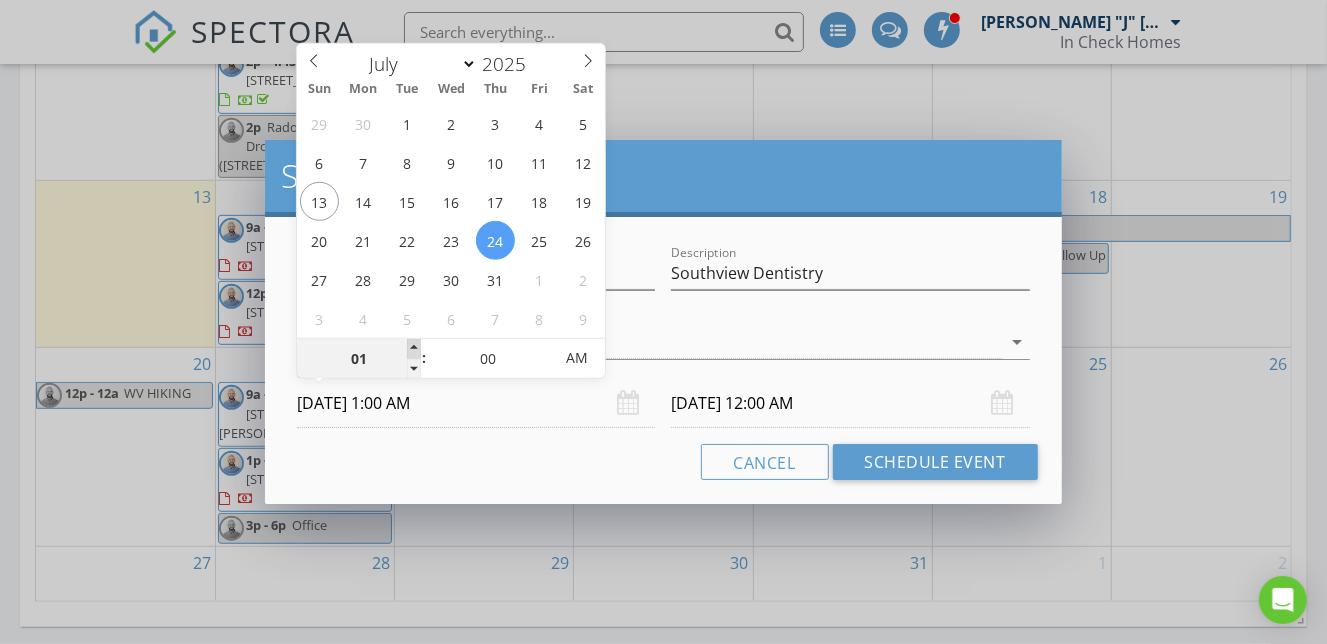 click at bounding box center [414, 349] 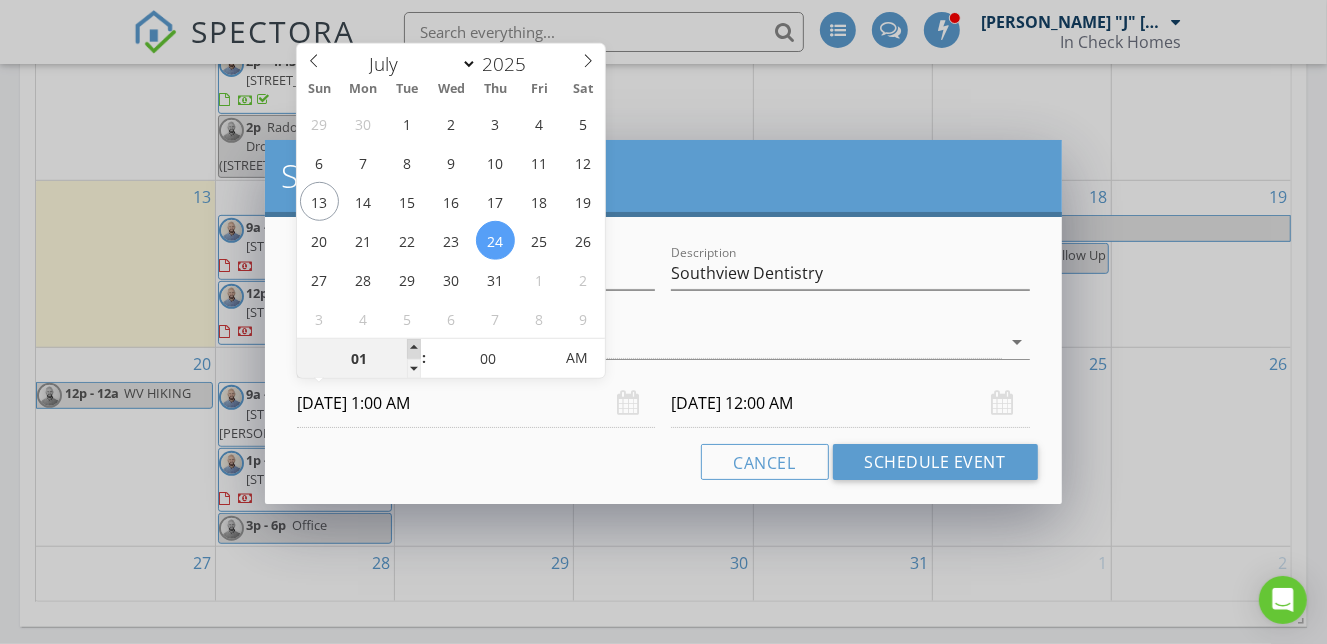 type on "02" 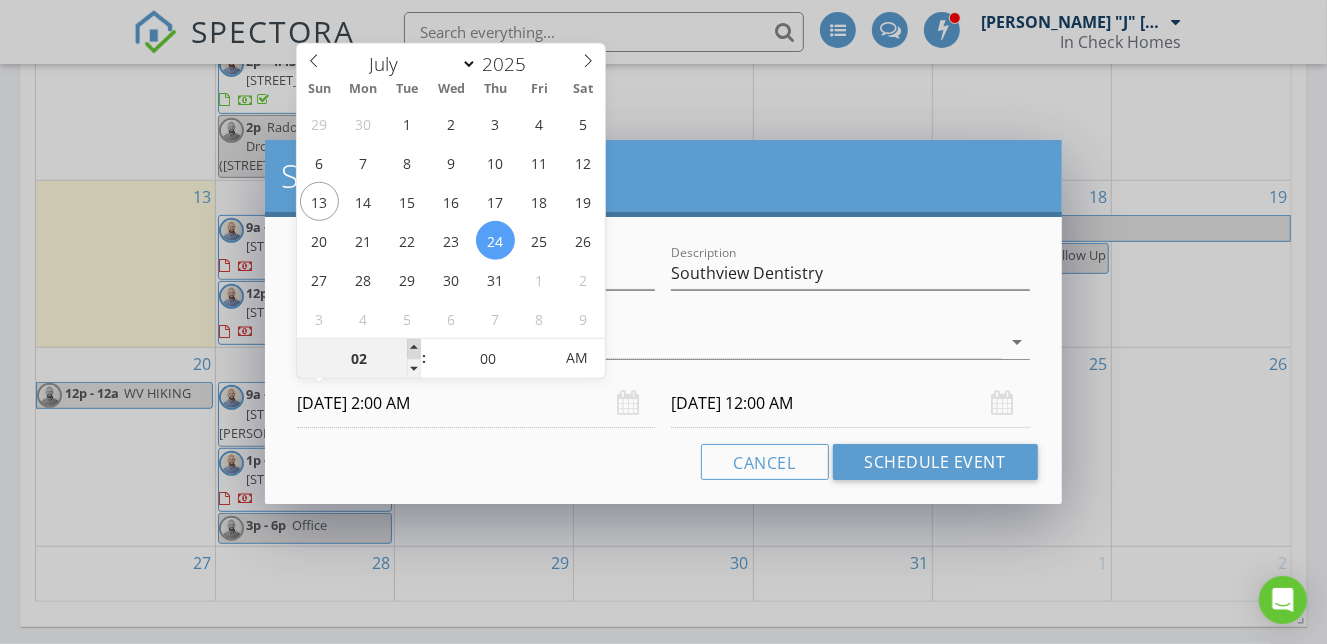 click at bounding box center (414, 349) 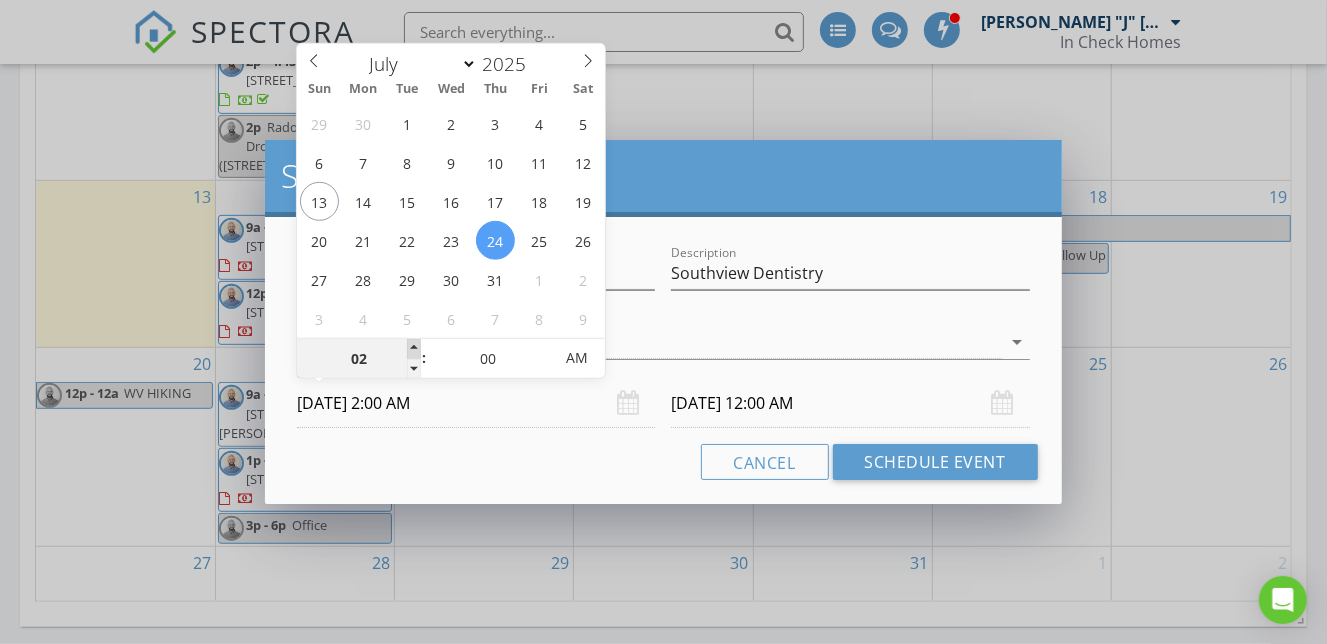 type on "03" 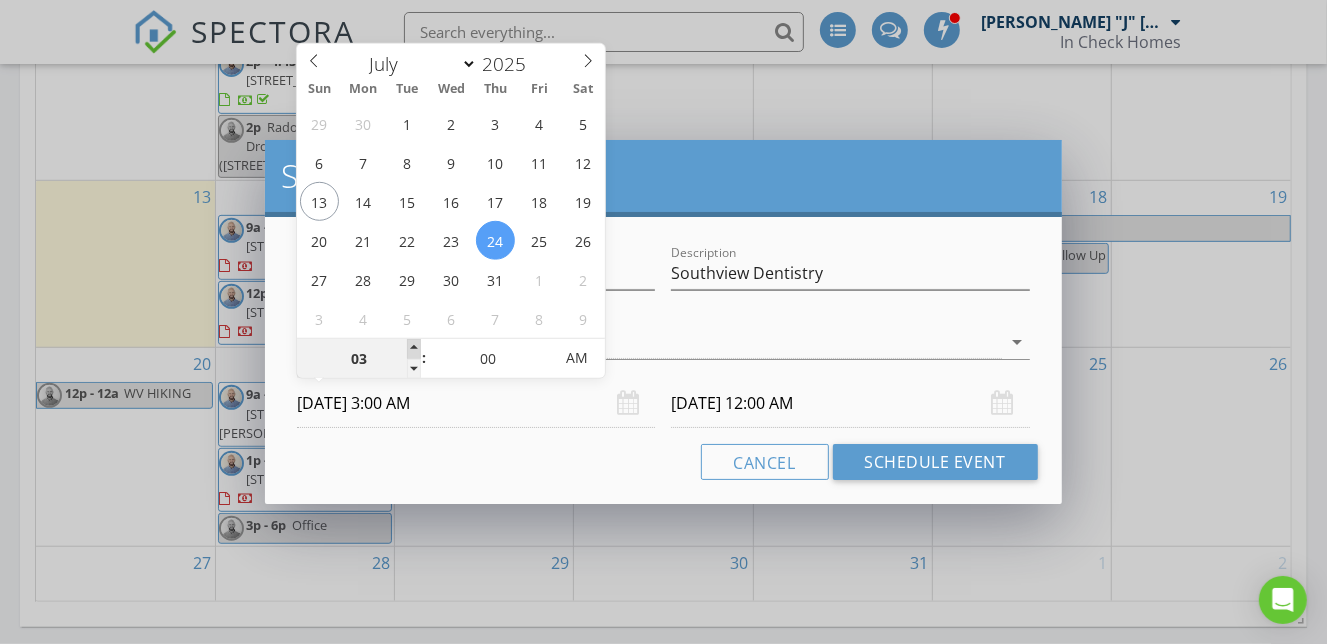 click at bounding box center [414, 349] 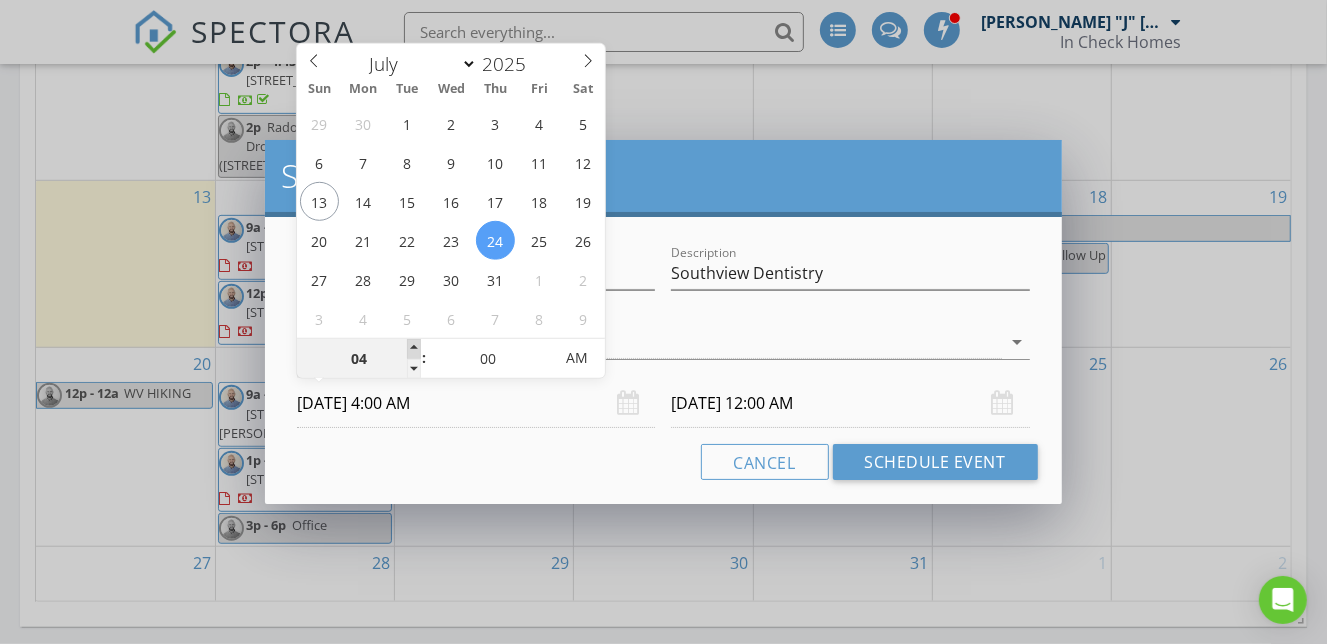 click at bounding box center [414, 349] 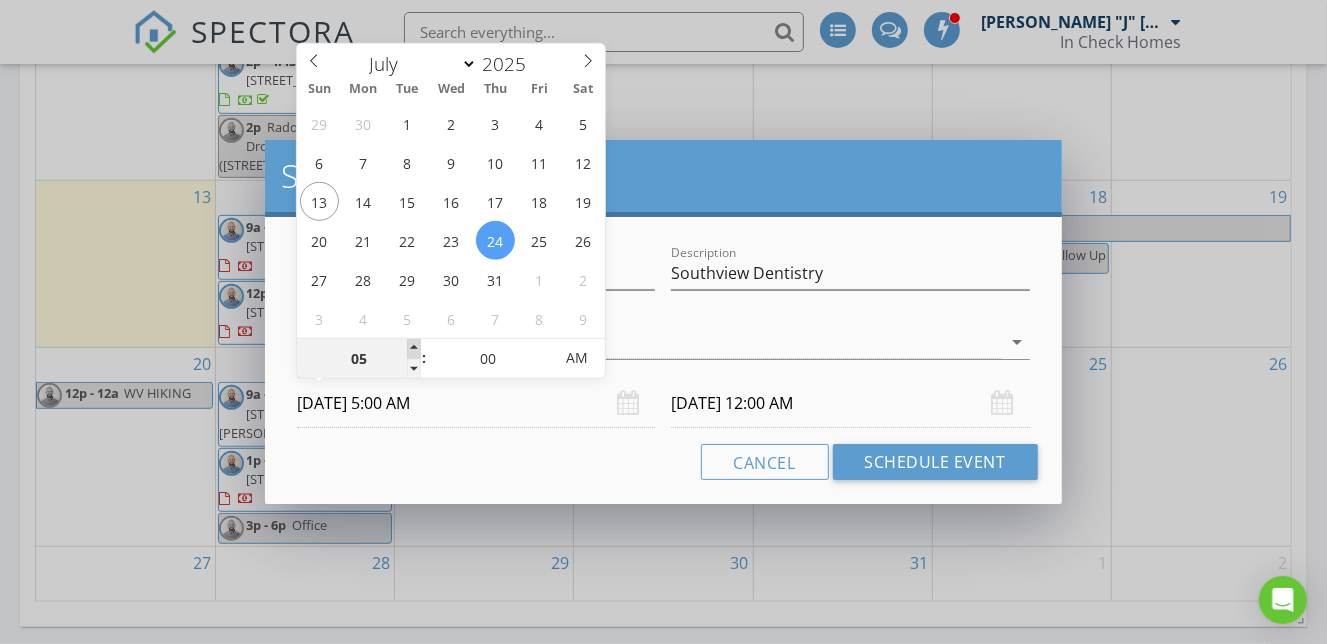 click at bounding box center (414, 349) 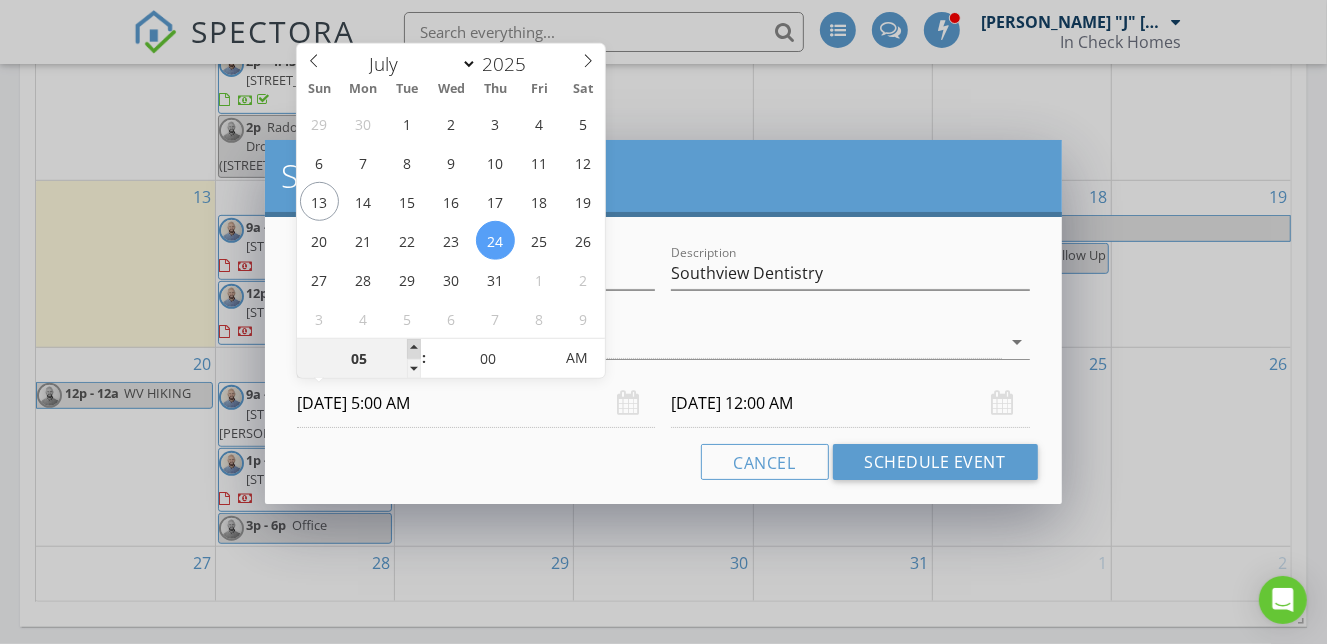 click at bounding box center [414, 349] 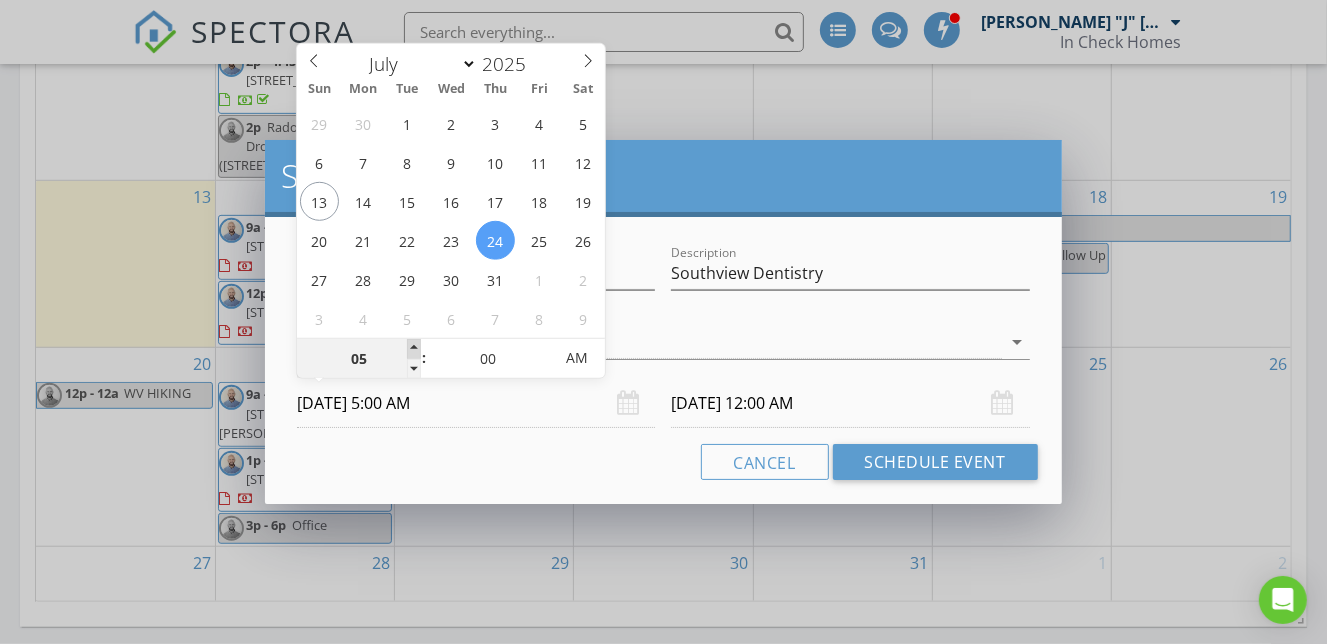 type on "06" 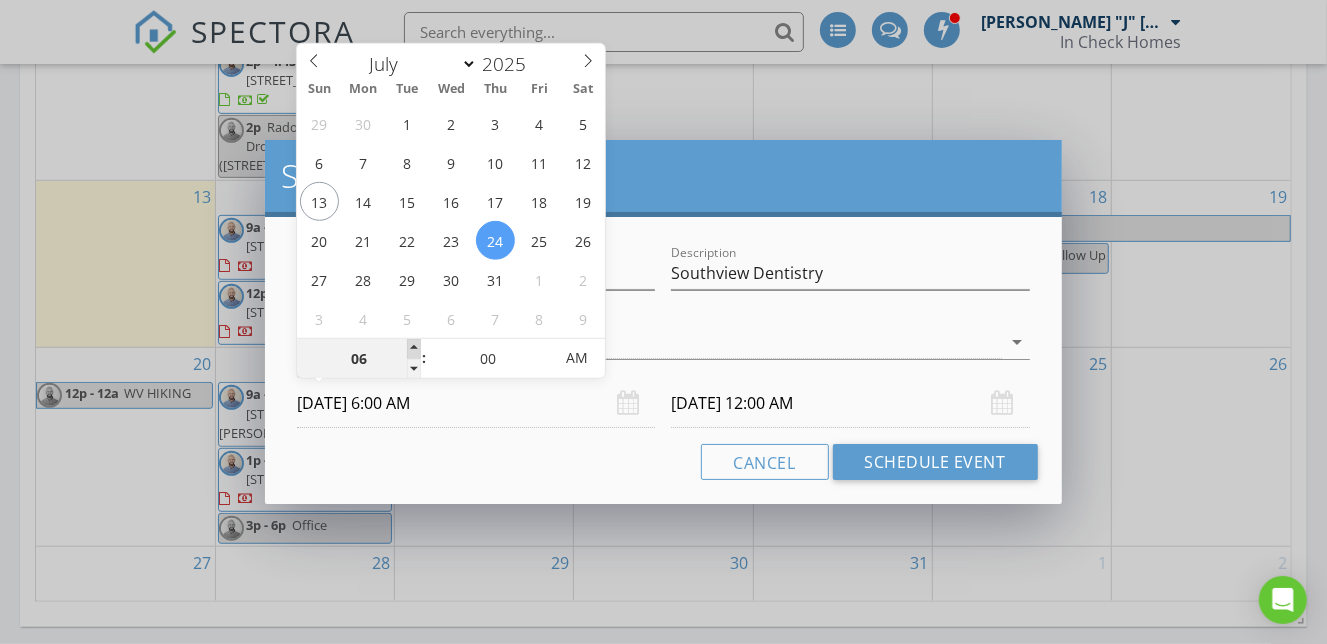 type on "07" 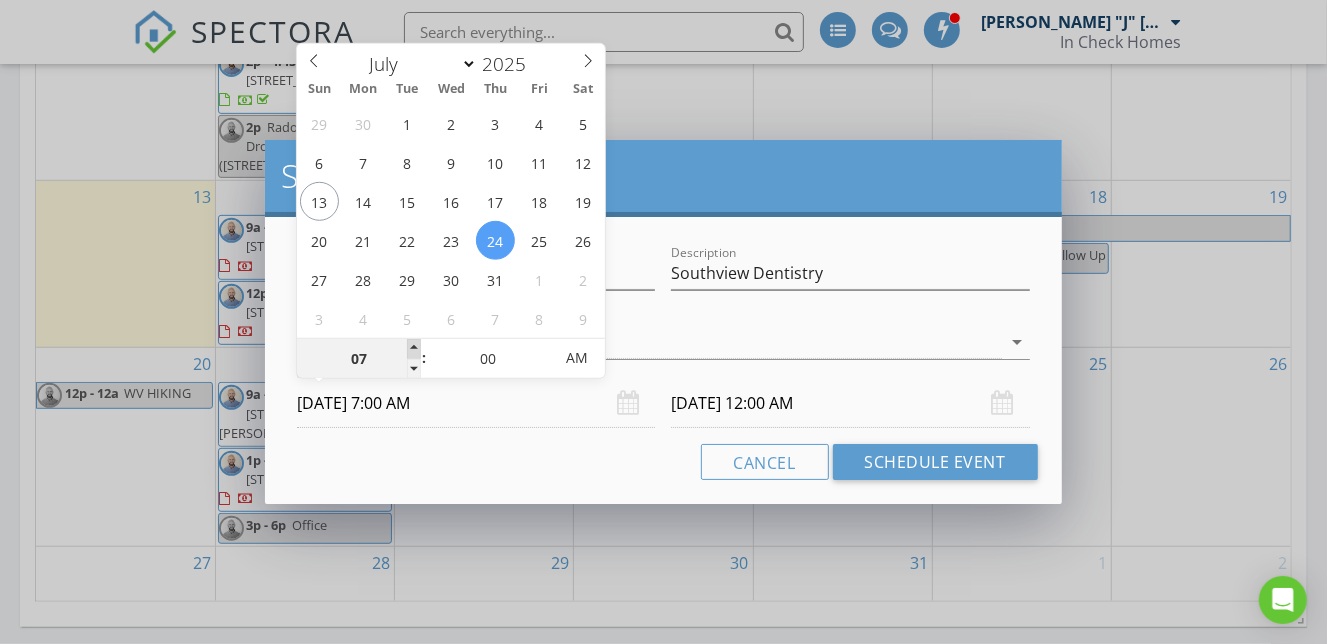click at bounding box center (414, 349) 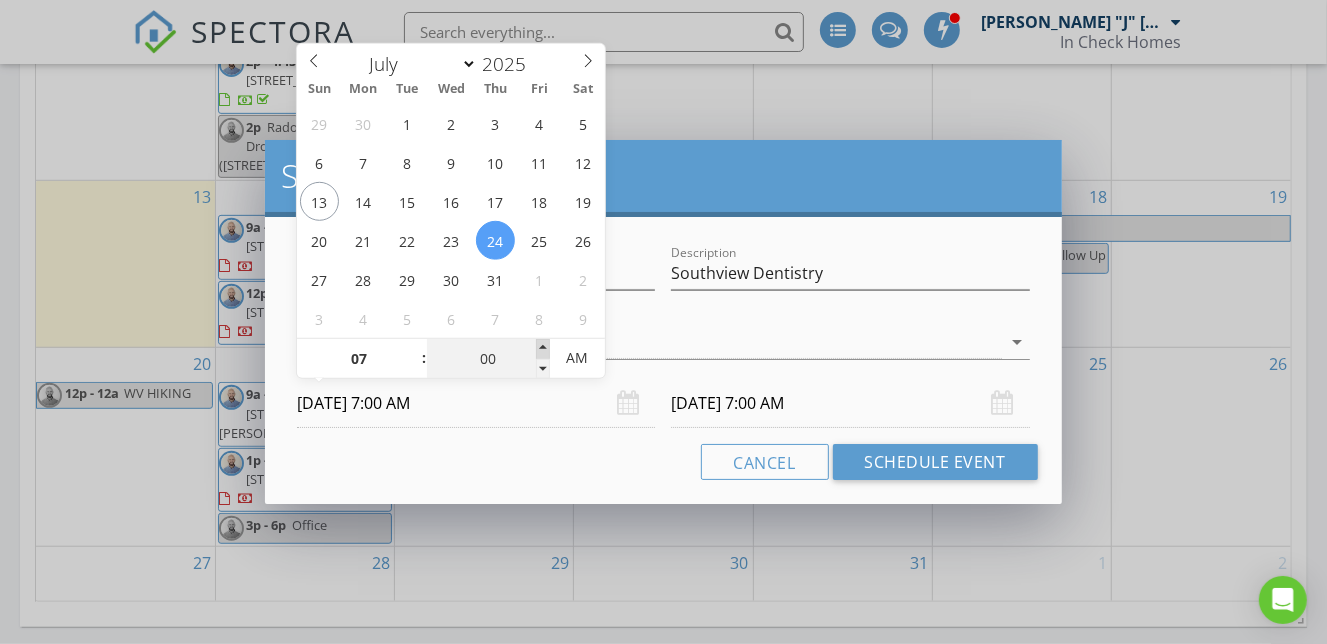 click at bounding box center (543, 349) 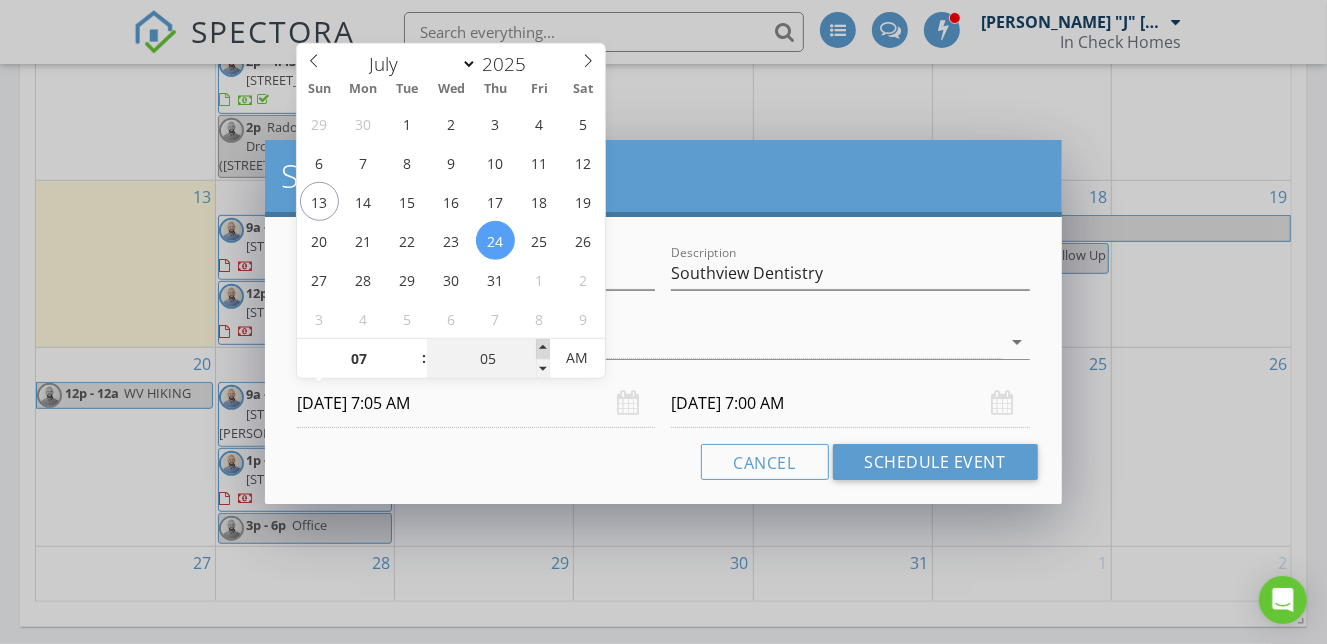 type on "10" 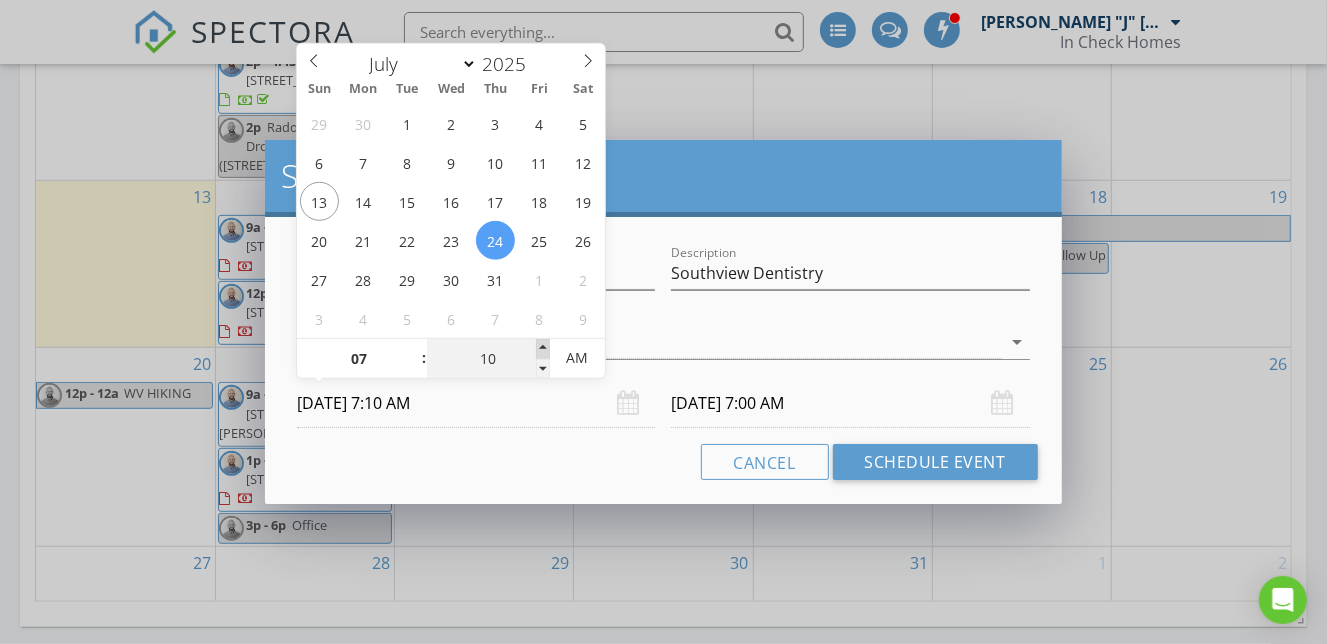 click at bounding box center (543, 349) 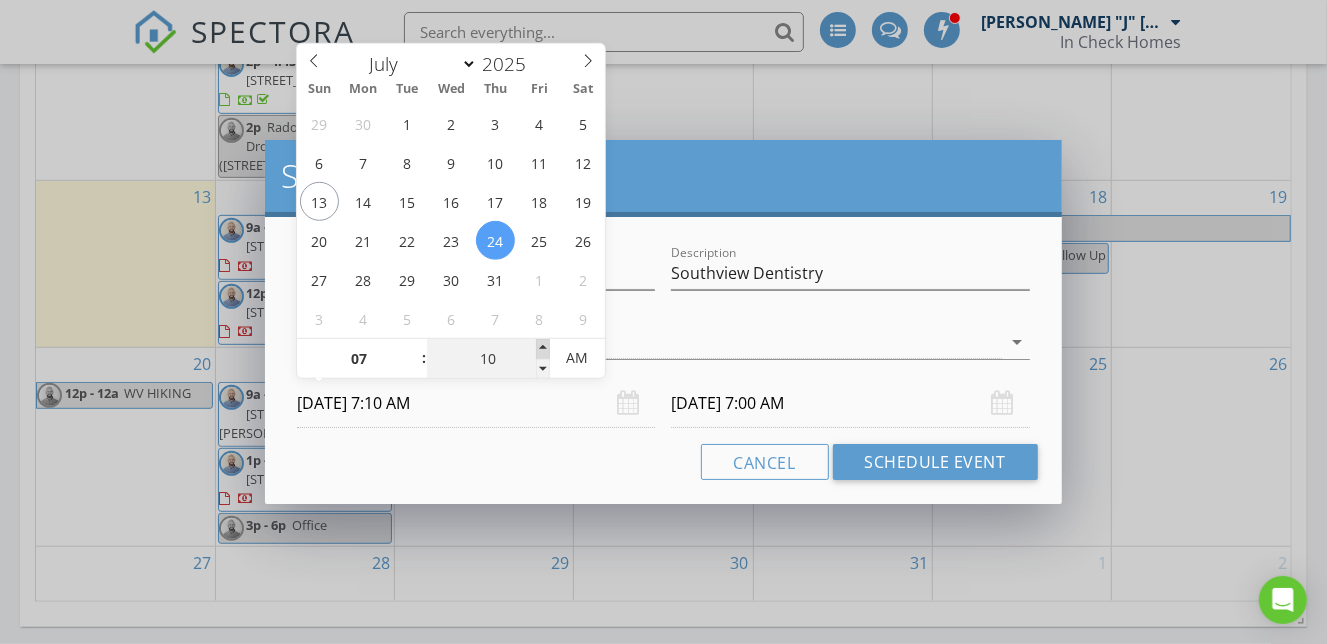 click at bounding box center (543, 349) 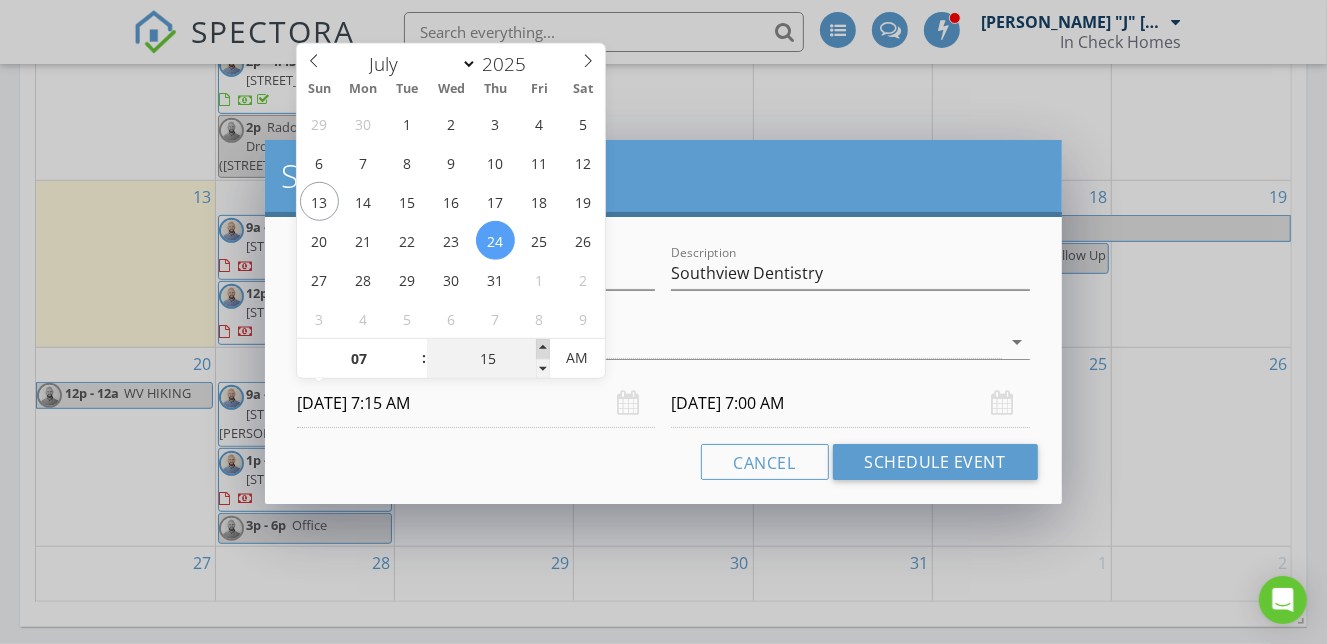 type on "20" 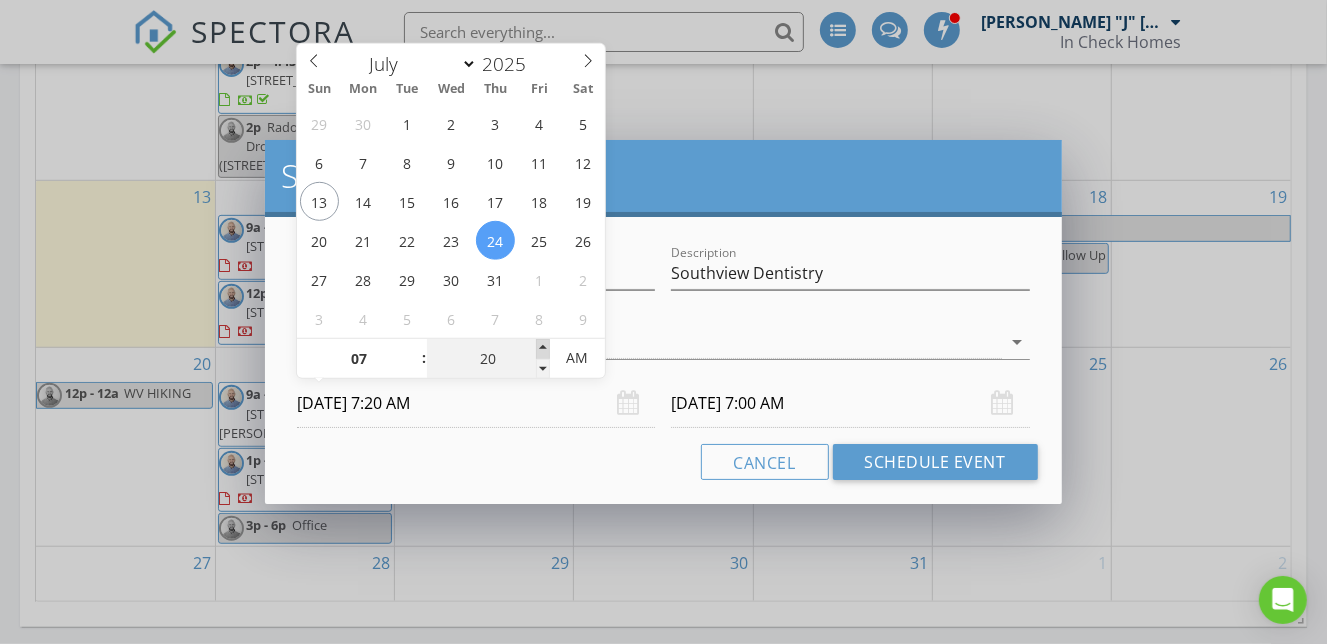 click at bounding box center [543, 349] 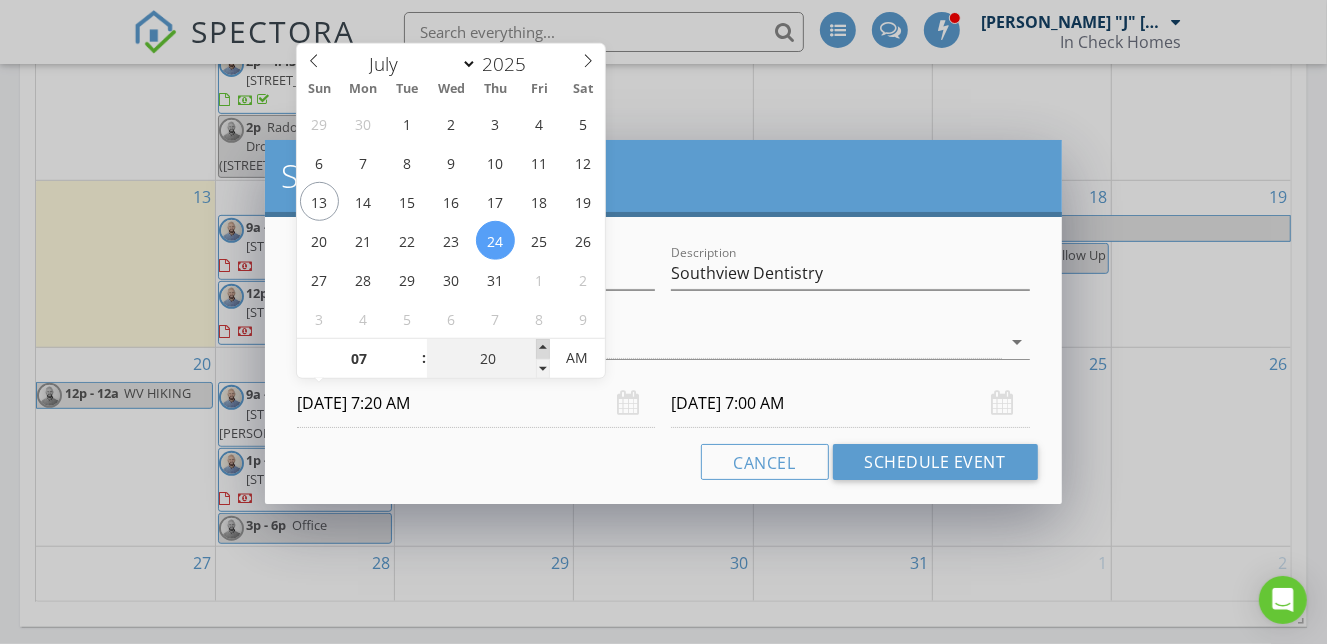 type on "25" 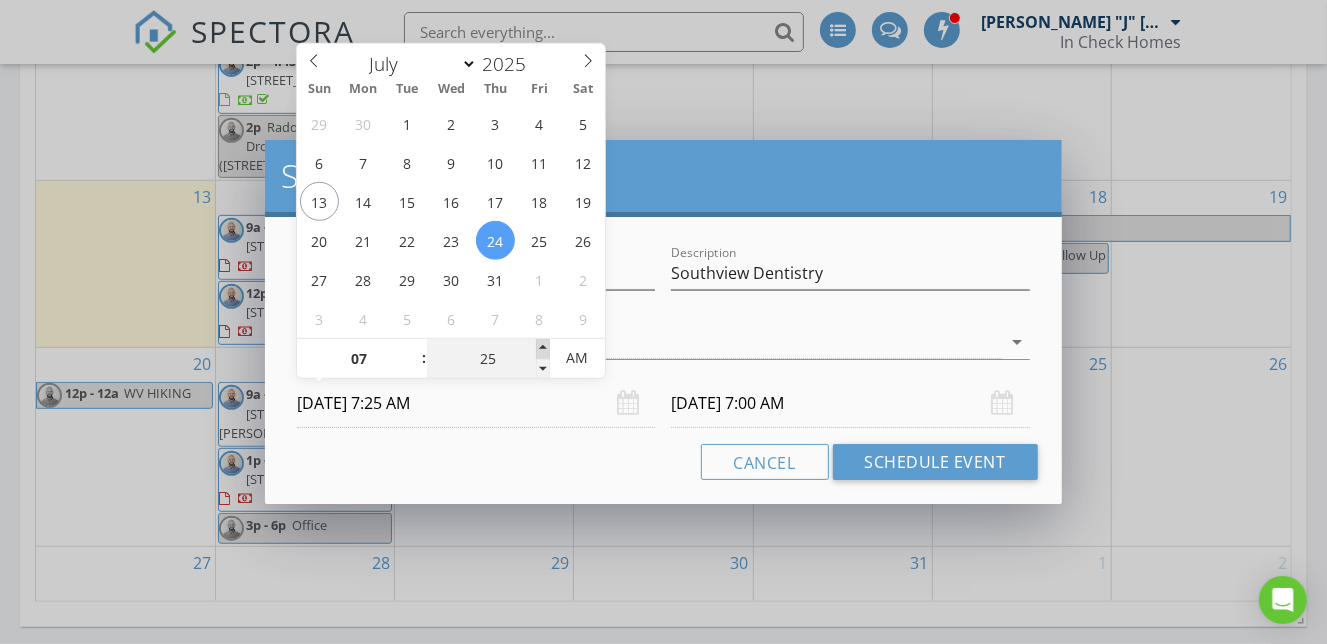 click at bounding box center (543, 349) 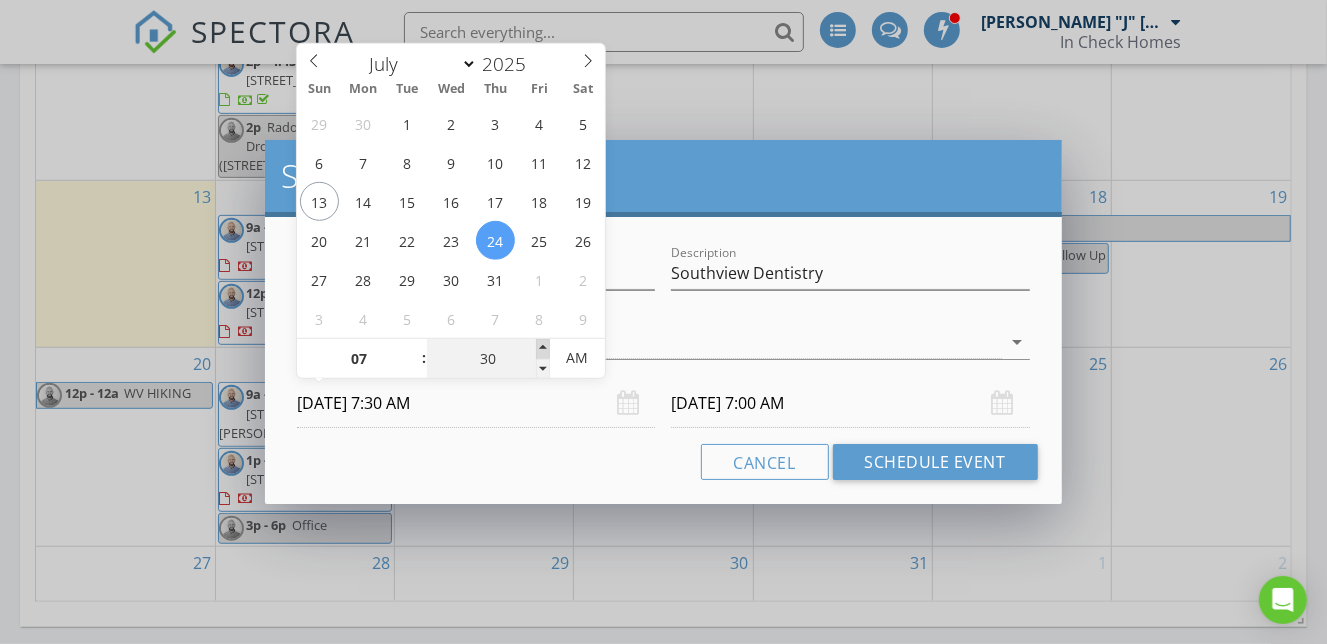 type on "30" 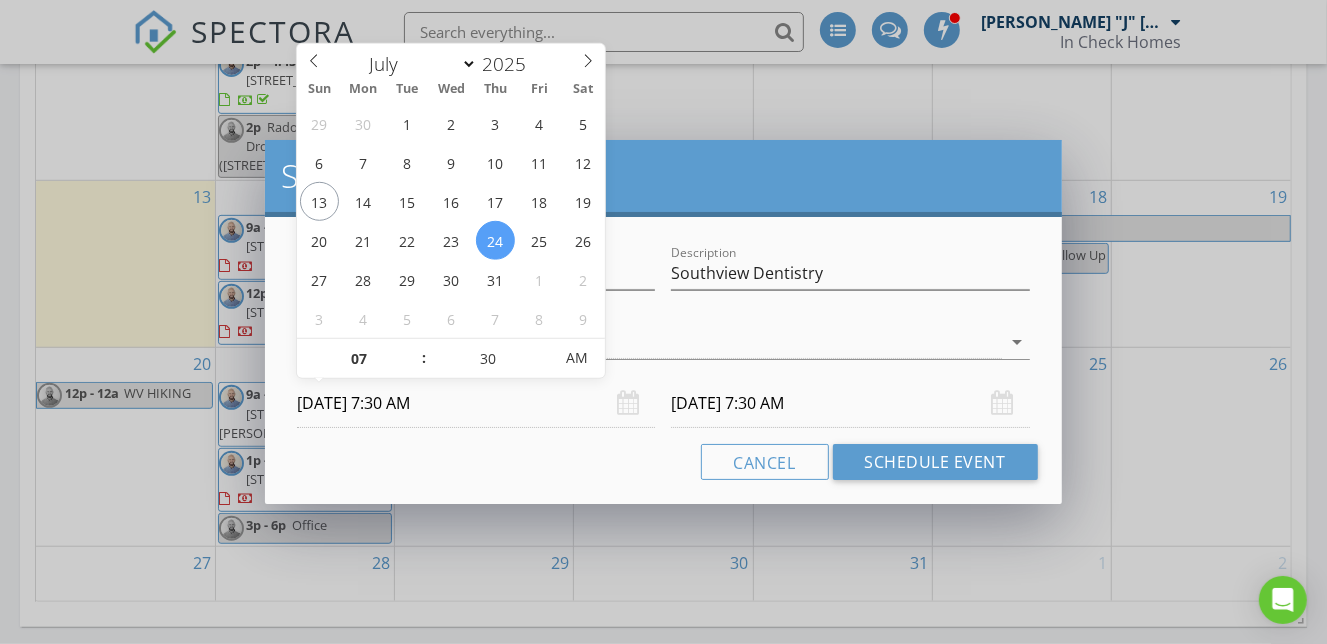 click on "07/25/2025 7:30 AM" at bounding box center [850, 403] 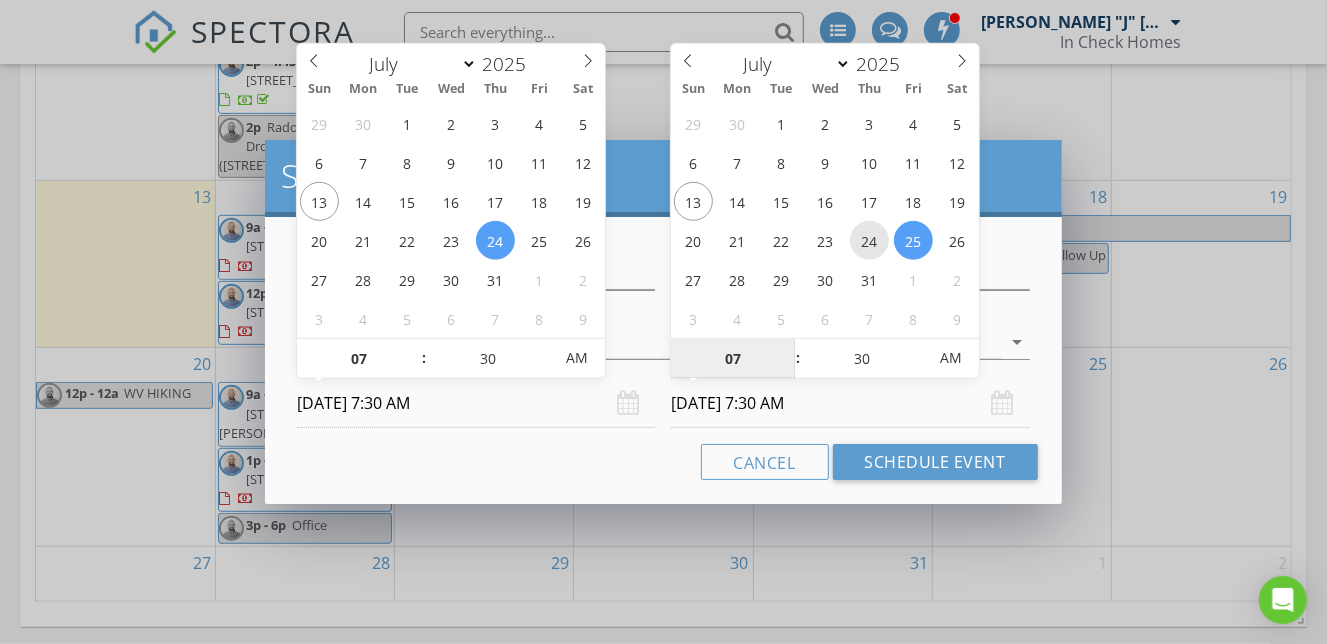 type on "07/24/2025 7:30 AM" 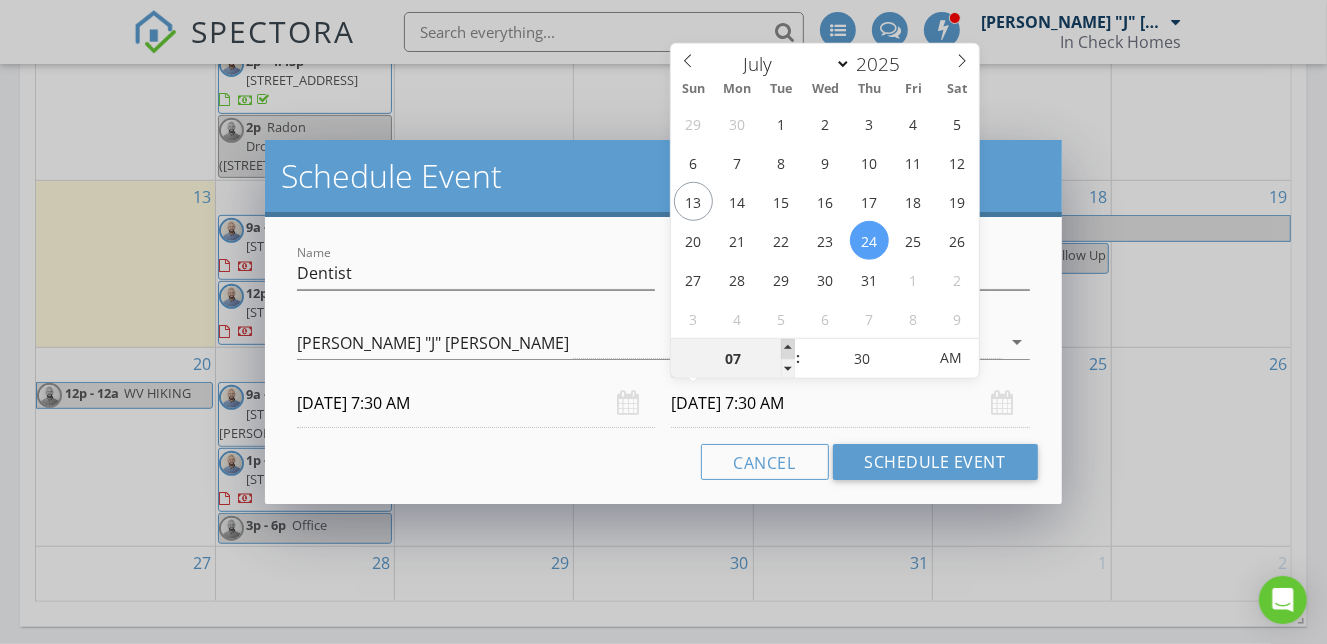 type on "08" 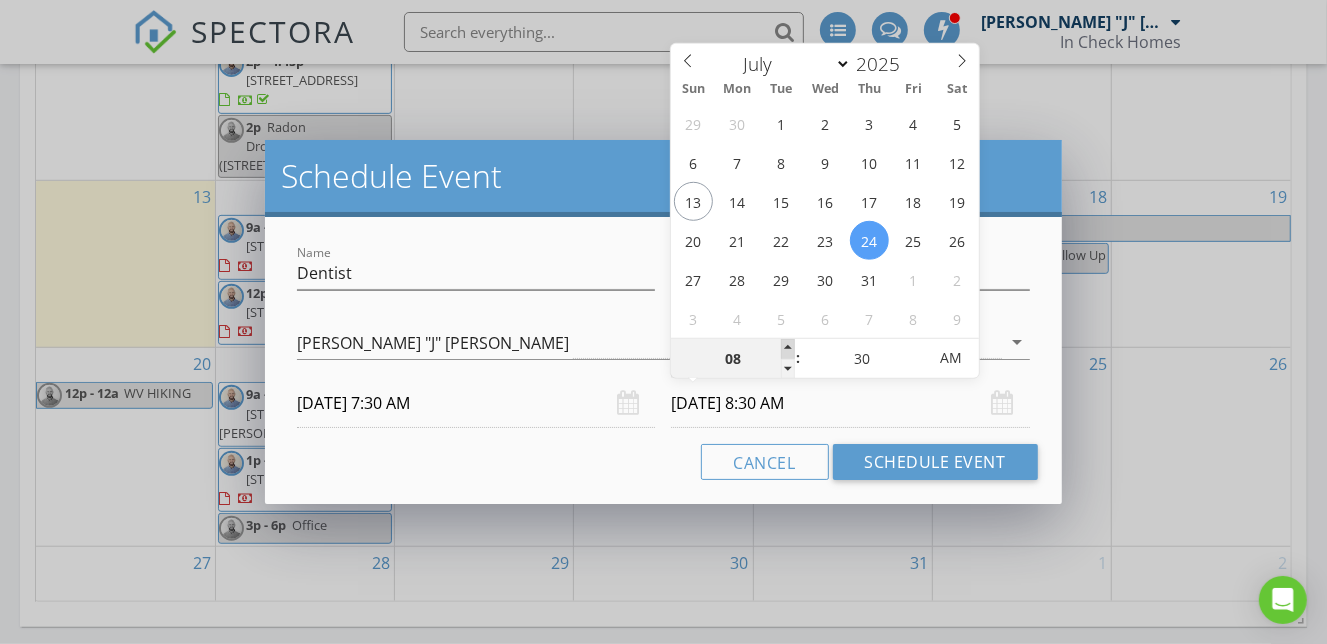 click at bounding box center (788, 349) 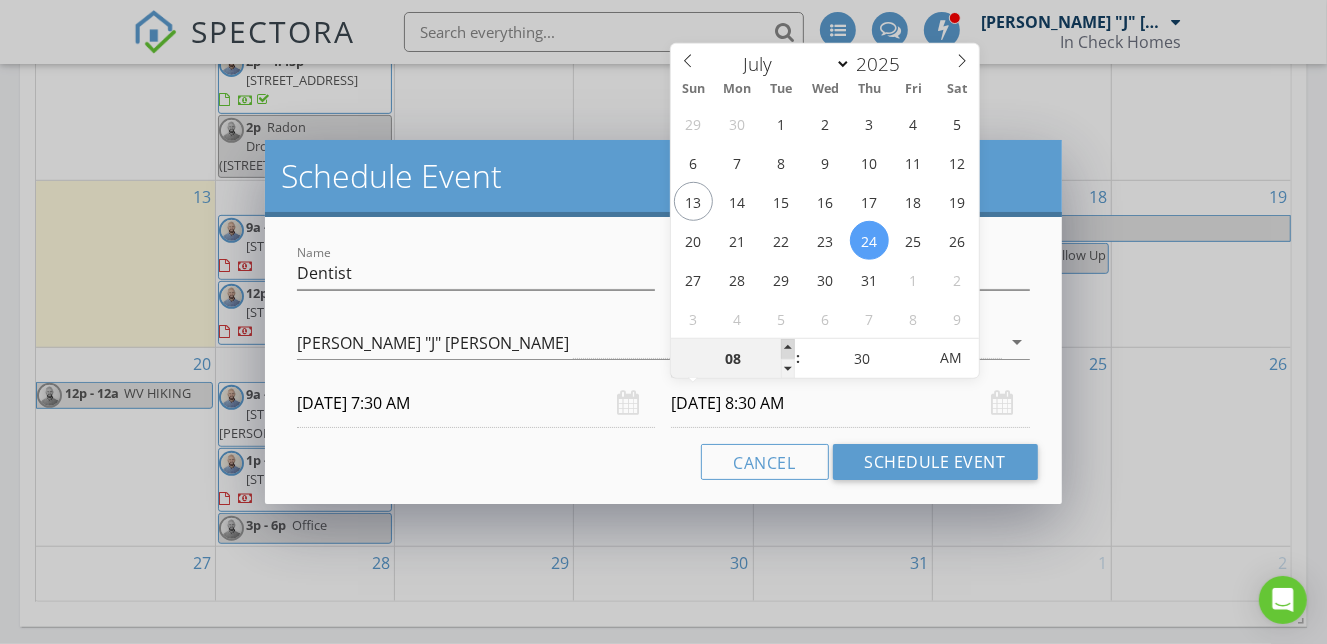 type on "09" 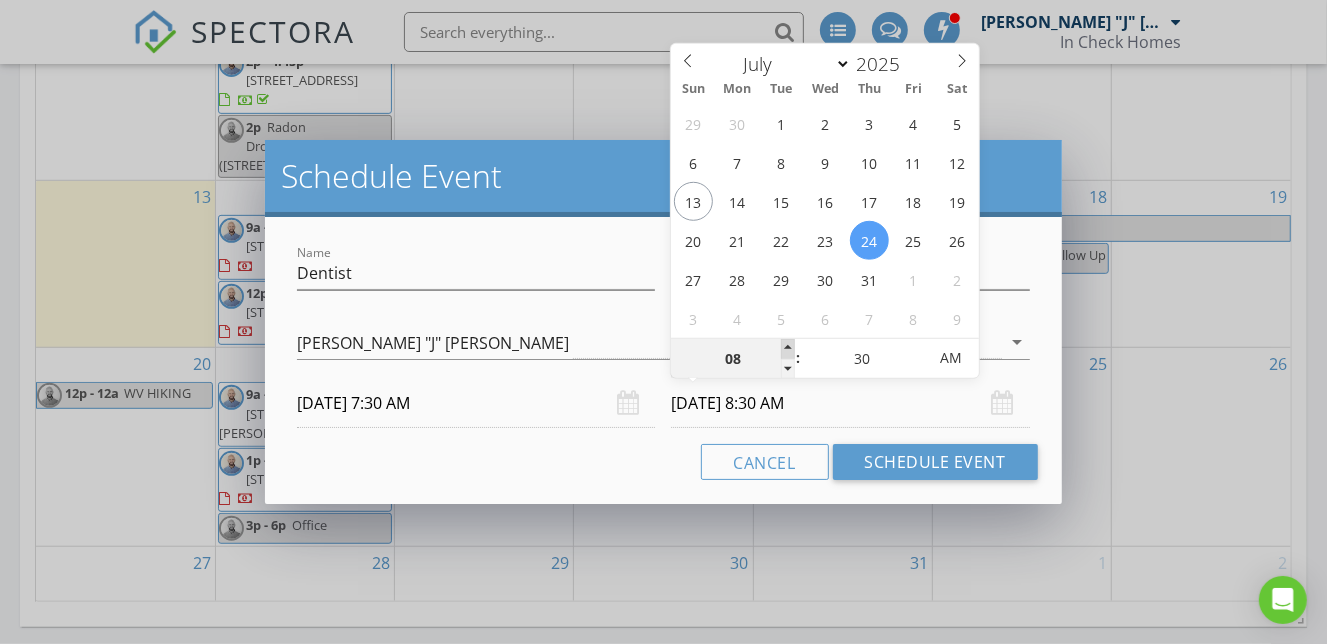 type on "07/24/2025 9:30 AM" 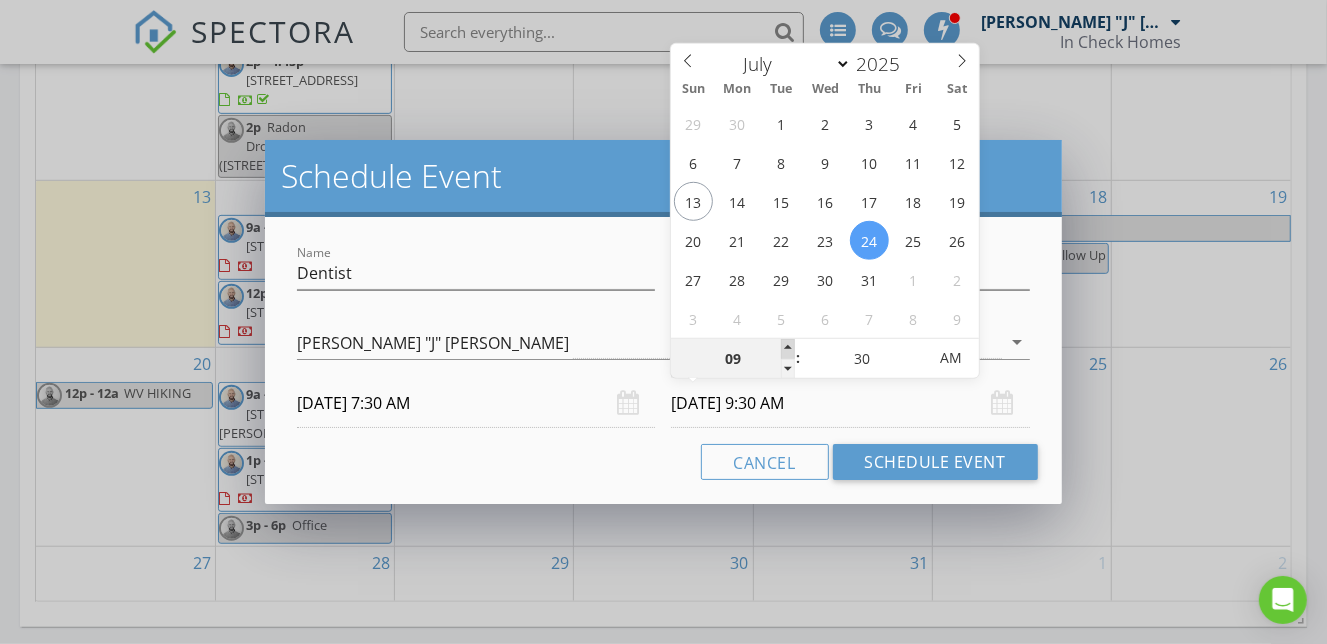click at bounding box center (788, 349) 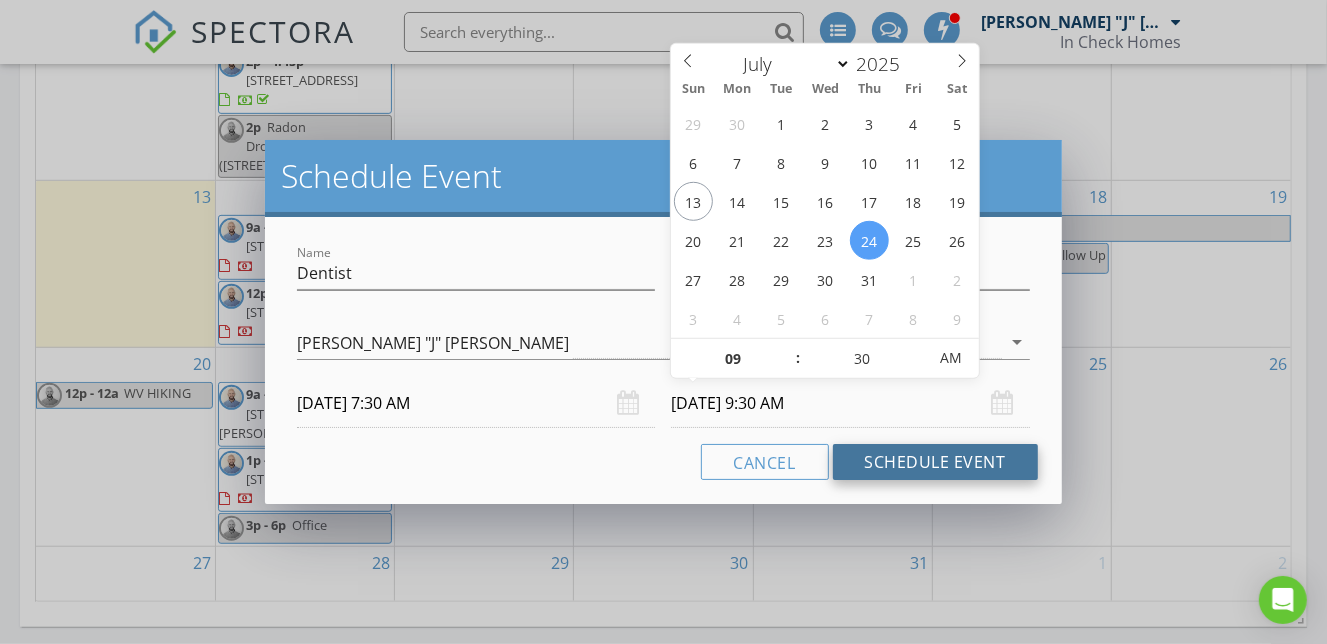 click on "Schedule Event" at bounding box center (935, 462) 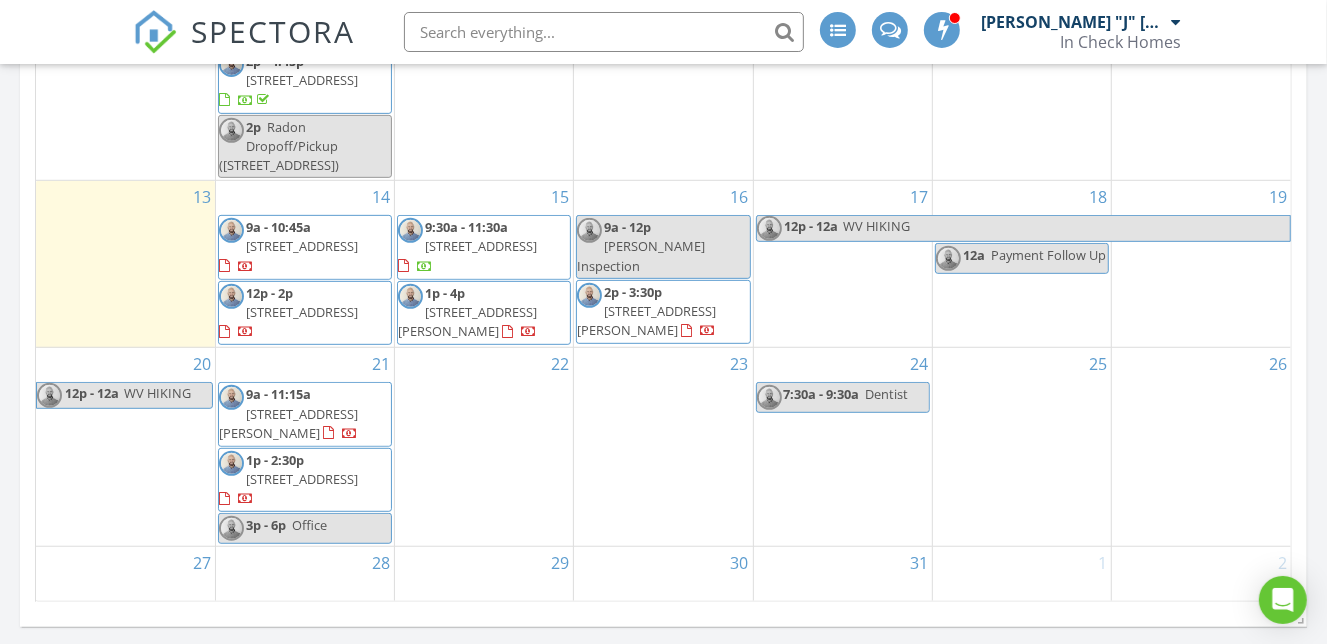 scroll, scrollTop: 978, scrollLeft: 0, axis: vertical 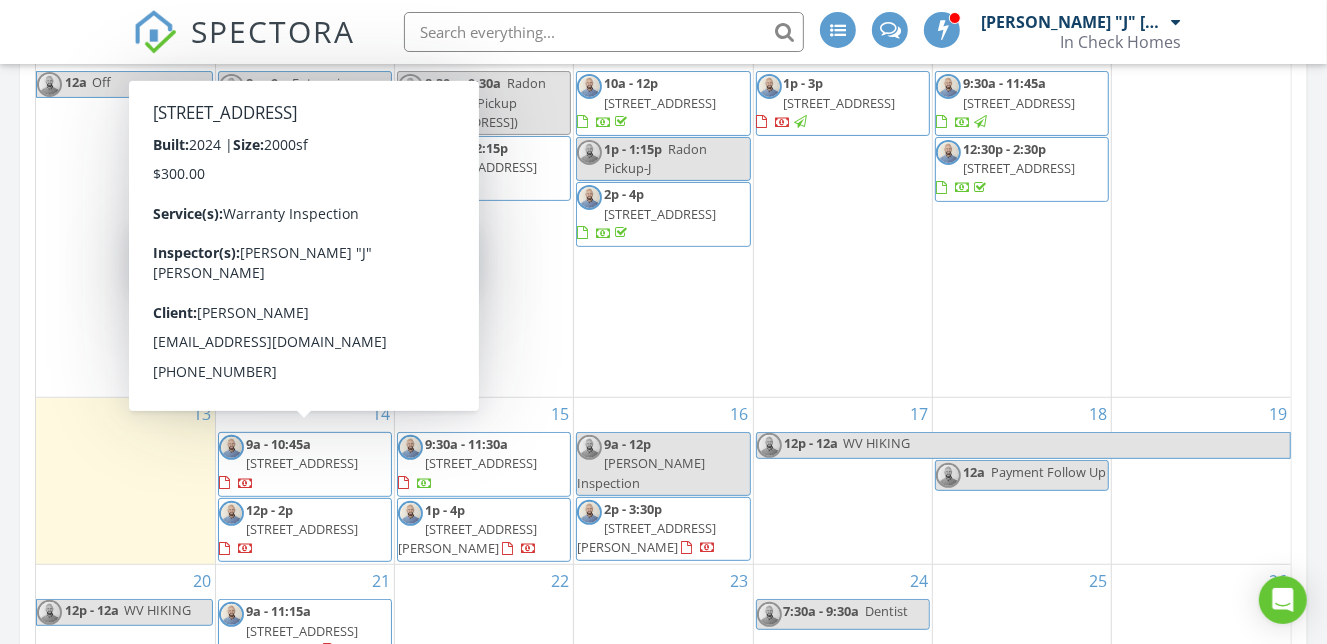 click on "10147 Chatham Run Ln, Charlotte 28262" at bounding box center [302, 463] 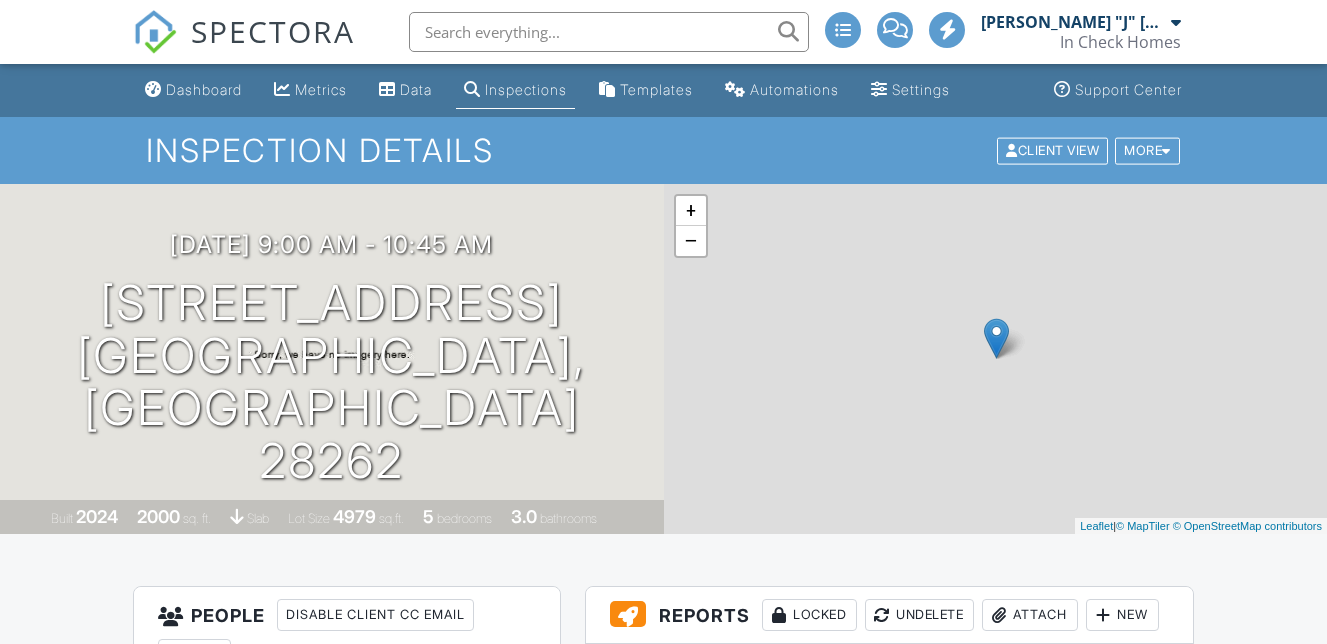 scroll, scrollTop: 0, scrollLeft: 0, axis: both 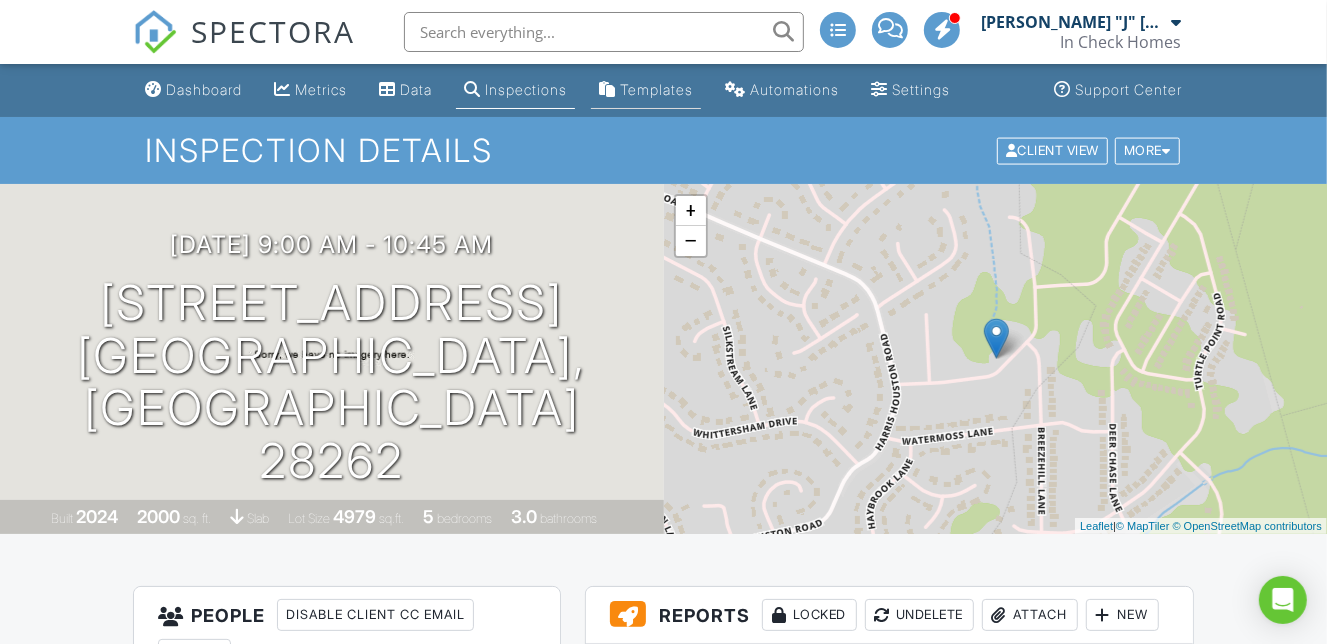 click on "Templates" at bounding box center (656, 89) 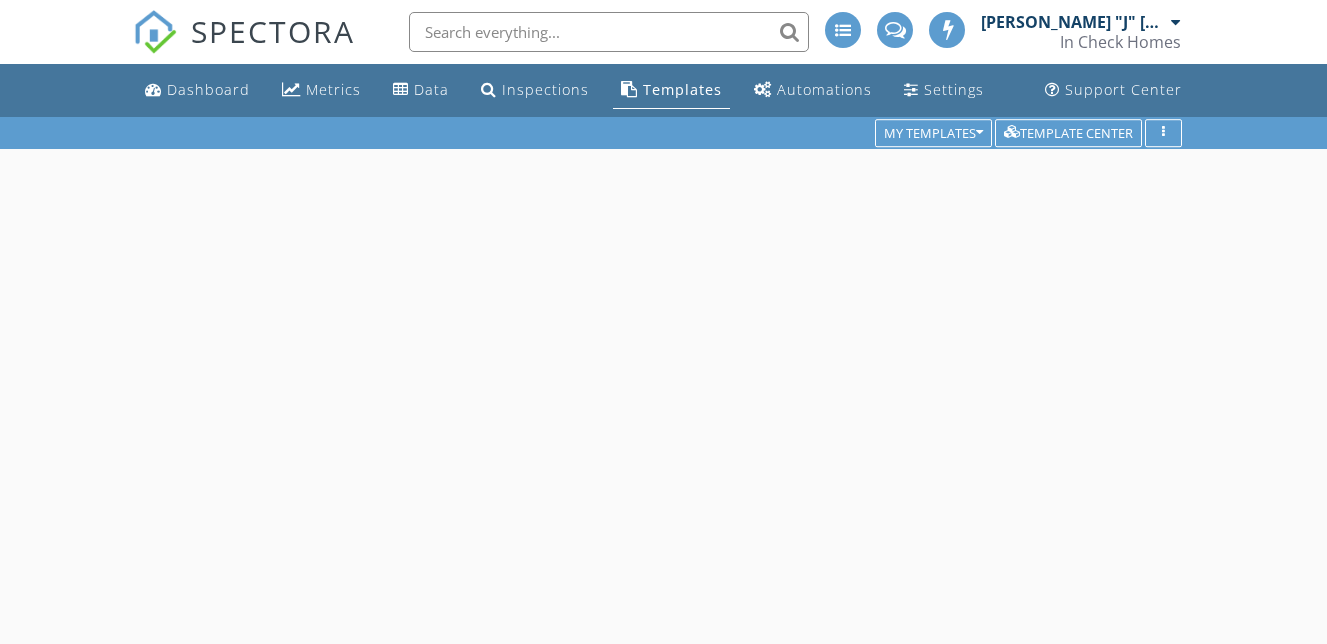 scroll, scrollTop: 0, scrollLeft: 0, axis: both 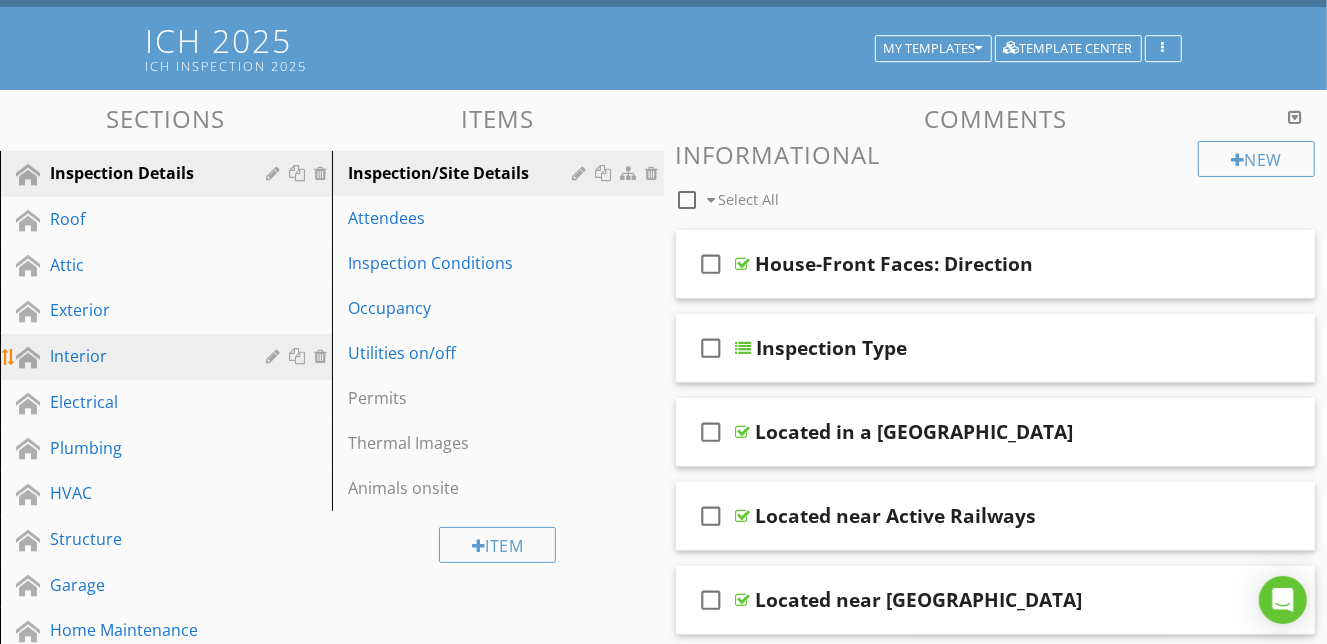 click on "Interior" at bounding box center [143, 356] 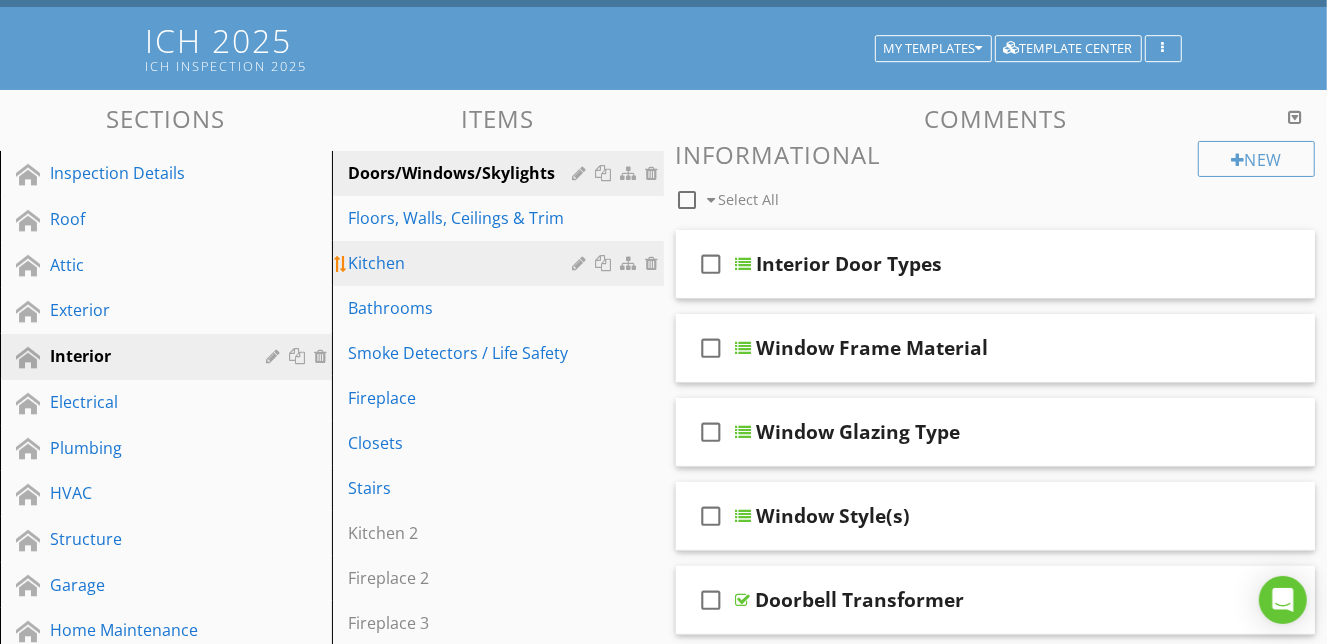 click on "Kitchen" at bounding box center (463, 263) 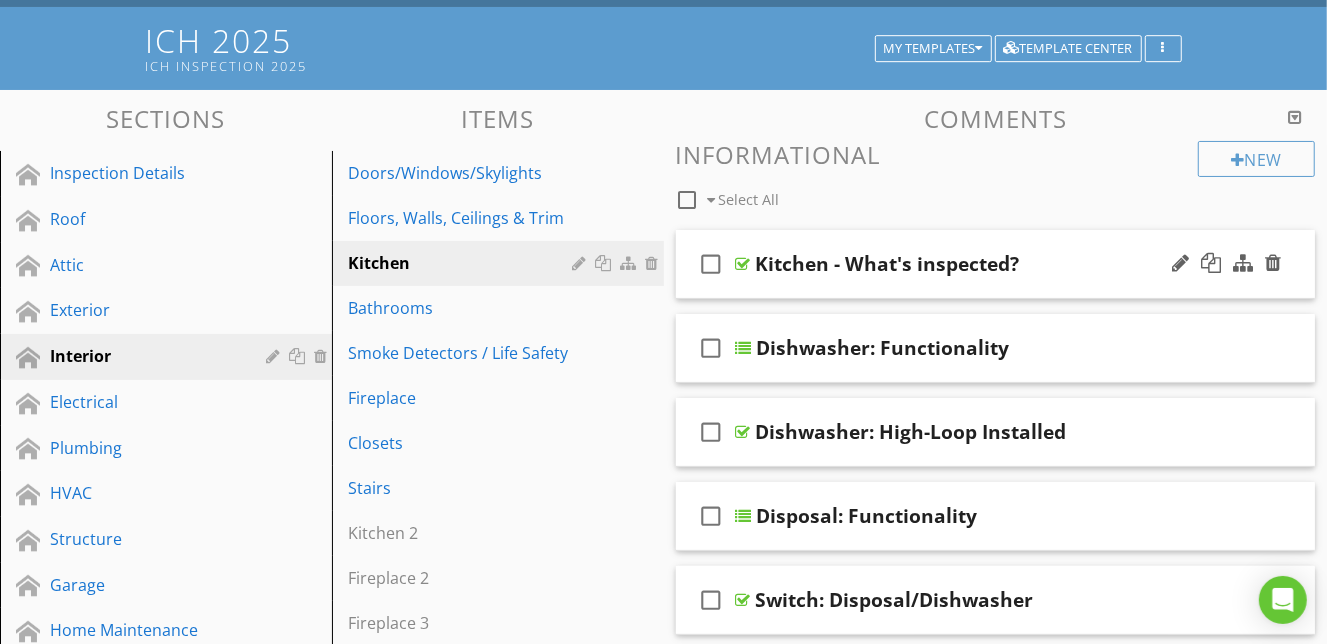 click on "Kitchen - What's inspected?" at bounding box center (981, 264) 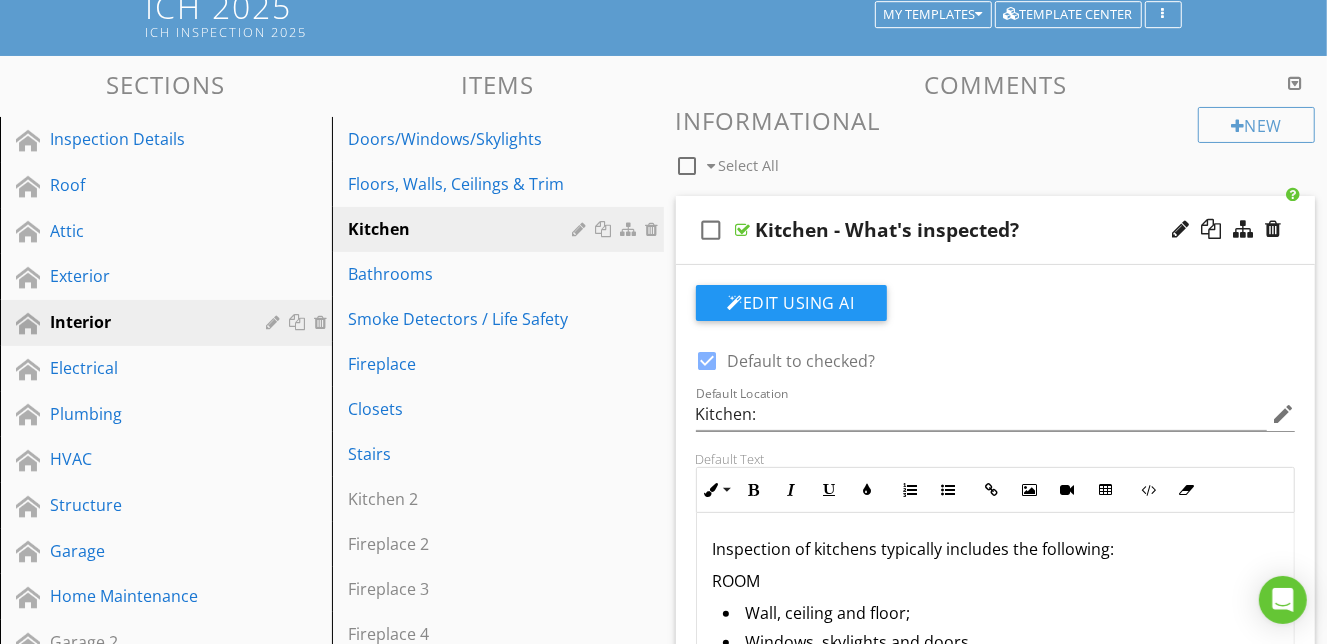 scroll, scrollTop: 148, scrollLeft: 0, axis: vertical 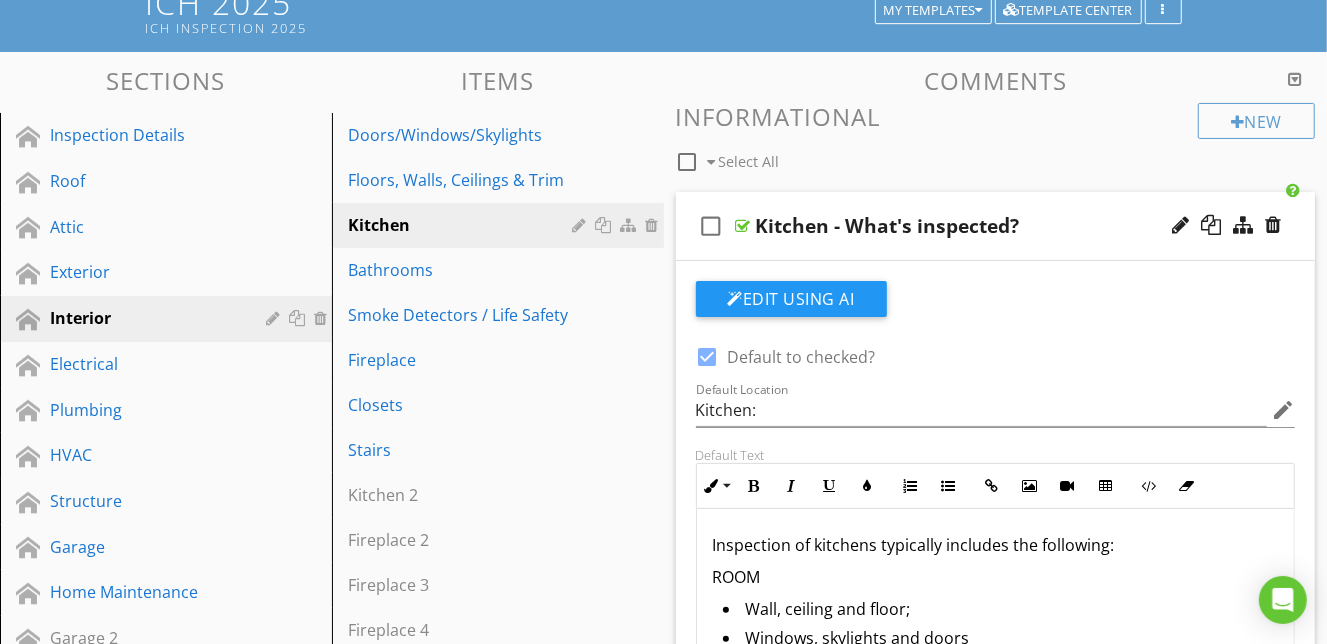 click on "check_box_outline_blank
Kitchen - What's inspected?" at bounding box center [996, 226] 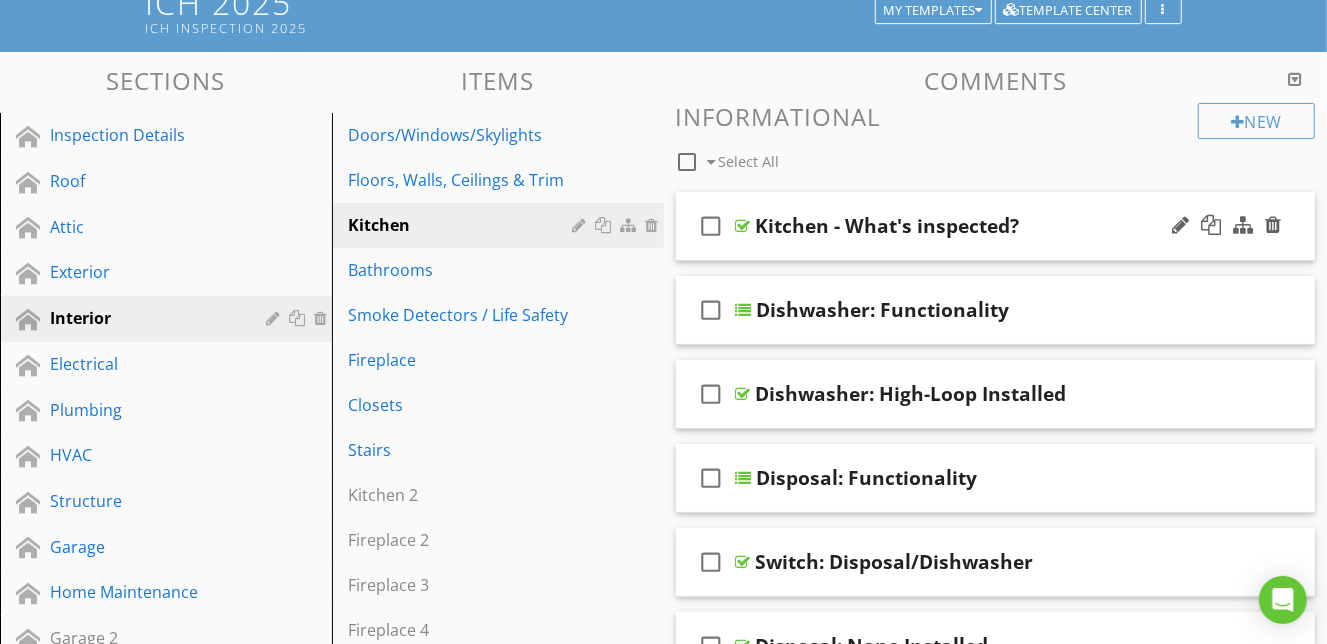 click on "Kitchen - What's inspected?" at bounding box center (981, 226) 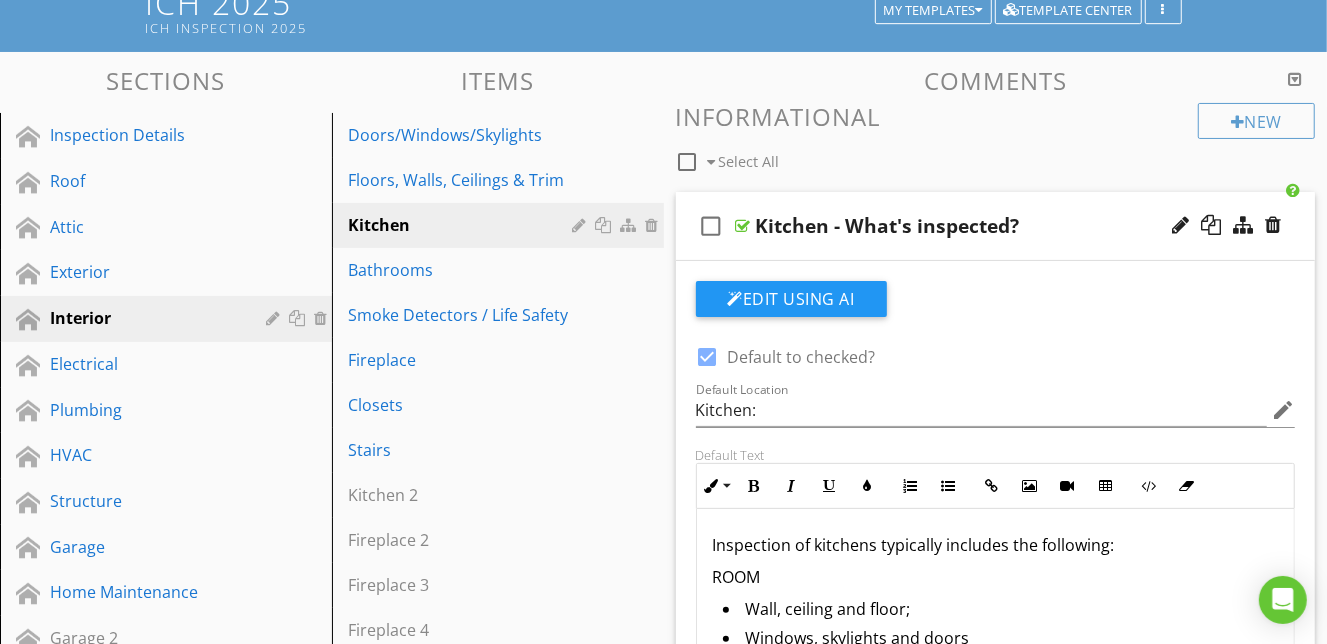 click at bounding box center (708, 357) 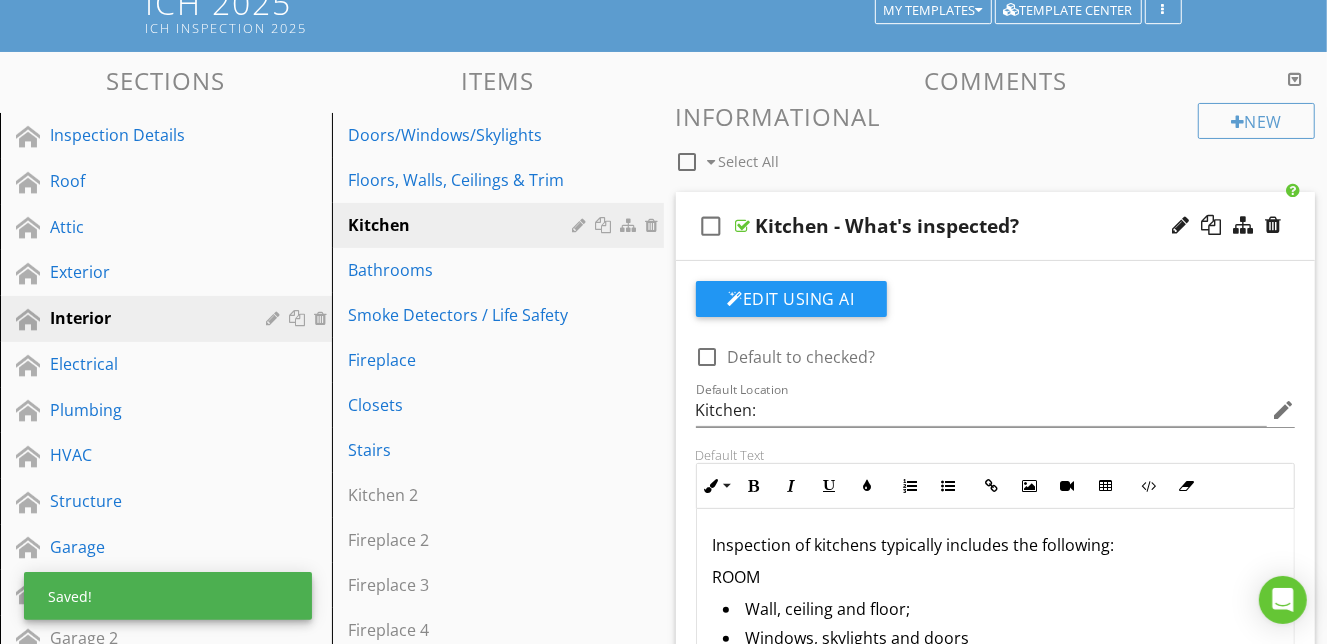 click on "check_box_outline_blank" at bounding box center (712, 226) 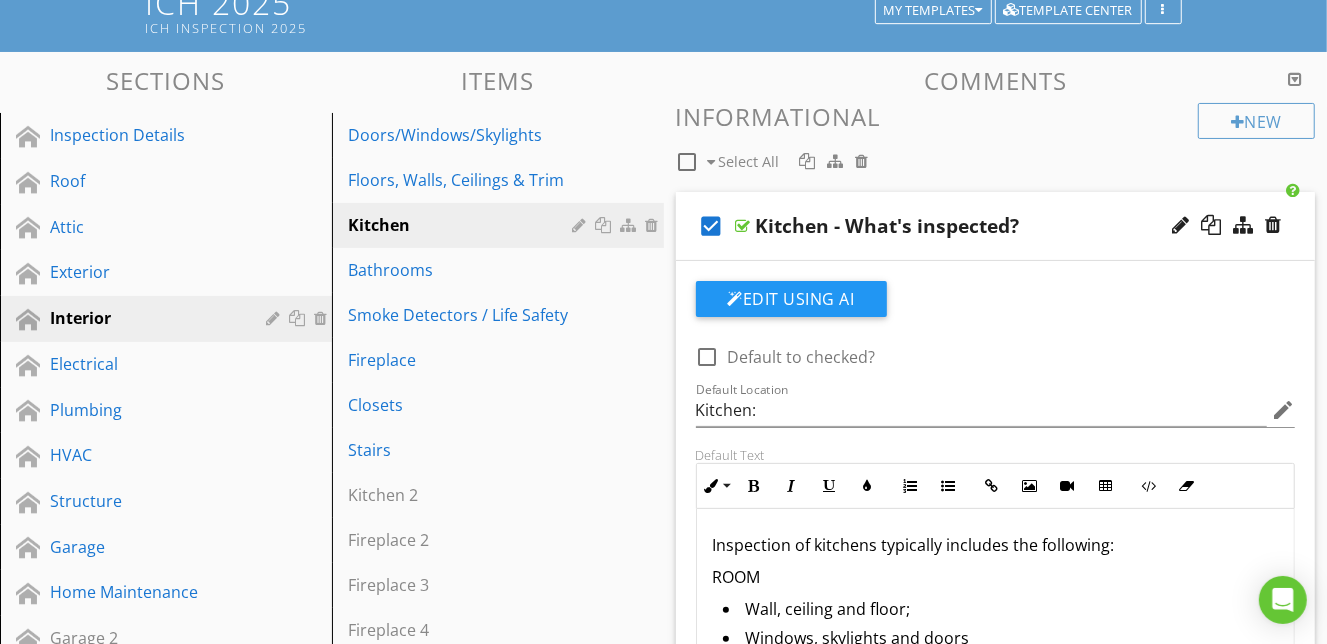 click on "check_box" at bounding box center [712, 226] 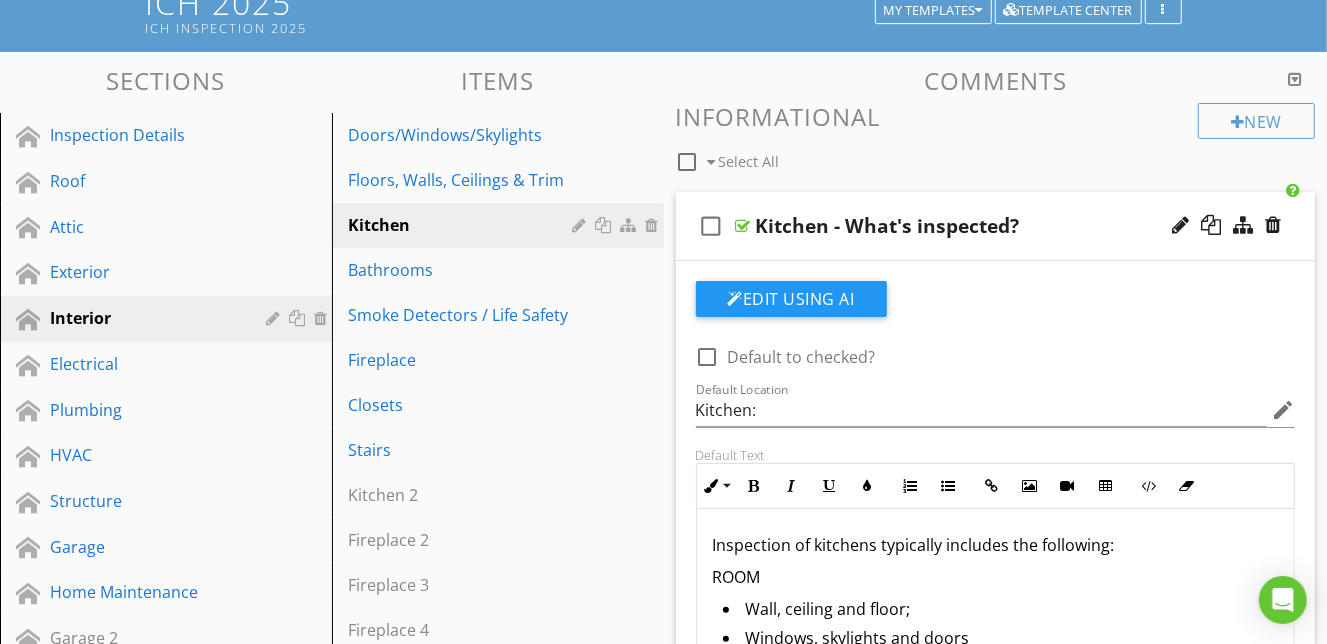 click on "check_box_outline_blank
Kitchen - What's inspected?" at bounding box center (996, 226) 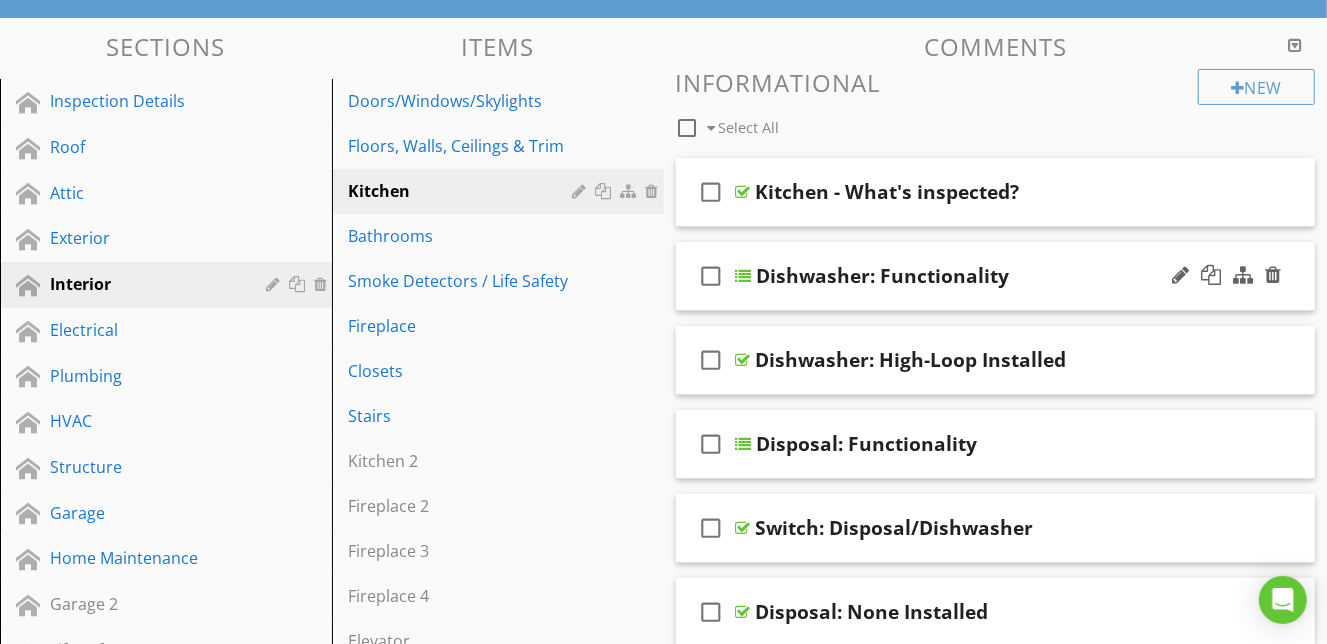 scroll, scrollTop: 184, scrollLeft: 0, axis: vertical 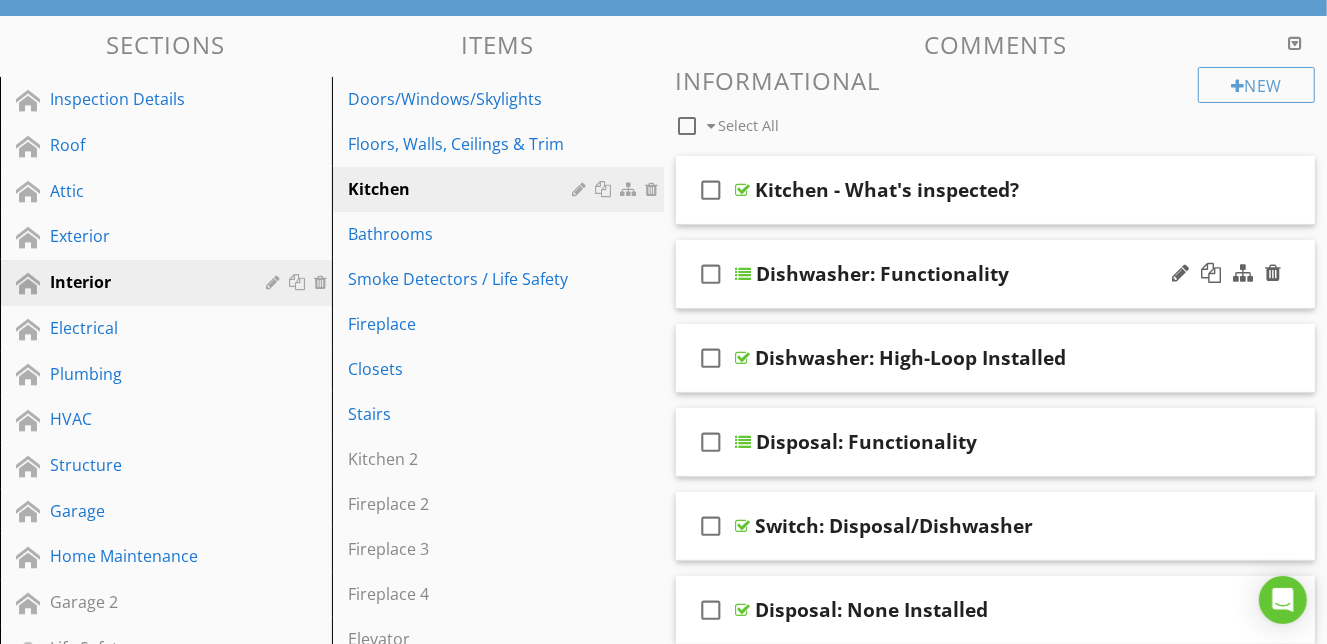 click on "Dishwasher: Functionality" at bounding box center (982, 274) 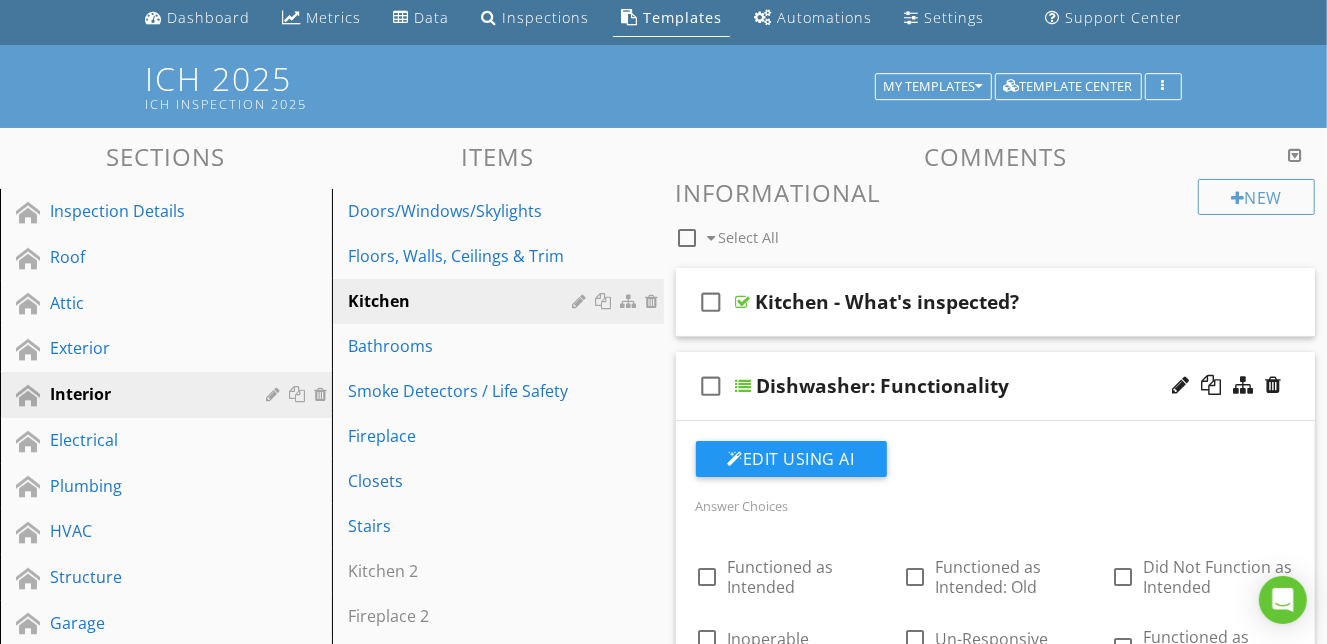 scroll, scrollTop: 0, scrollLeft: 0, axis: both 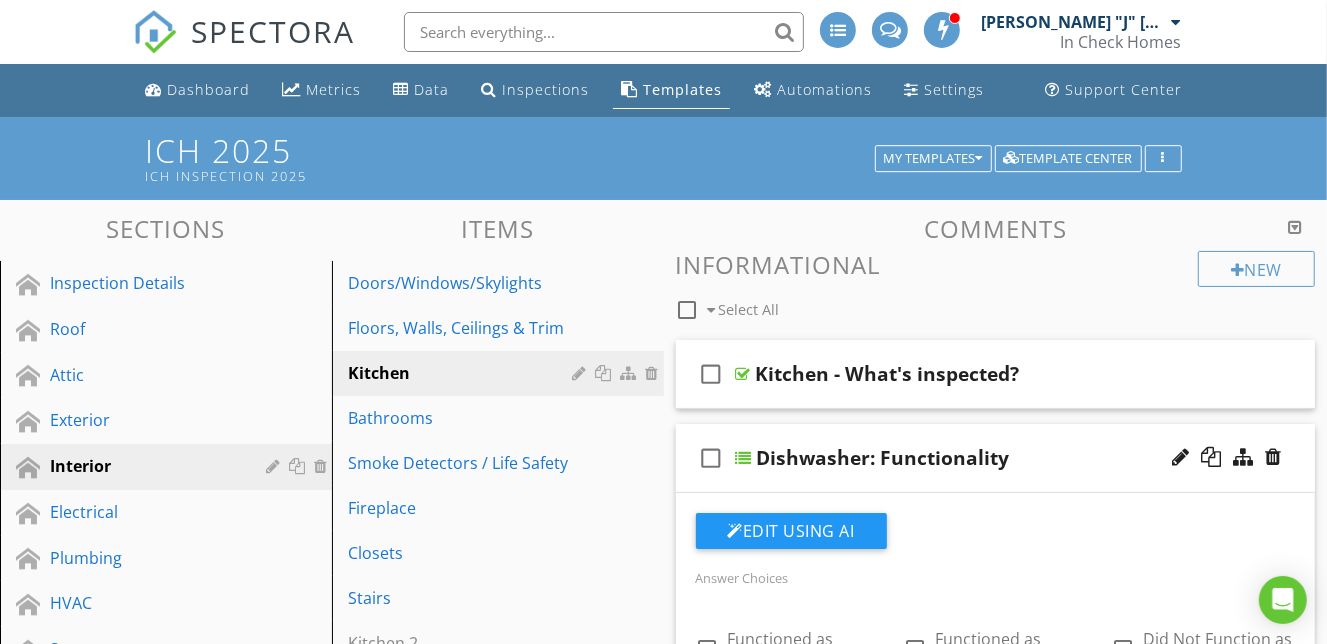 click on "Dishwasher: Functionality" at bounding box center [982, 458] 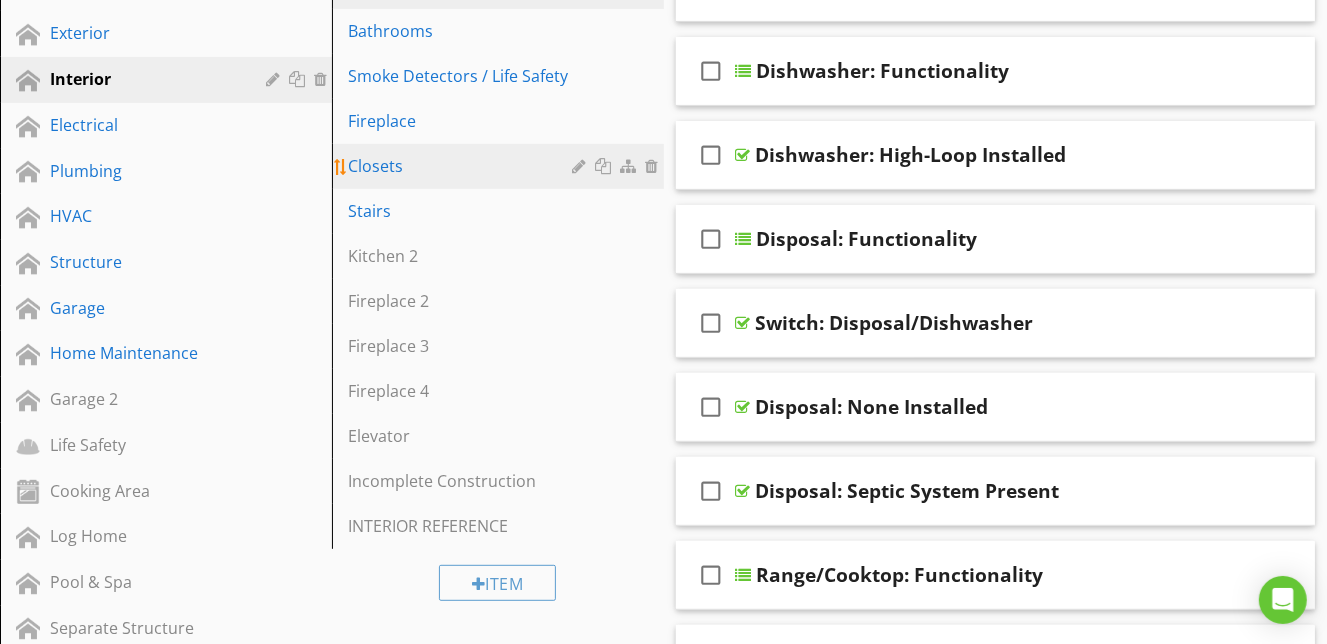 scroll, scrollTop: 389, scrollLeft: 0, axis: vertical 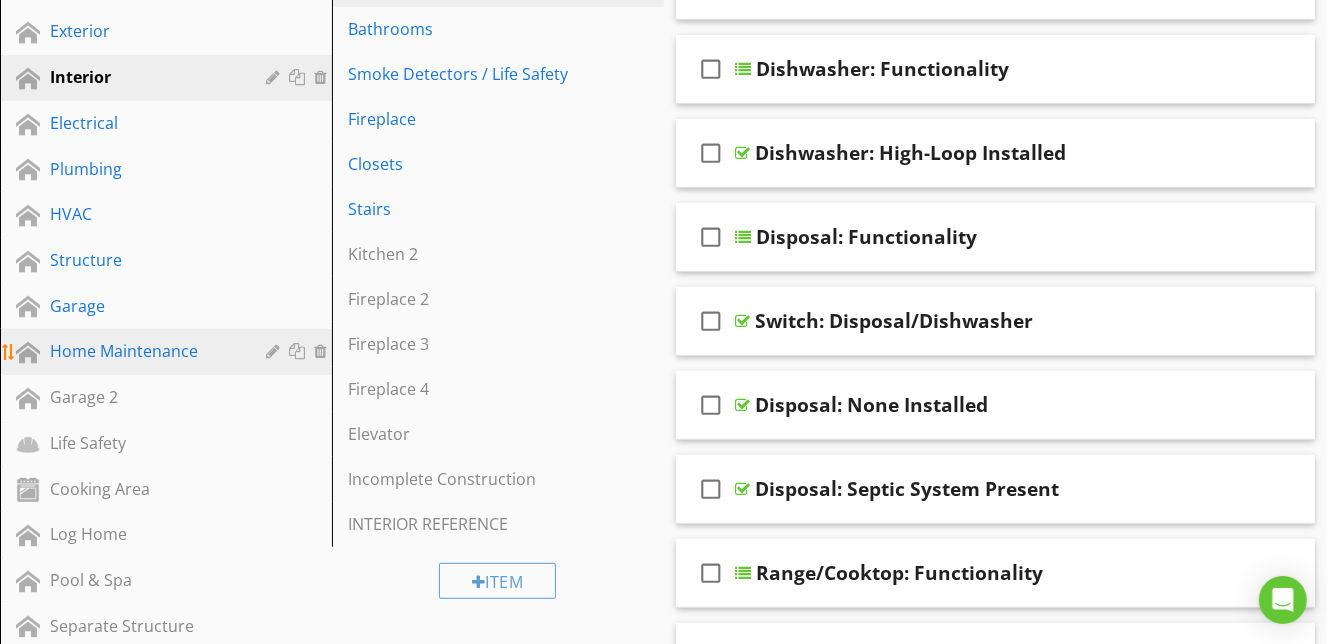 click on "Home Maintenance" at bounding box center (143, 351) 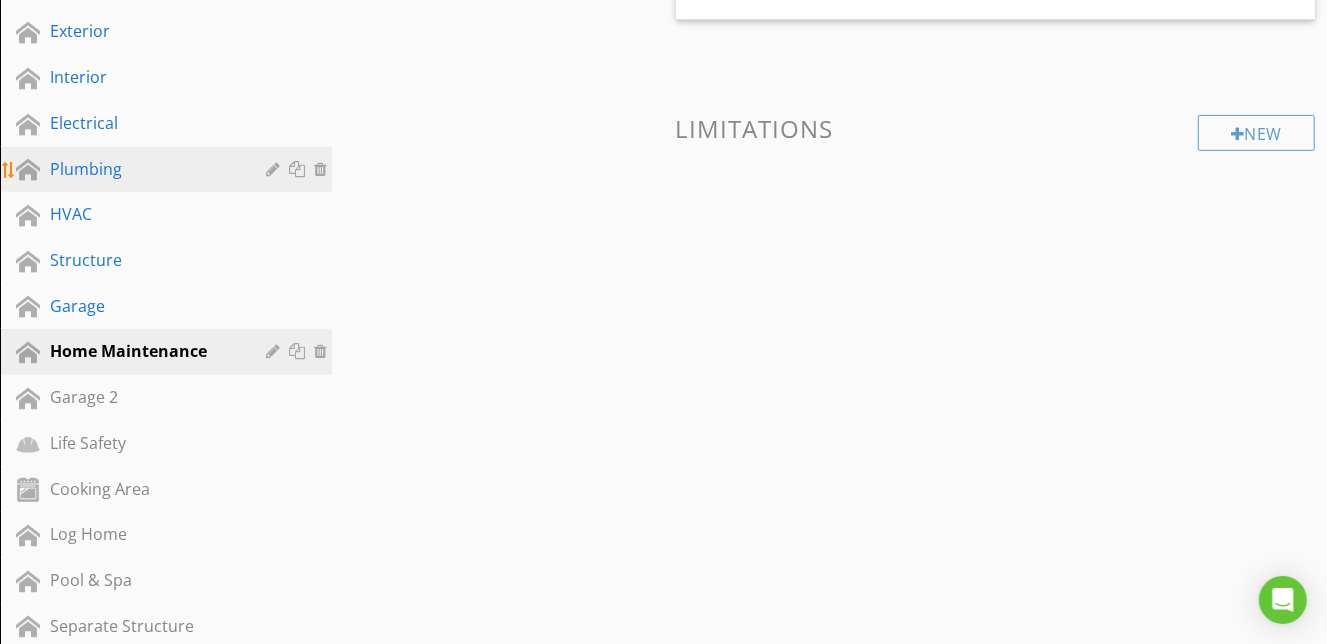 click on "Plumbing" at bounding box center (143, 169) 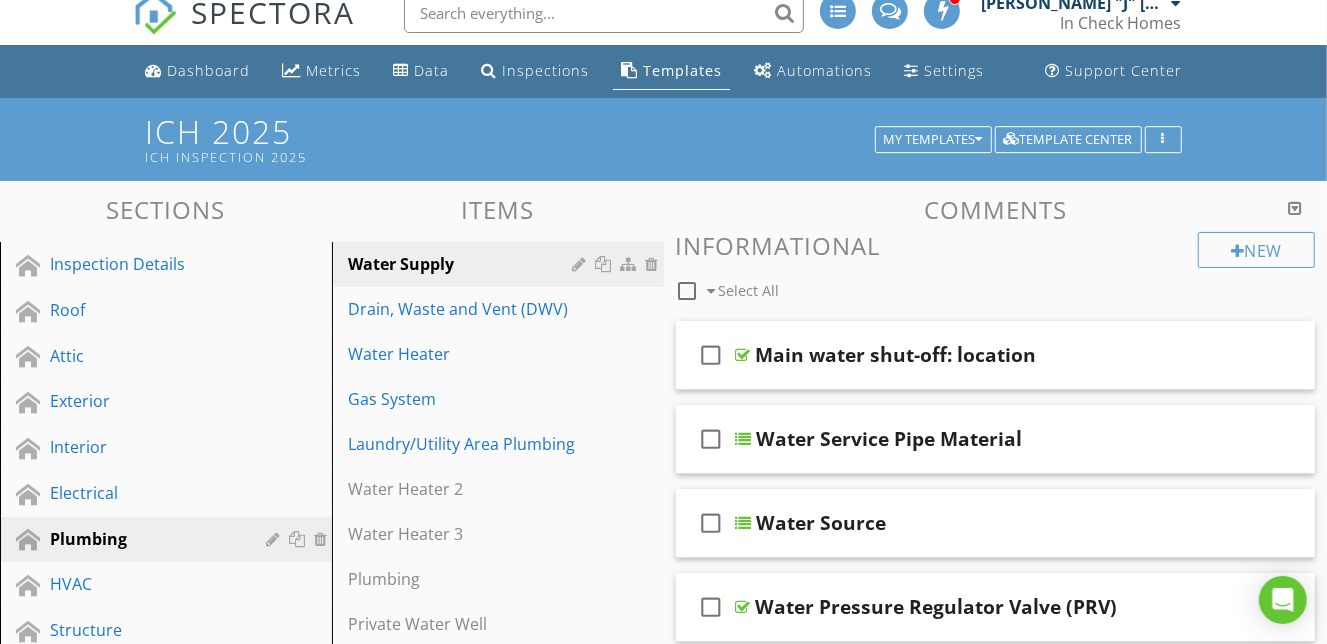 scroll, scrollTop: 0, scrollLeft: 0, axis: both 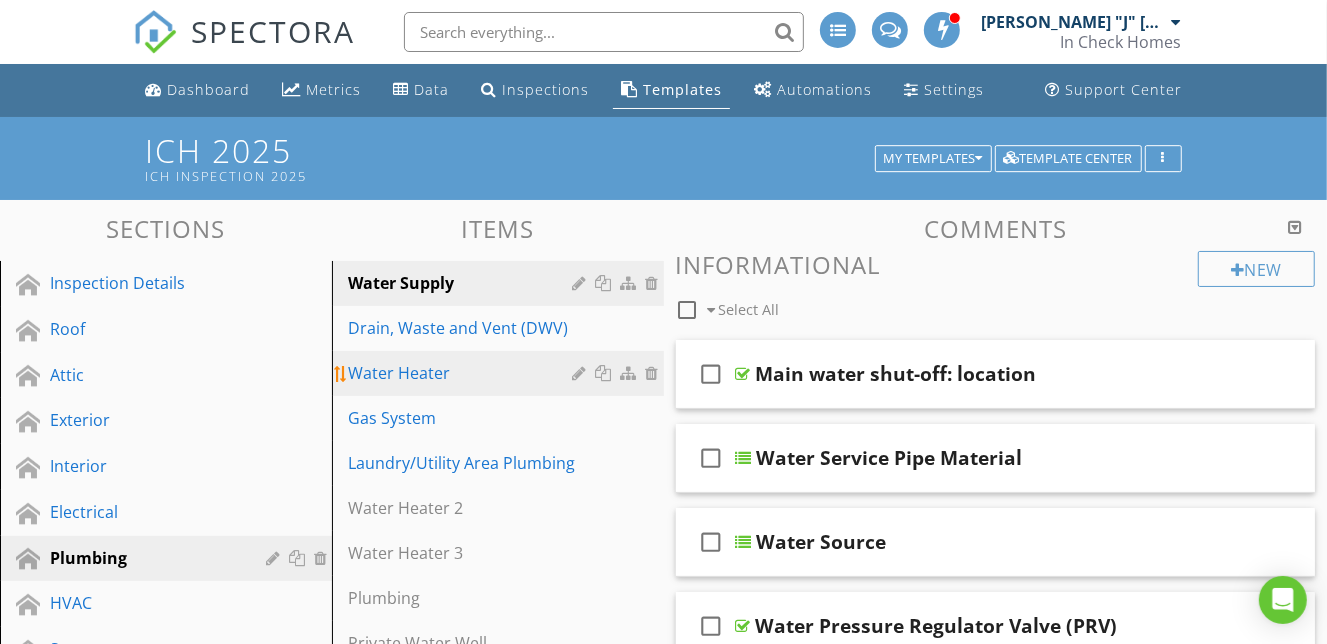 click on "Water Heater" at bounding box center [463, 373] 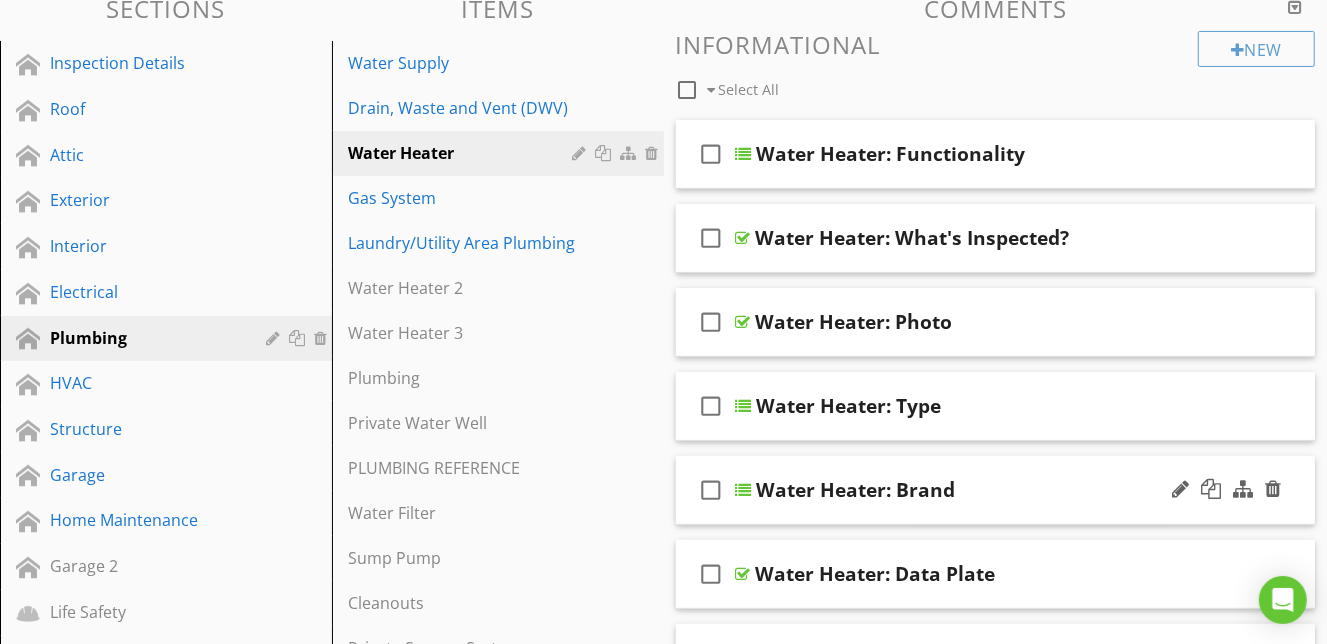 scroll, scrollTop: 223, scrollLeft: 0, axis: vertical 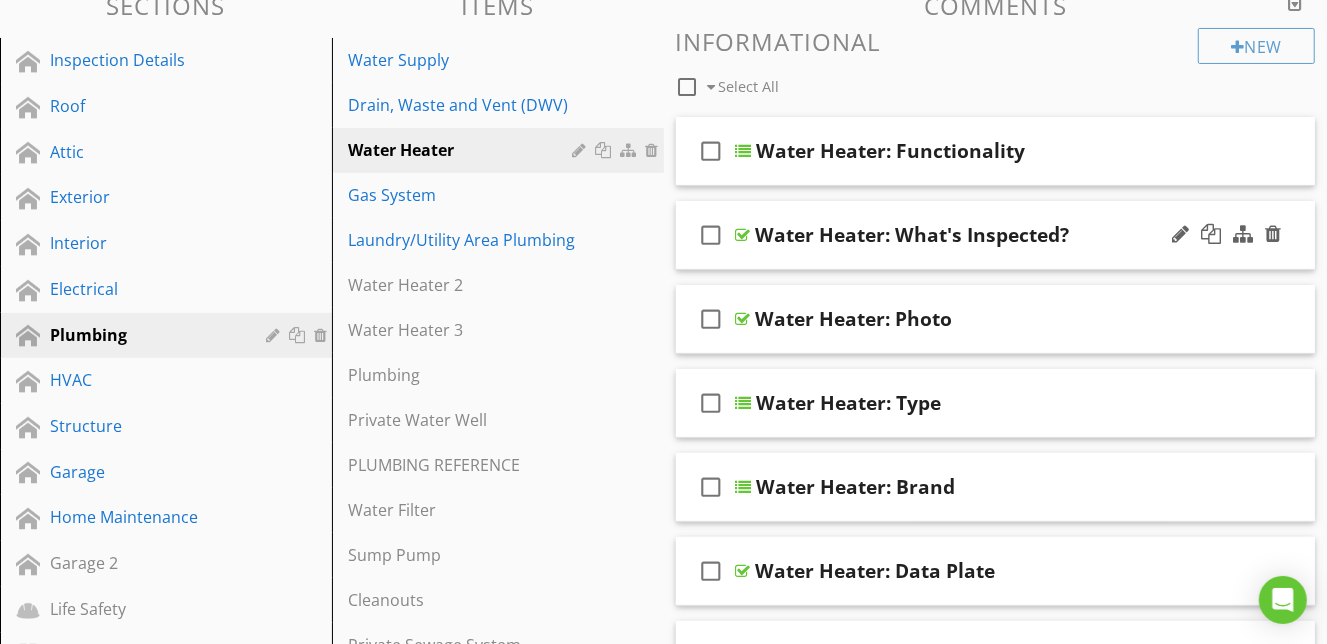 click on "check_box_outline_blank
Water Heater: What's Inspected?" at bounding box center (996, 235) 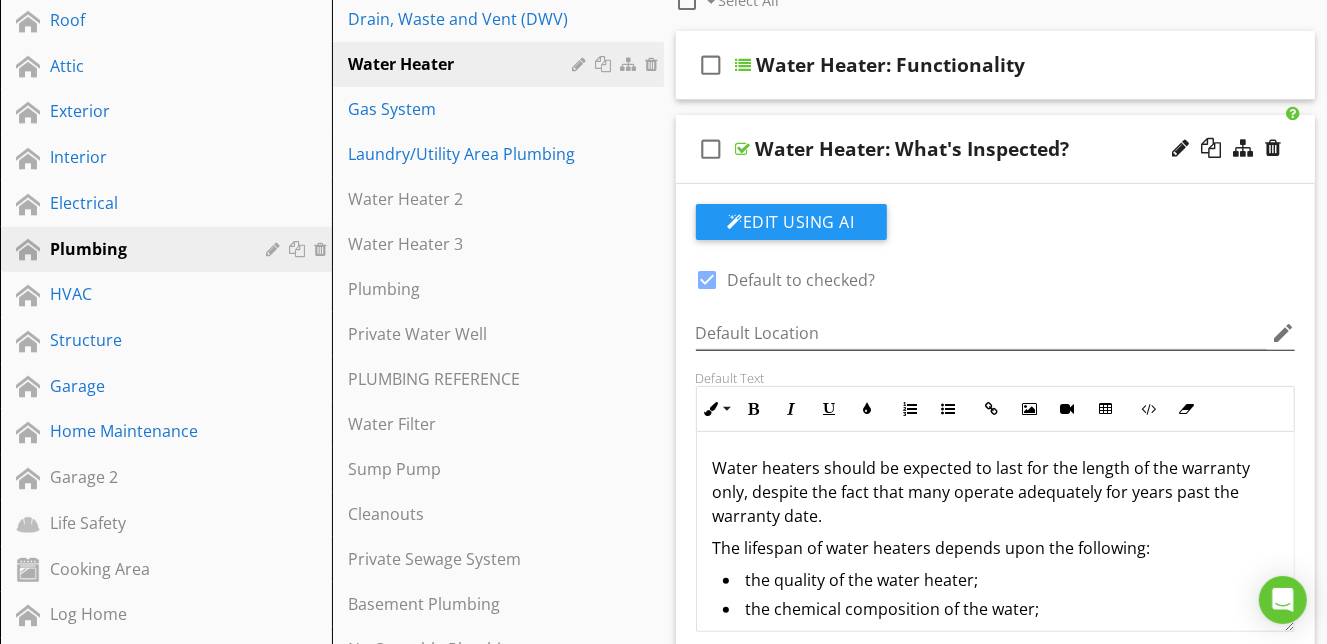scroll, scrollTop: 311, scrollLeft: 0, axis: vertical 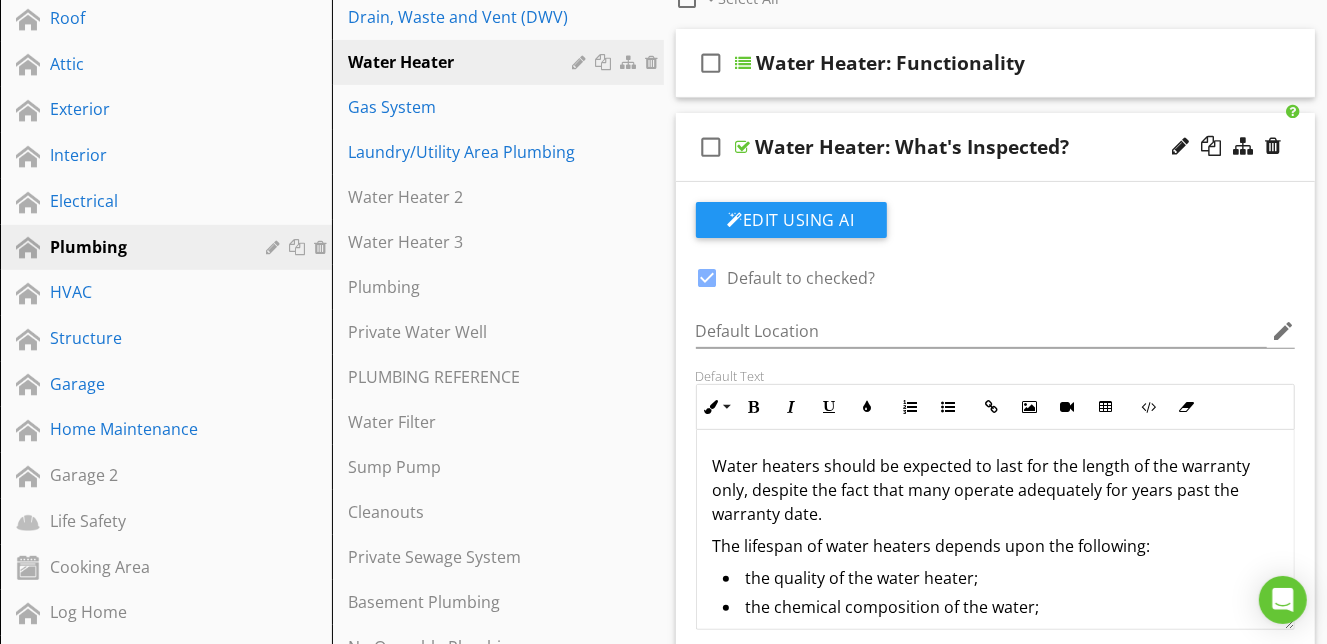 click at bounding box center (708, 278) 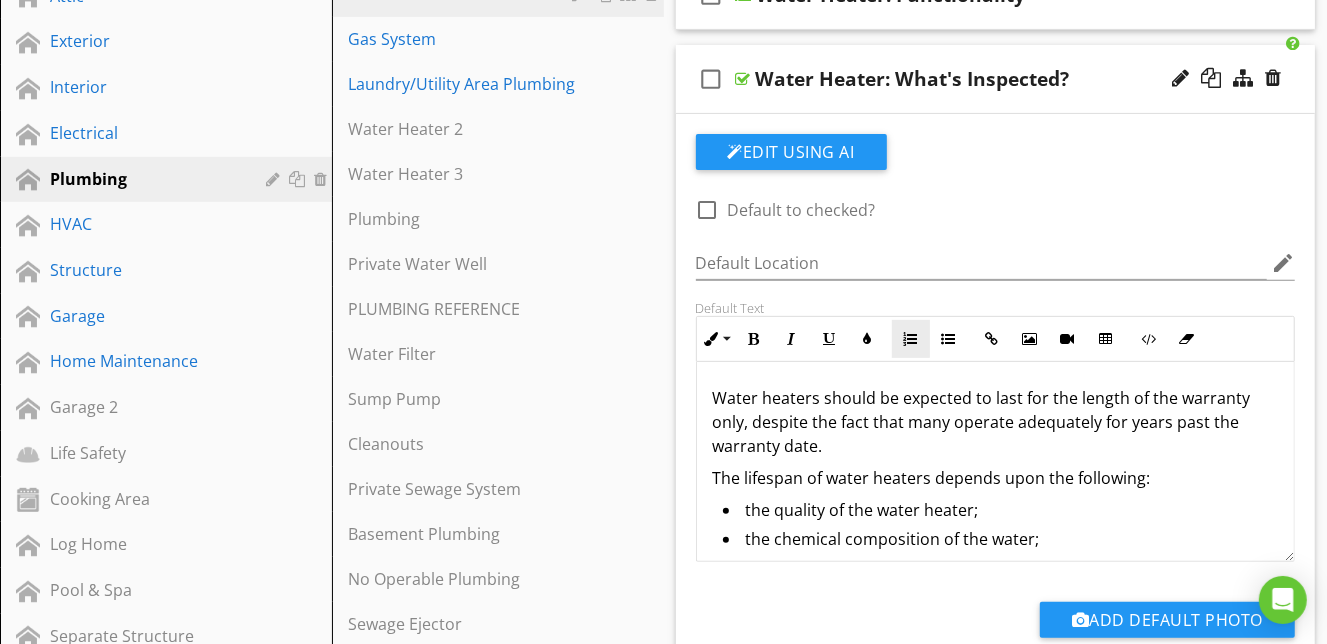 scroll, scrollTop: 382, scrollLeft: 0, axis: vertical 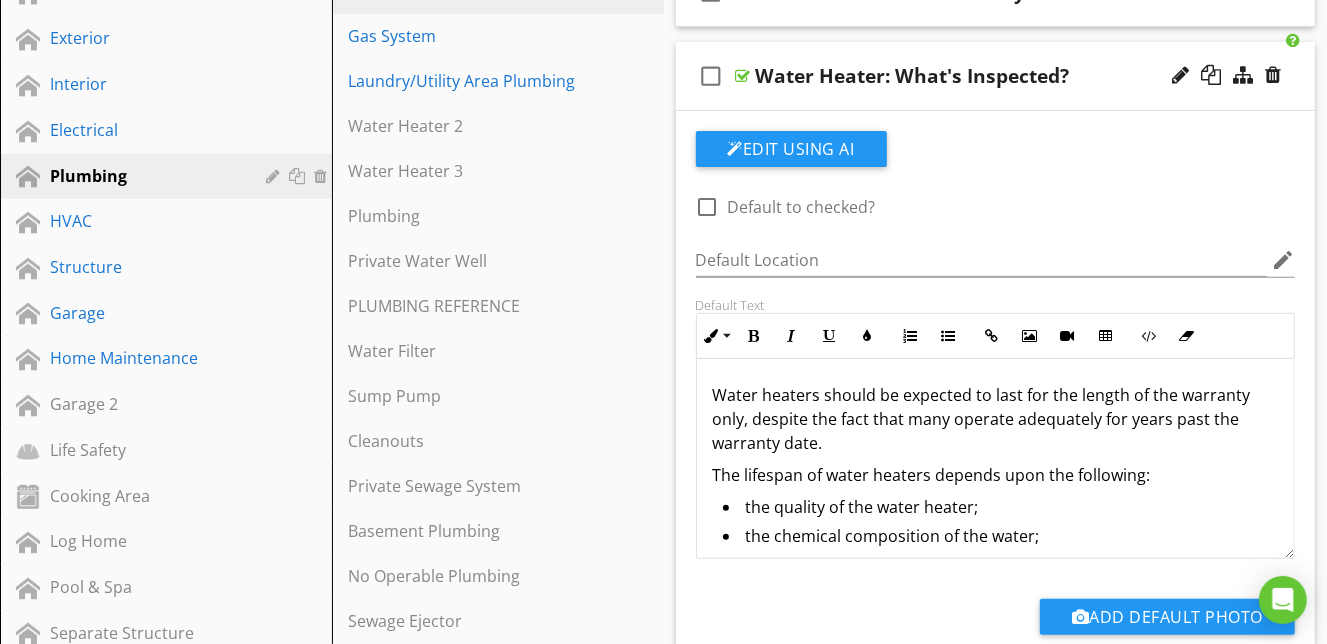 click on "check_box_outline_blank
Water Heater: What's Inspected?" at bounding box center (996, 76) 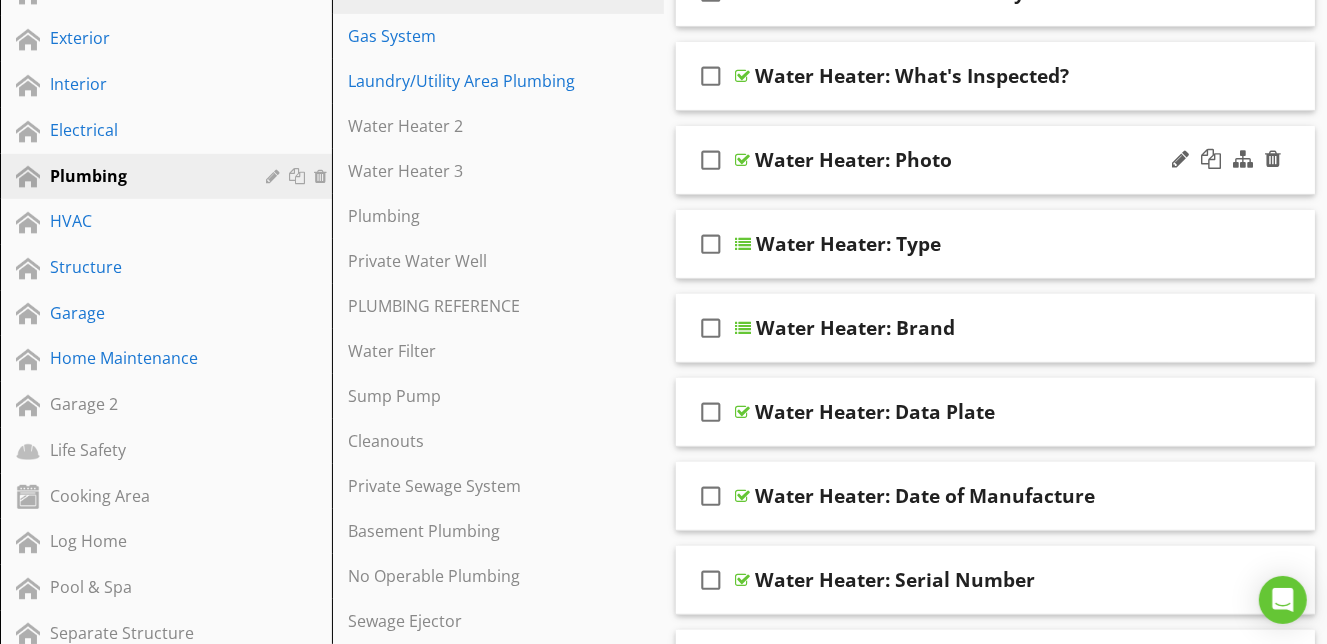 click on "Water Heater: Photo" at bounding box center [981, 160] 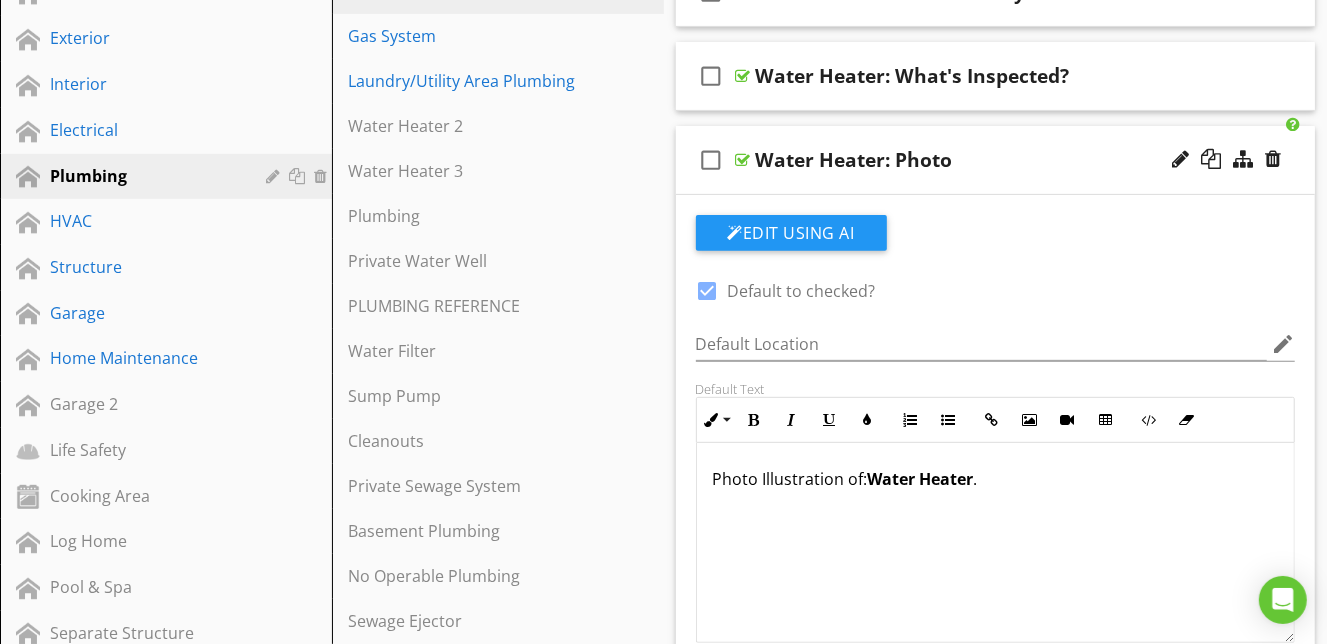 click at bounding box center (708, 291) 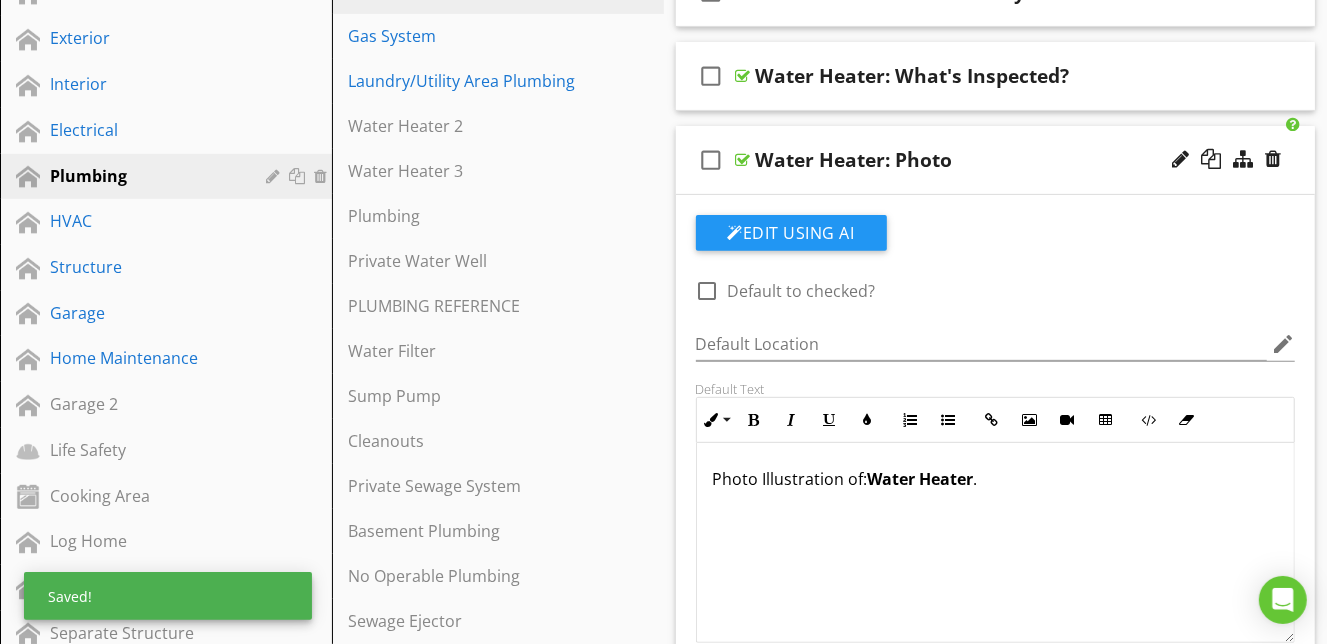 click on "check_box_outline_blank
Water Heater: Photo" at bounding box center (996, 160) 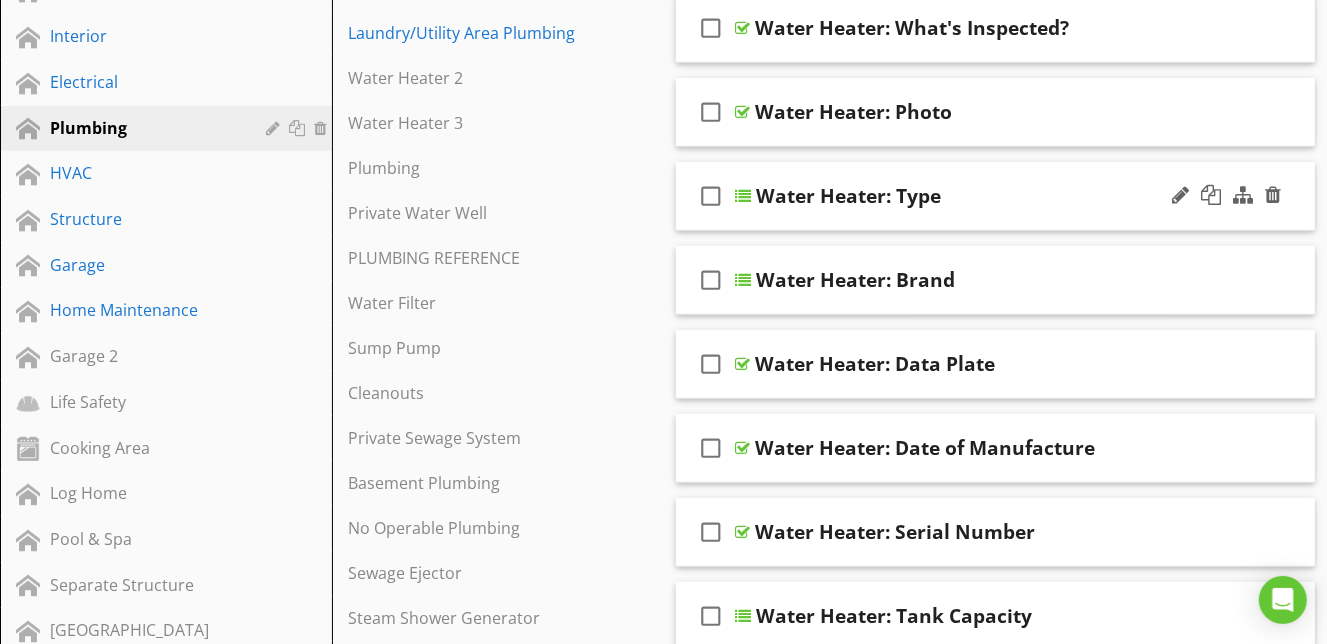 scroll, scrollTop: 430, scrollLeft: 0, axis: vertical 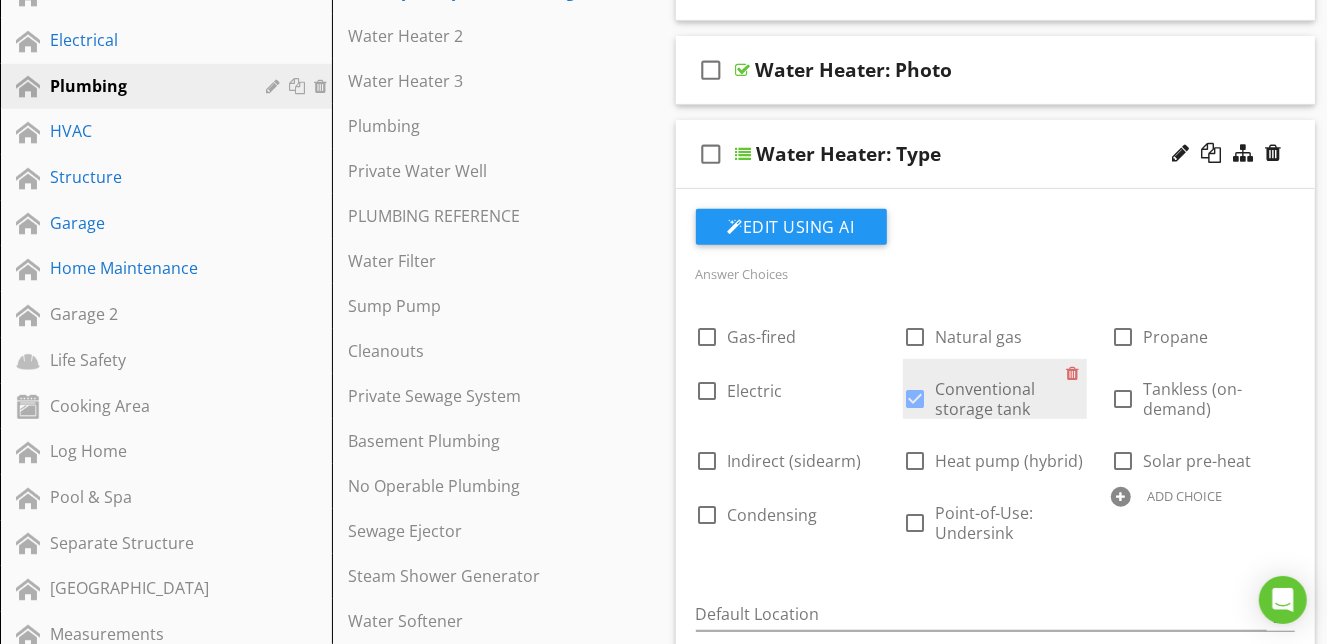 click at bounding box center [915, 399] 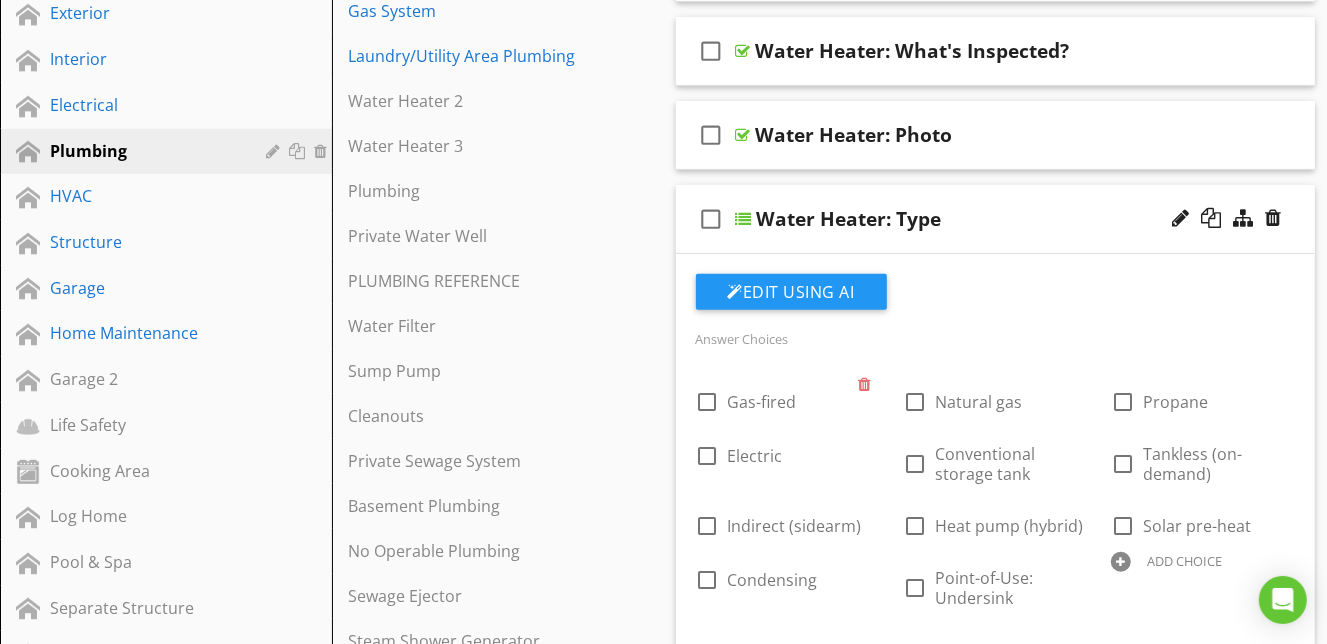 scroll, scrollTop: 410, scrollLeft: 0, axis: vertical 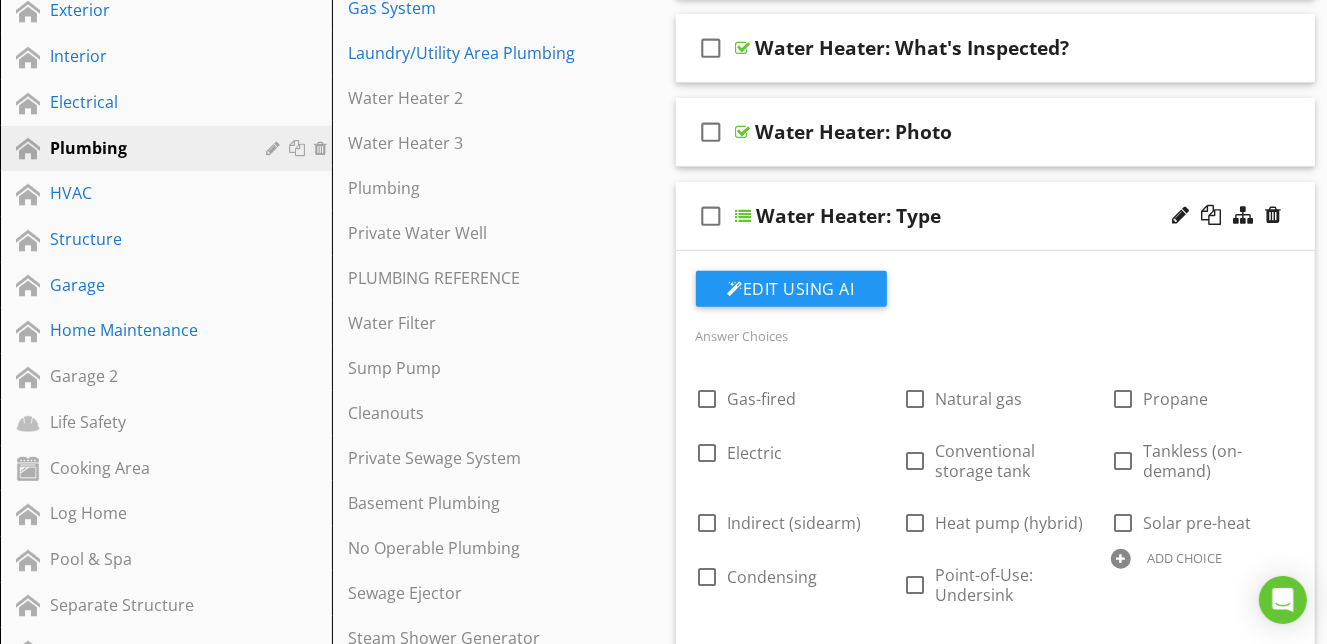 click on "Water Heater: Type" at bounding box center (982, 216) 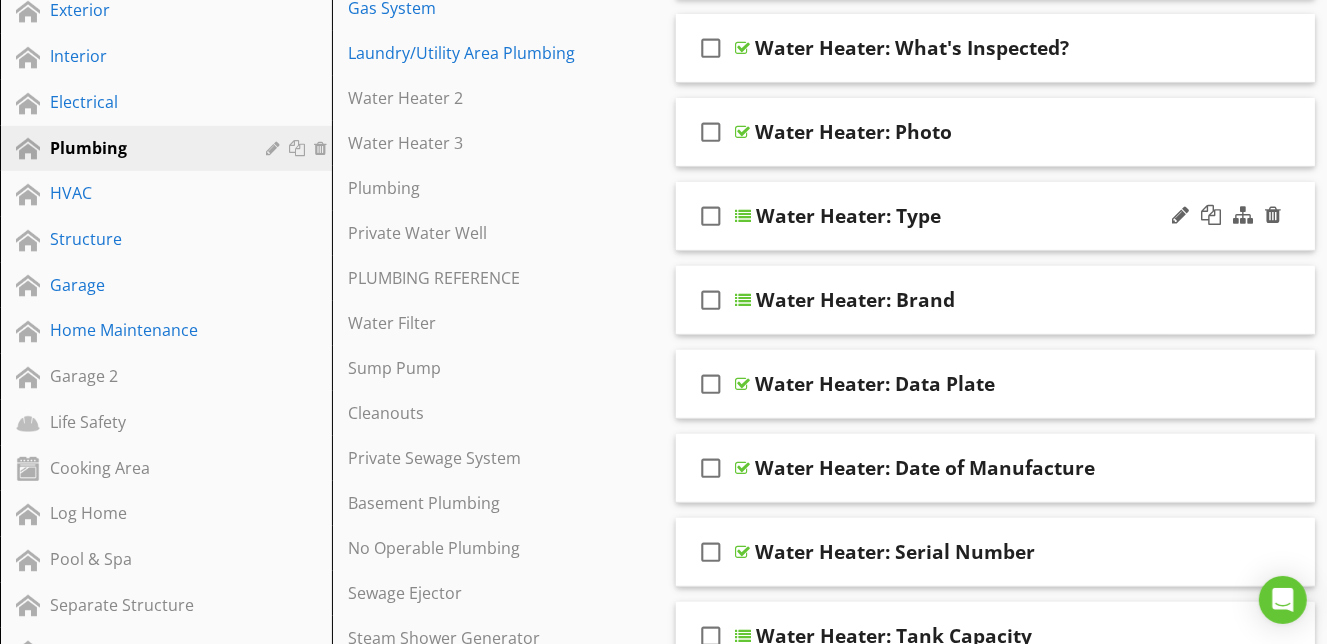 click on "Water Heater: Type" at bounding box center [982, 216] 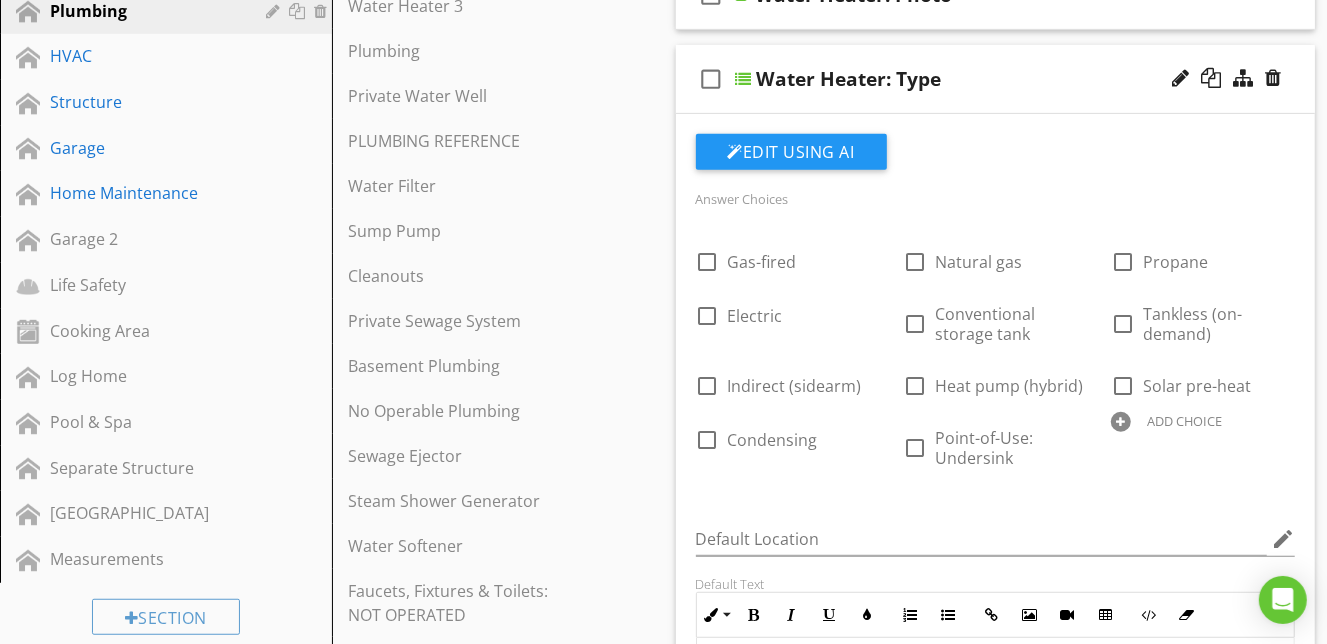 scroll, scrollTop: 546, scrollLeft: 0, axis: vertical 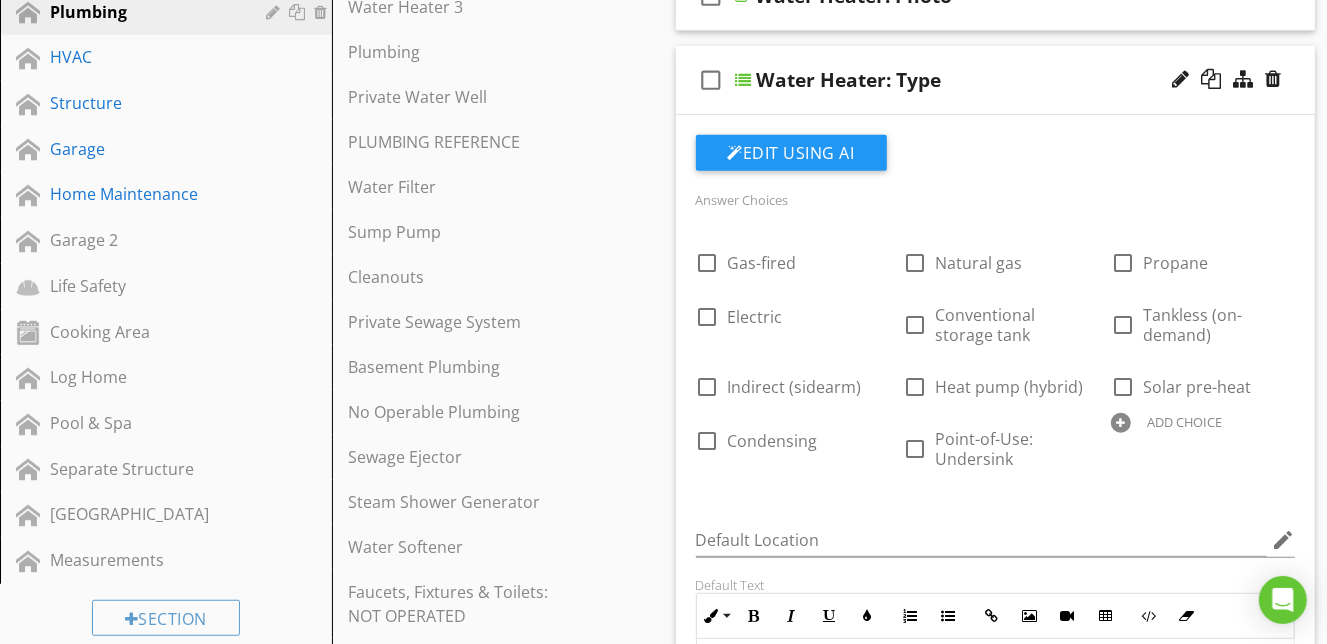 click on "Water Heater: Type" at bounding box center (982, 80) 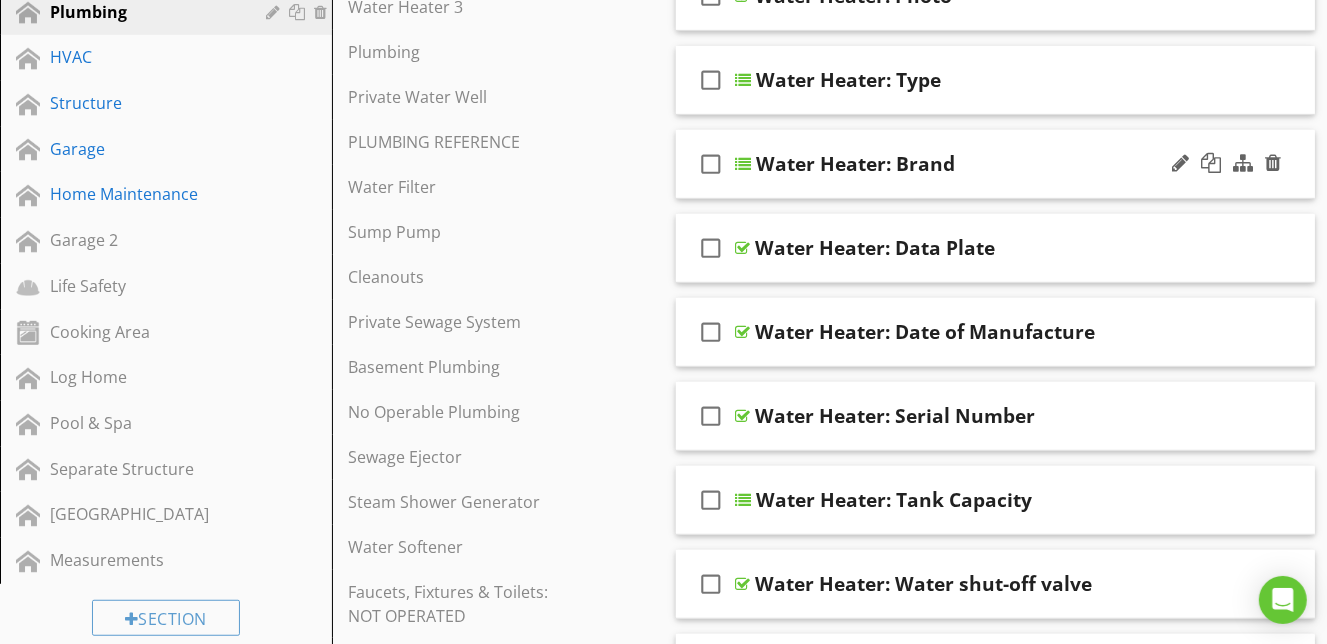click on "Water Heater: Brand" at bounding box center (982, 164) 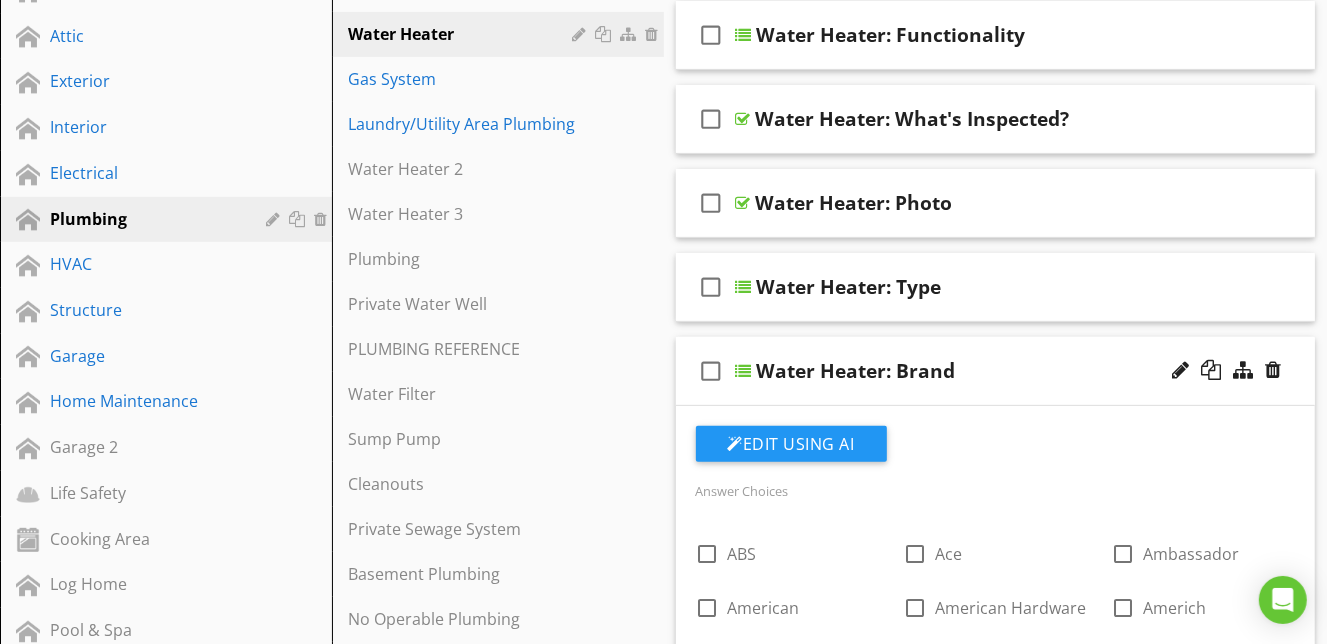 scroll, scrollTop: 334, scrollLeft: 0, axis: vertical 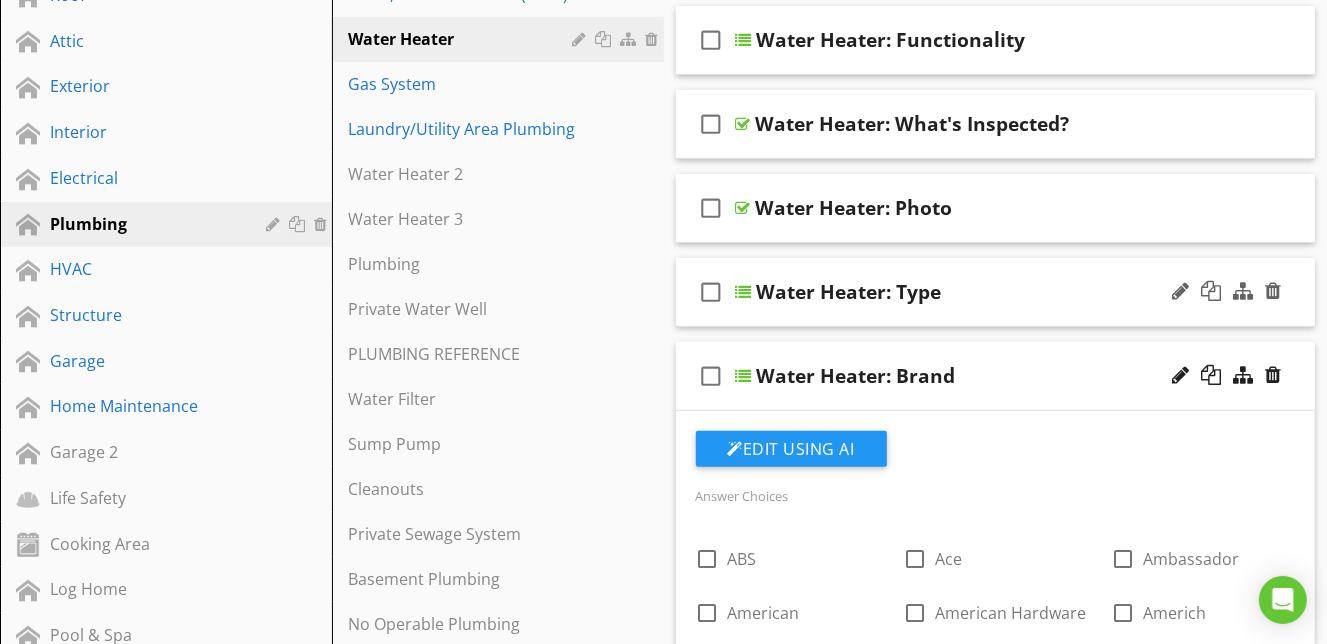 click on "Water Heater: Type" at bounding box center [982, 292] 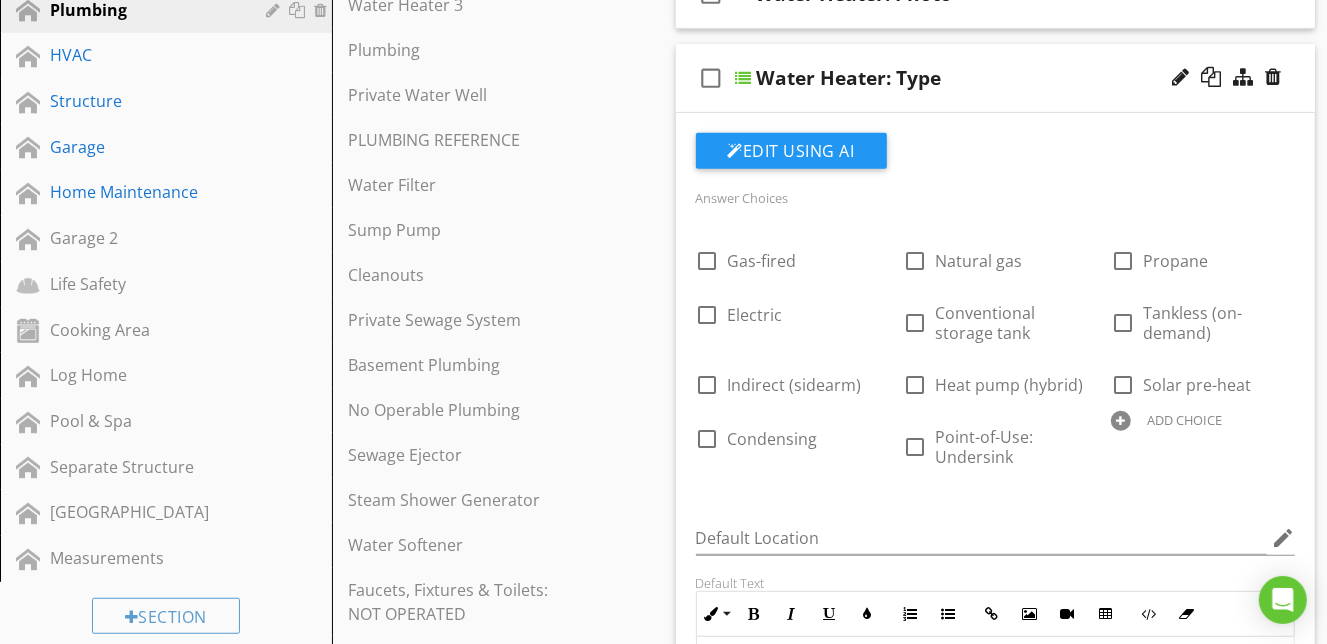 scroll, scrollTop: 551, scrollLeft: 0, axis: vertical 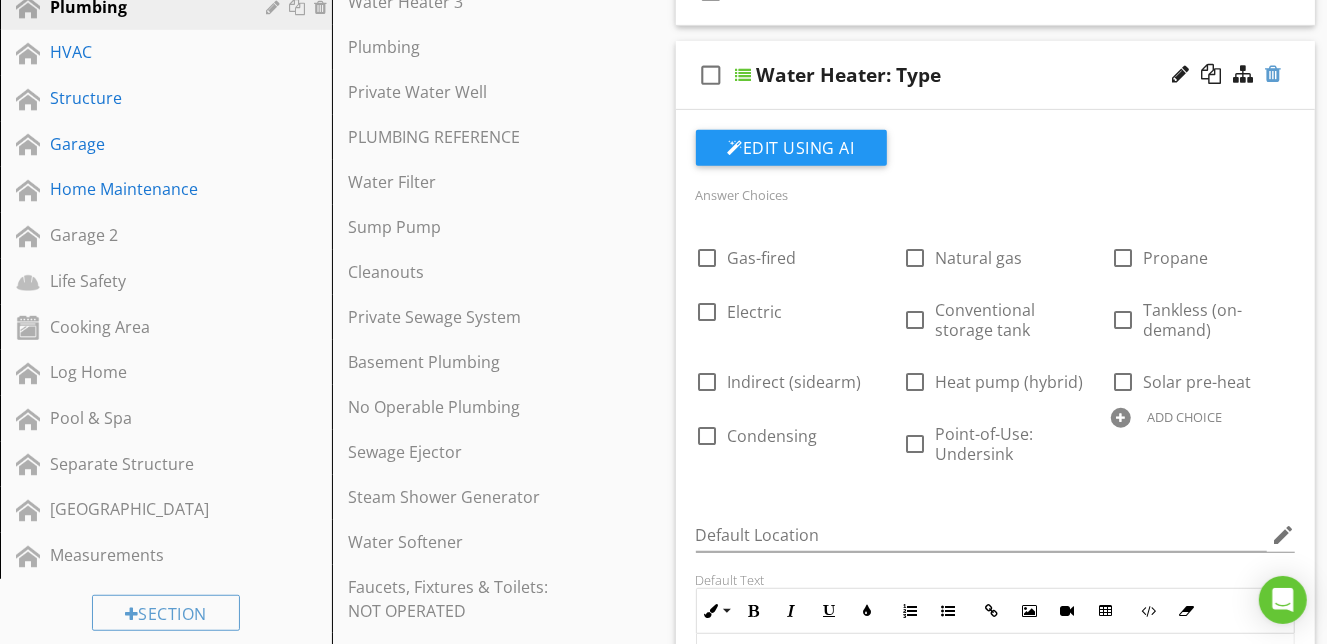 click at bounding box center (1273, 74) 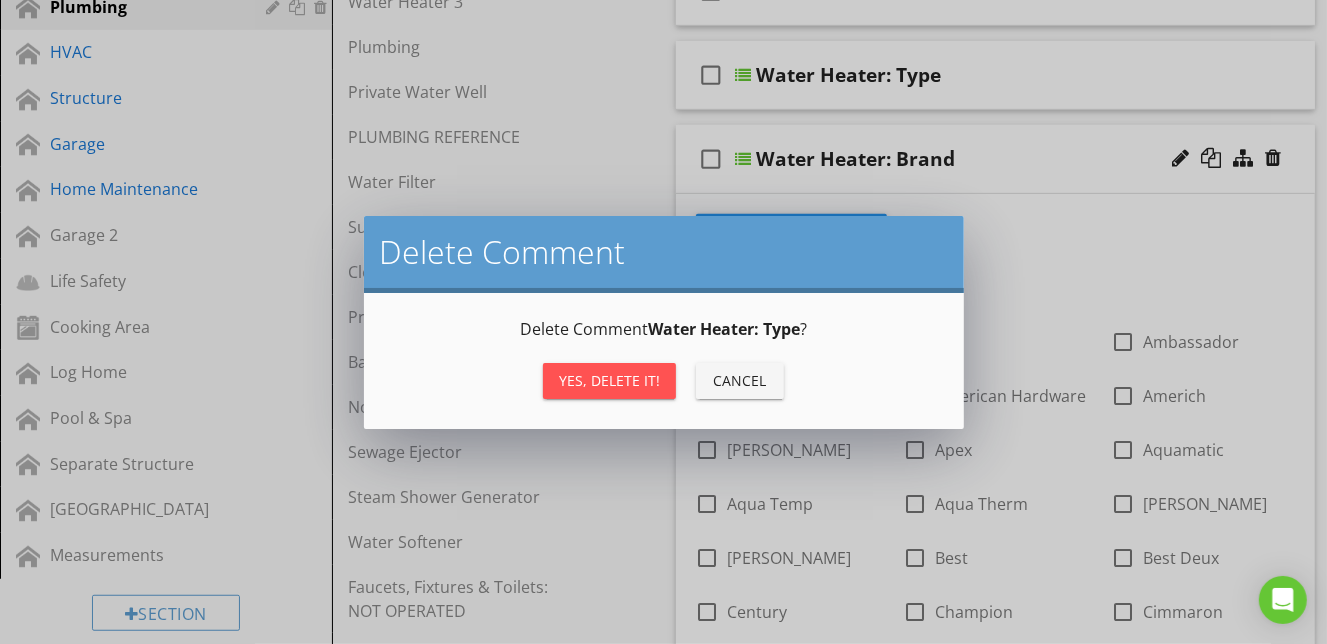 click on "Yes, Delete it!" at bounding box center [609, 381] 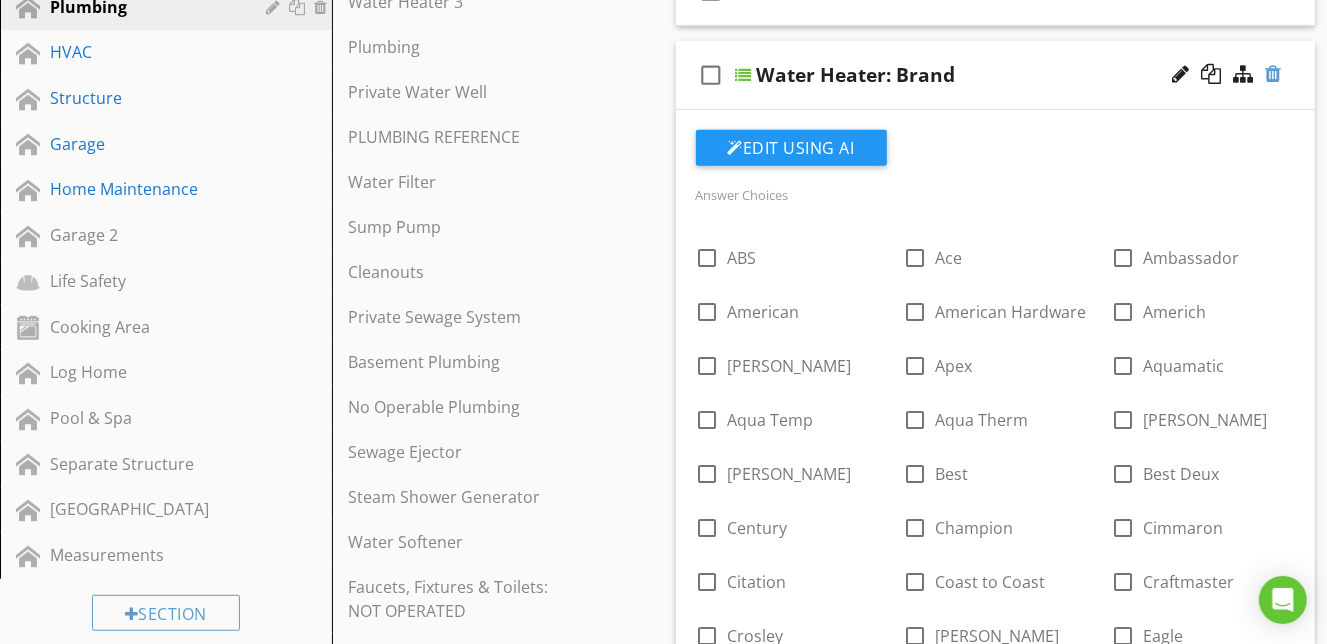 click at bounding box center (1273, 74) 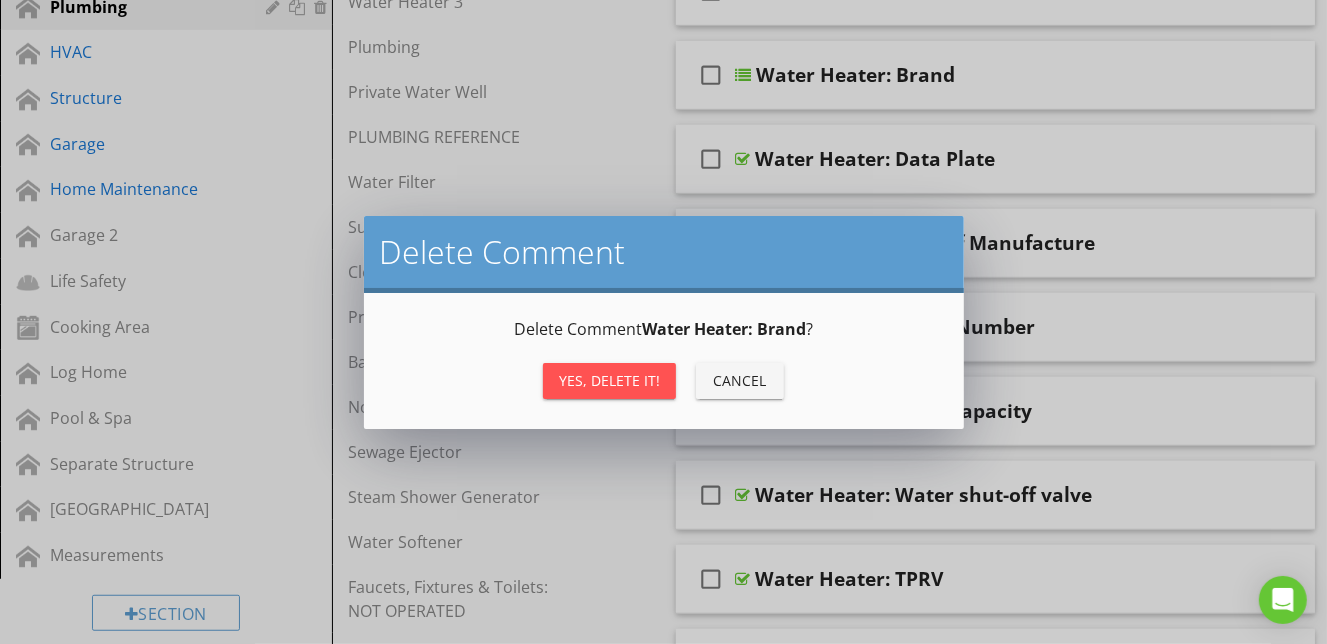 click on "Yes, Delete it!" at bounding box center (609, 380) 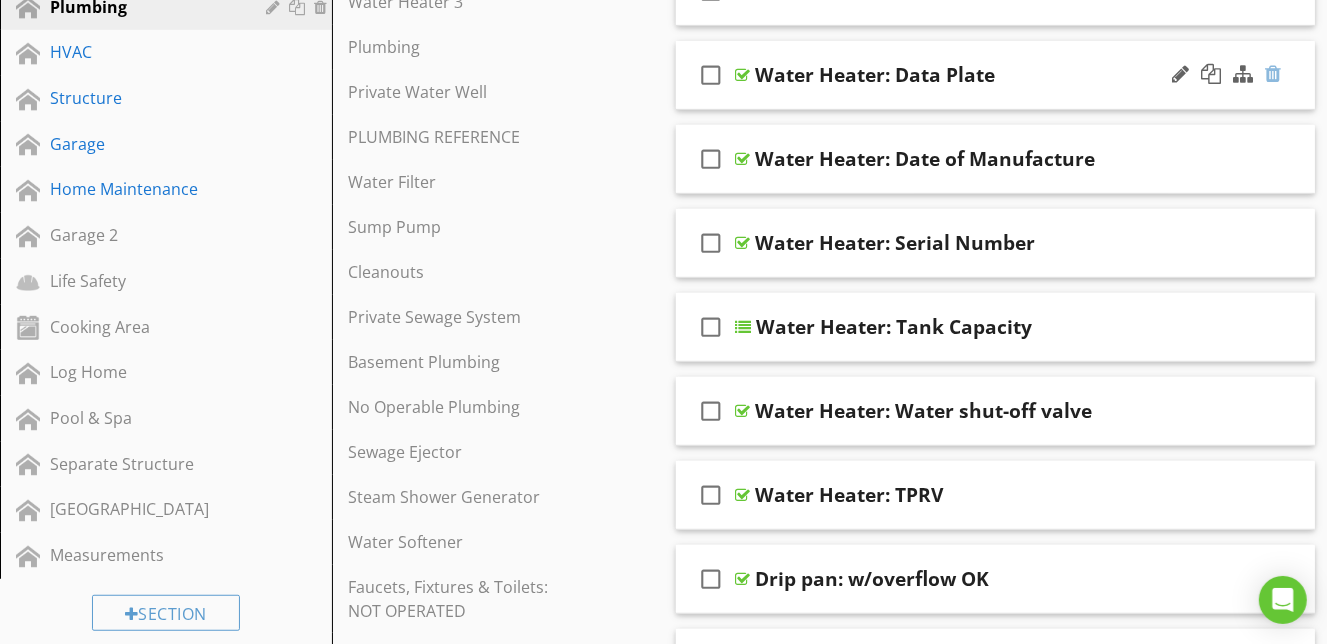 click at bounding box center (1273, 74) 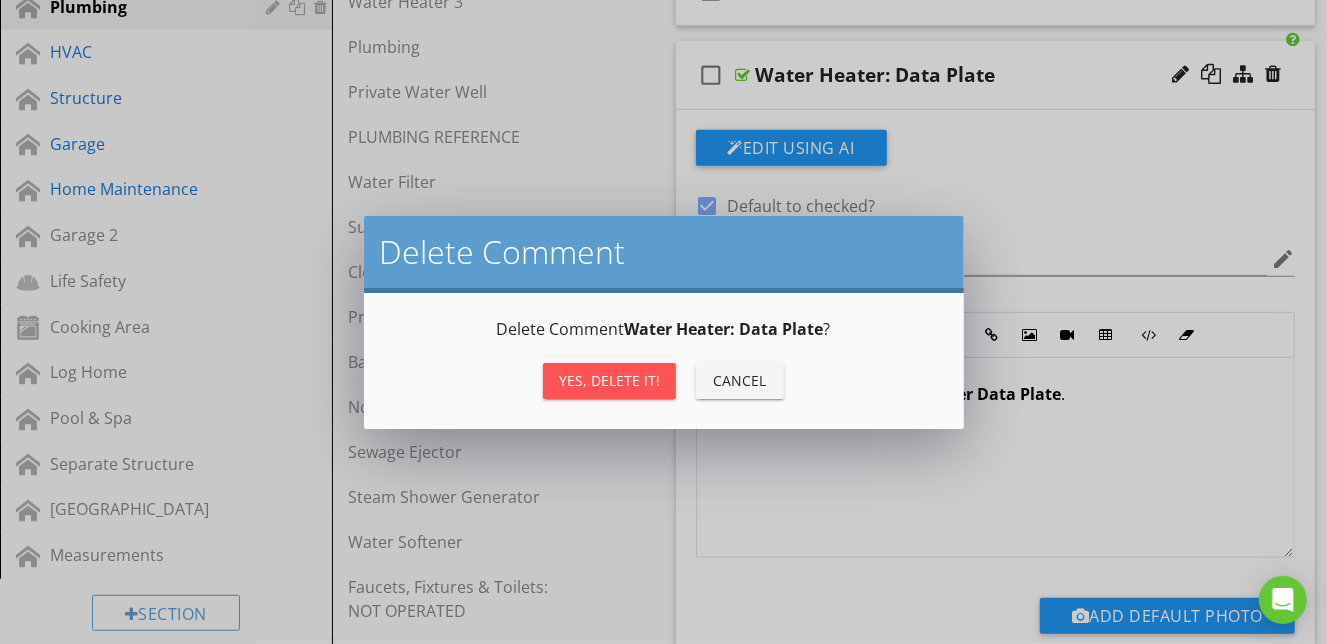 click on "Yes, Delete it!" at bounding box center [609, 380] 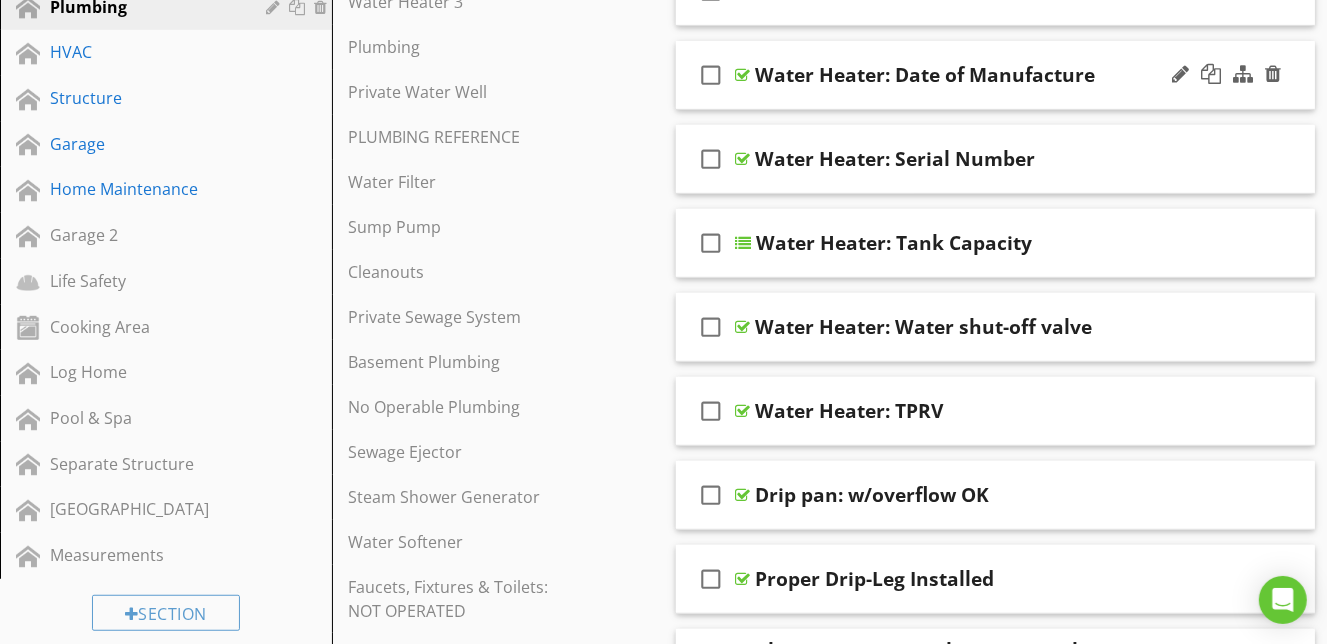 click at bounding box center (1226, 75) 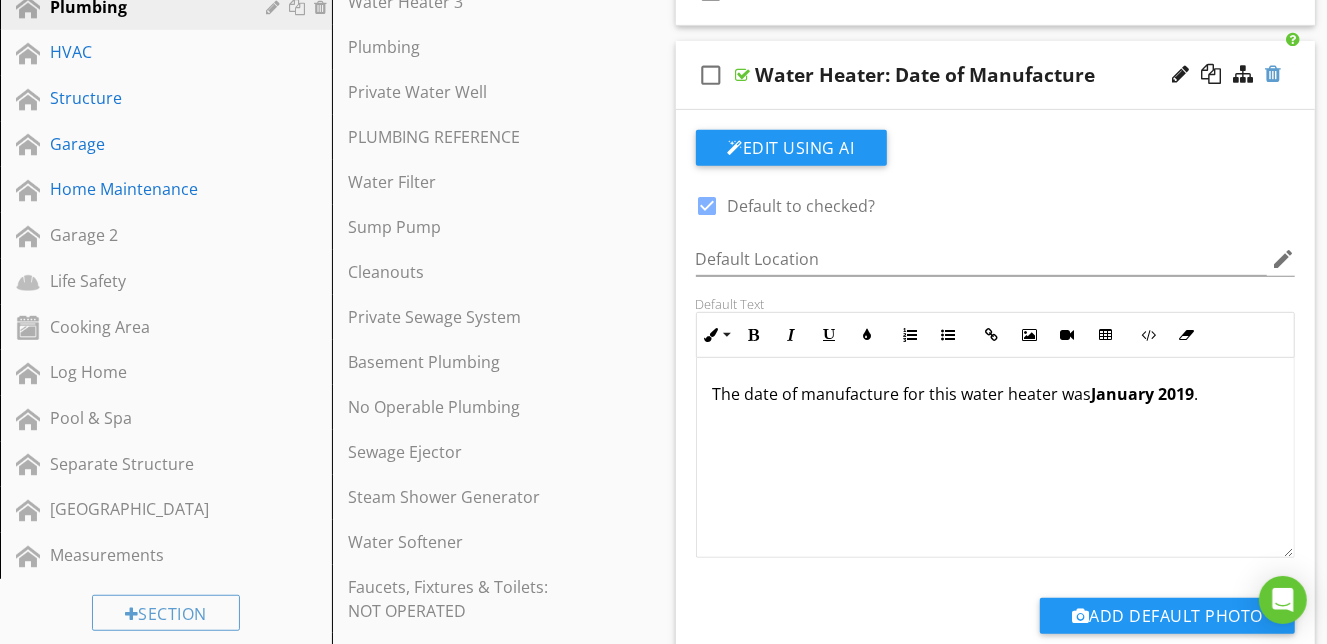 click at bounding box center [1273, 74] 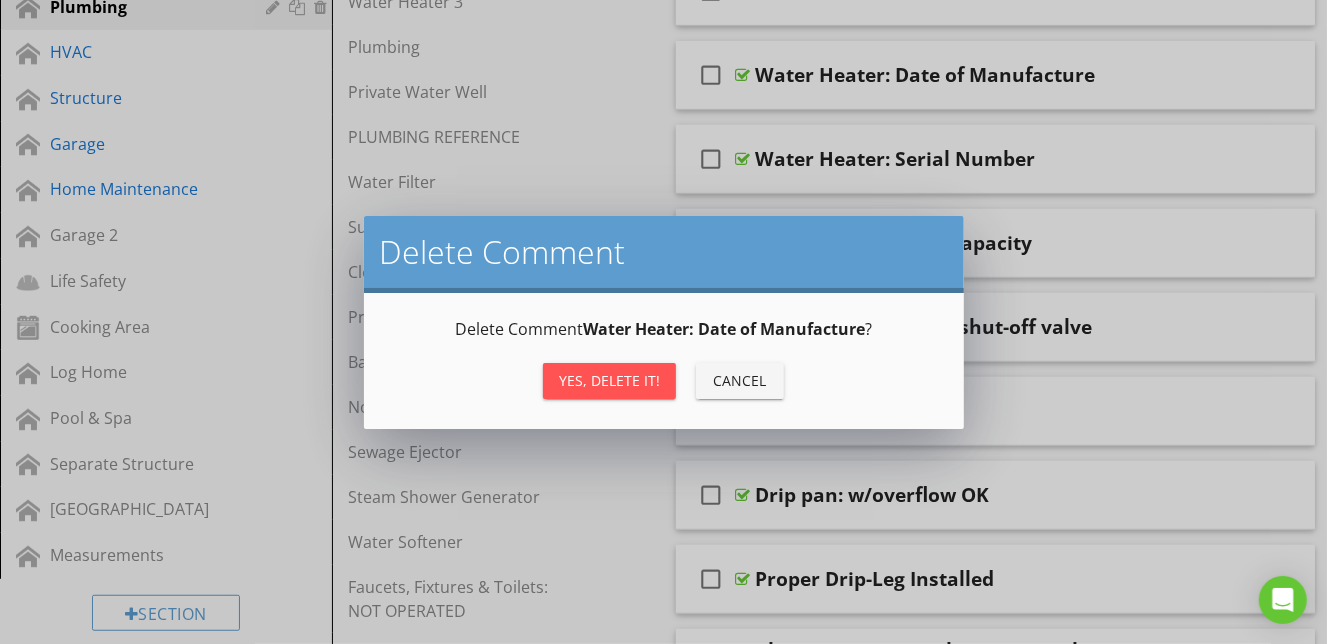 click on "Yes, Delete it!" at bounding box center [609, 380] 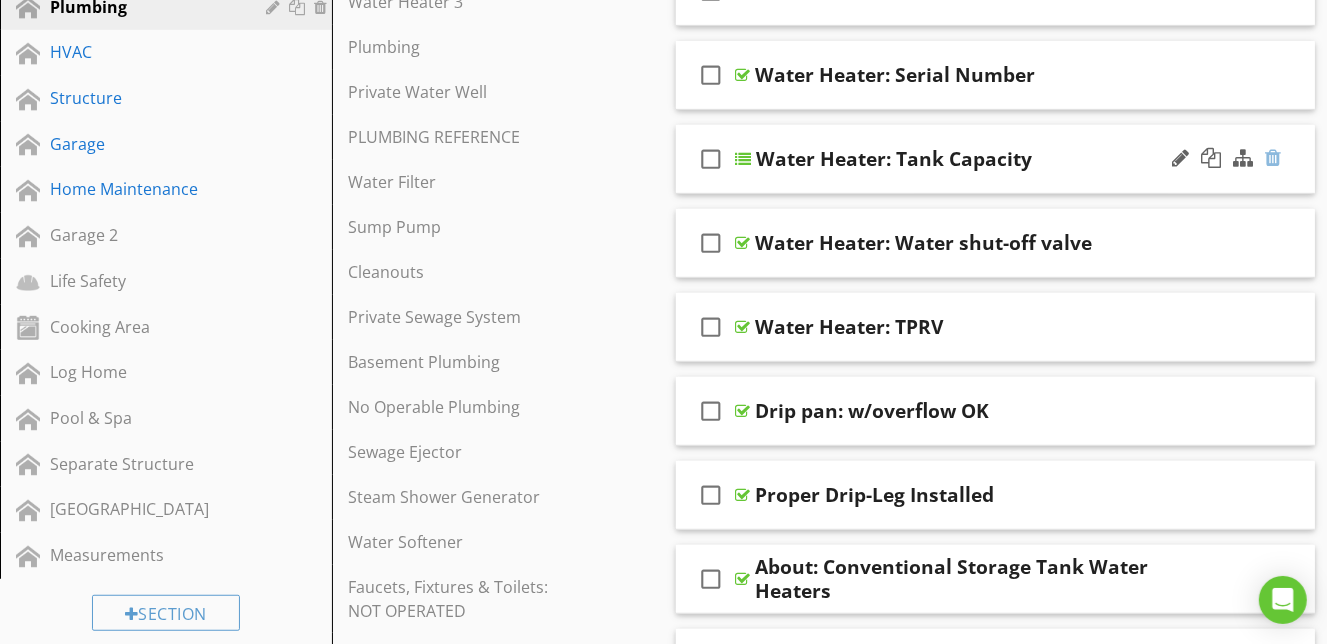 click at bounding box center (1273, 158) 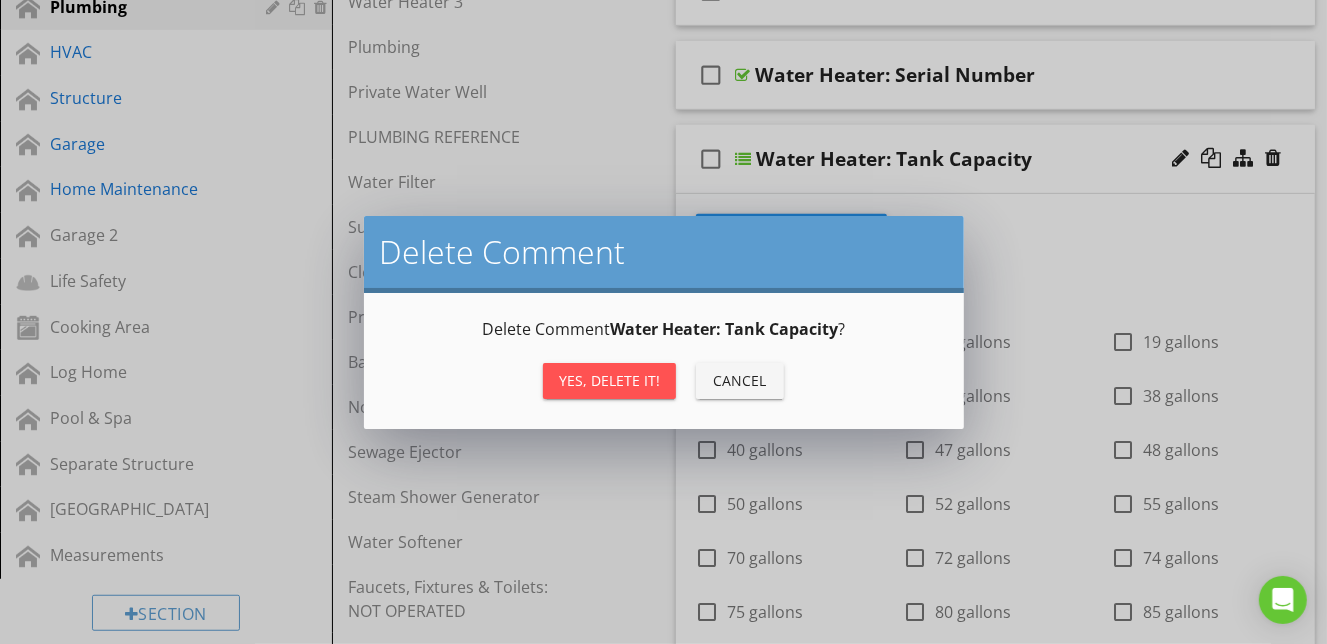 click on "Yes, Delete it!" at bounding box center (609, 380) 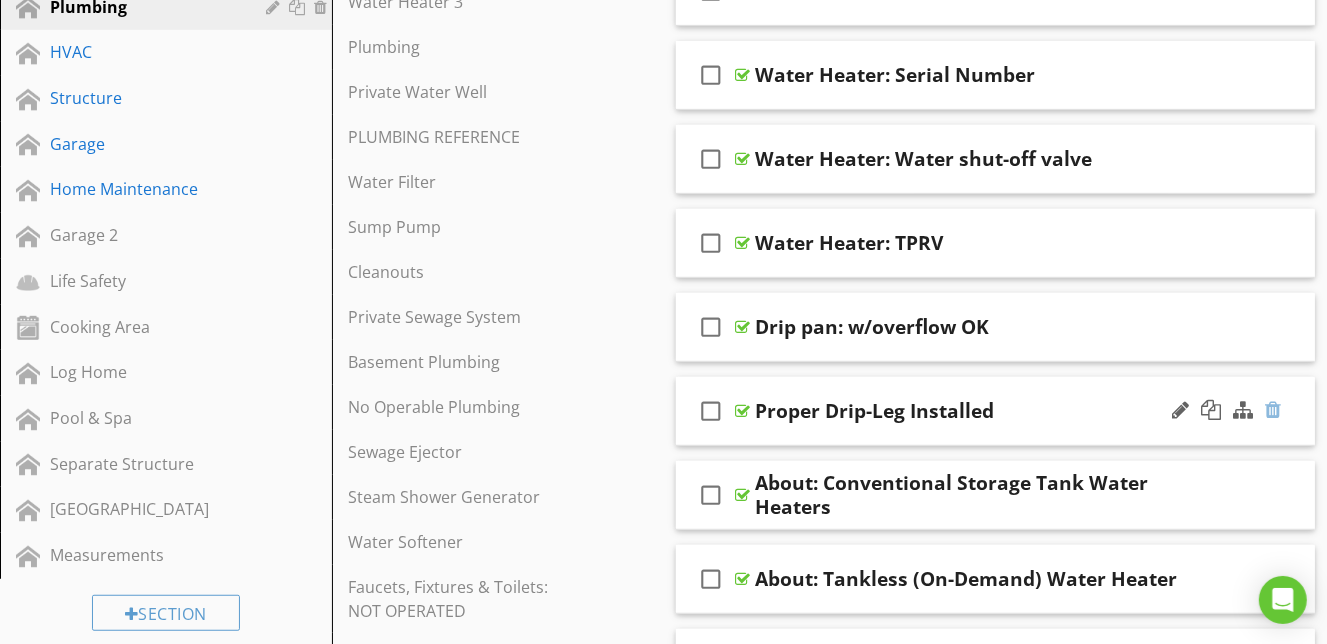 click at bounding box center (1273, 410) 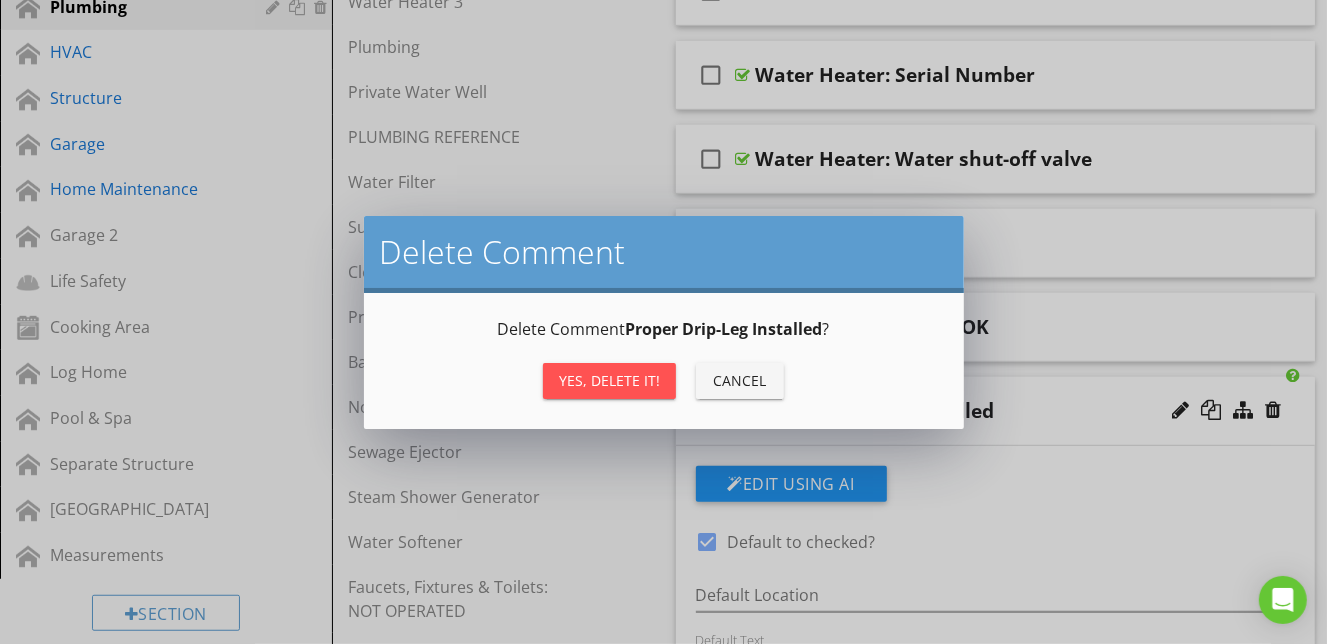 click on "Yes, Delete it!" at bounding box center (609, 380) 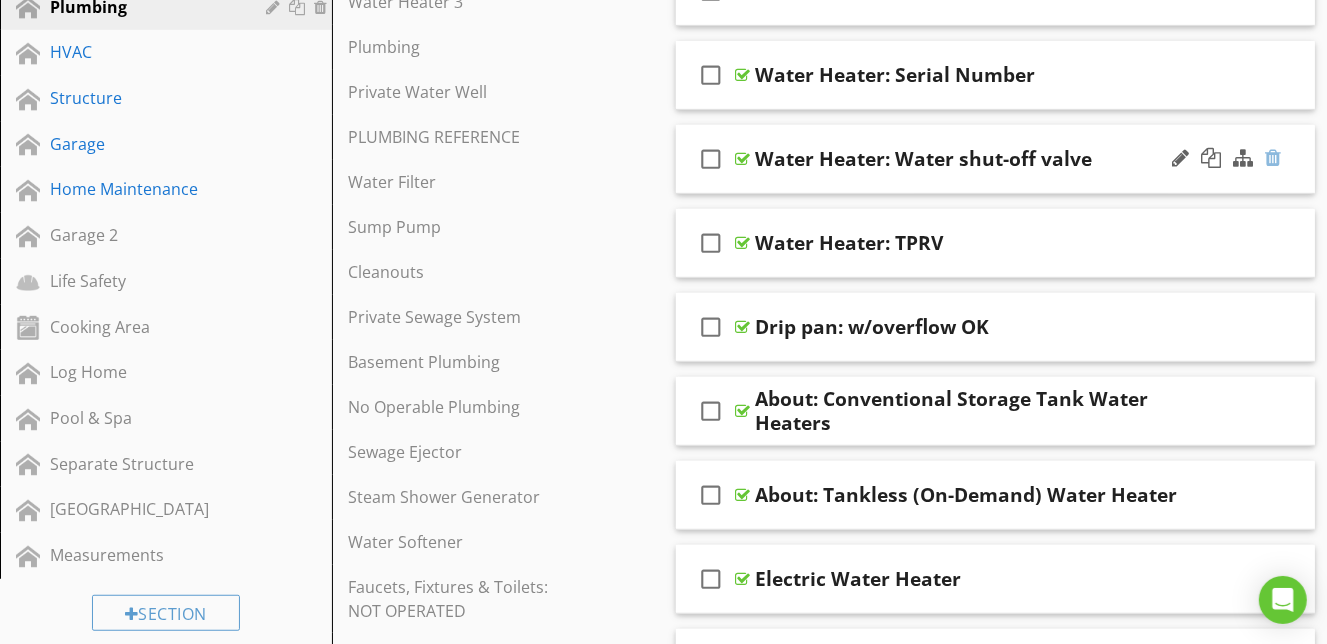 click at bounding box center [1273, 158] 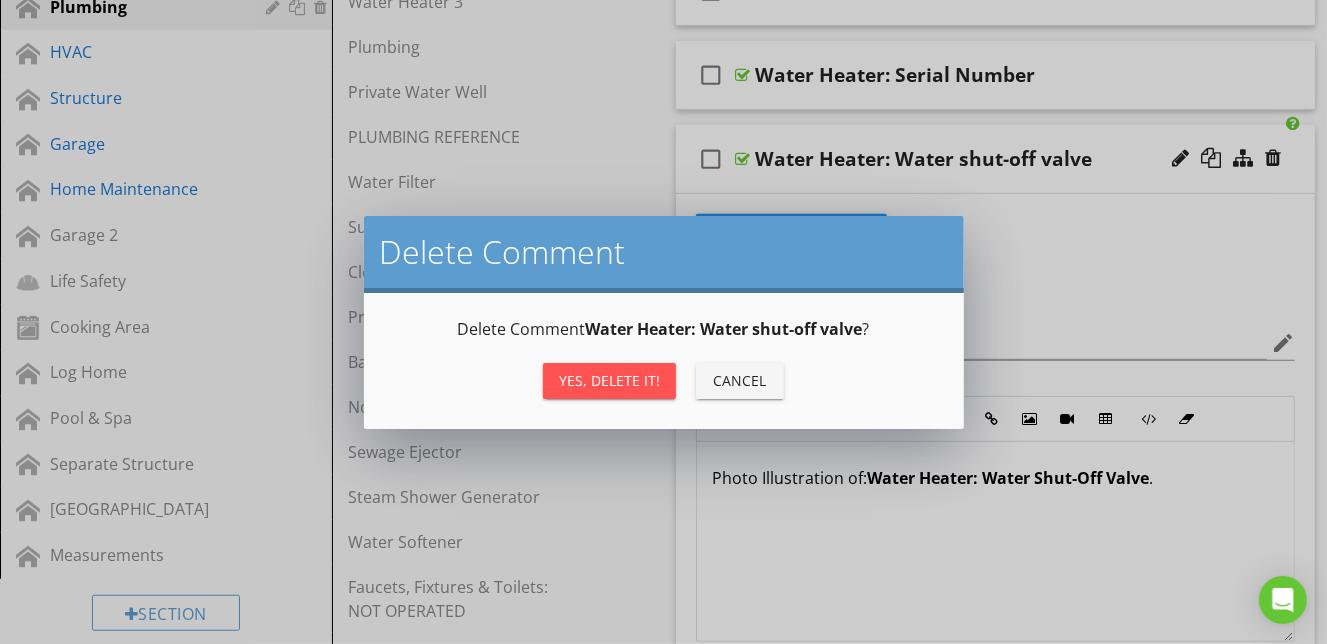 click on "Yes, Delete it!" at bounding box center (609, 380) 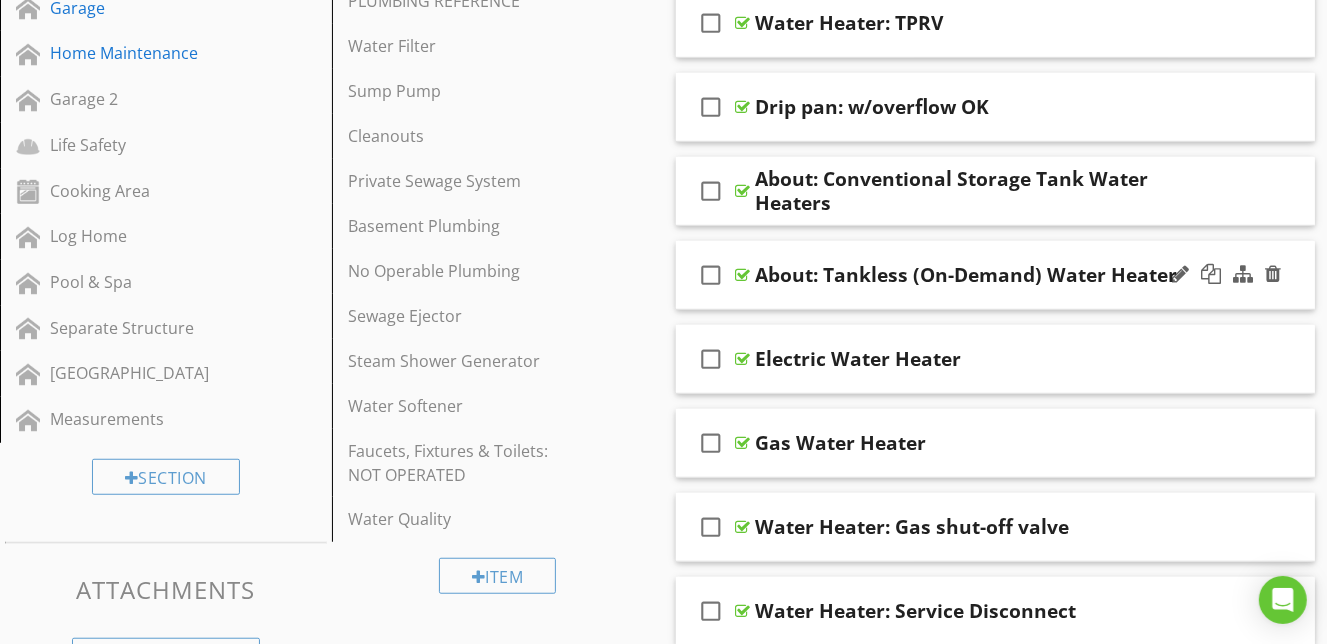 scroll, scrollTop: 685, scrollLeft: 0, axis: vertical 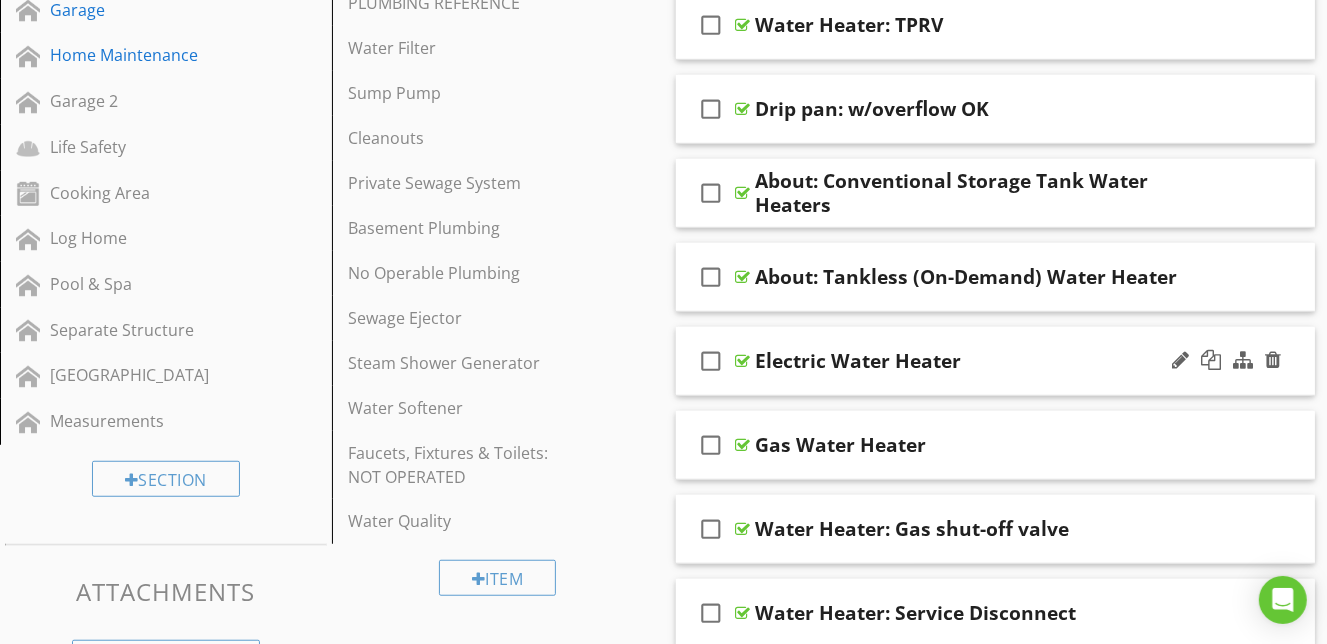 click on "Electric Water Heater" at bounding box center (859, 361) 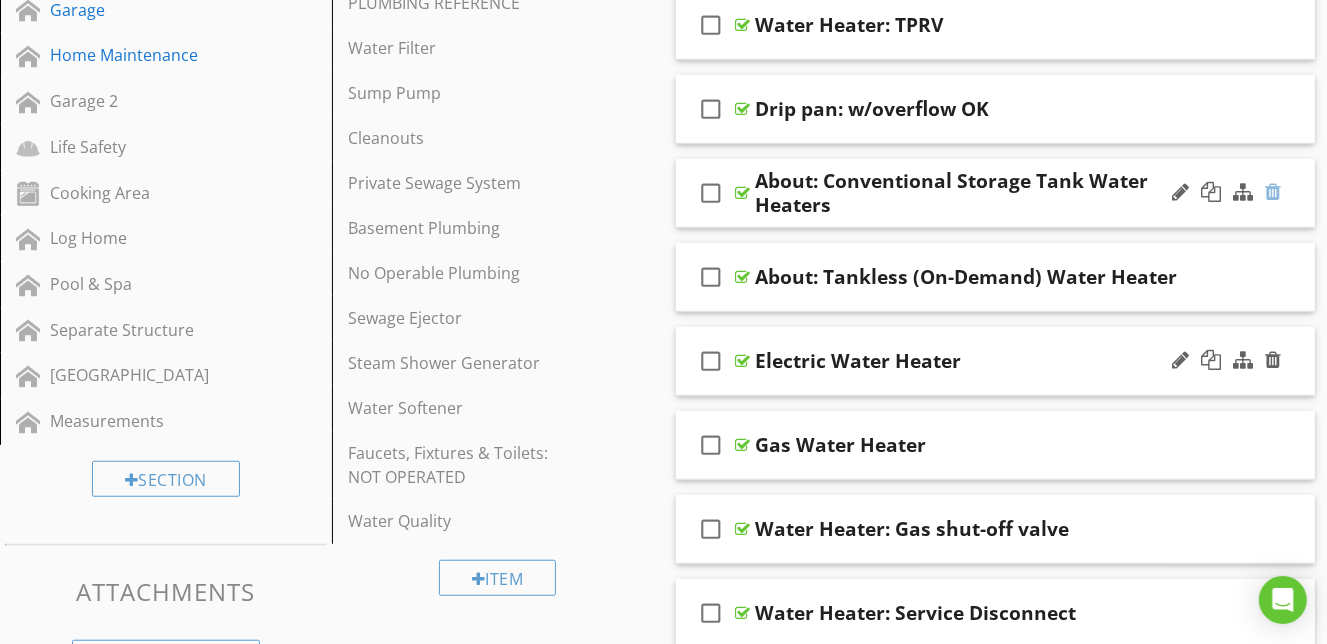click at bounding box center (1273, 192) 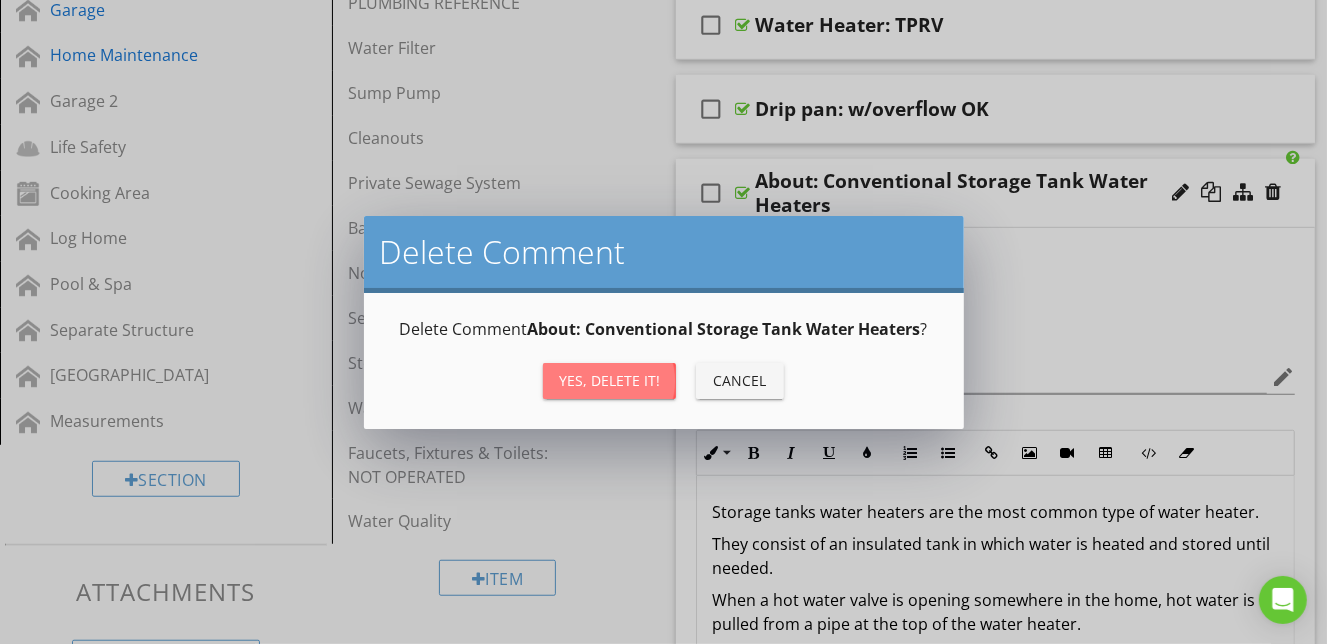 click on "Yes, Delete it!" at bounding box center [609, 380] 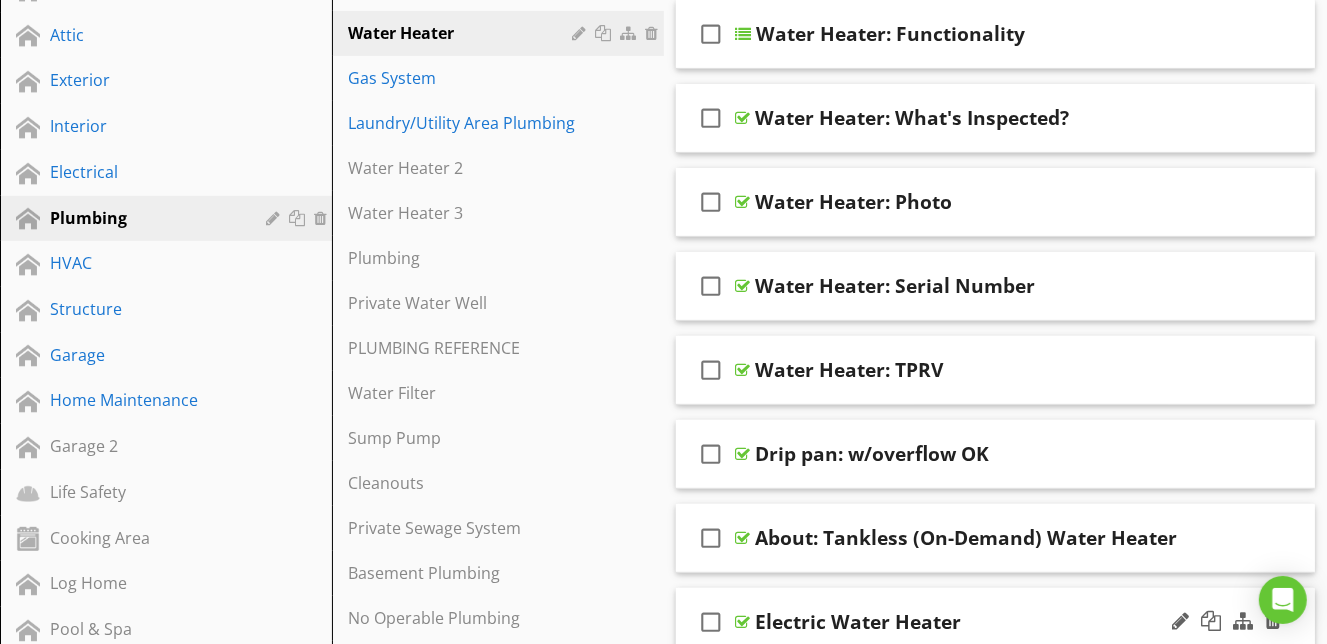 scroll, scrollTop: 0, scrollLeft: 0, axis: both 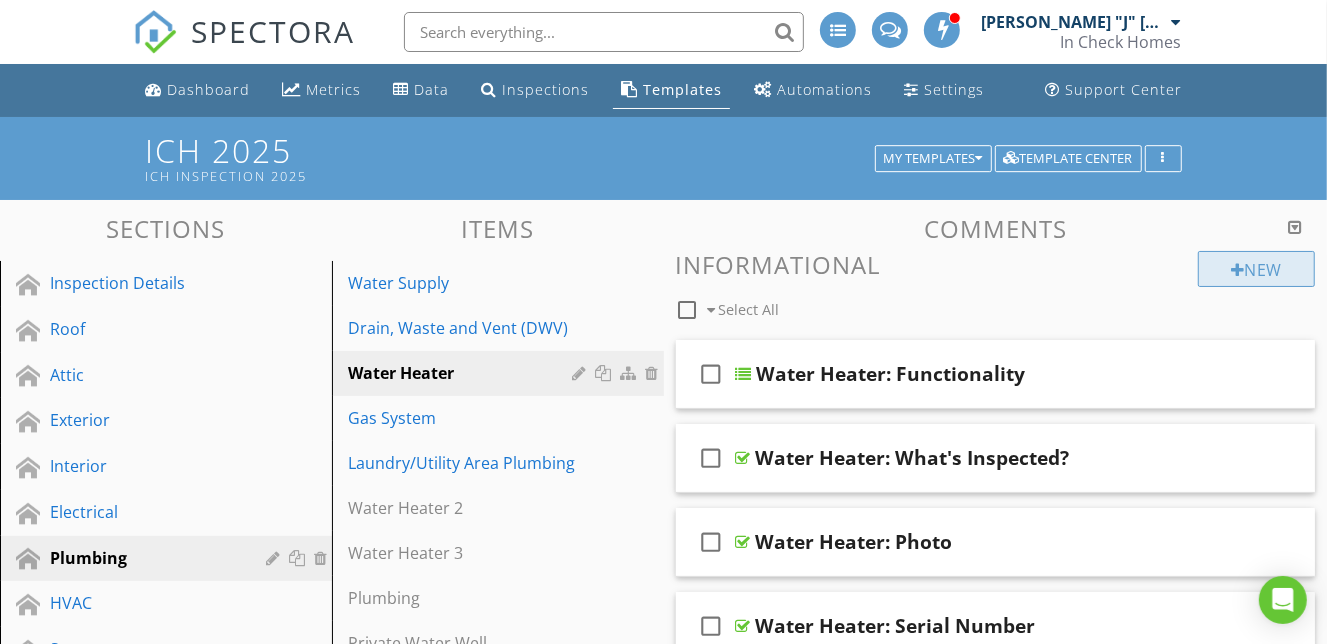 click on "New" at bounding box center [1256, 269] 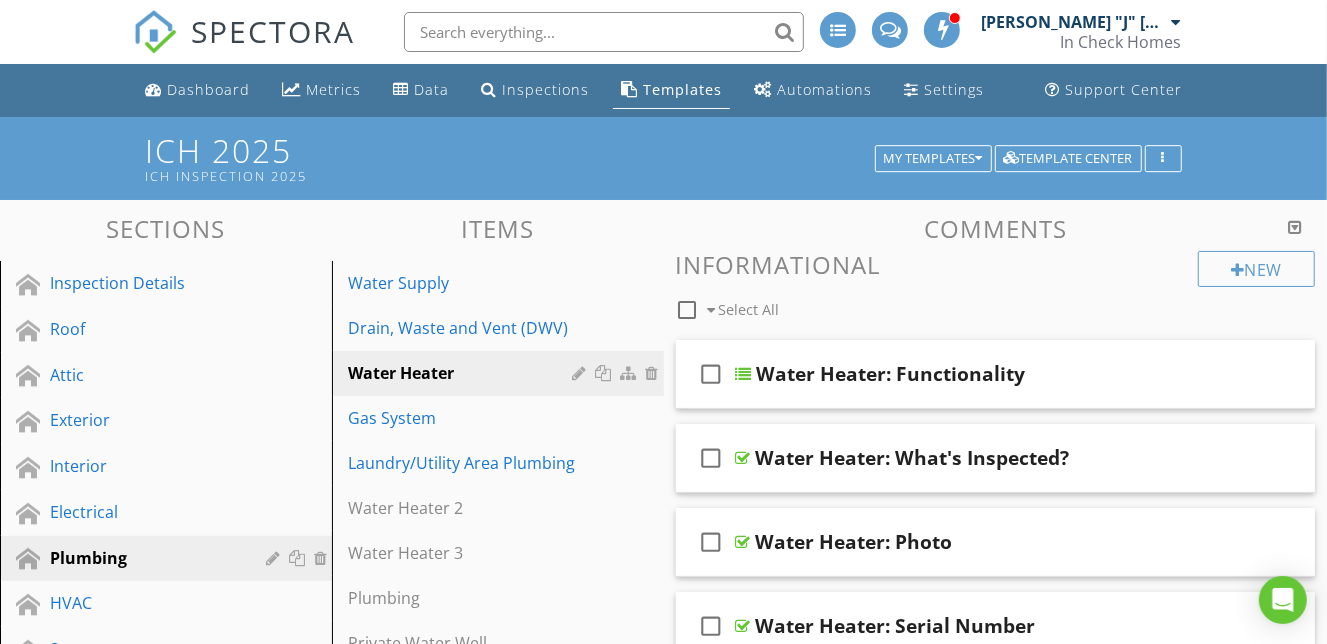 click at bounding box center [663, 322] 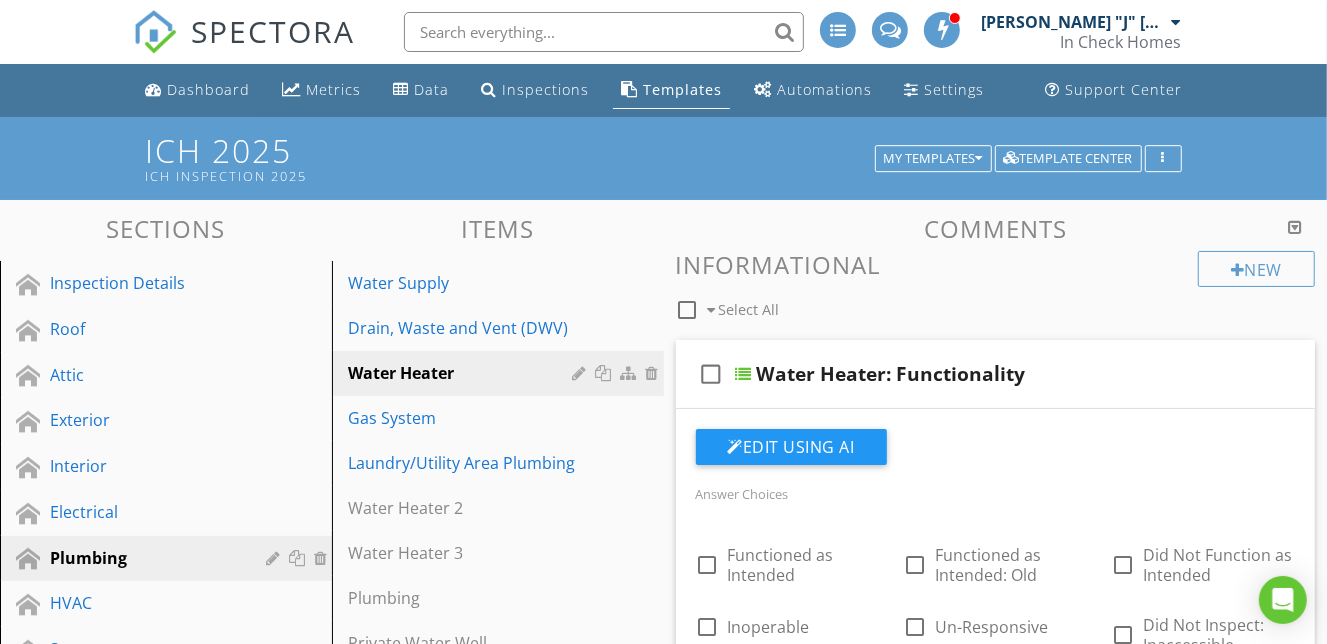 click at bounding box center [1295, 227] 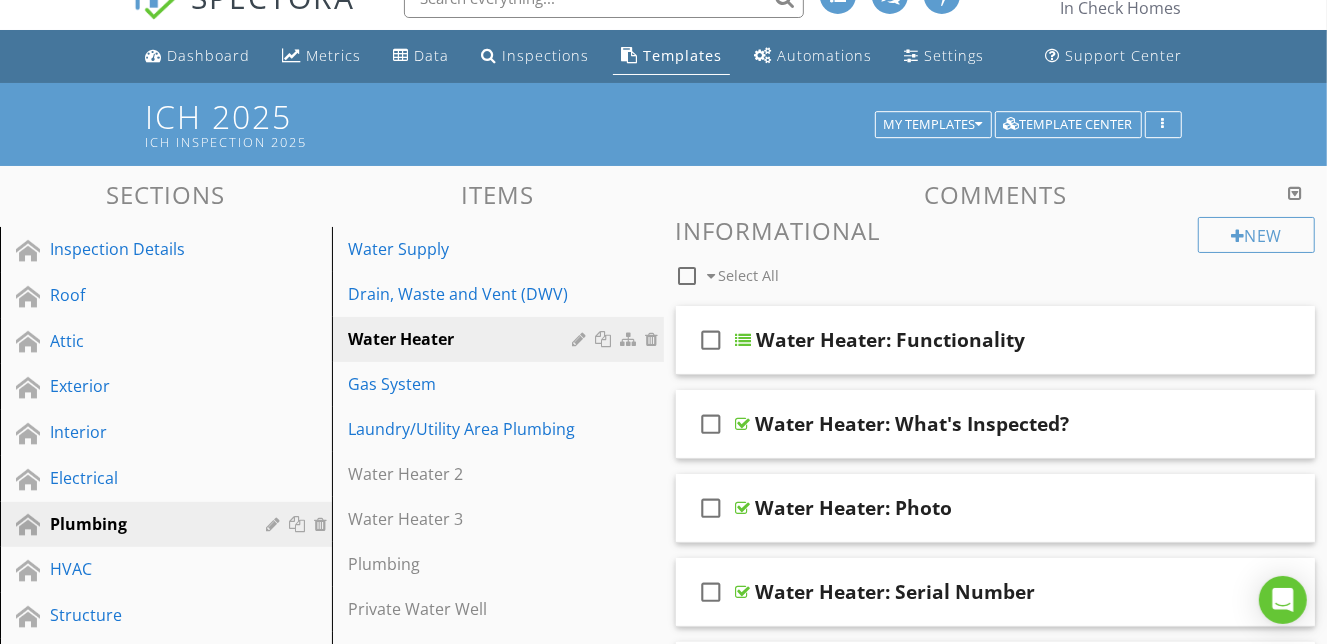 scroll, scrollTop: 0, scrollLeft: 0, axis: both 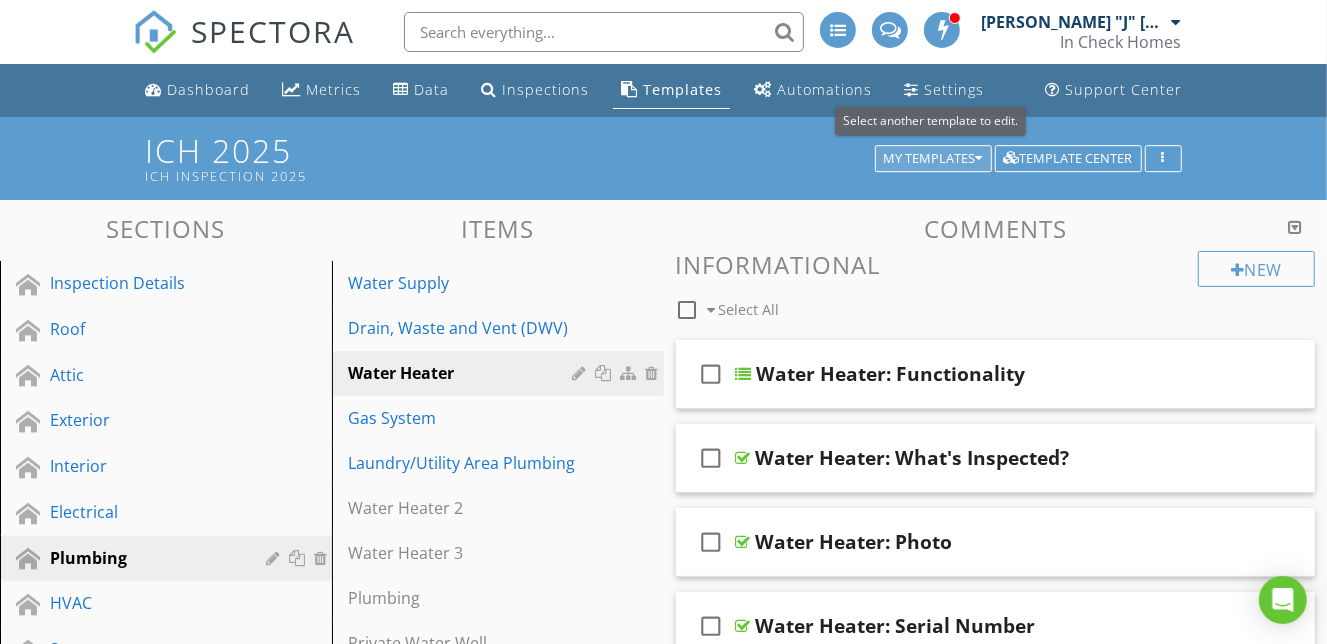 click on "My Templates" at bounding box center [933, 159] 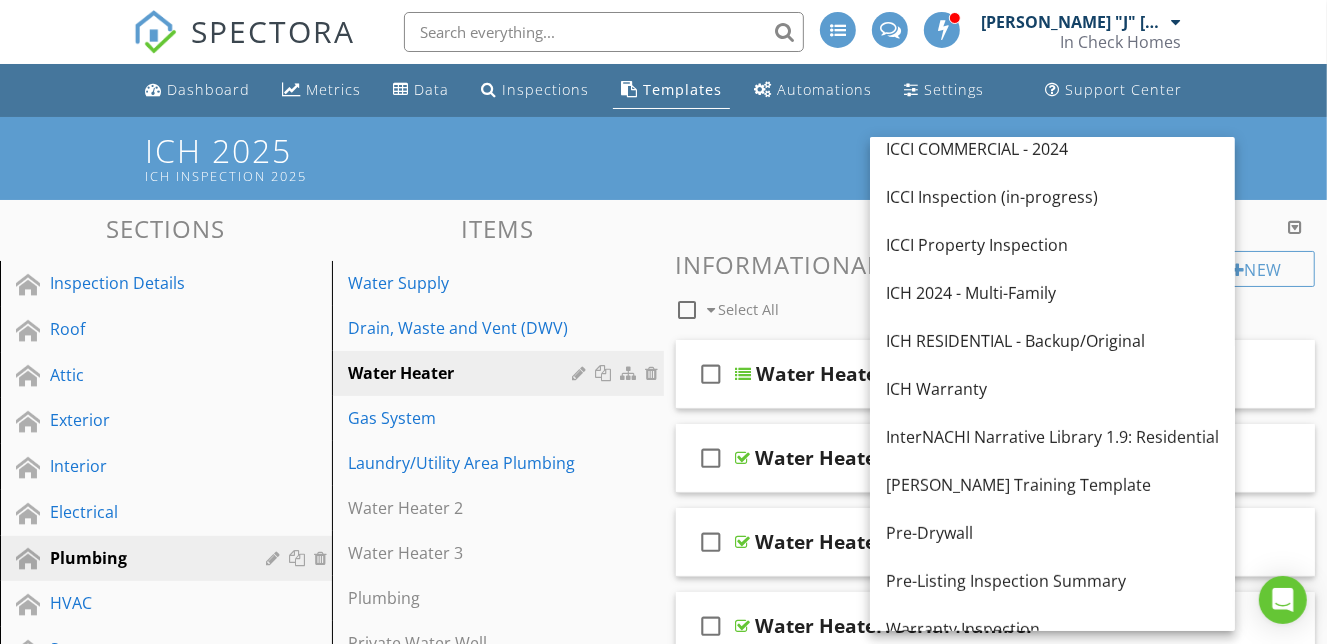 scroll, scrollTop: 321, scrollLeft: 0, axis: vertical 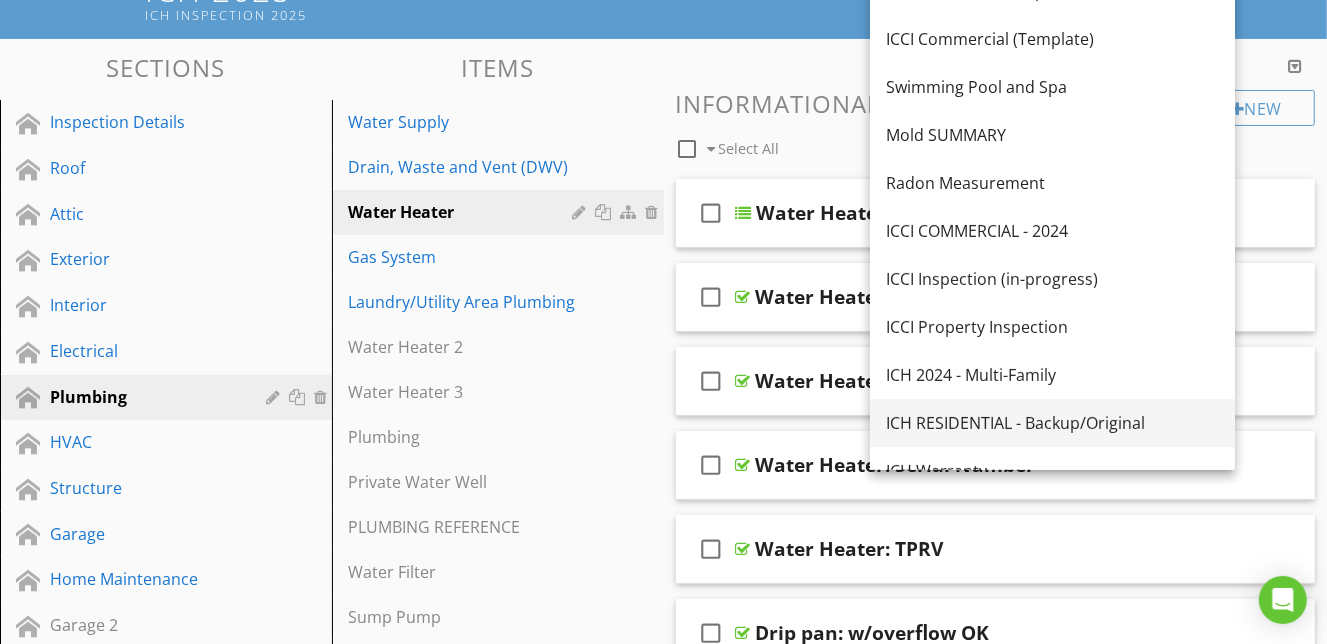 click on "ICH RESIDENTIAL - Backup/Original" at bounding box center [1052, 423] 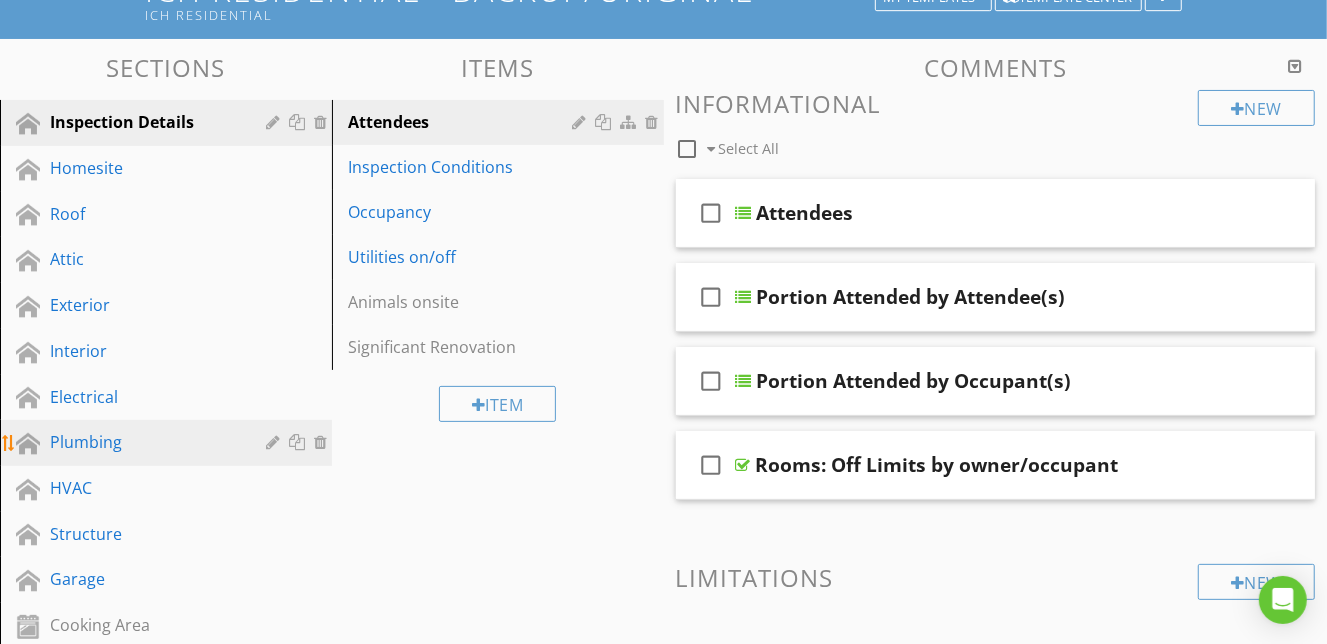 click on "Plumbing" at bounding box center (143, 442) 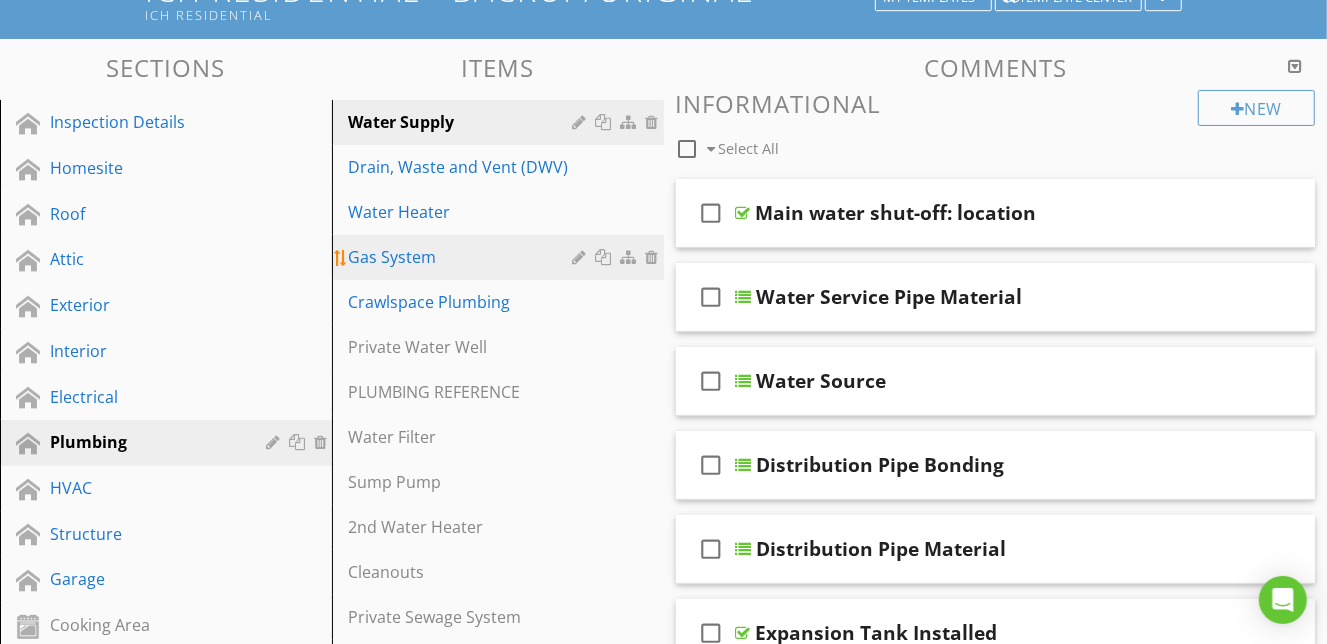 click on "Gas System" at bounding box center [463, 257] 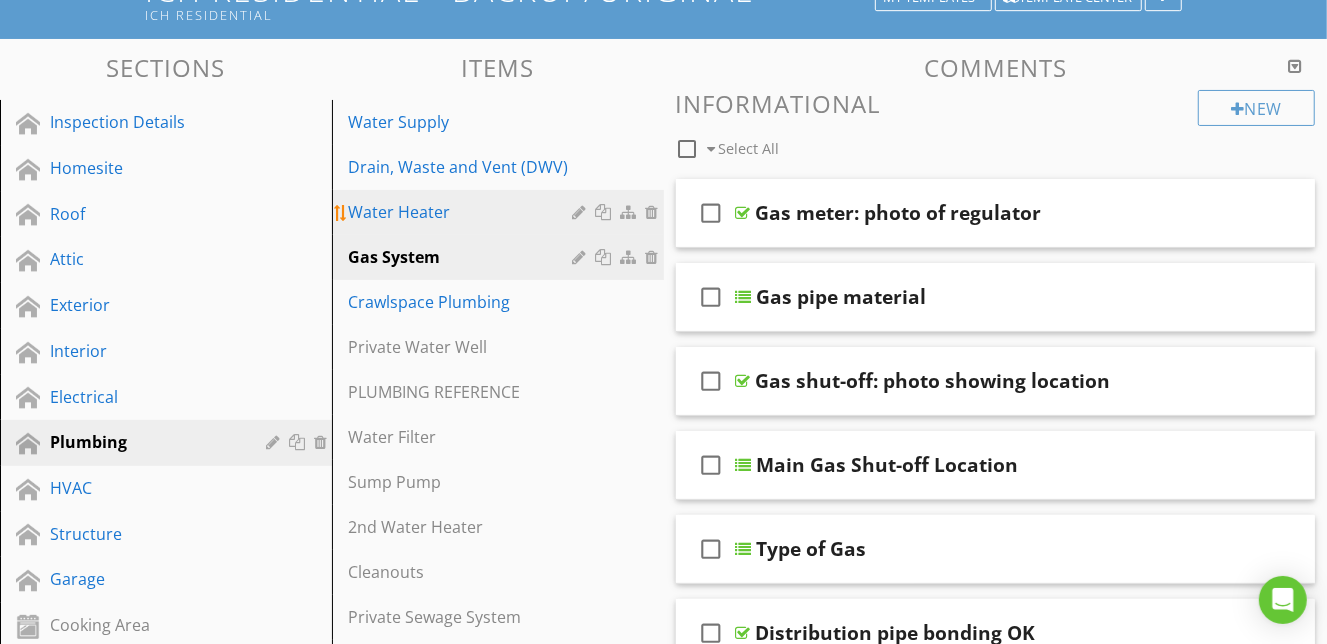 click on "Water Heater" at bounding box center [463, 212] 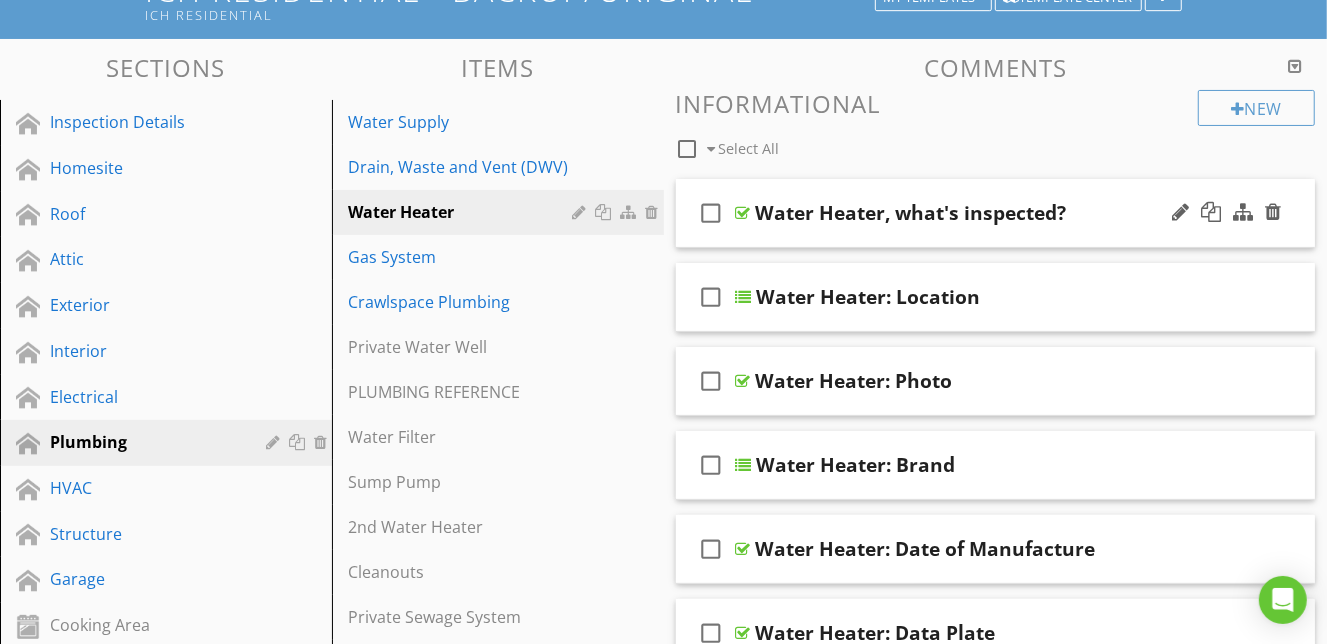 click on "check_box_outline_blank" at bounding box center [712, 213] 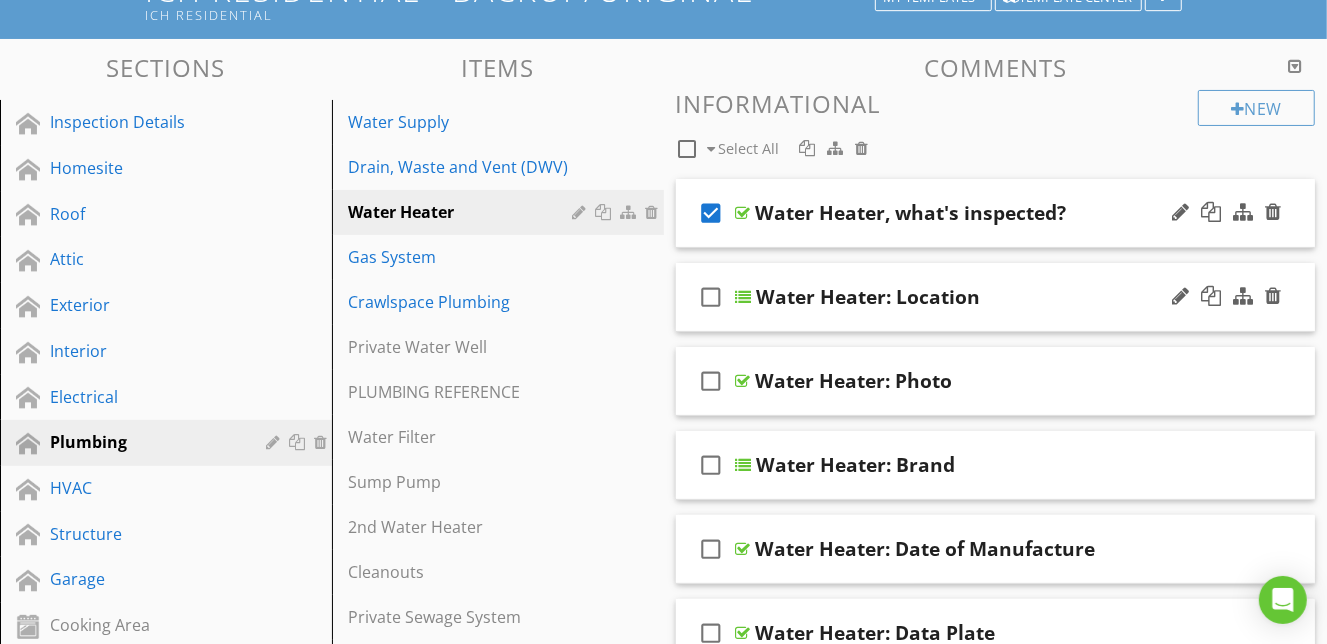 click on "check_box_outline_blank" at bounding box center (712, 297) 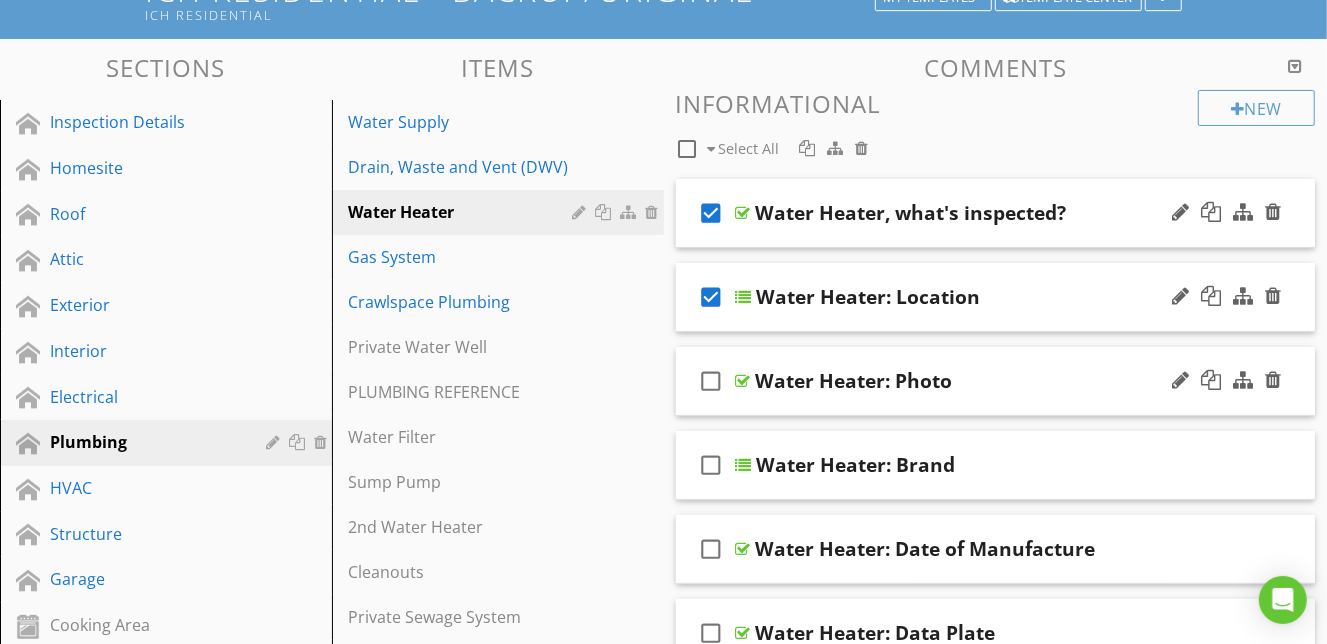 click on "check_box_outline_blank" at bounding box center [712, 381] 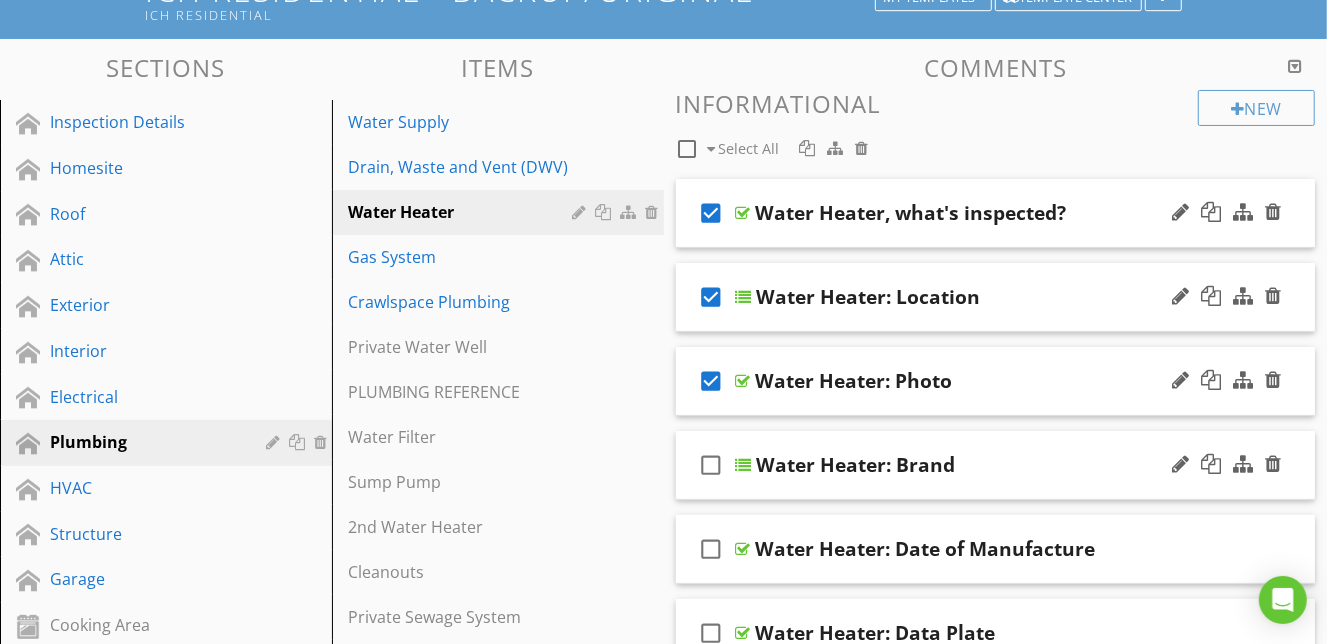 click on "check_box_outline_blank" at bounding box center [712, 465] 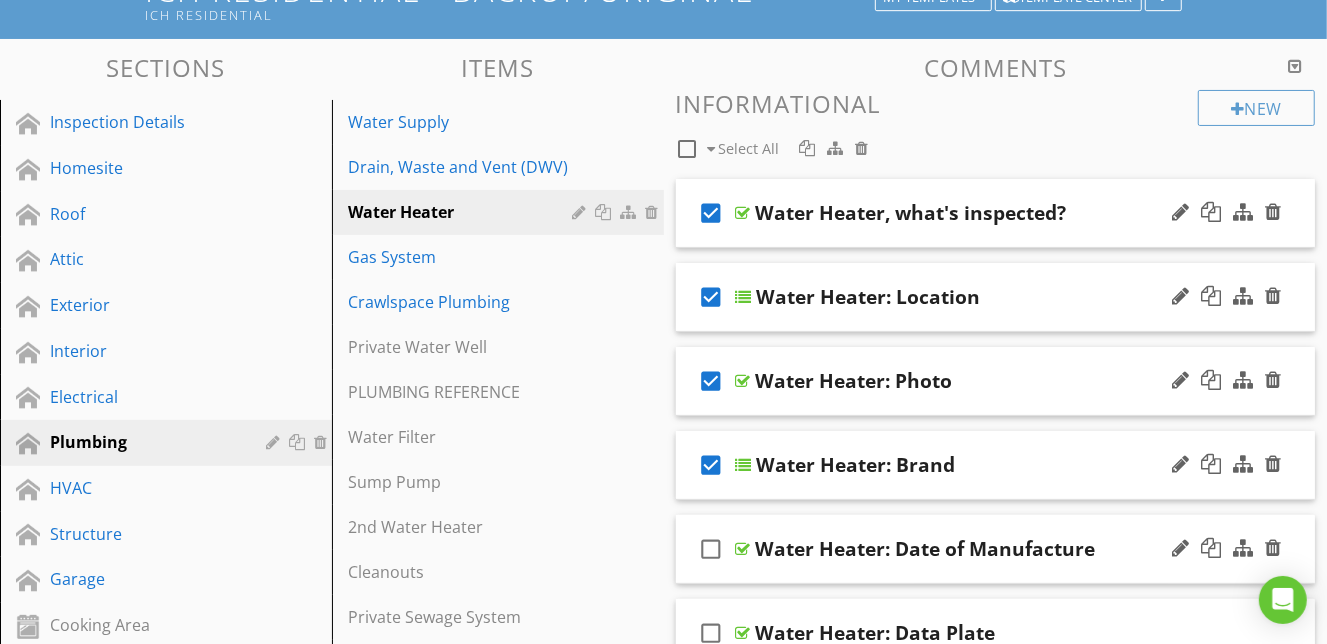 click on "check_box_outline_blank" at bounding box center [712, 549] 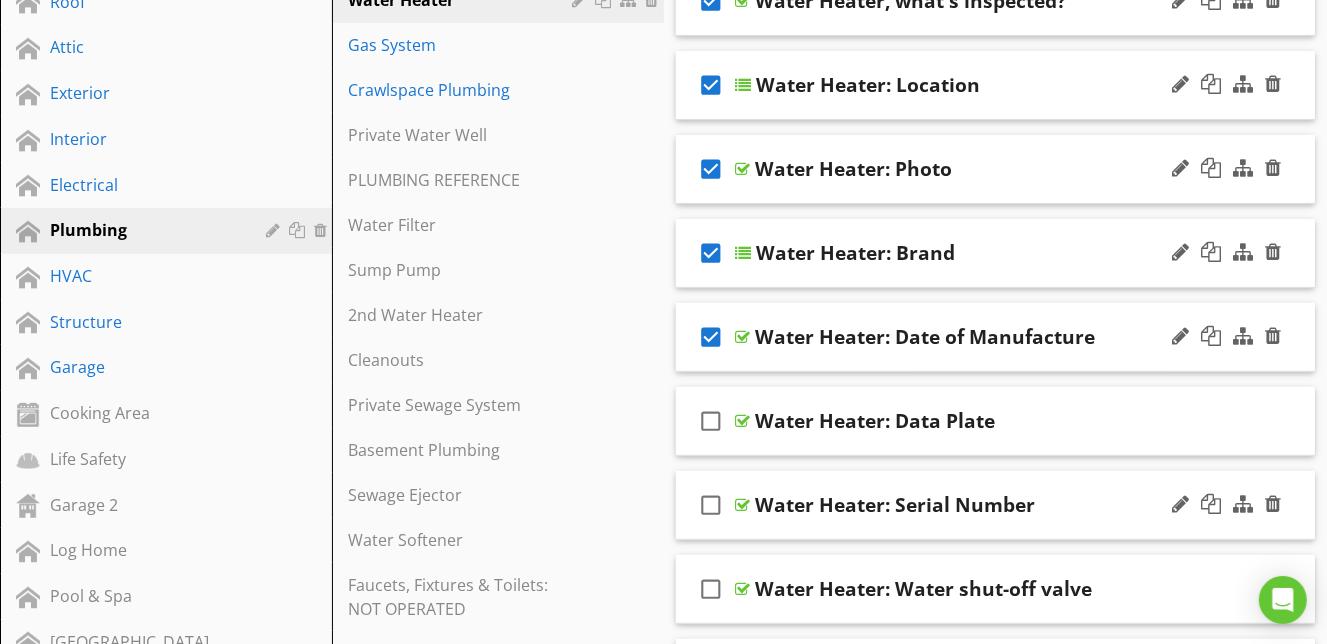 scroll, scrollTop: 376, scrollLeft: 0, axis: vertical 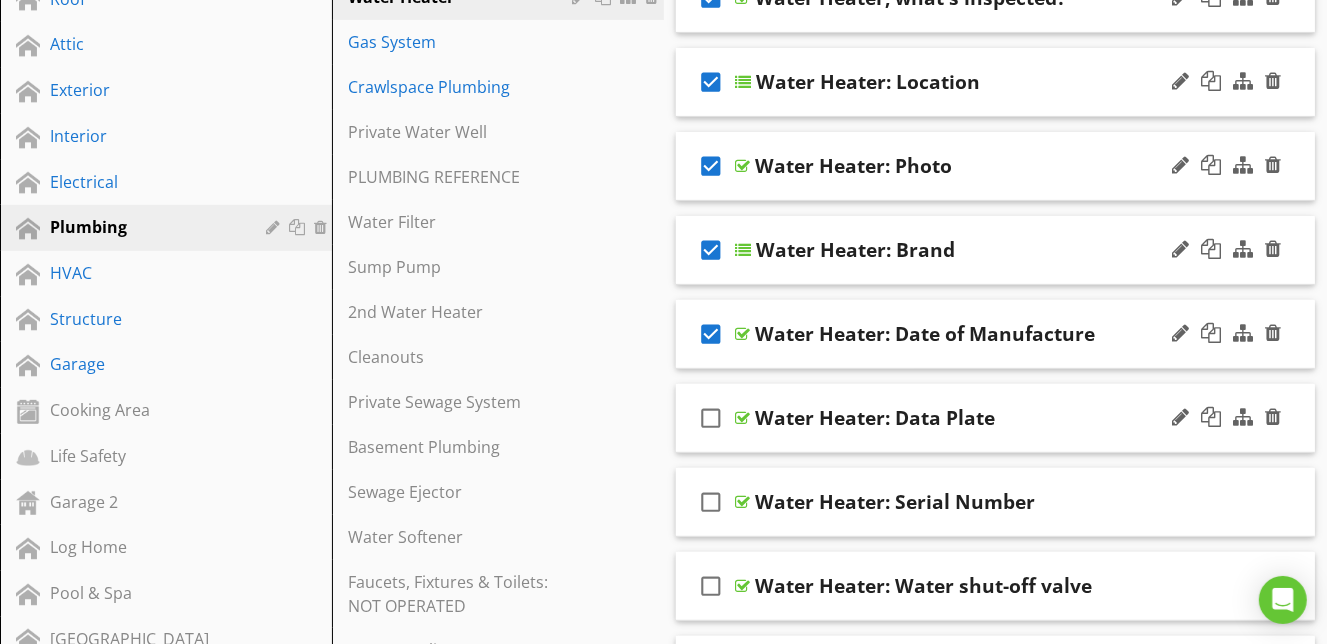 click on "check_box_outline_blank" at bounding box center (712, 418) 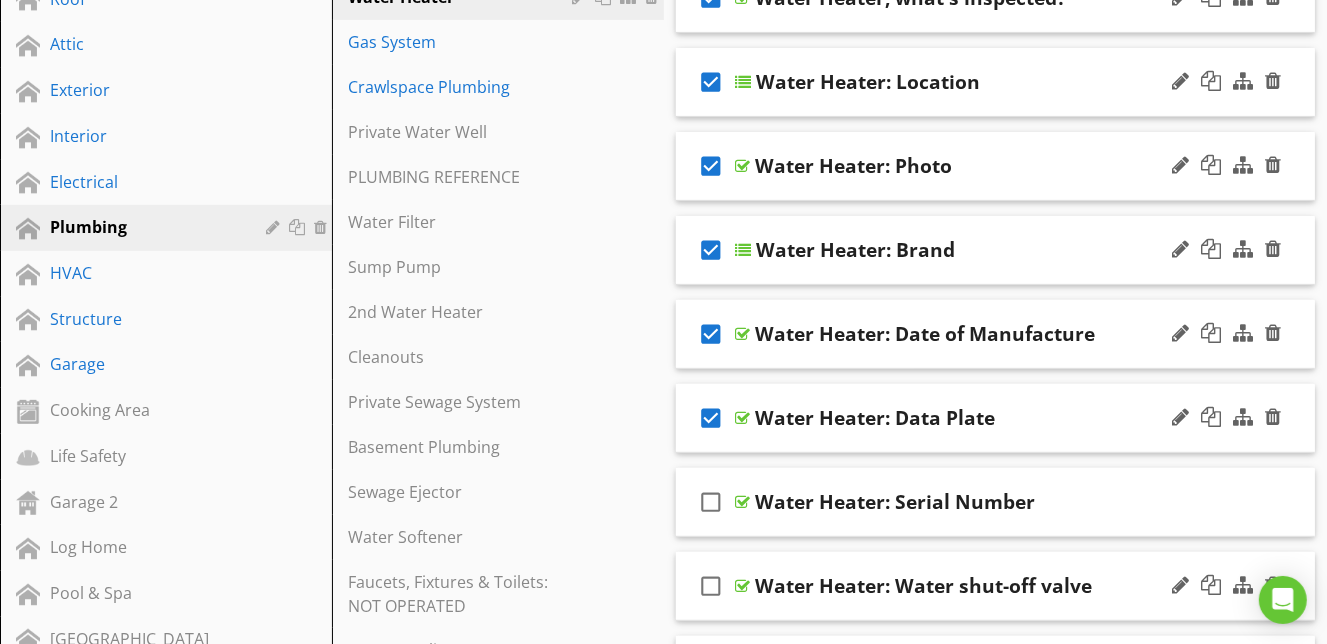 click on "check_box_outline_blank" at bounding box center (712, 586) 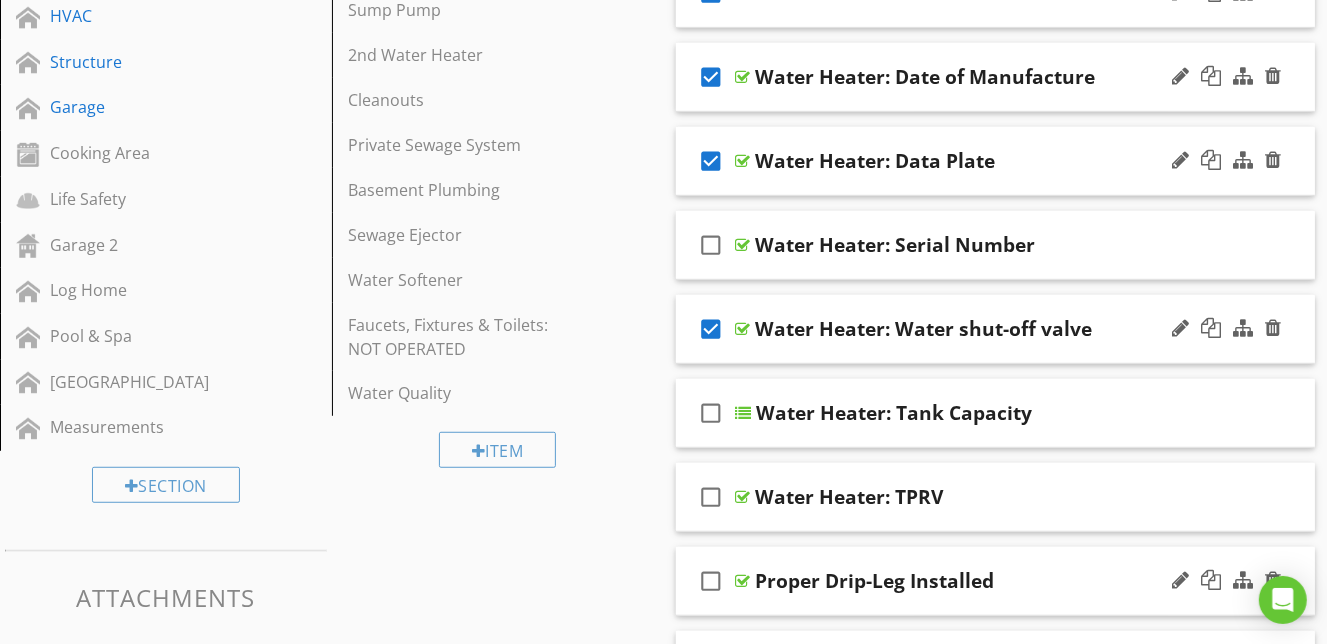 scroll, scrollTop: 640, scrollLeft: 0, axis: vertical 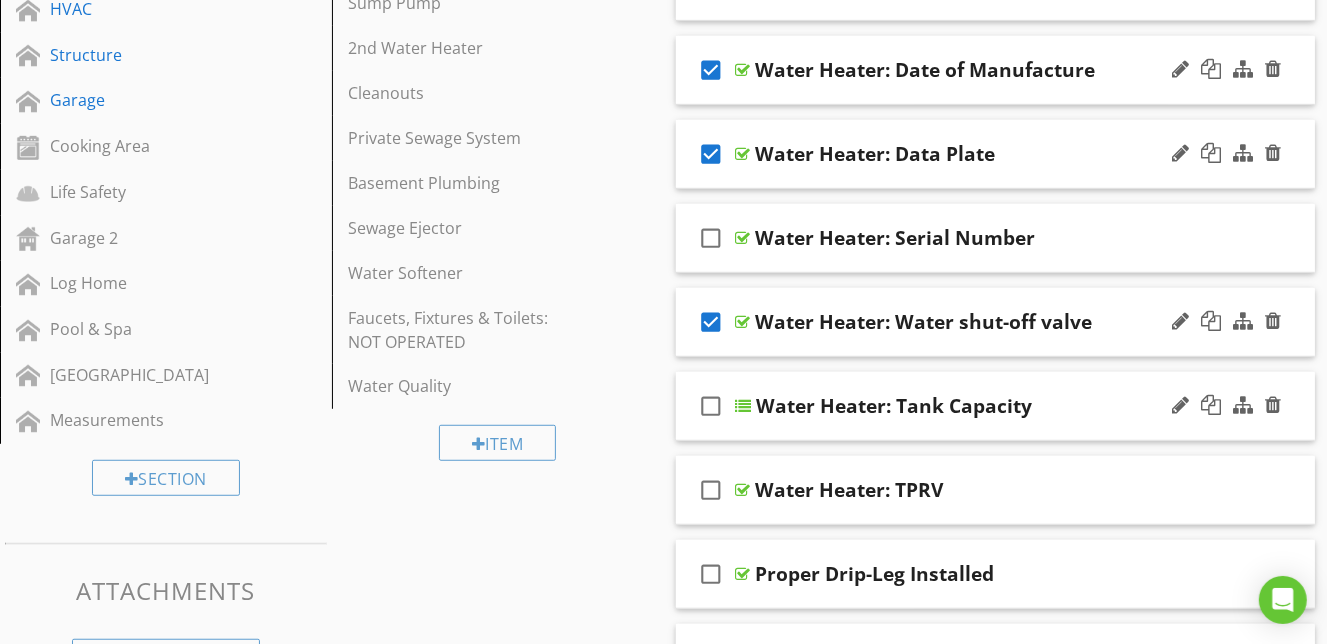 click on "check_box_outline_blank" at bounding box center [712, 406] 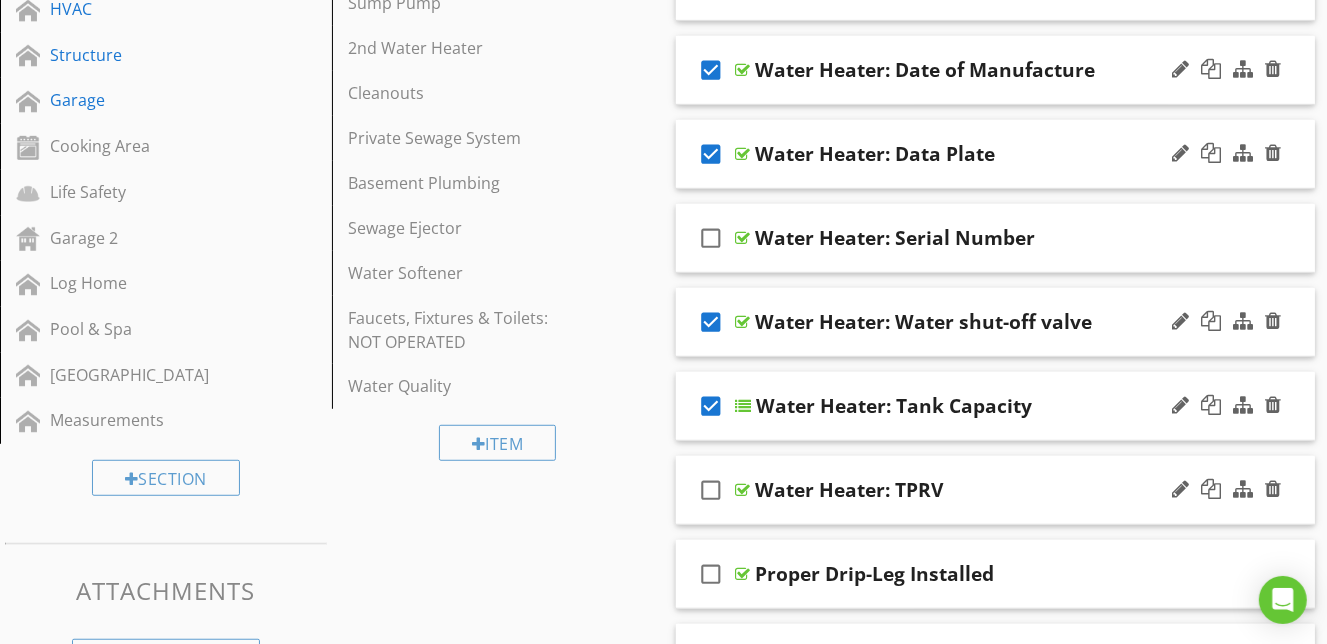 click on "check_box_outline_blank" at bounding box center [712, 490] 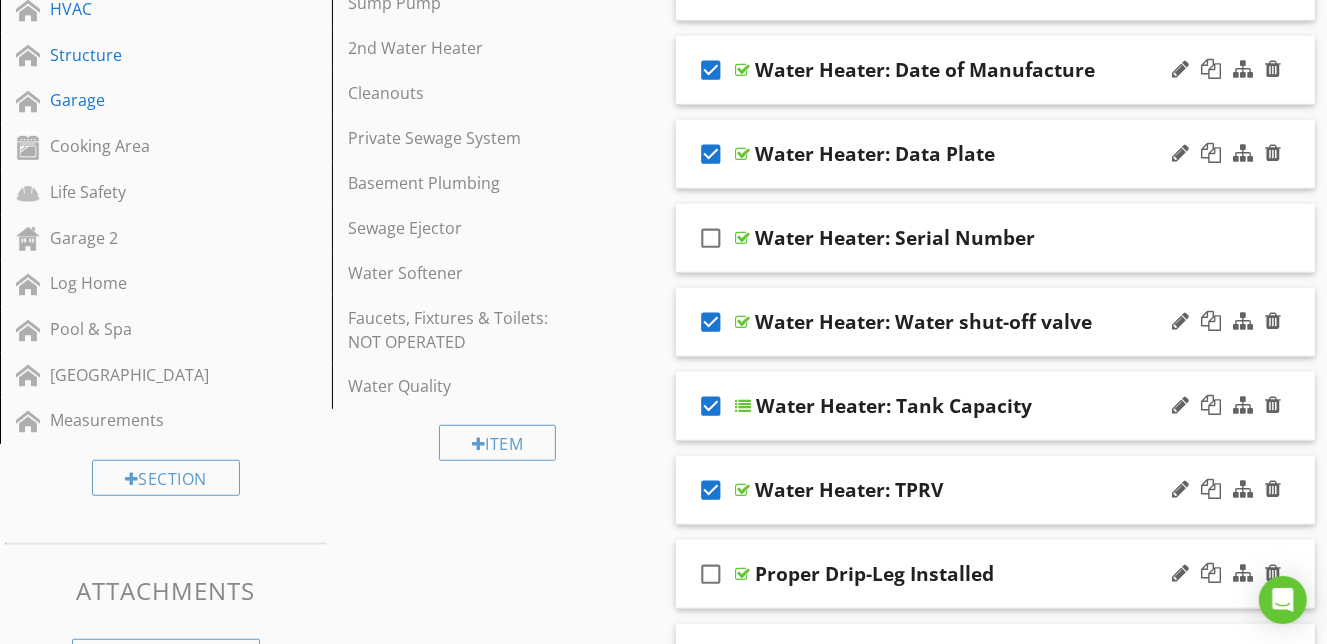 click on "check_box_outline_blank" at bounding box center [712, 574] 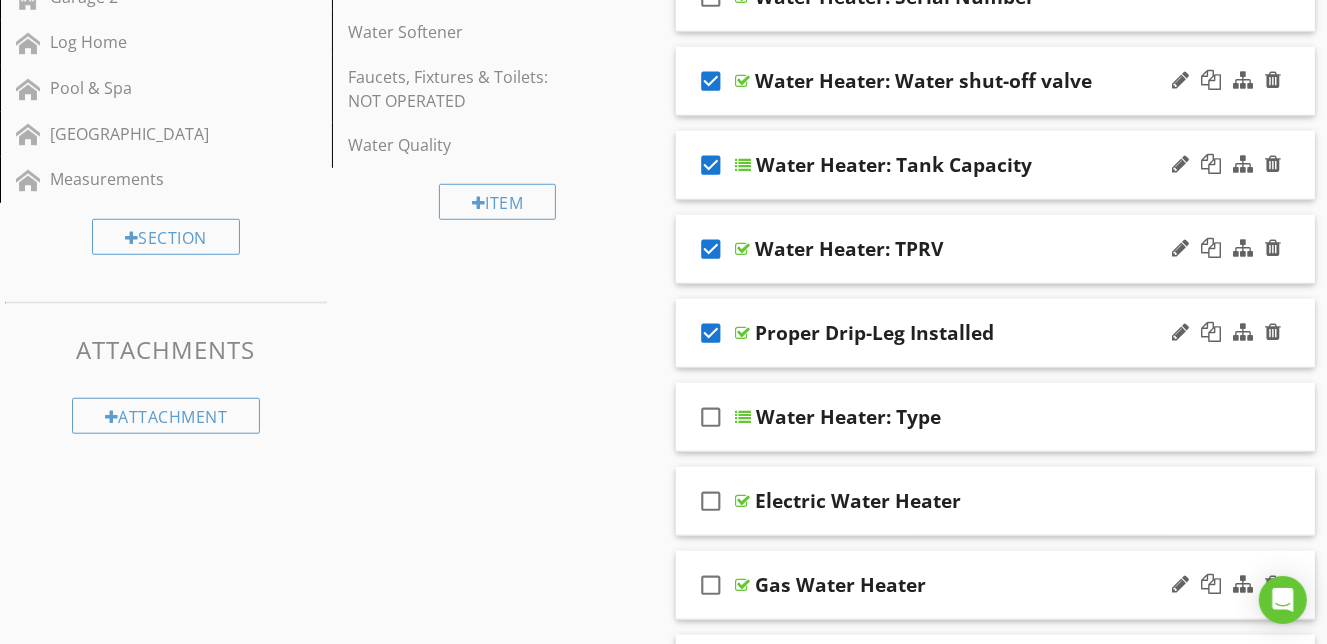 scroll, scrollTop: 889, scrollLeft: 0, axis: vertical 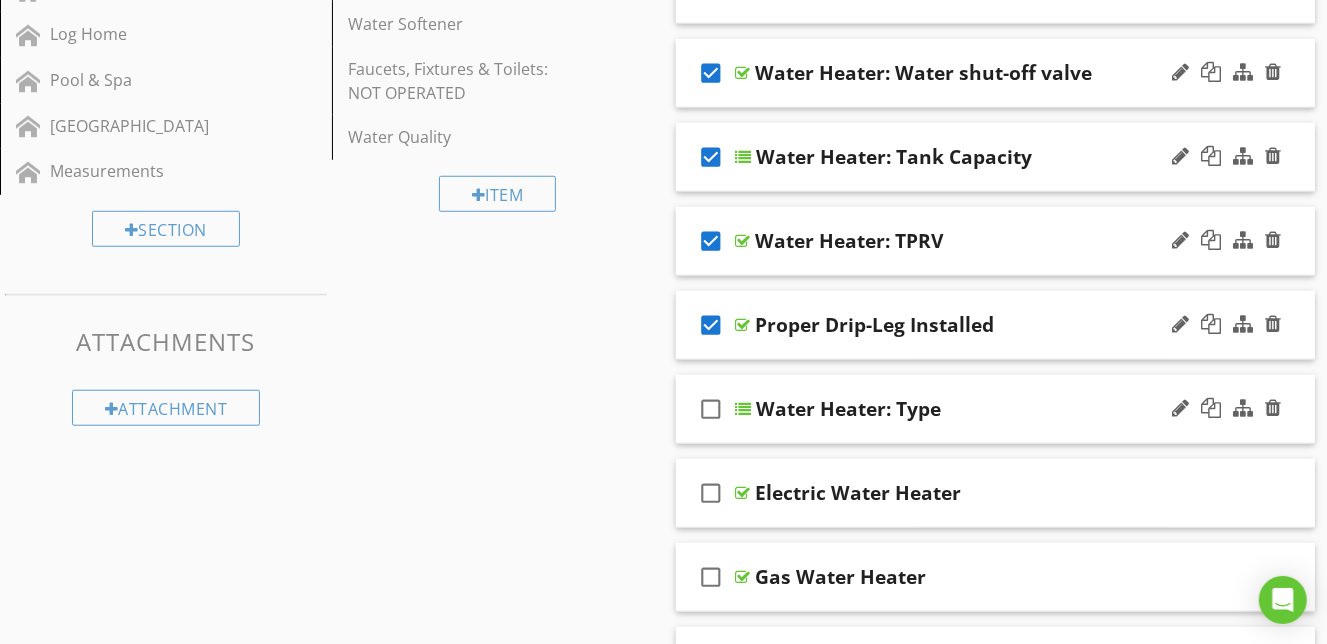 click on "check_box_outline_blank" at bounding box center [712, 409] 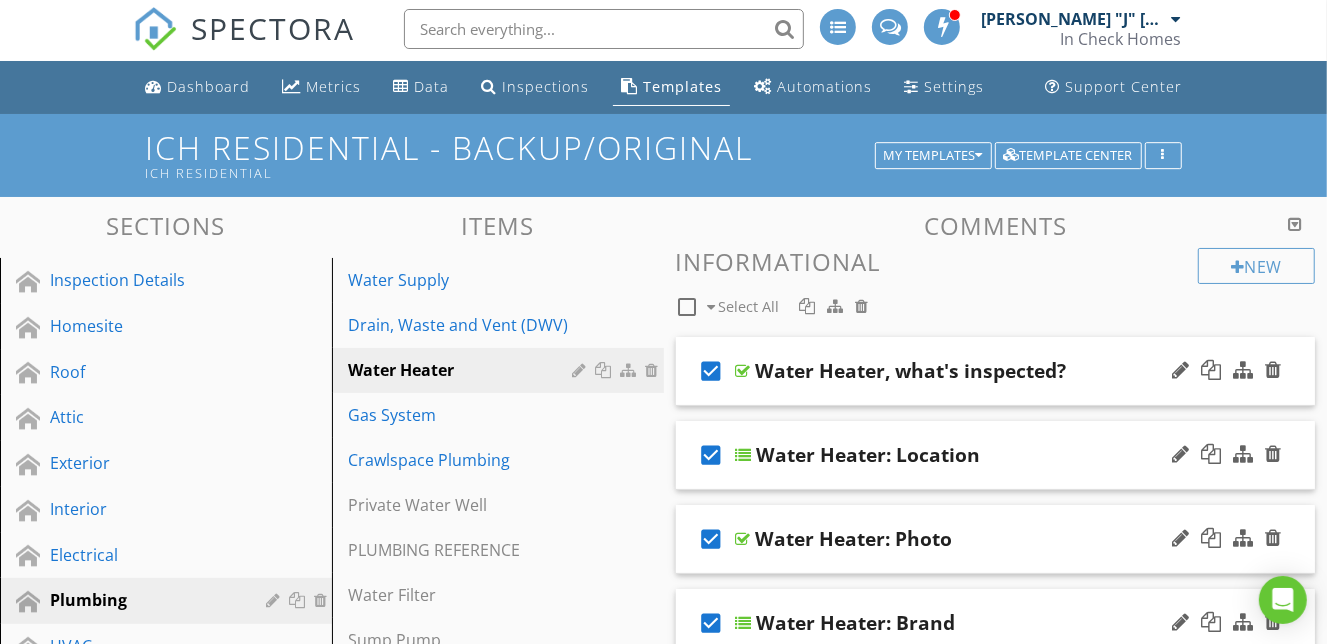 scroll, scrollTop: 7, scrollLeft: 0, axis: vertical 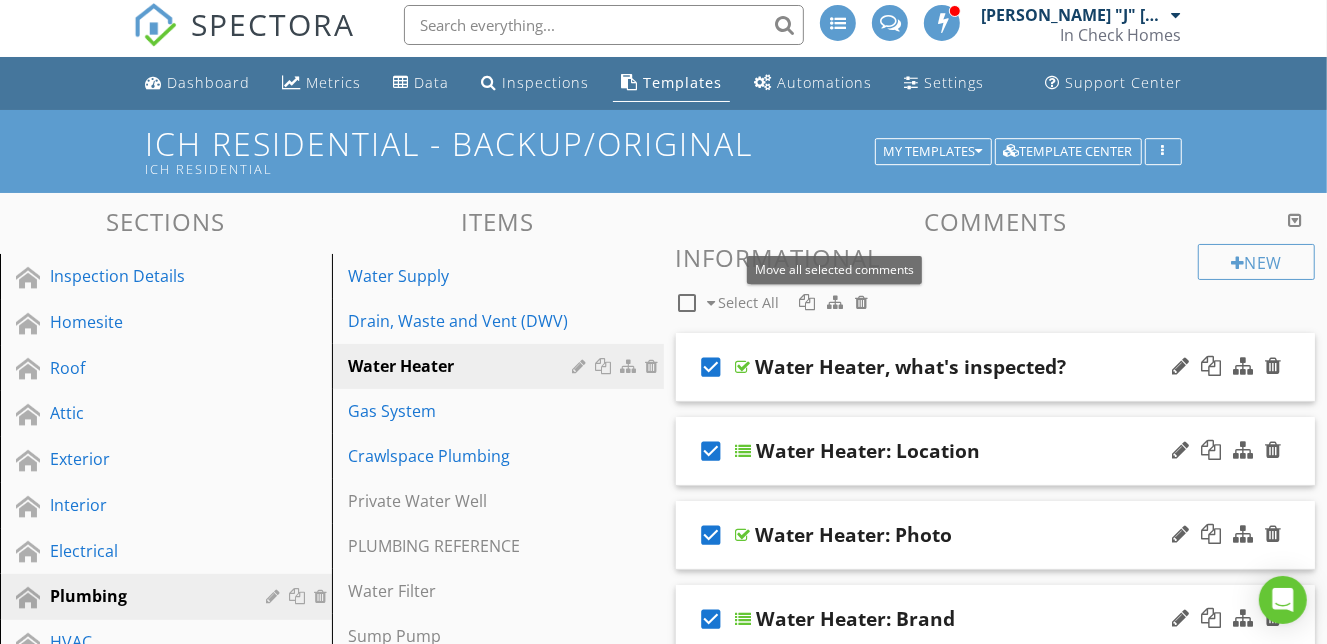click at bounding box center [835, 302] 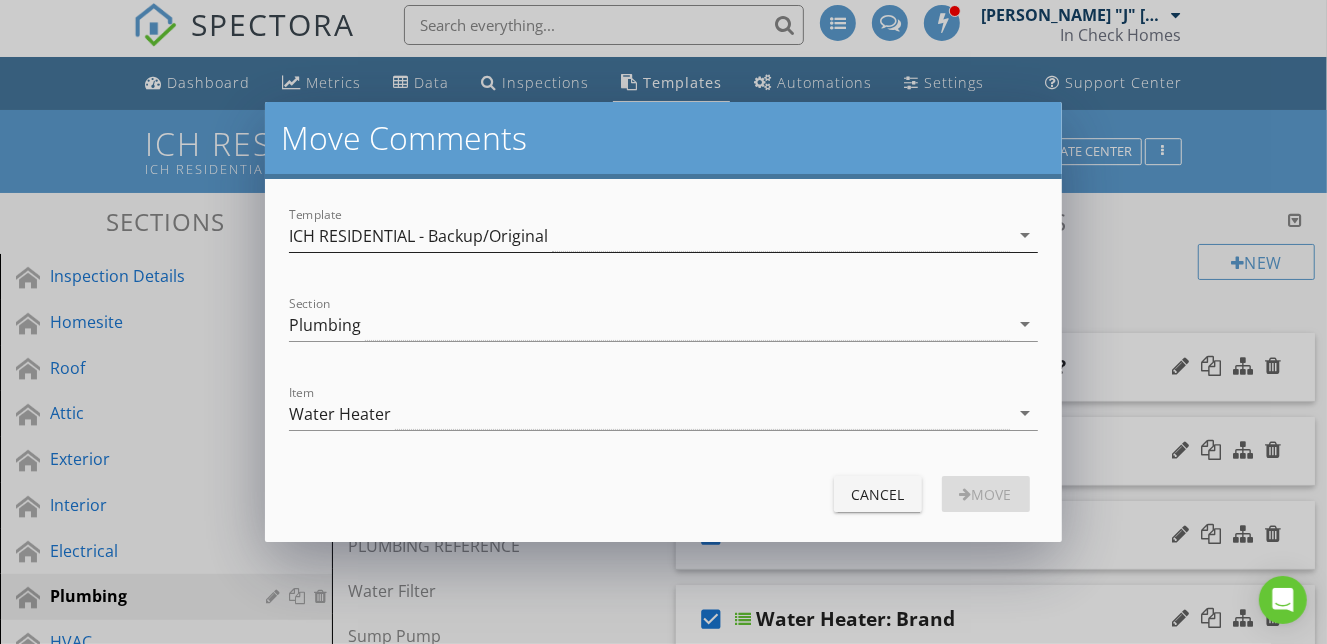 click on "ICH RESIDENTIAL - Backup/Original" at bounding box center (649, 235) 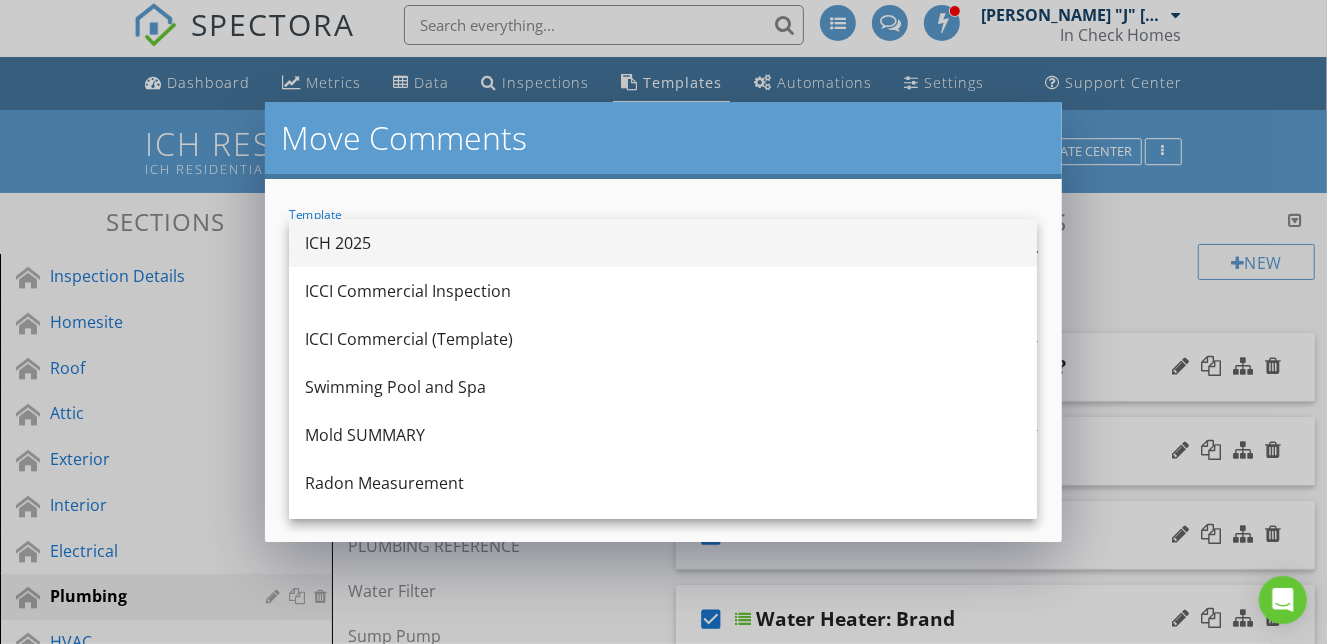 click on "ICH 2025" at bounding box center [663, 243] 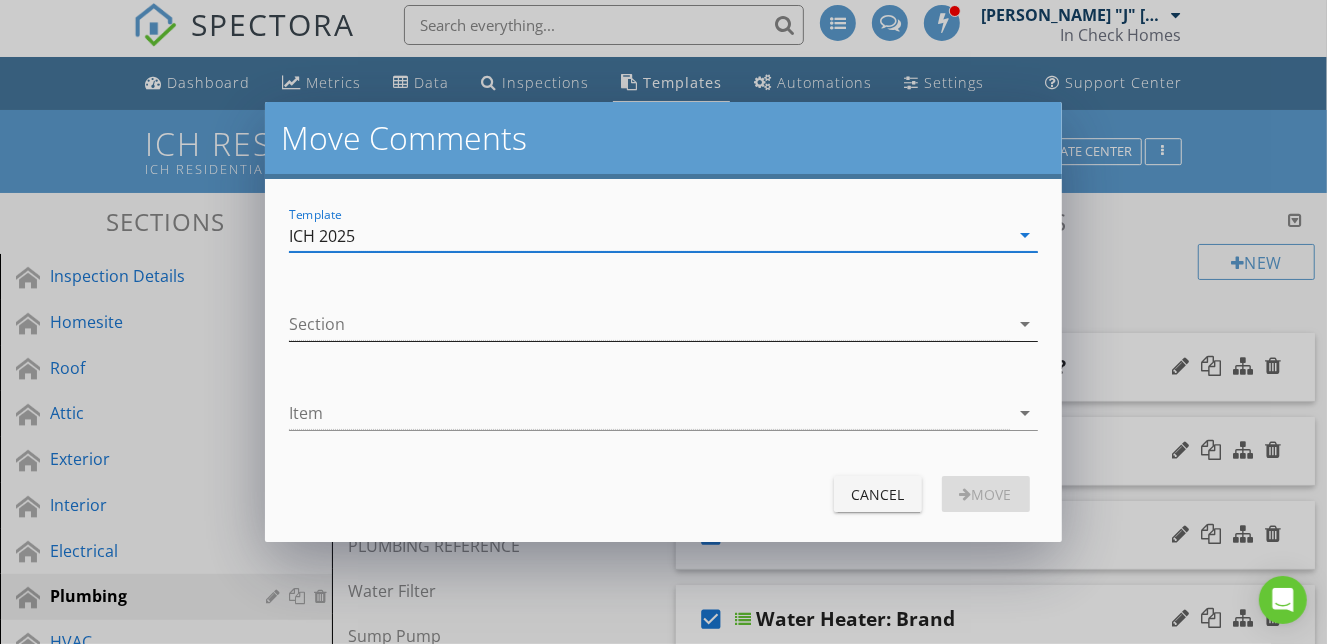 click at bounding box center (649, 324) 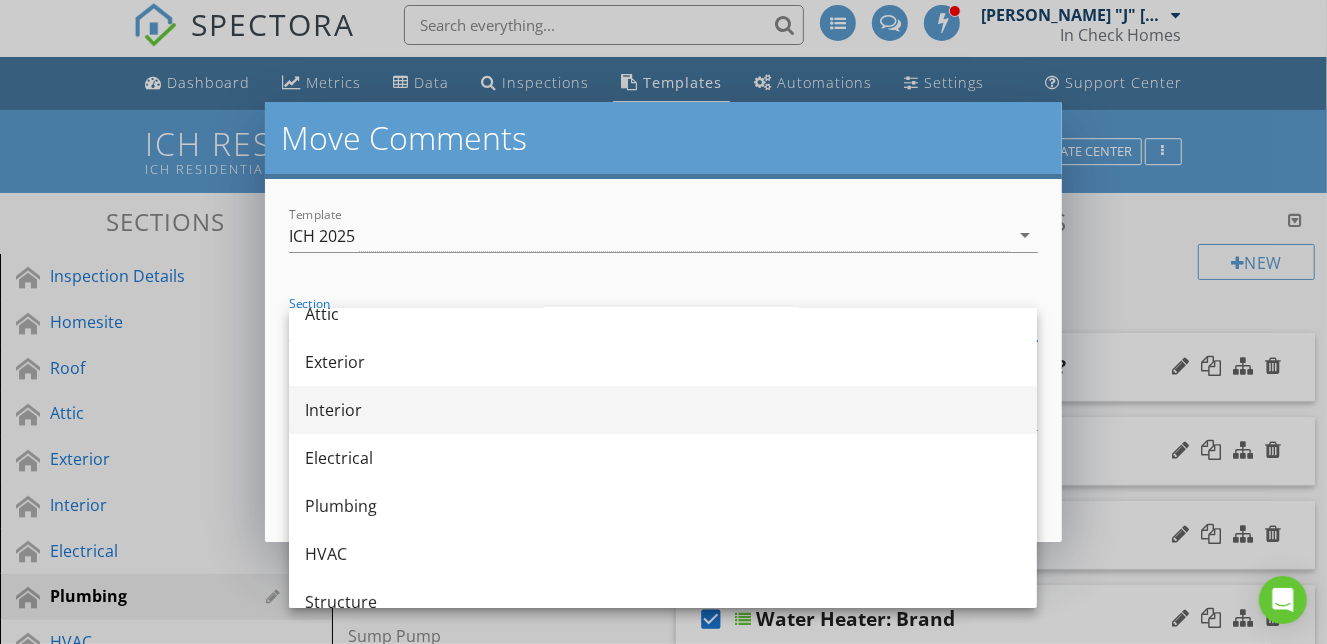 scroll, scrollTop: 118, scrollLeft: 0, axis: vertical 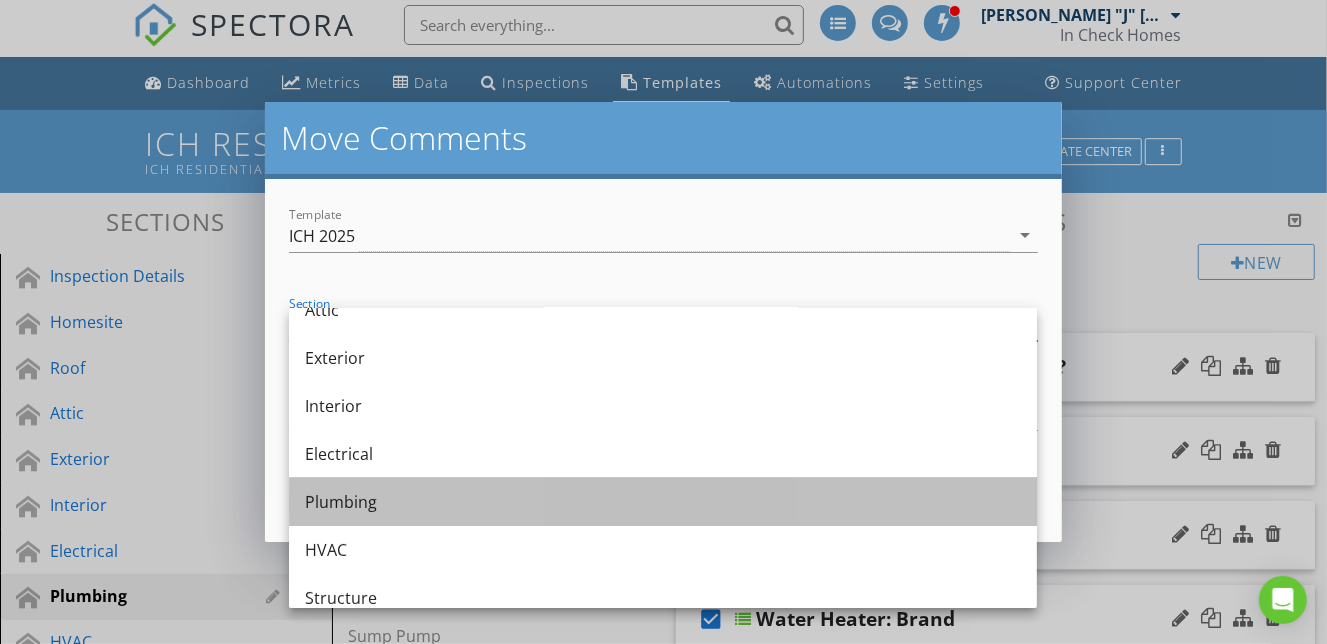 click on "Plumbing" at bounding box center (663, 502) 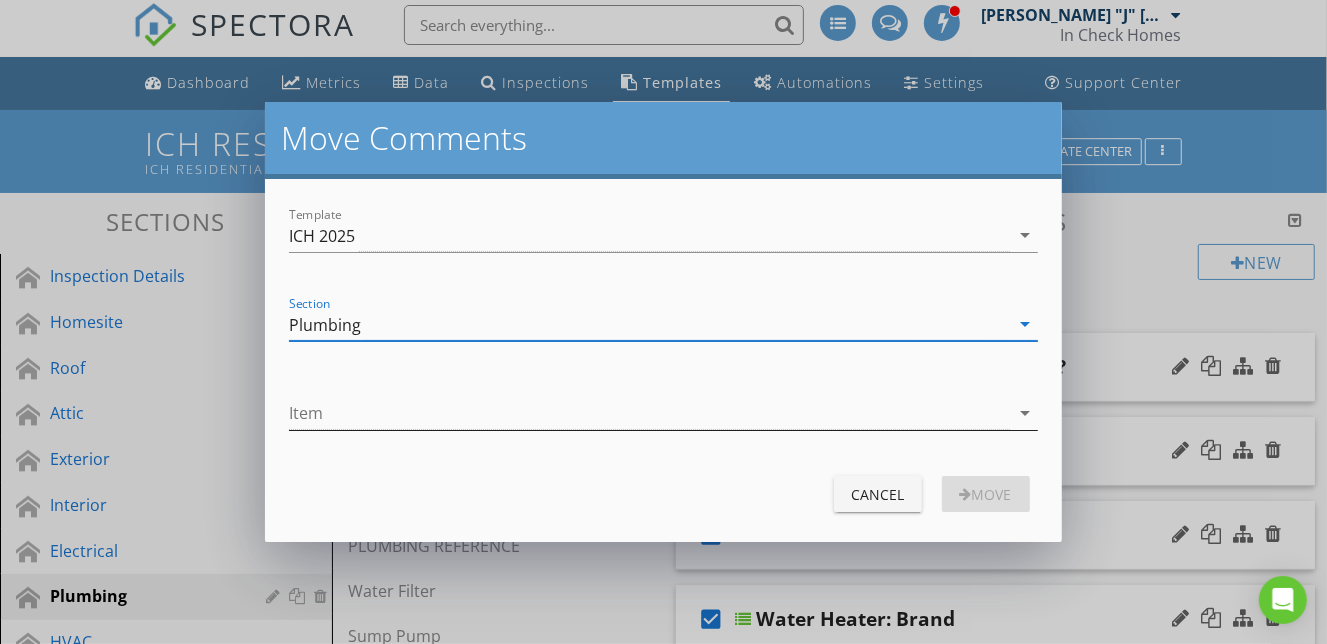 click at bounding box center (649, 413) 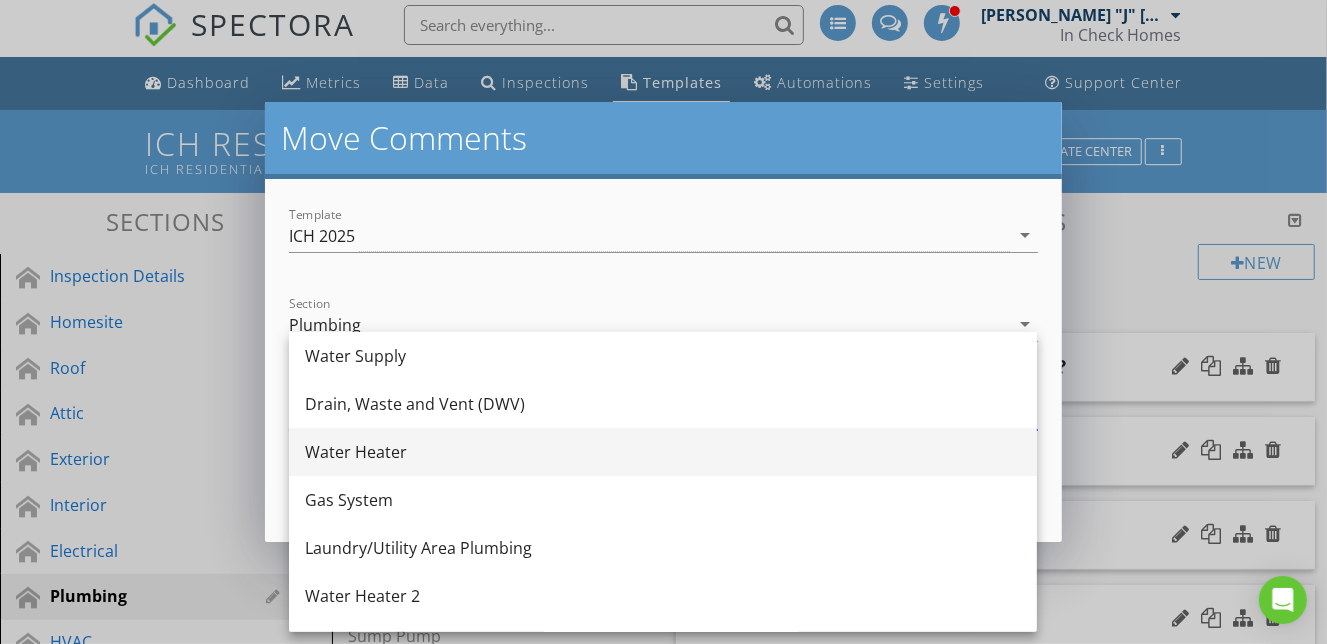 click on "Water Heater" at bounding box center (663, 452) 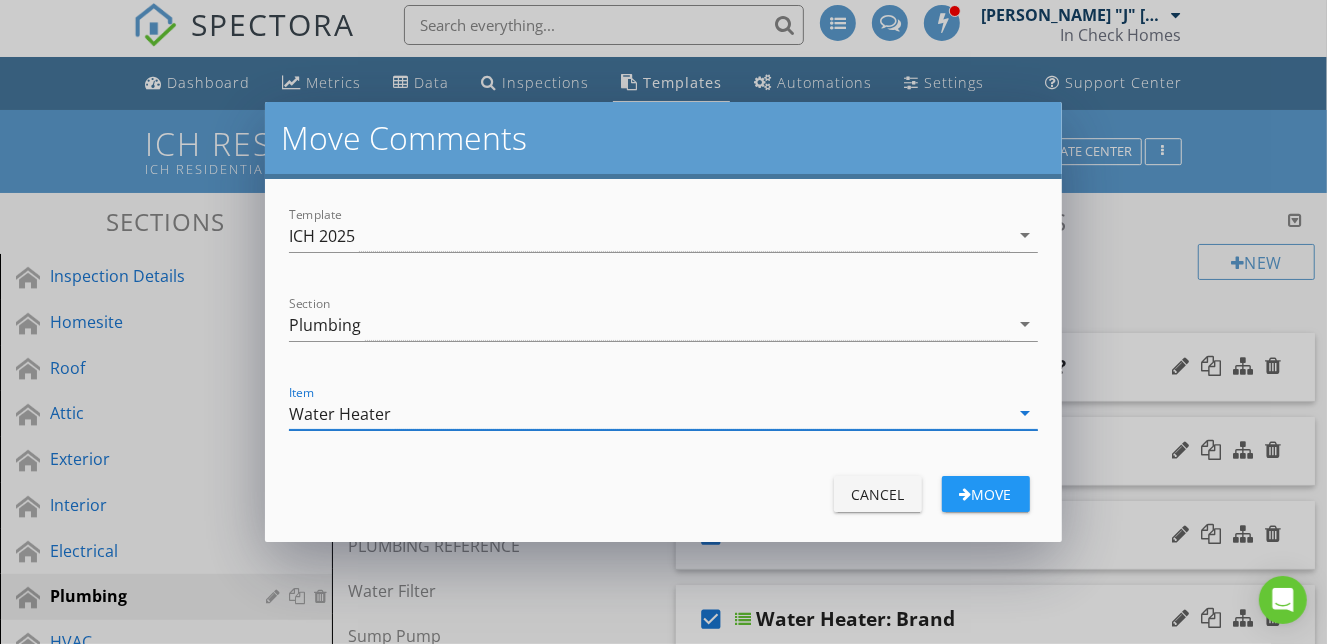 click on "move" at bounding box center [986, 494] 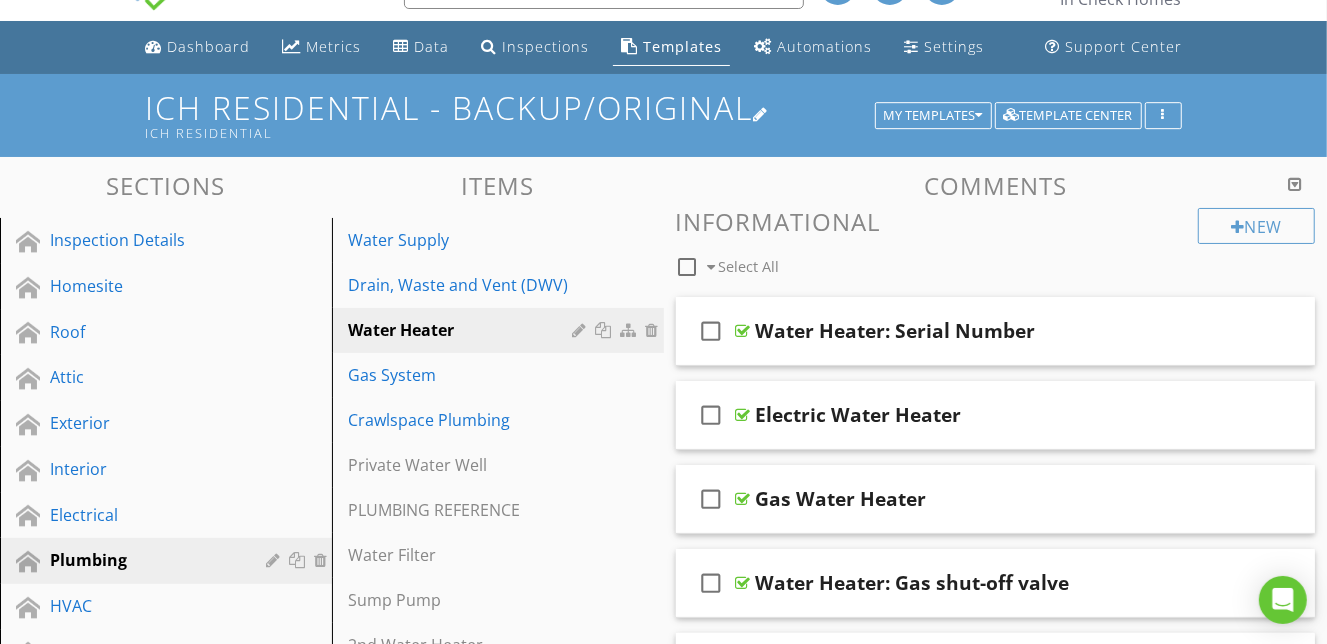 scroll, scrollTop: 0, scrollLeft: 0, axis: both 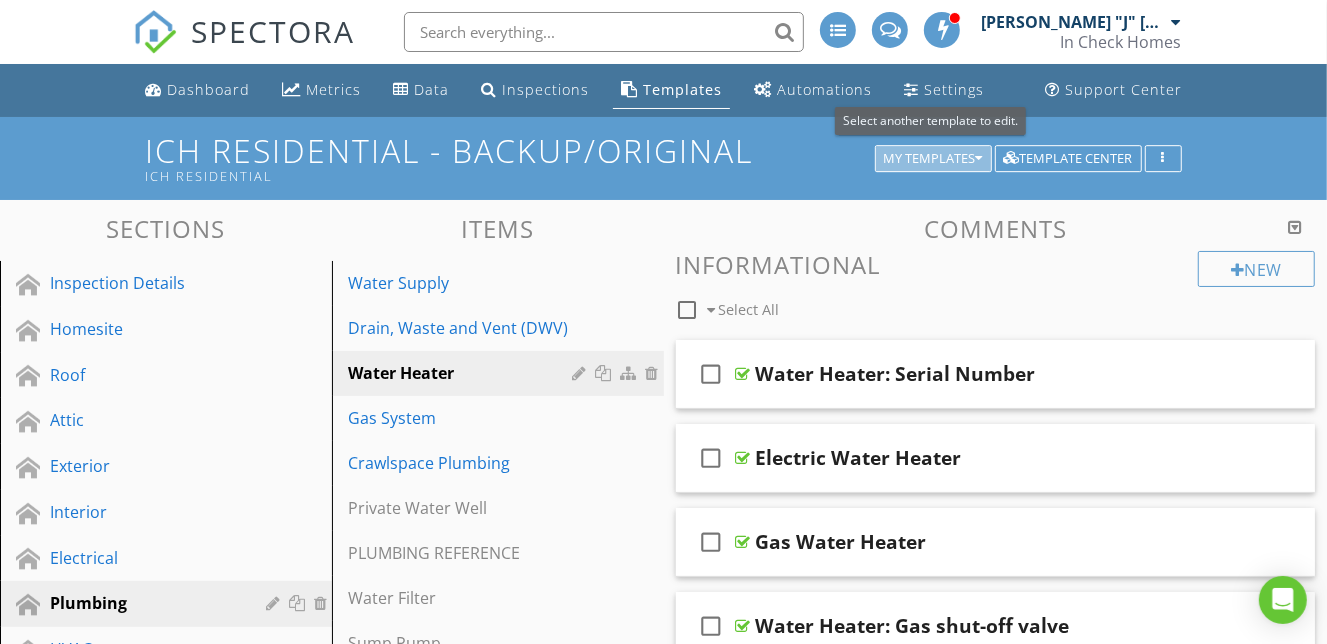 click on "My Templates" at bounding box center (933, 159) 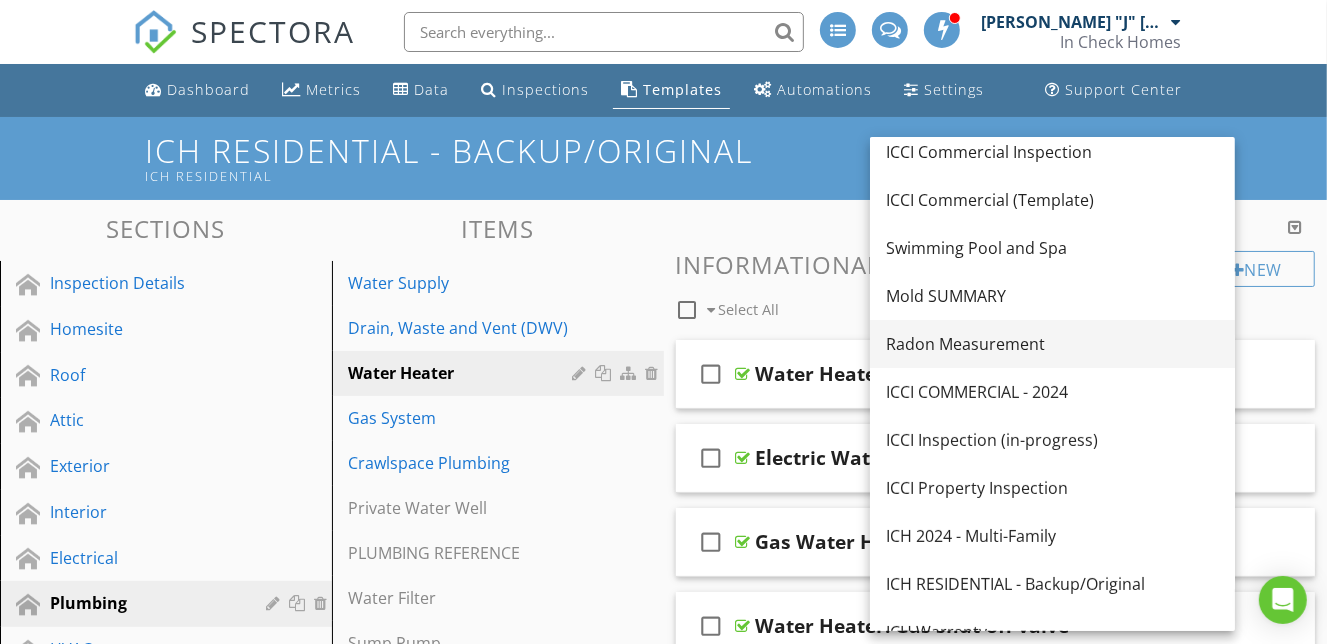 scroll, scrollTop: 0, scrollLeft: 0, axis: both 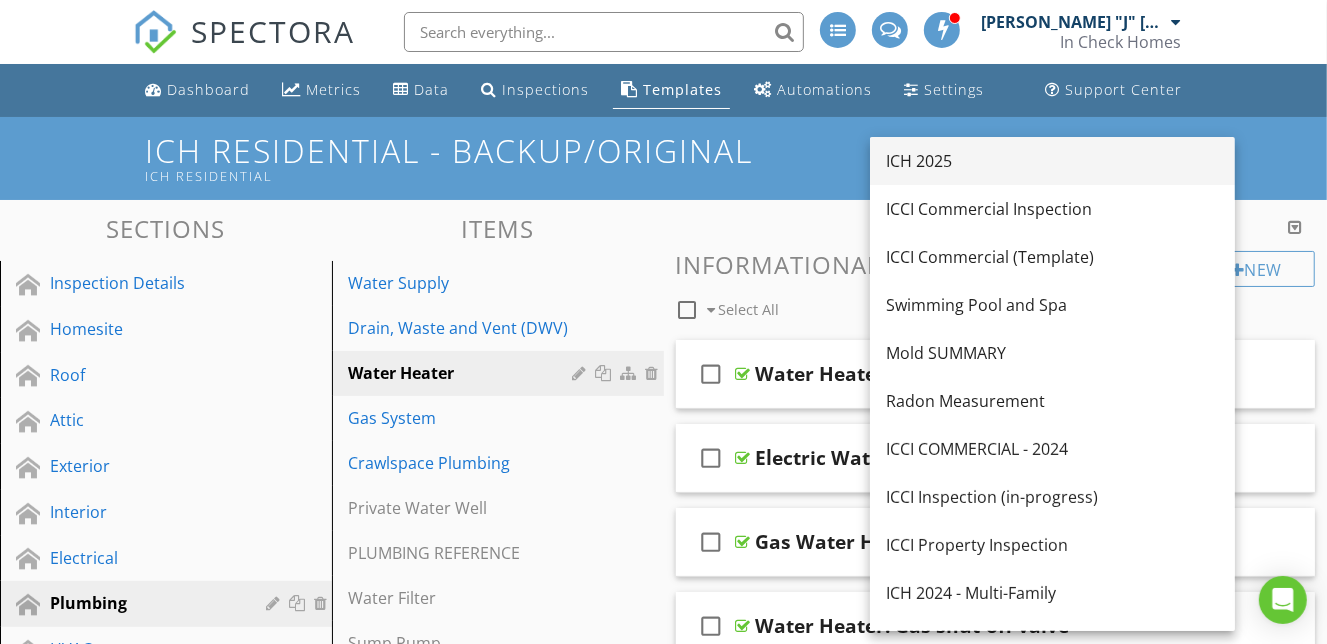 click on "ICH 2025" at bounding box center [1052, 161] 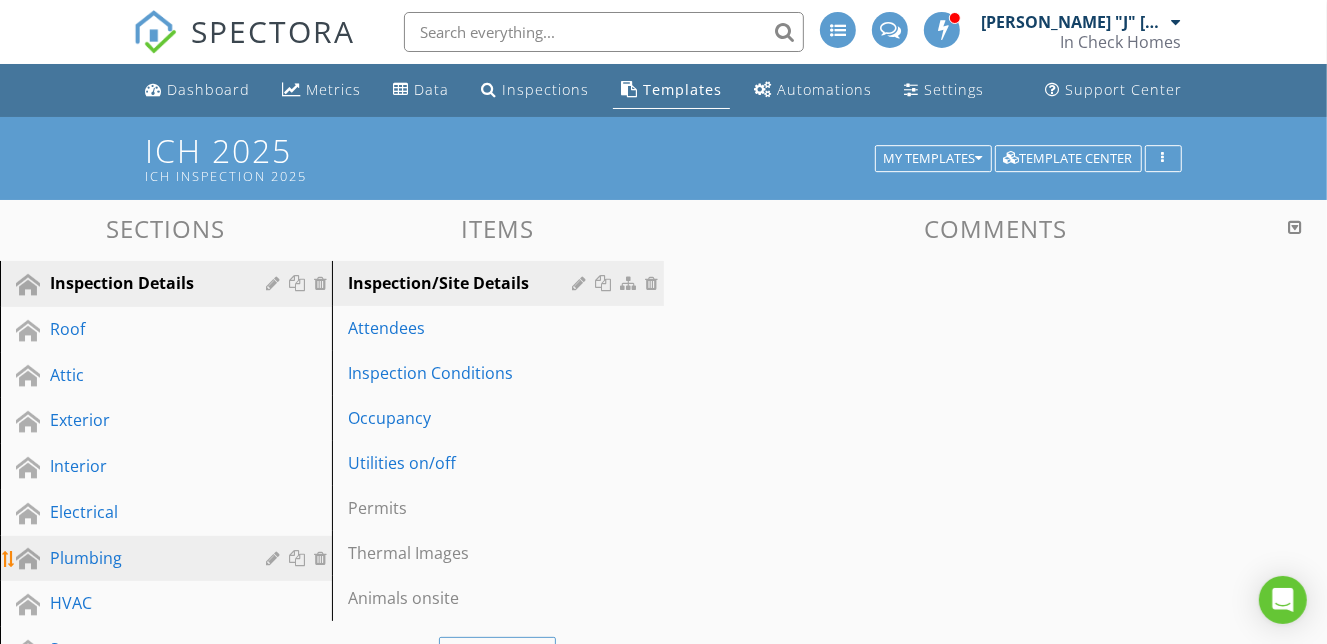 click on "Plumbing" at bounding box center [143, 558] 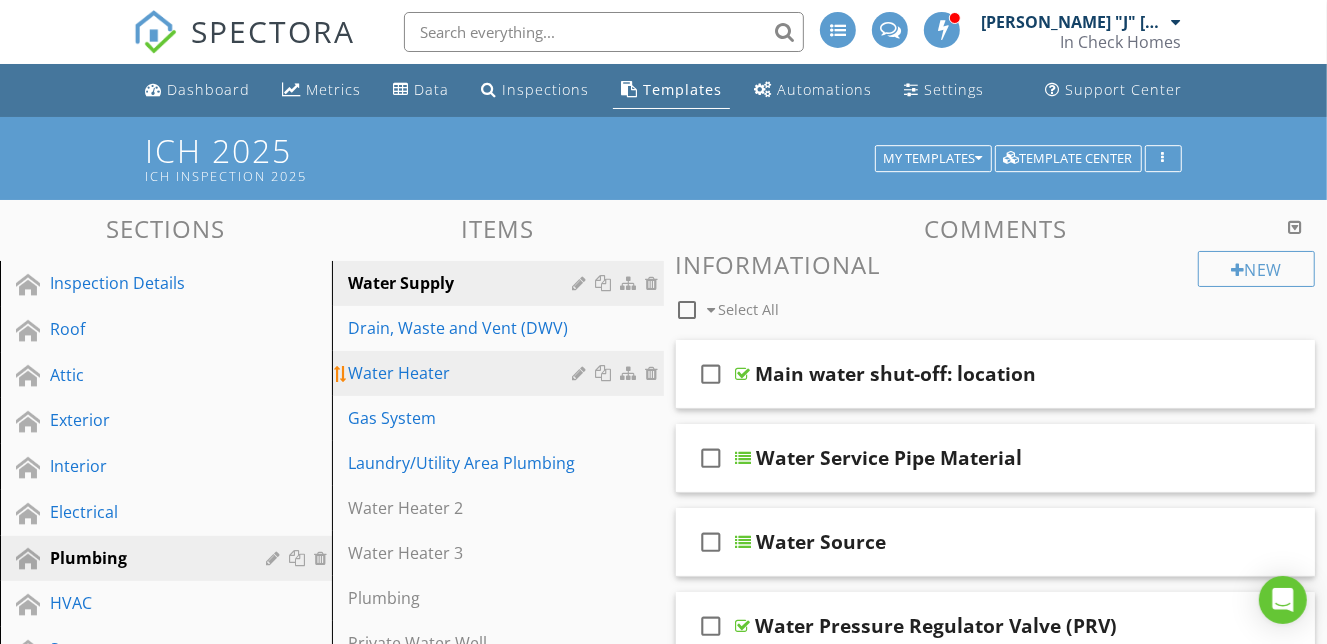 click on "Water Heater" at bounding box center (463, 373) 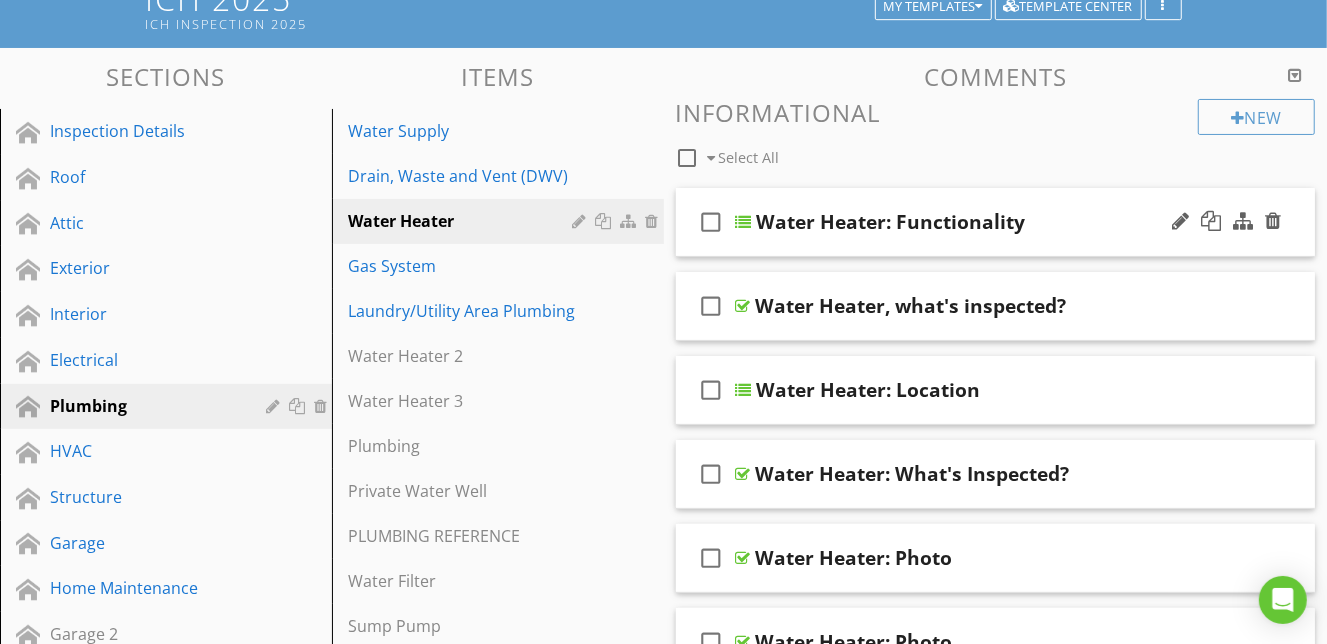 scroll, scrollTop: 161, scrollLeft: 0, axis: vertical 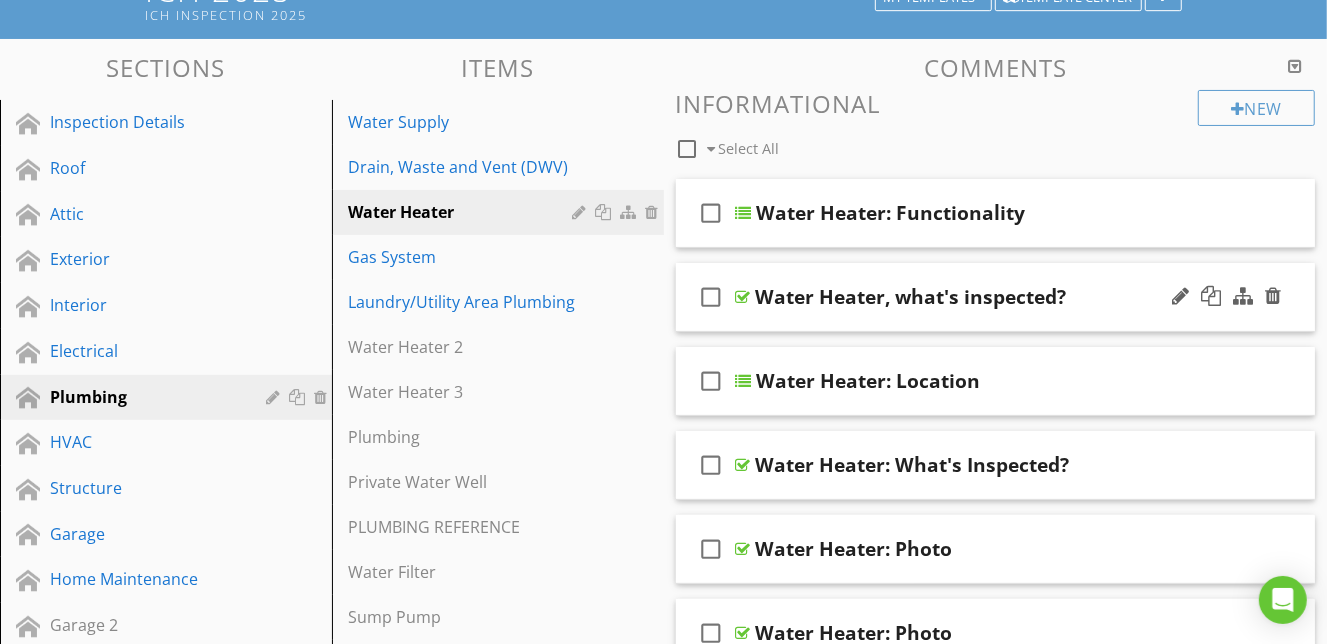 type 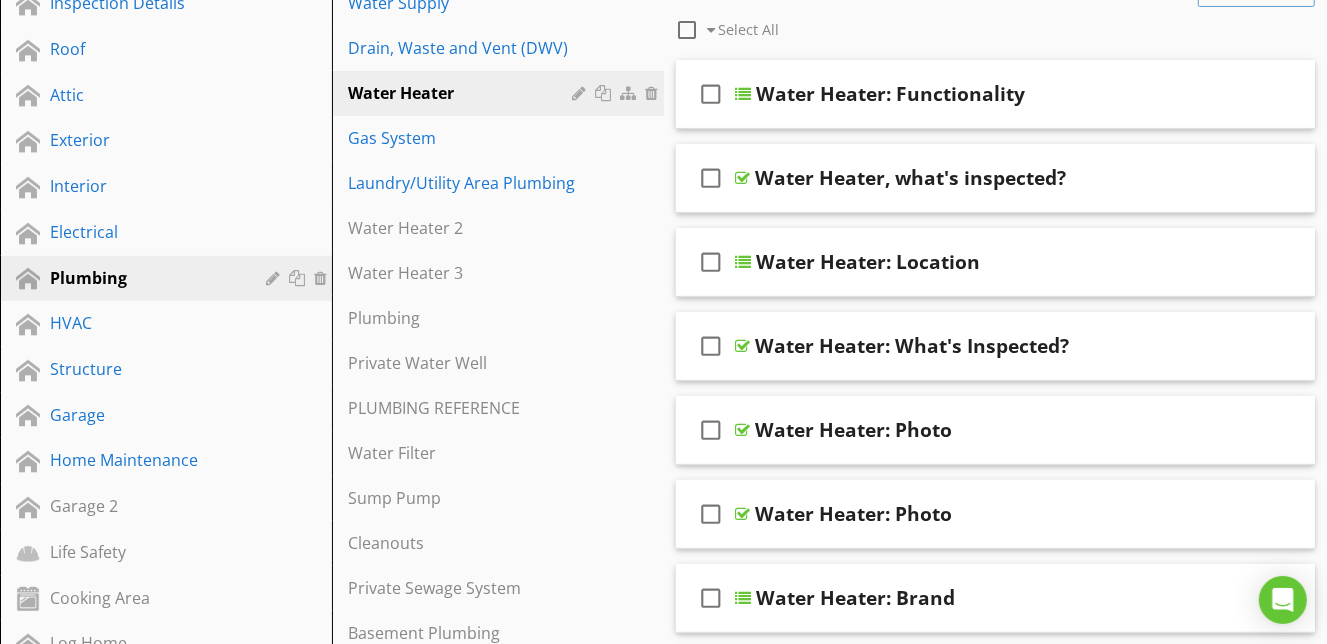 scroll, scrollTop: 279, scrollLeft: 0, axis: vertical 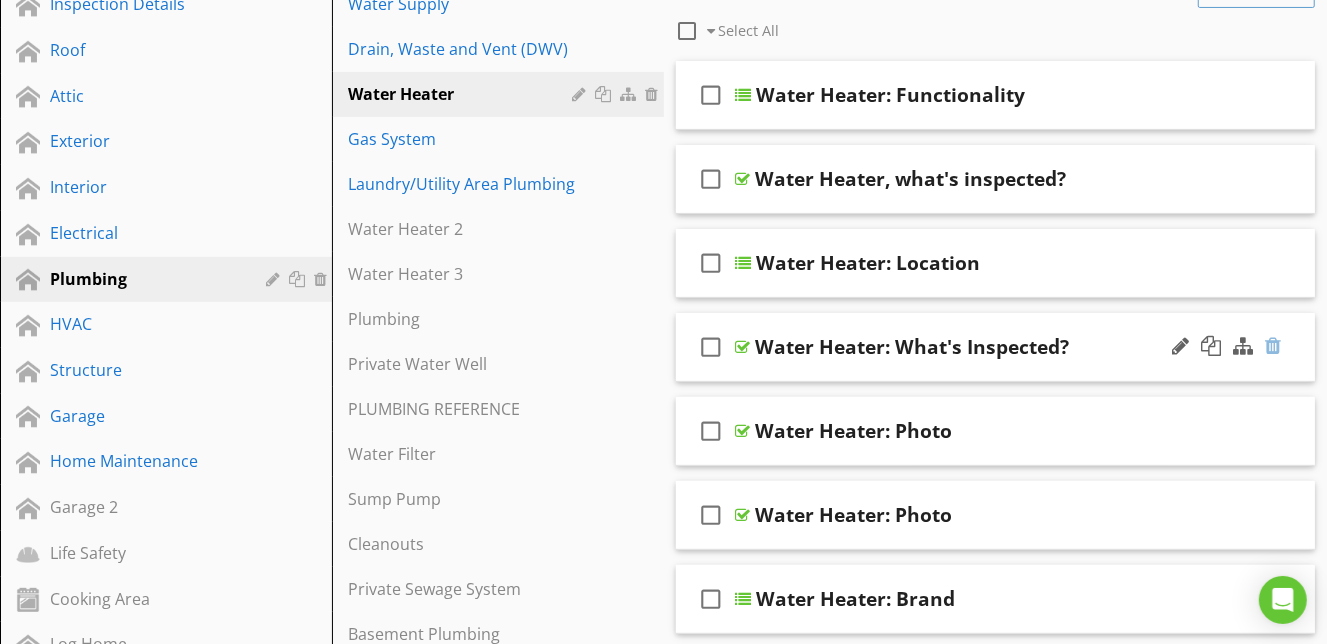 click at bounding box center (1273, 346) 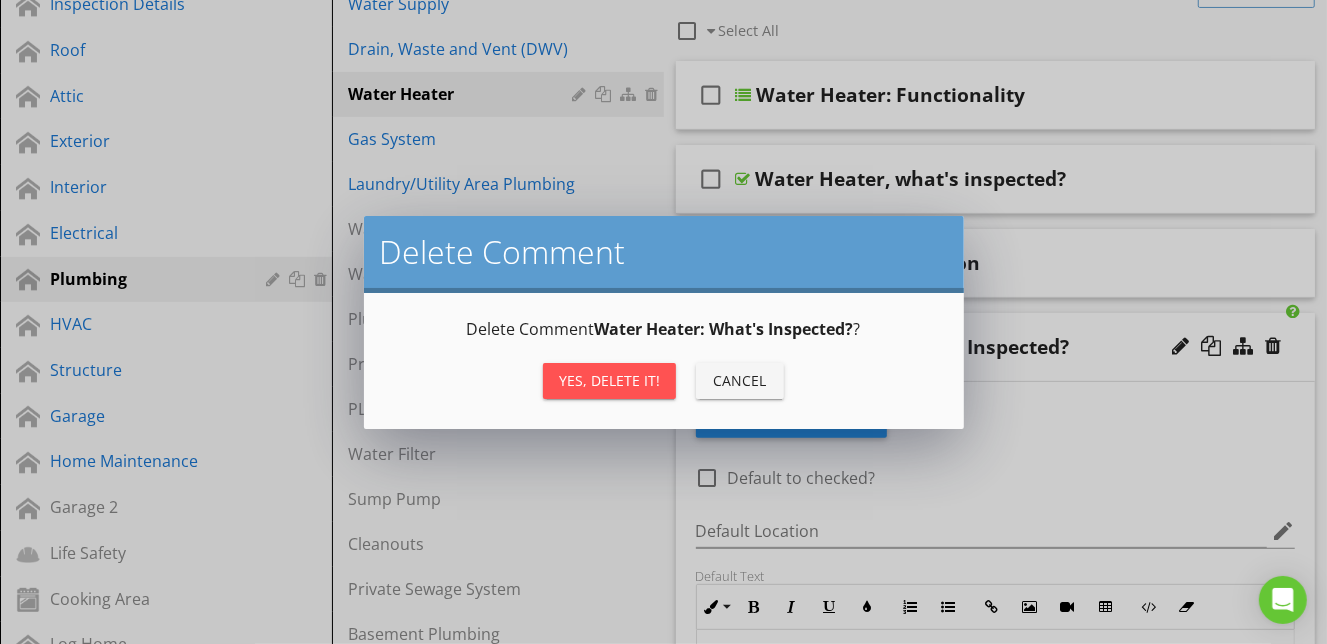 click on "Yes, Delete it!" at bounding box center [609, 380] 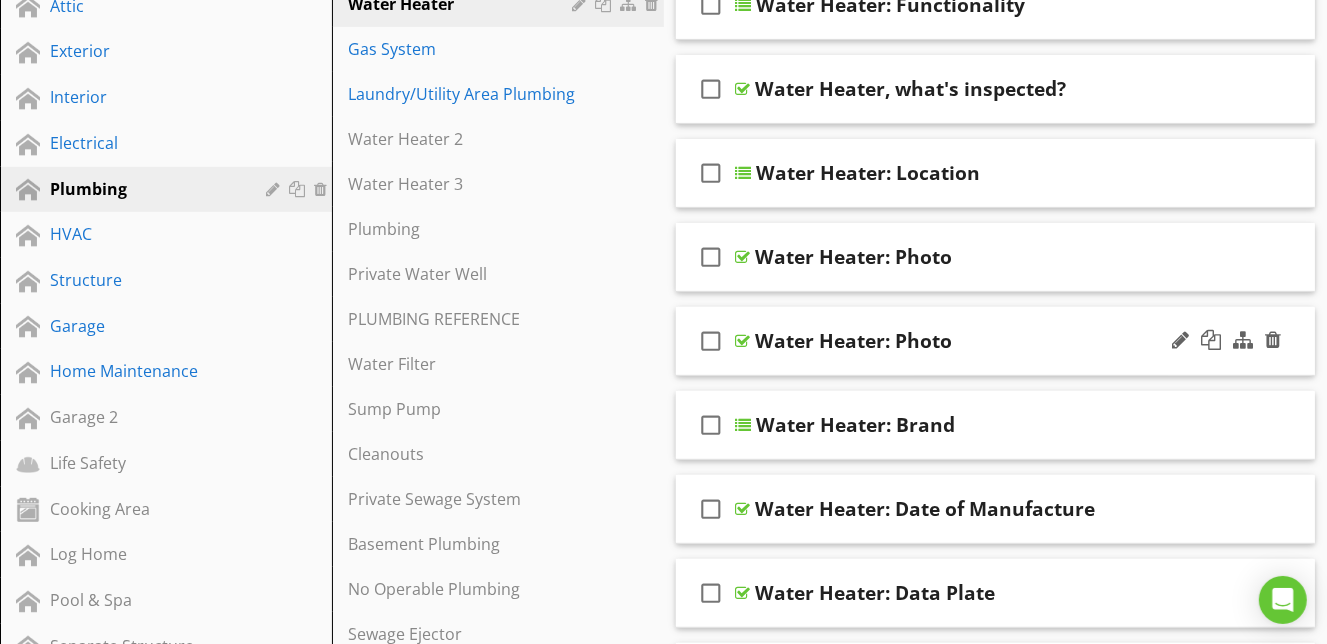 scroll, scrollTop: 372, scrollLeft: 0, axis: vertical 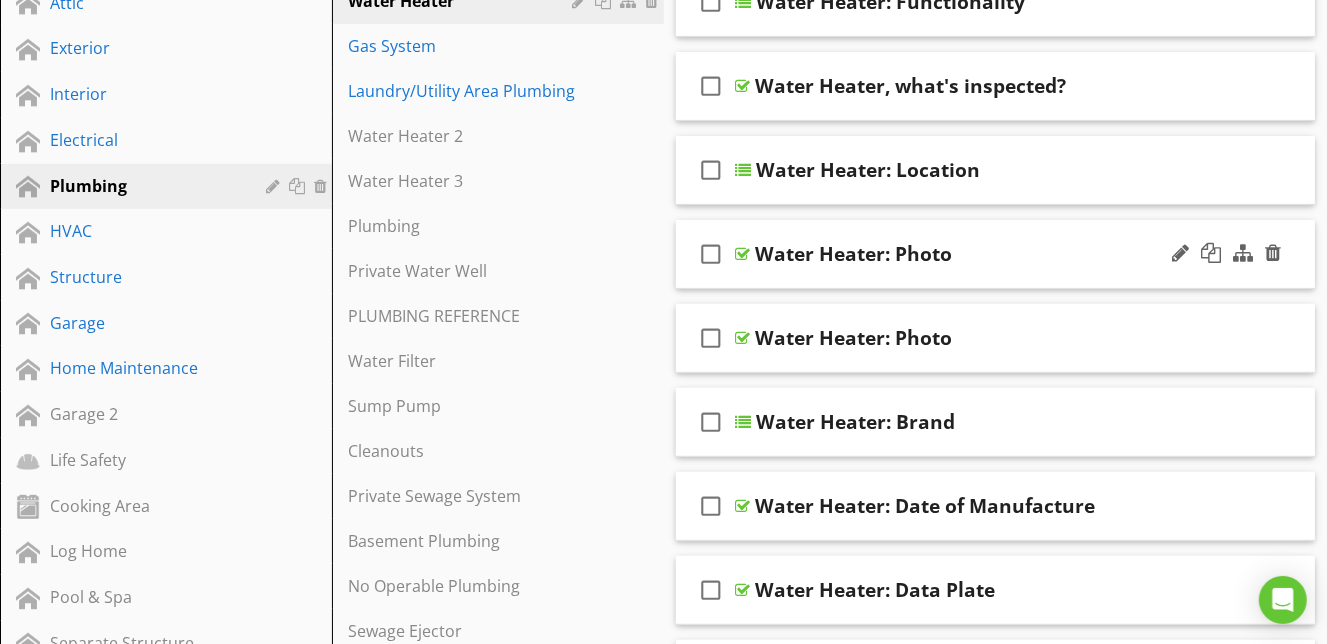 click on "check_box_outline_blank
Water Heater: Photo" at bounding box center [996, 254] 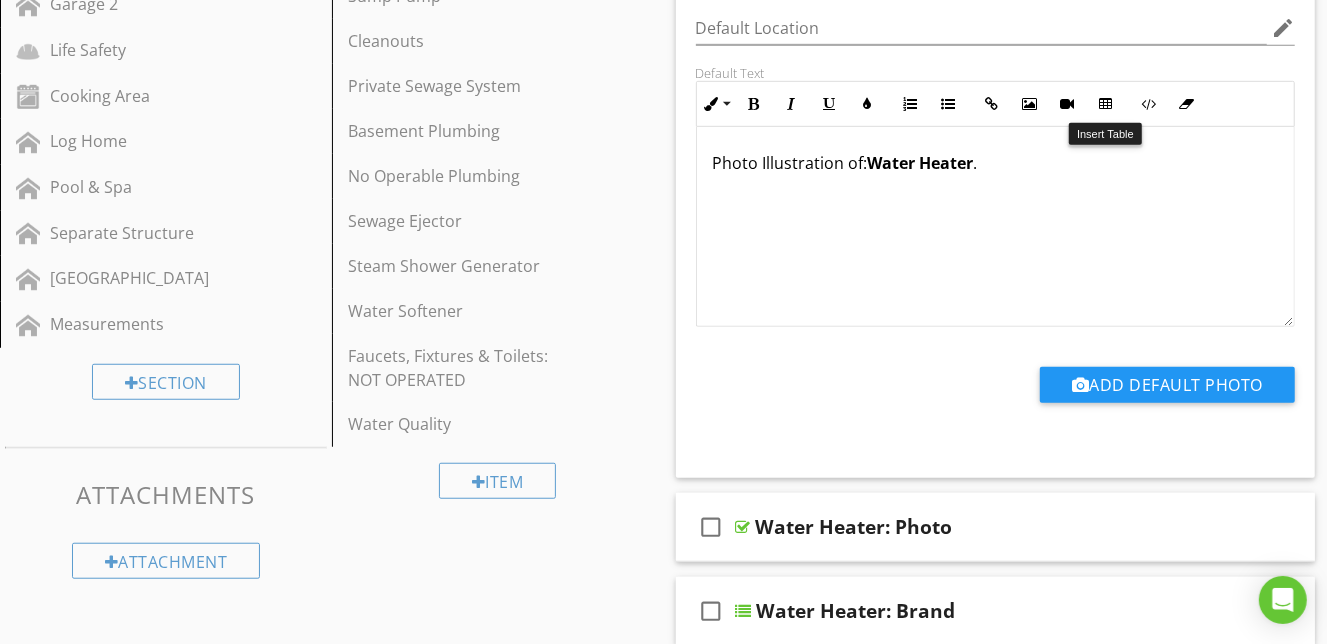 scroll, scrollTop: 807, scrollLeft: 0, axis: vertical 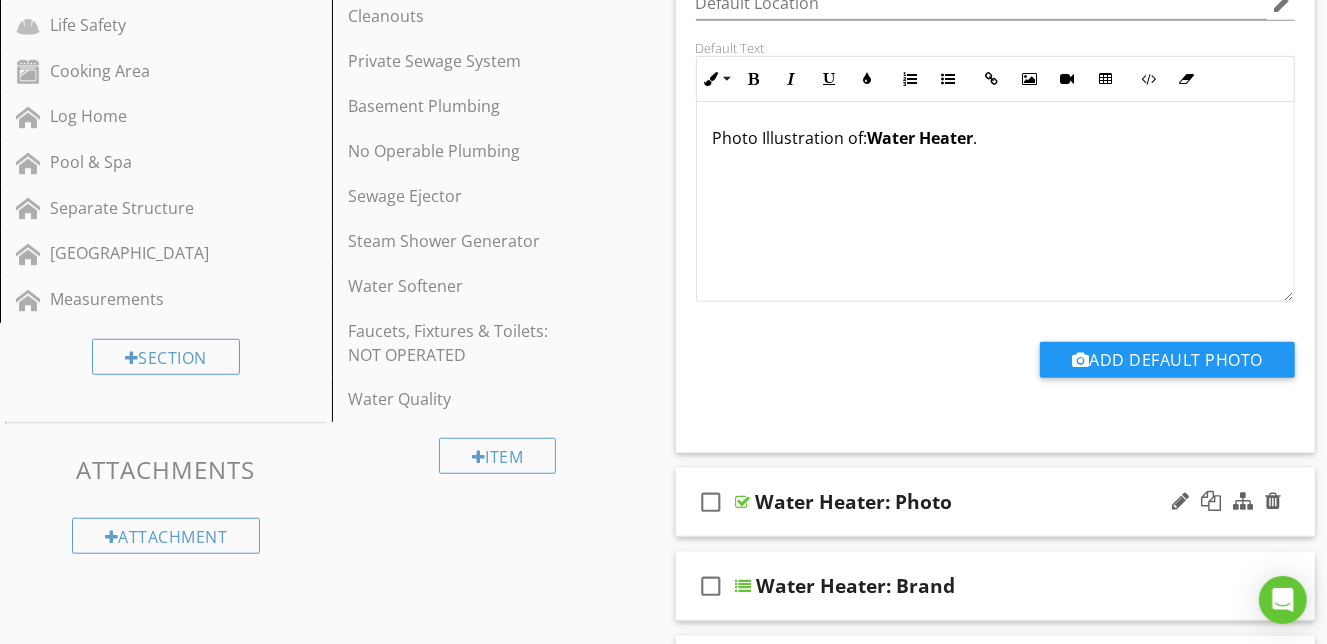 click on "check_box_outline_blank
Water Heater: Photo" at bounding box center (996, 502) 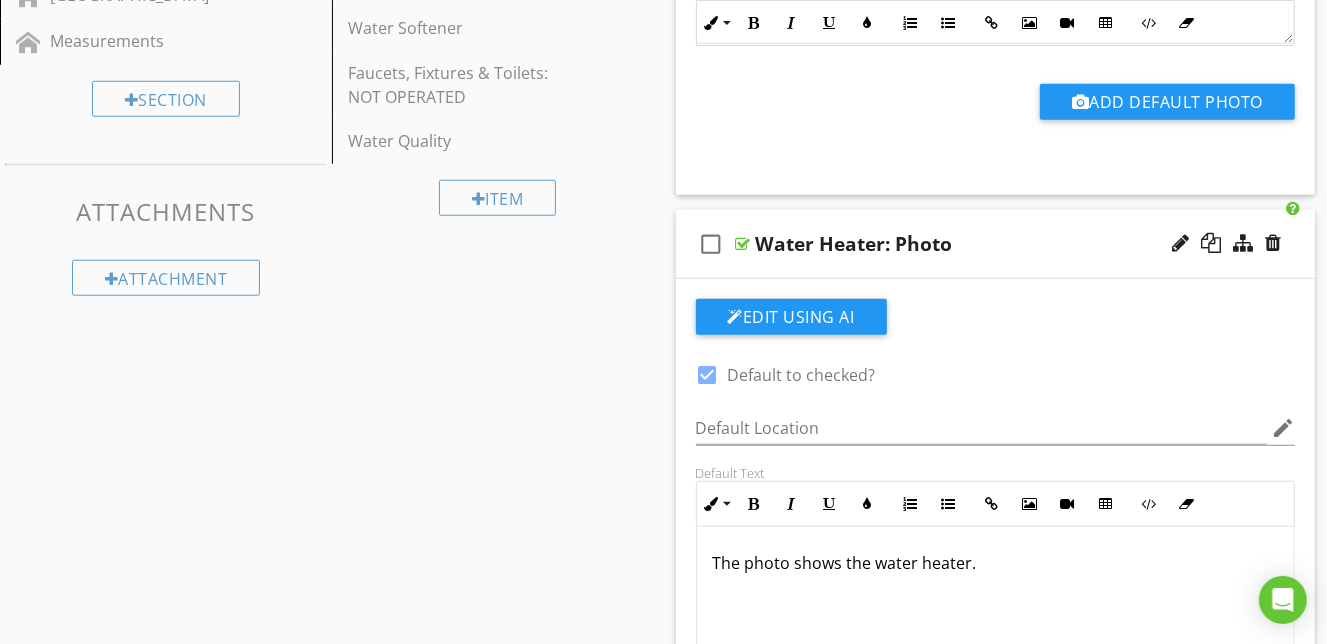 scroll, scrollTop: 1068, scrollLeft: 0, axis: vertical 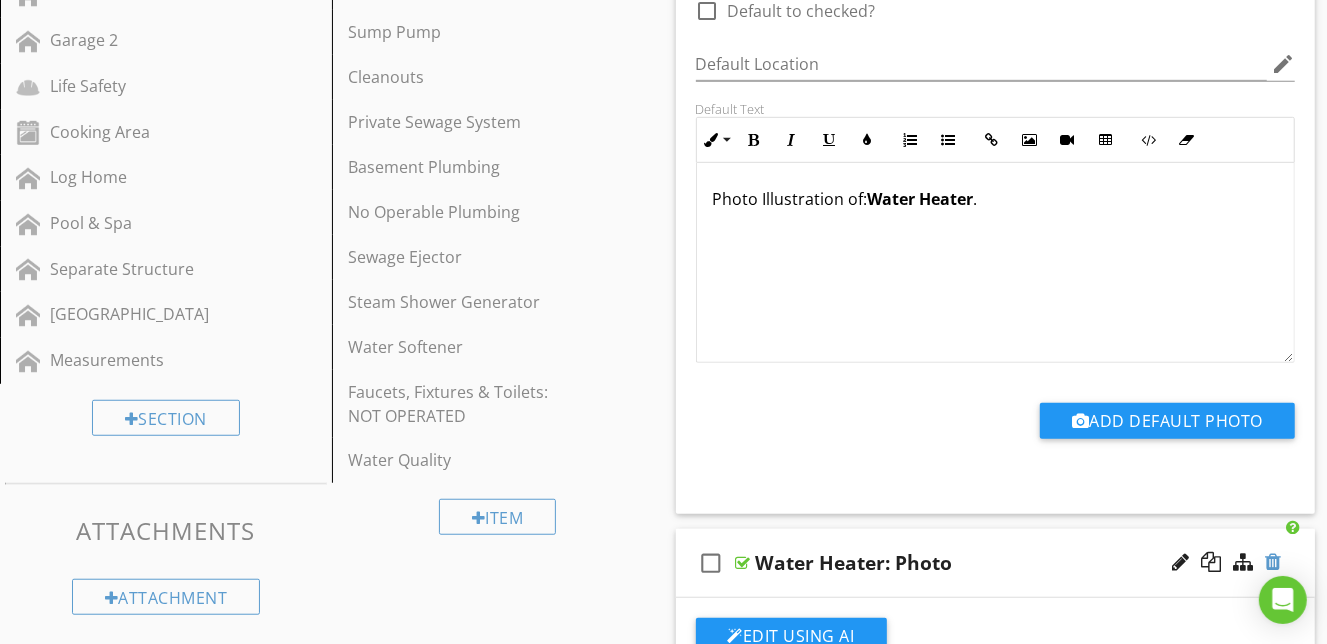 click at bounding box center (1273, 562) 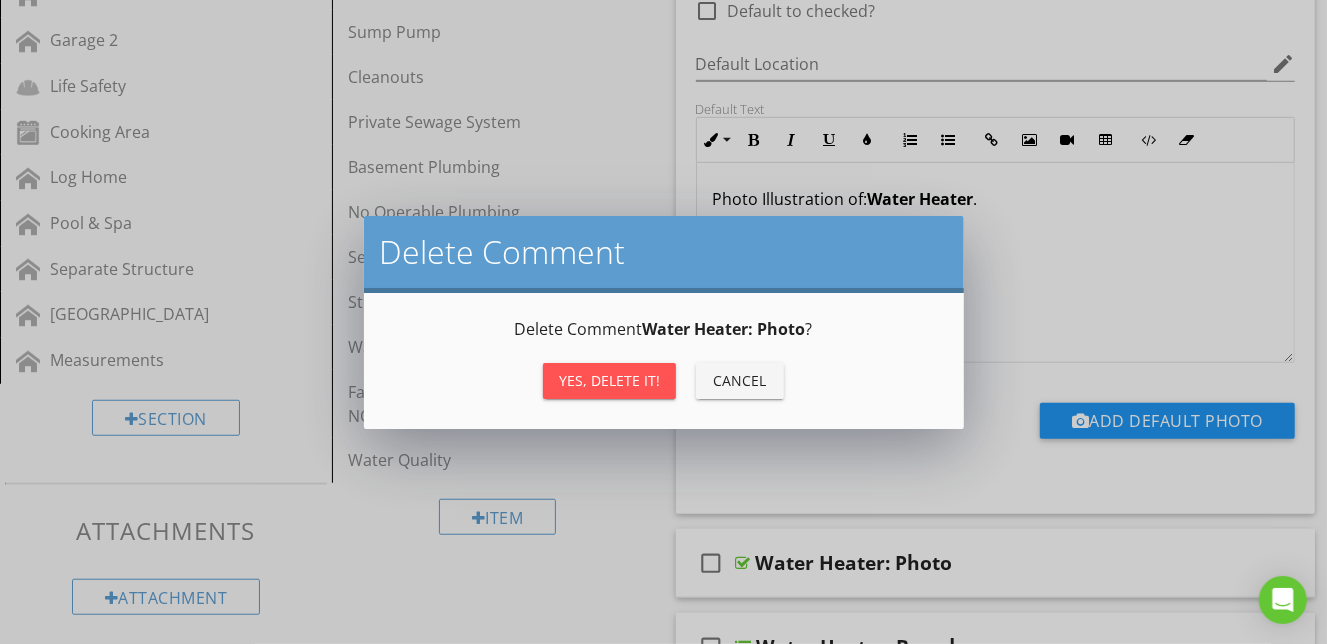 click on "Yes, Delete it!" at bounding box center [609, 380] 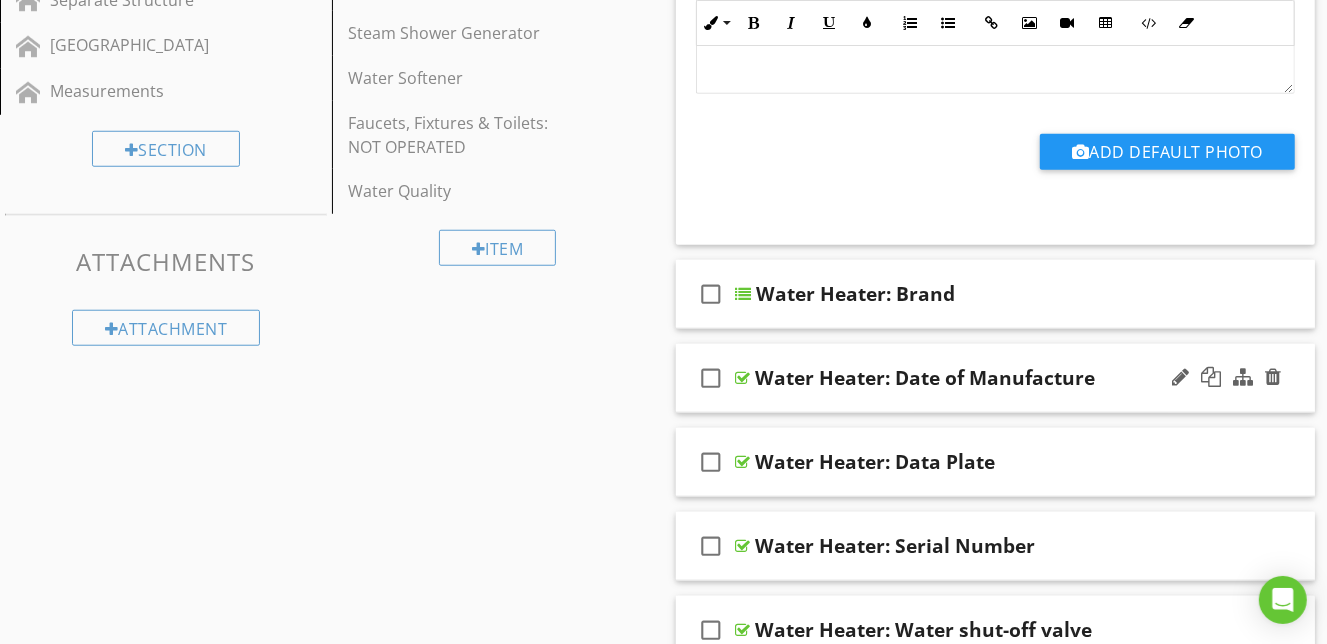 scroll, scrollTop: 1024, scrollLeft: 0, axis: vertical 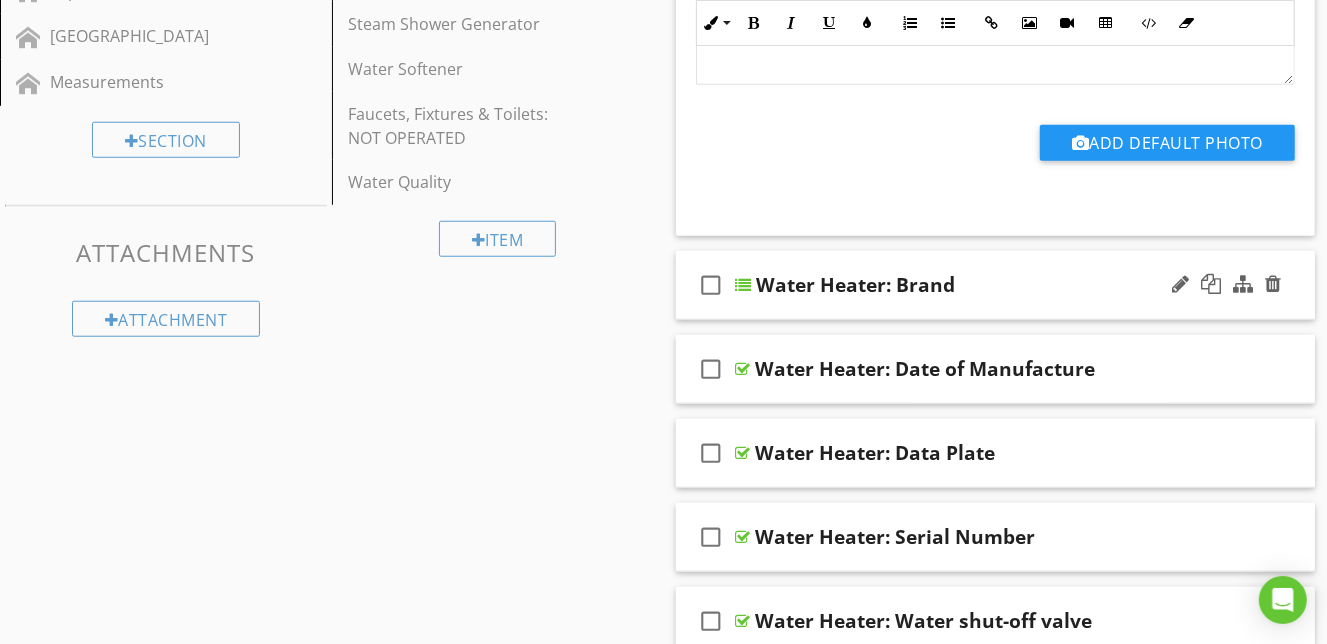 click on "check_box_outline_blank
Water Heater: Brand" at bounding box center [996, 285] 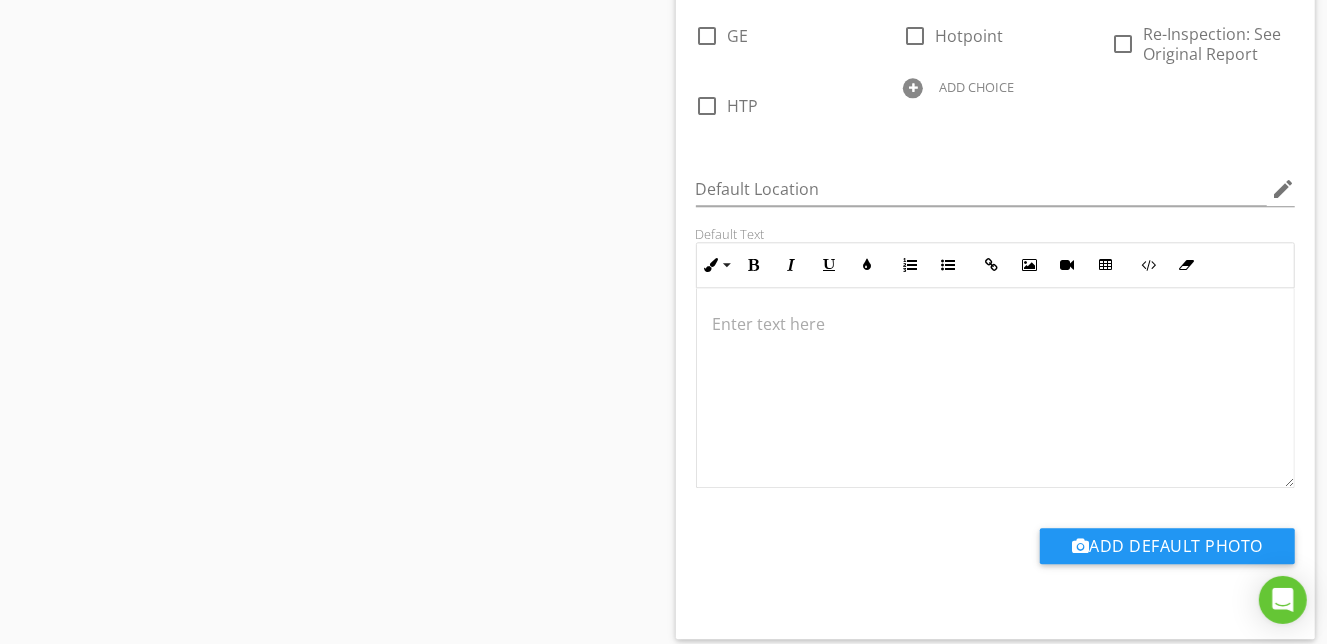 scroll, scrollTop: 3129, scrollLeft: 0, axis: vertical 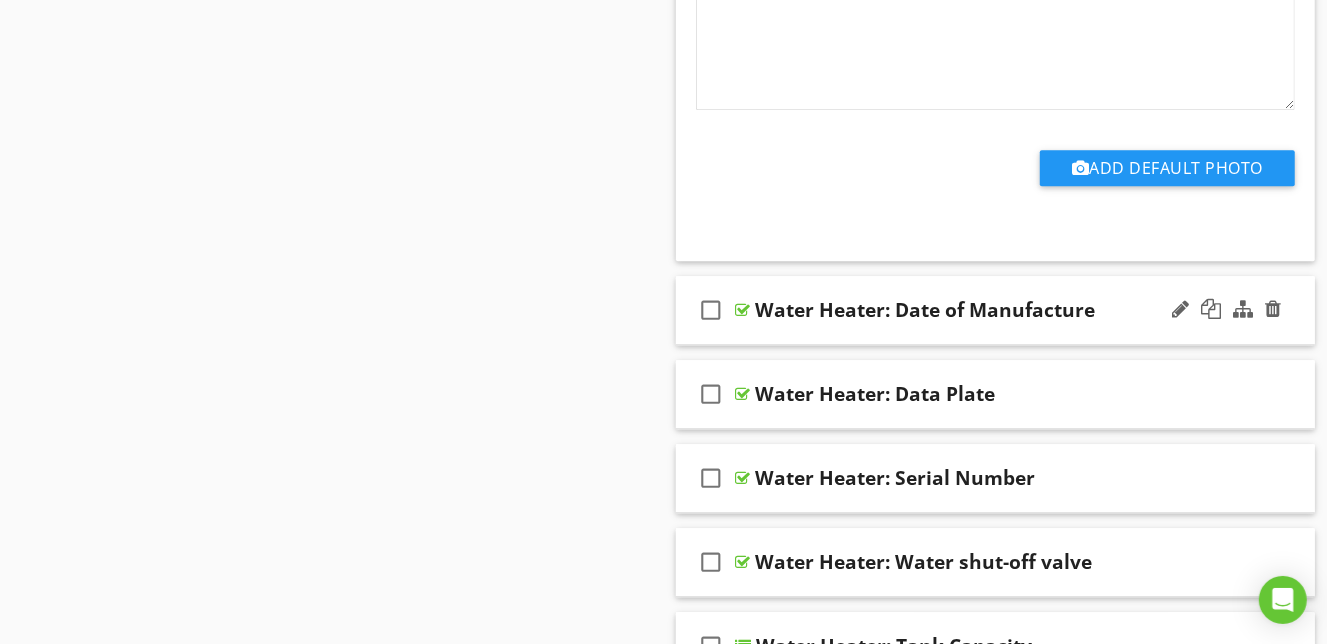 click on "check_box_outline_blank
Water Heater: Date of Manufacture" at bounding box center (996, 310) 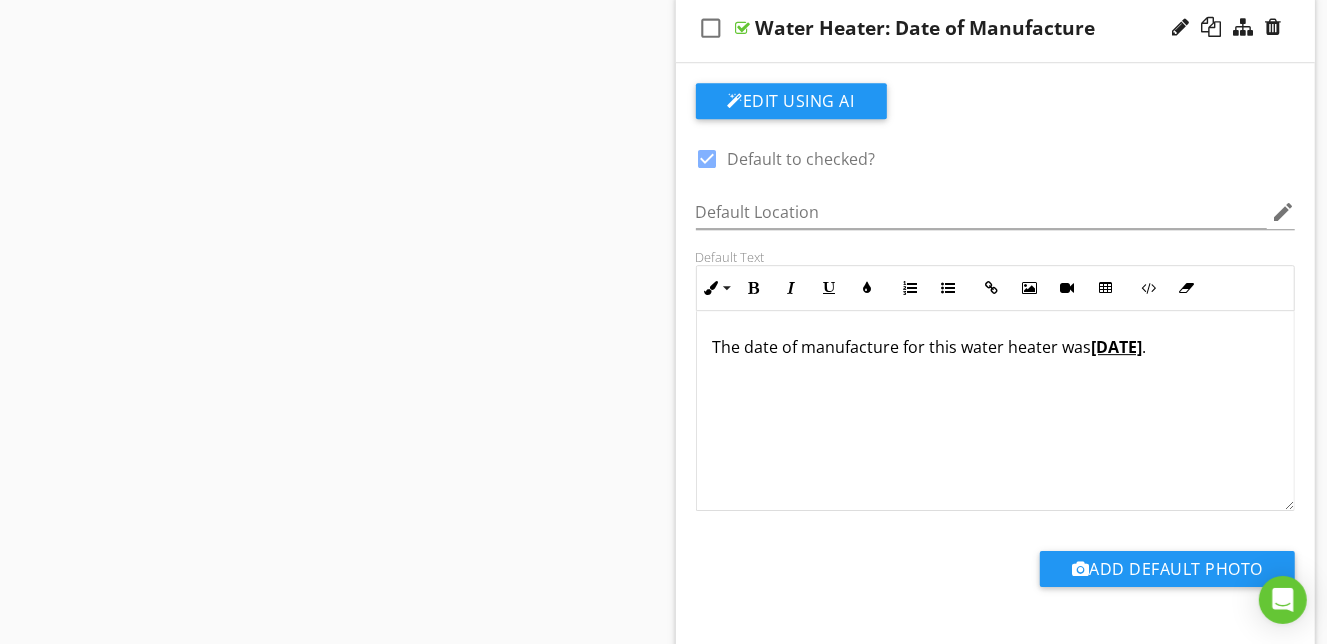 scroll, scrollTop: 3796, scrollLeft: 0, axis: vertical 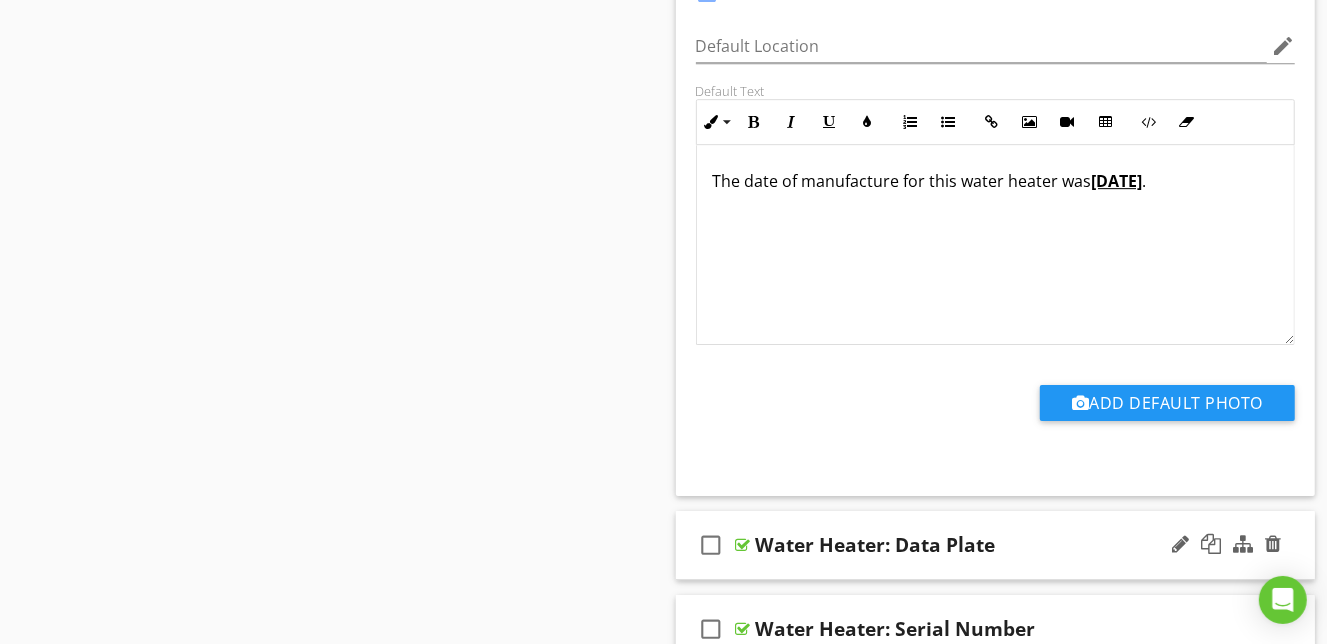 click on "check_box_outline_blank
Water Heater: Data Plate" at bounding box center [996, 545] 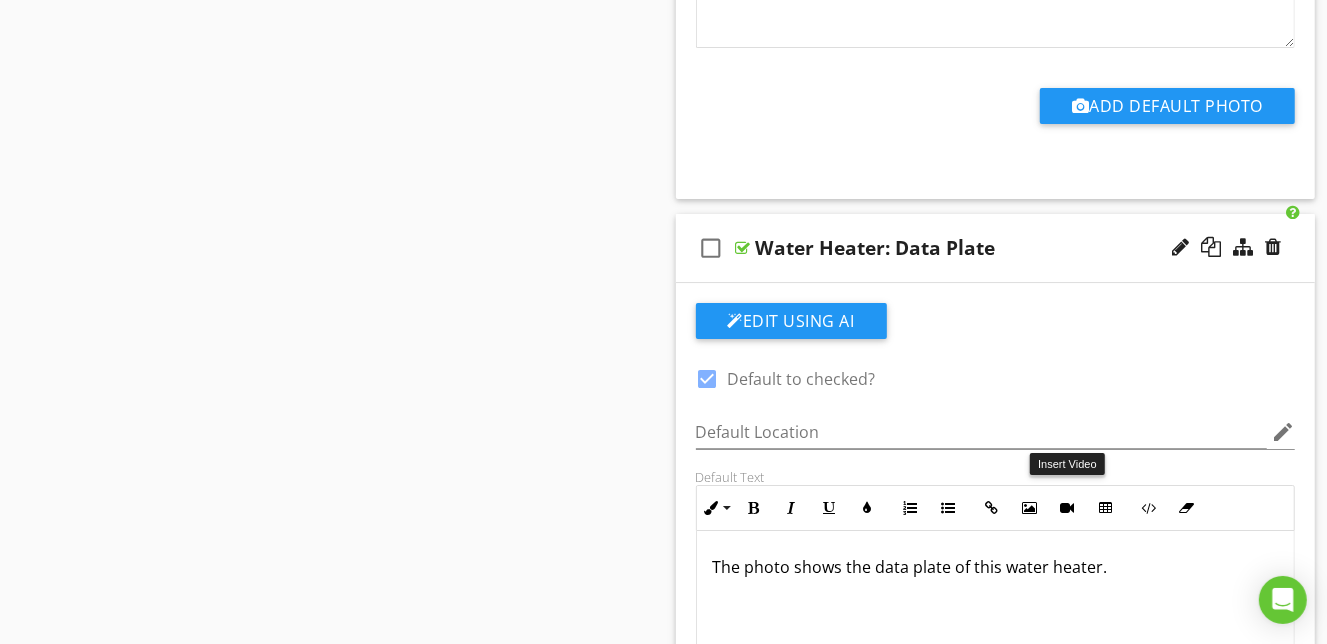 scroll, scrollTop: 4256, scrollLeft: 0, axis: vertical 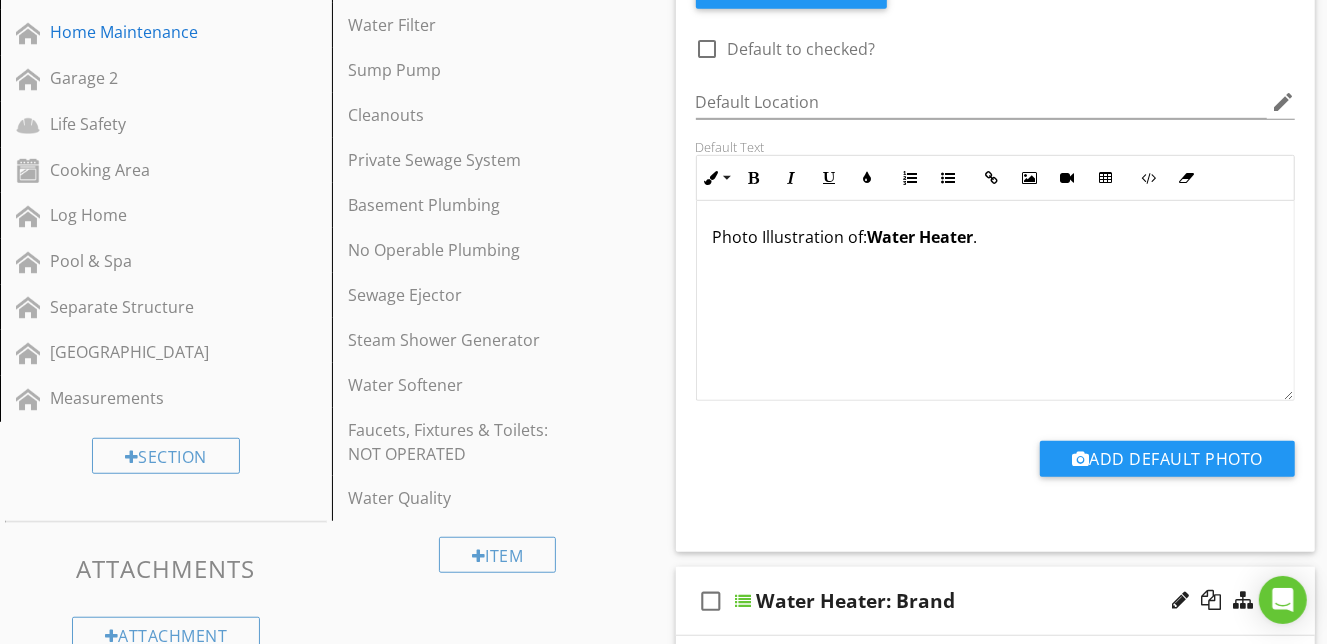 click on "Water Heater" at bounding box center (921, 237) 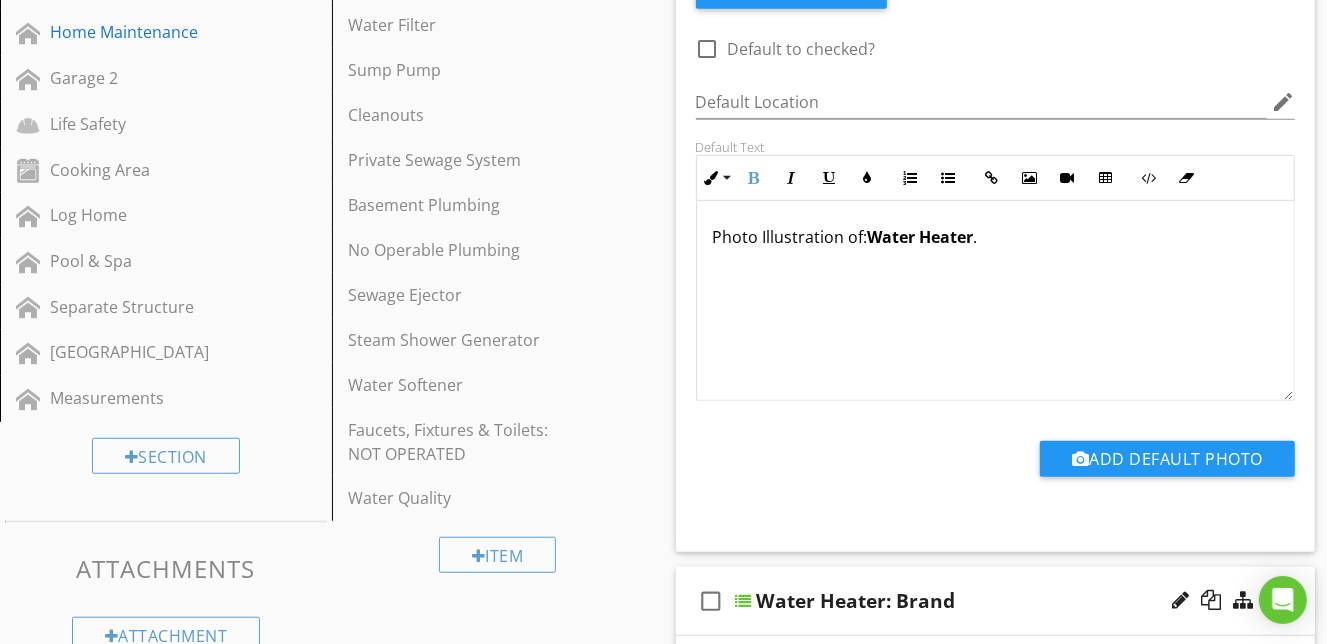click on "Water Heater" at bounding box center [921, 237] 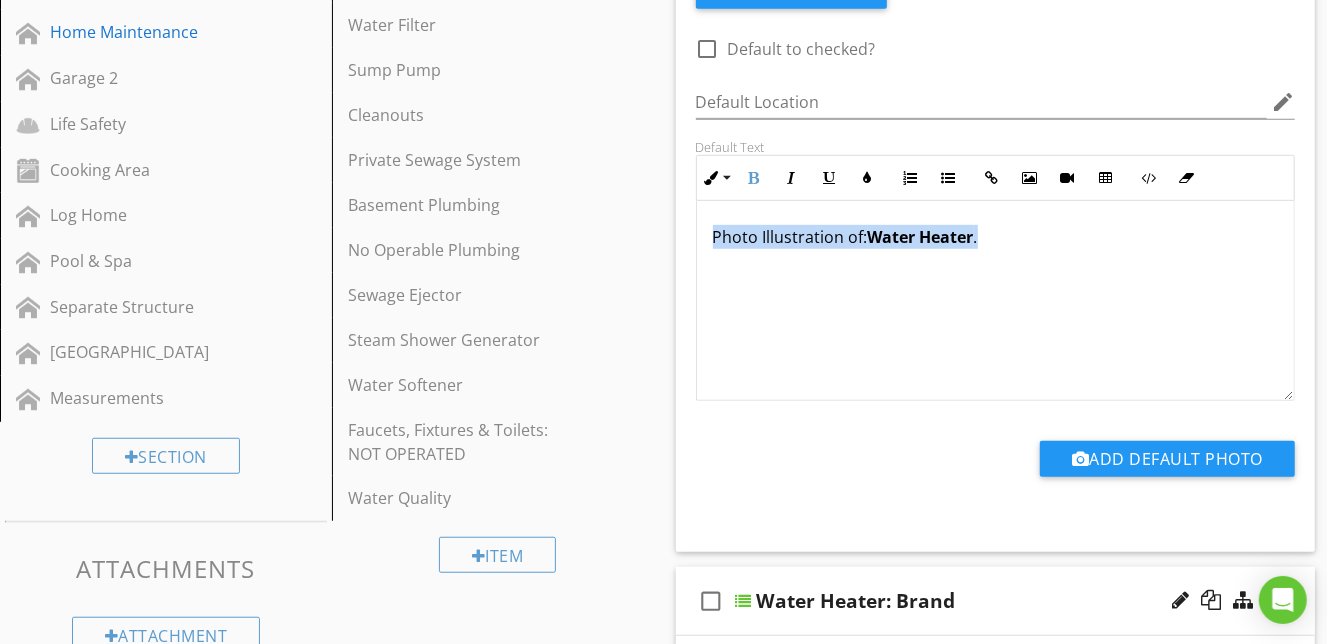 click on "Water Heater" at bounding box center [921, 237] 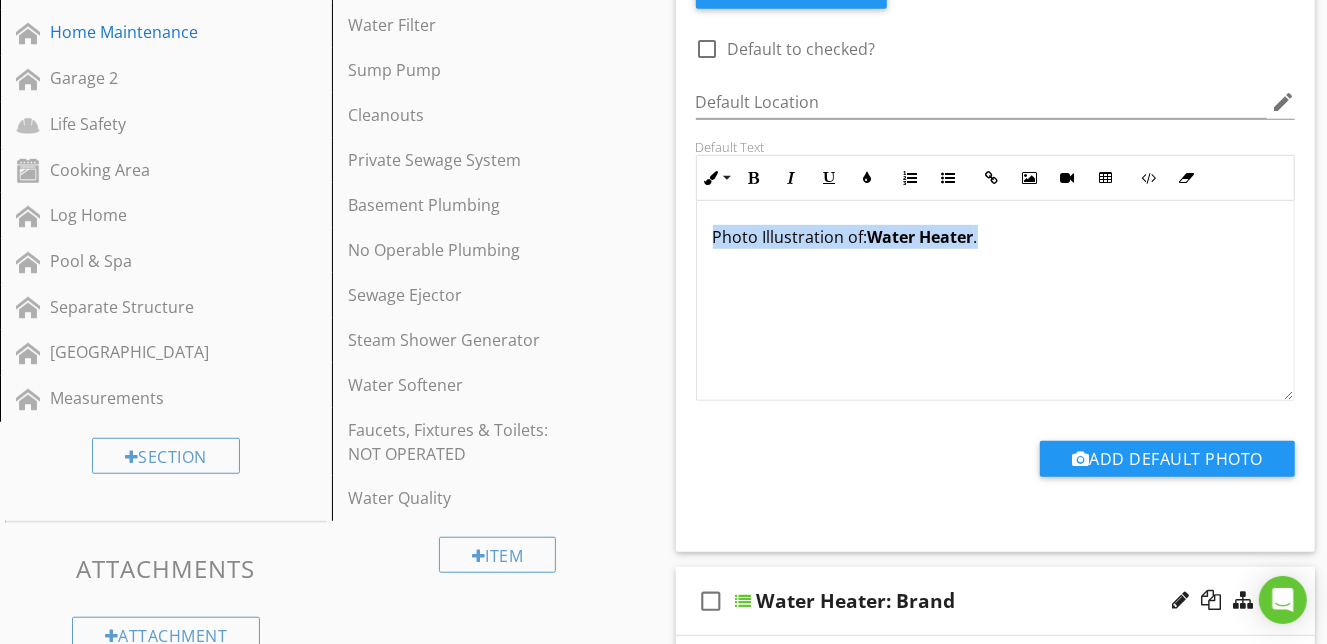 copy on "Photo Illustration of:  Water Heater ." 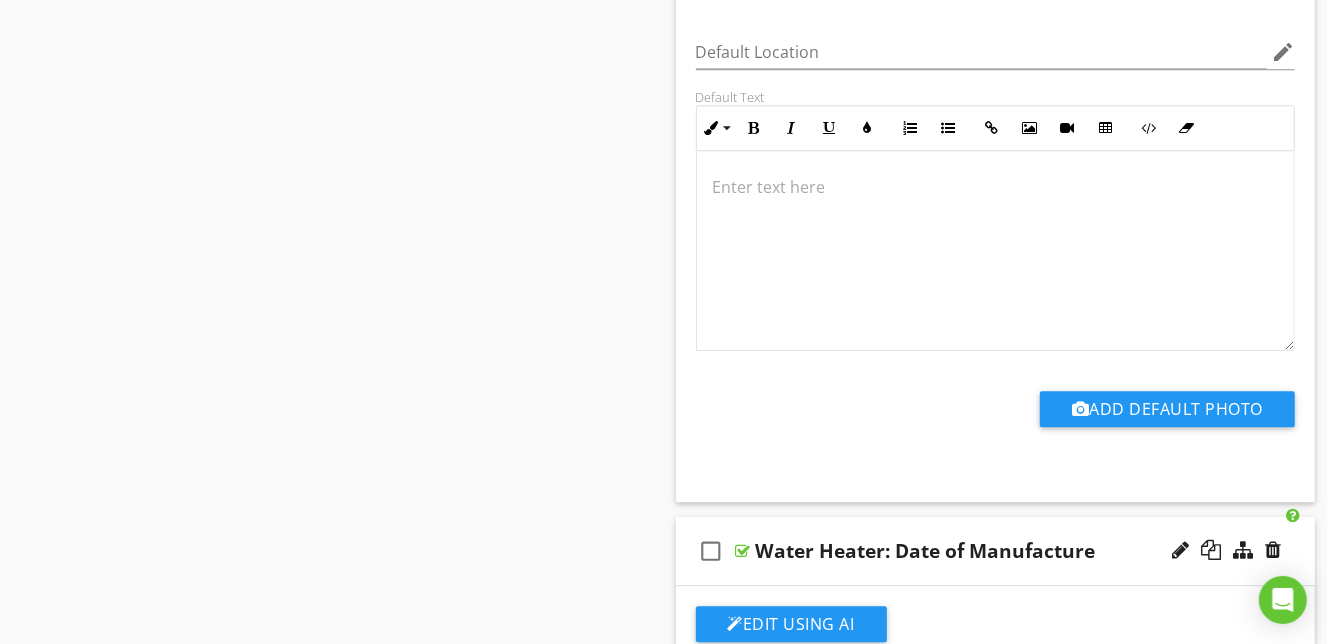 scroll, scrollTop: 3285, scrollLeft: 0, axis: vertical 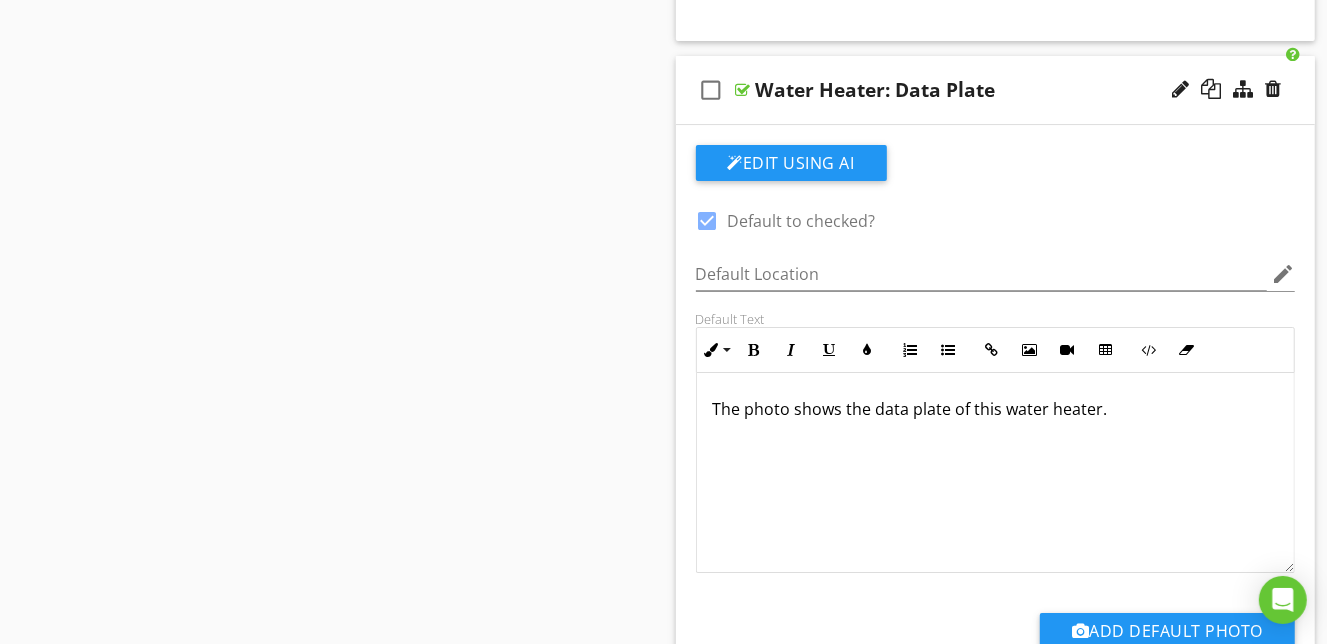 click on "The photo shows the data plate of this water heater." at bounding box center (996, 409) 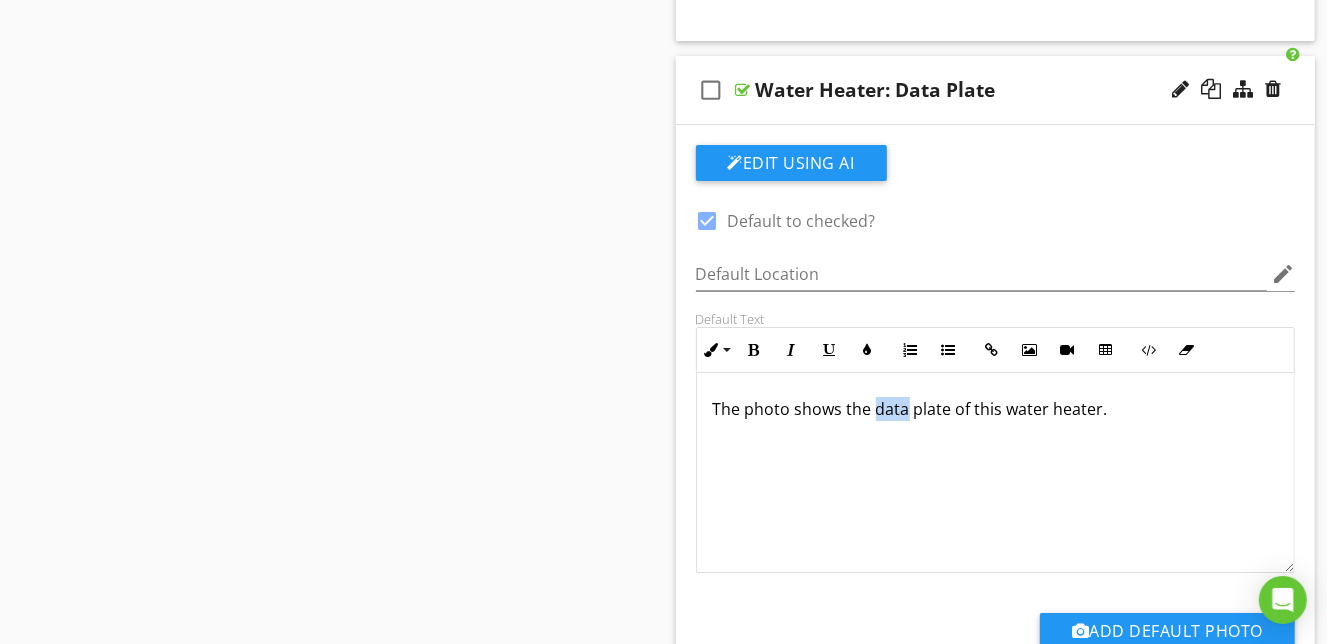 click on "The photo shows the data plate of this water heater." at bounding box center [996, 409] 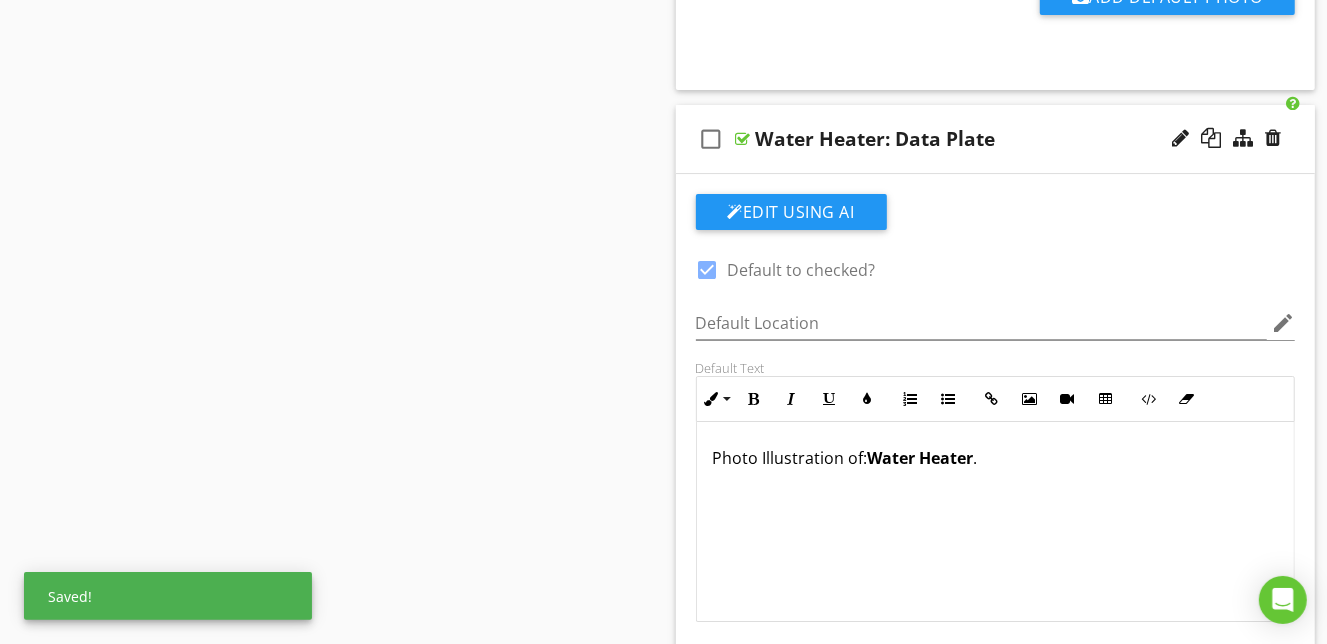 scroll, scrollTop: 4361, scrollLeft: 0, axis: vertical 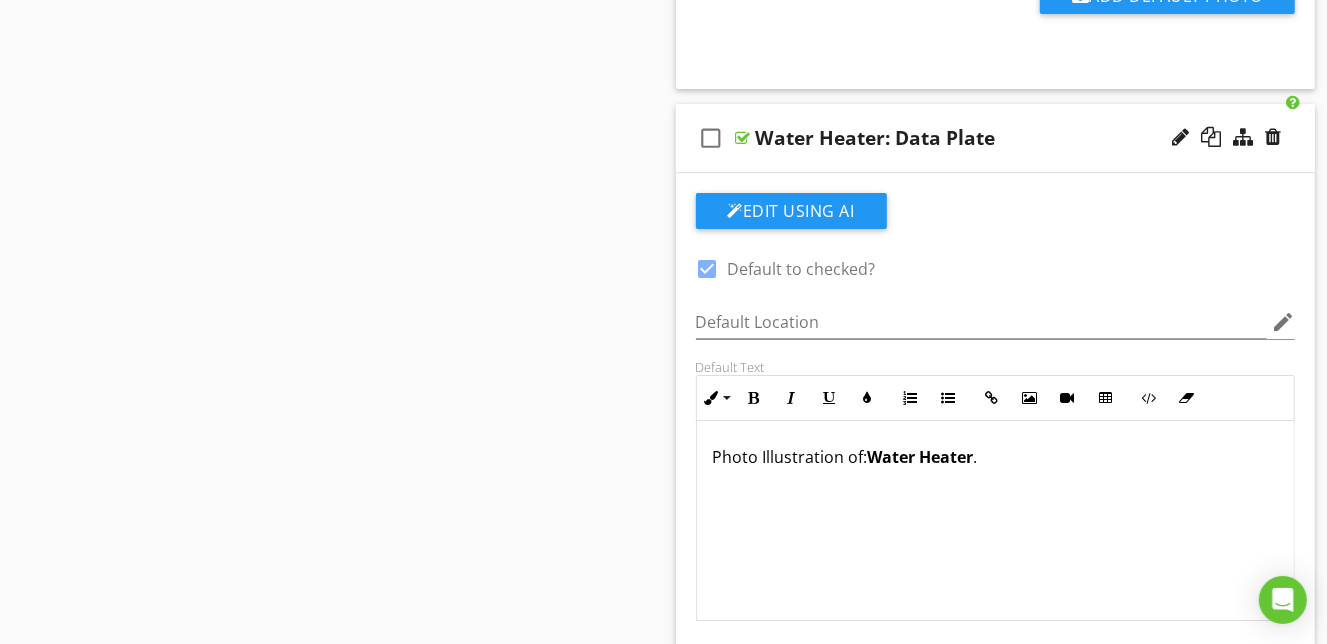 click on "Water Heater" at bounding box center (921, 457) 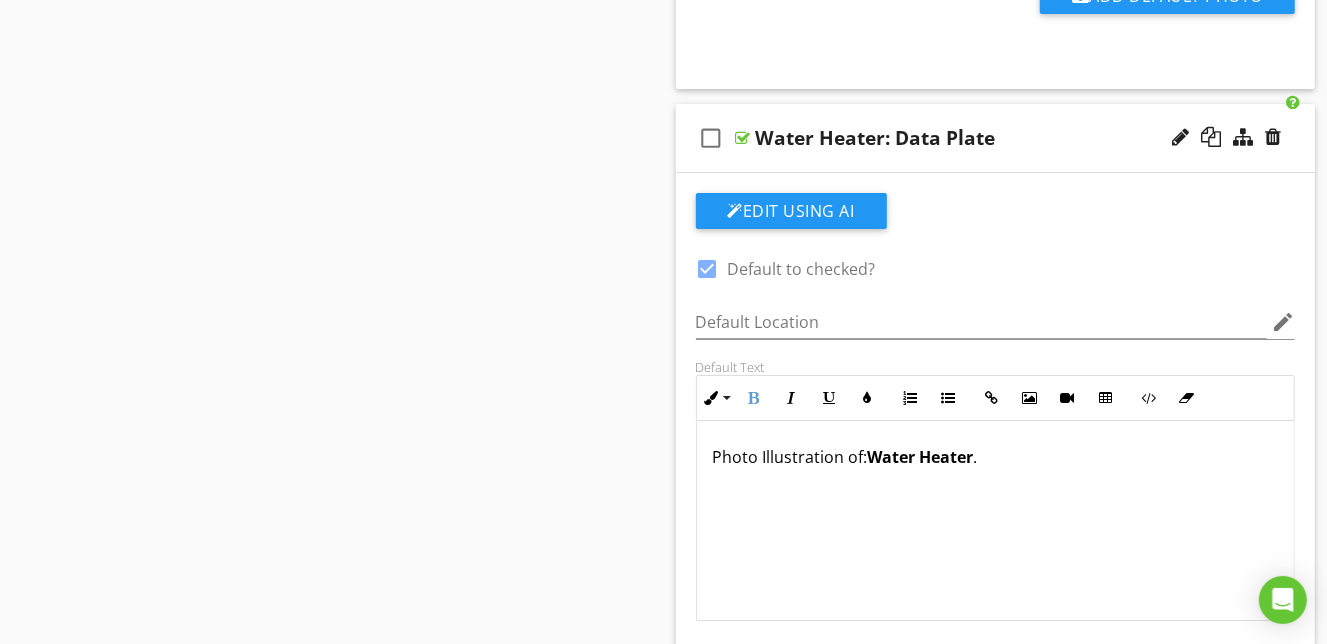 type 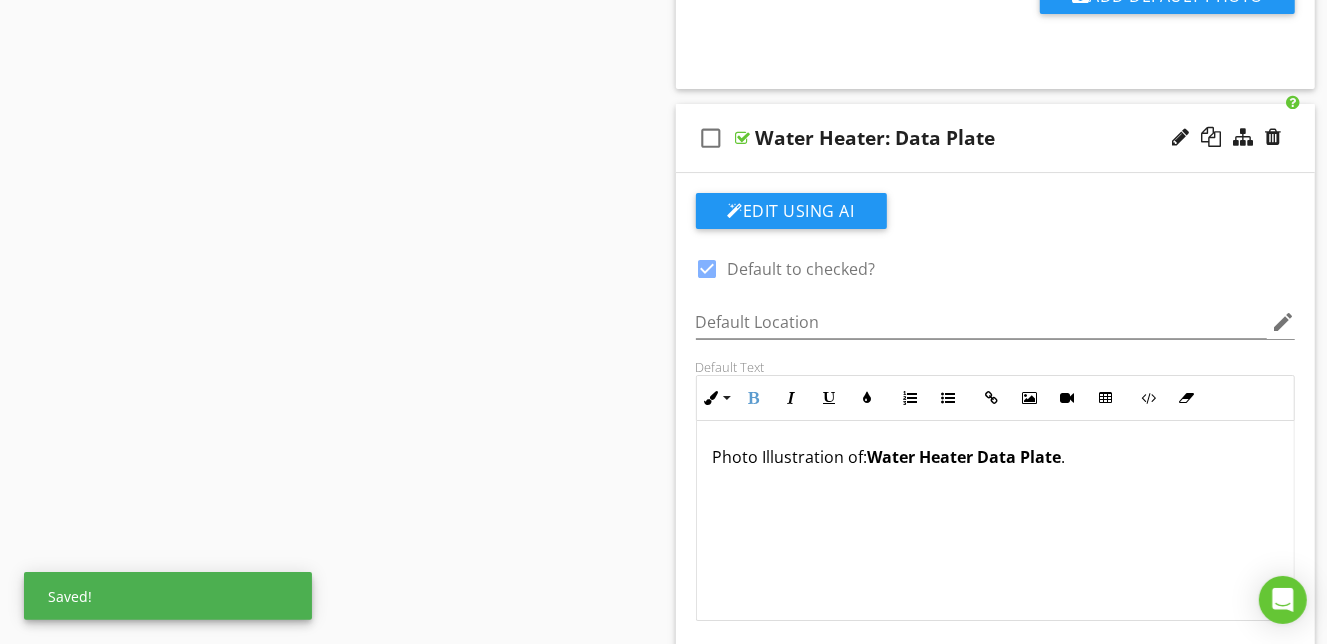scroll, scrollTop: 0, scrollLeft: 0, axis: both 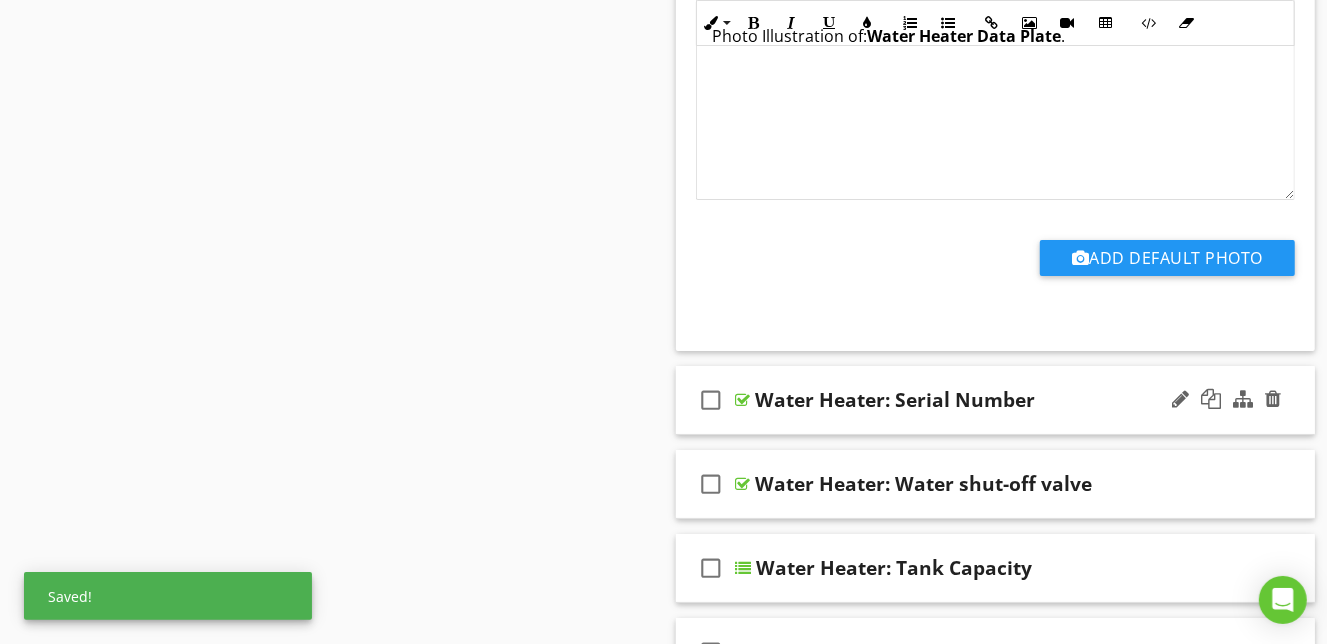 click on "check_box_outline_blank
Water Heater: Serial Number" at bounding box center (996, 400) 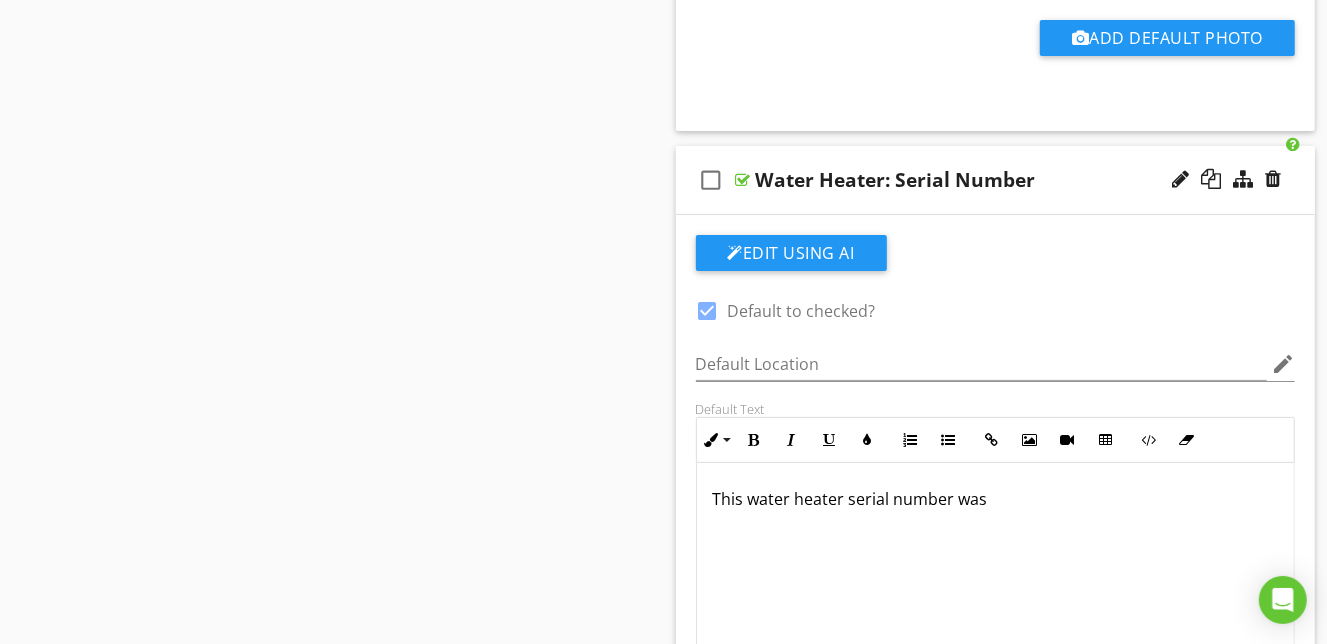 scroll, scrollTop: 5021, scrollLeft: 0, axis: vertical 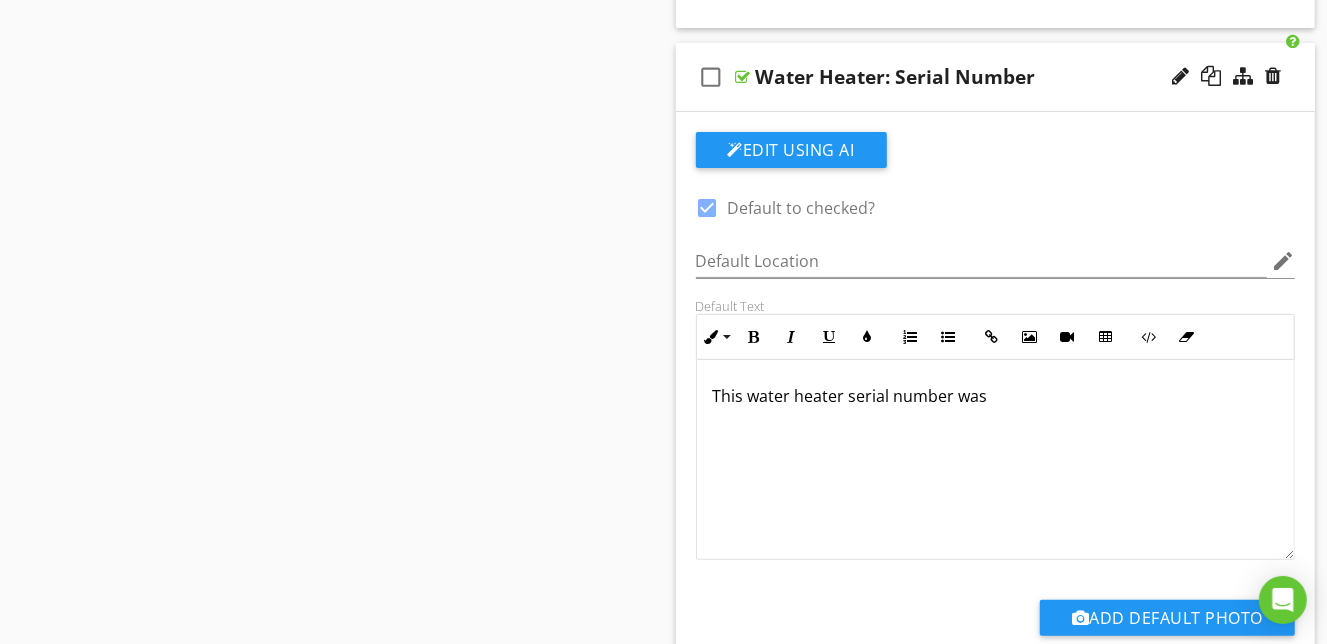 click on "This water heater serial number was" at bounding box center (996, 396) 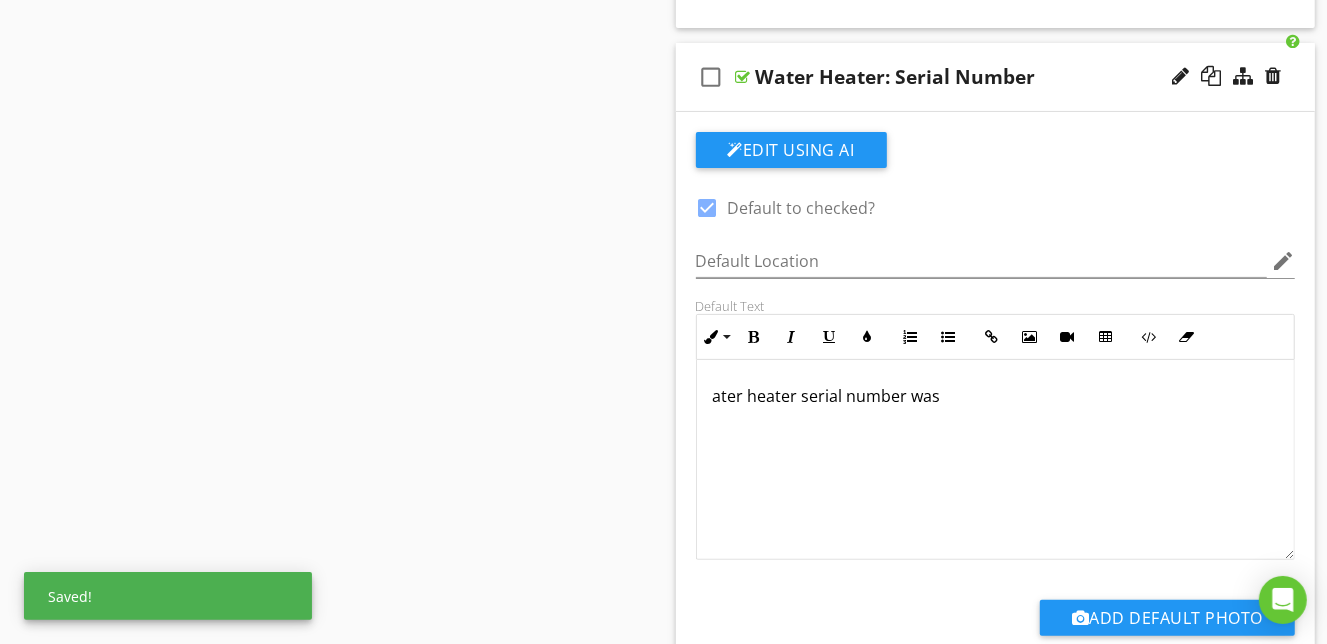 type 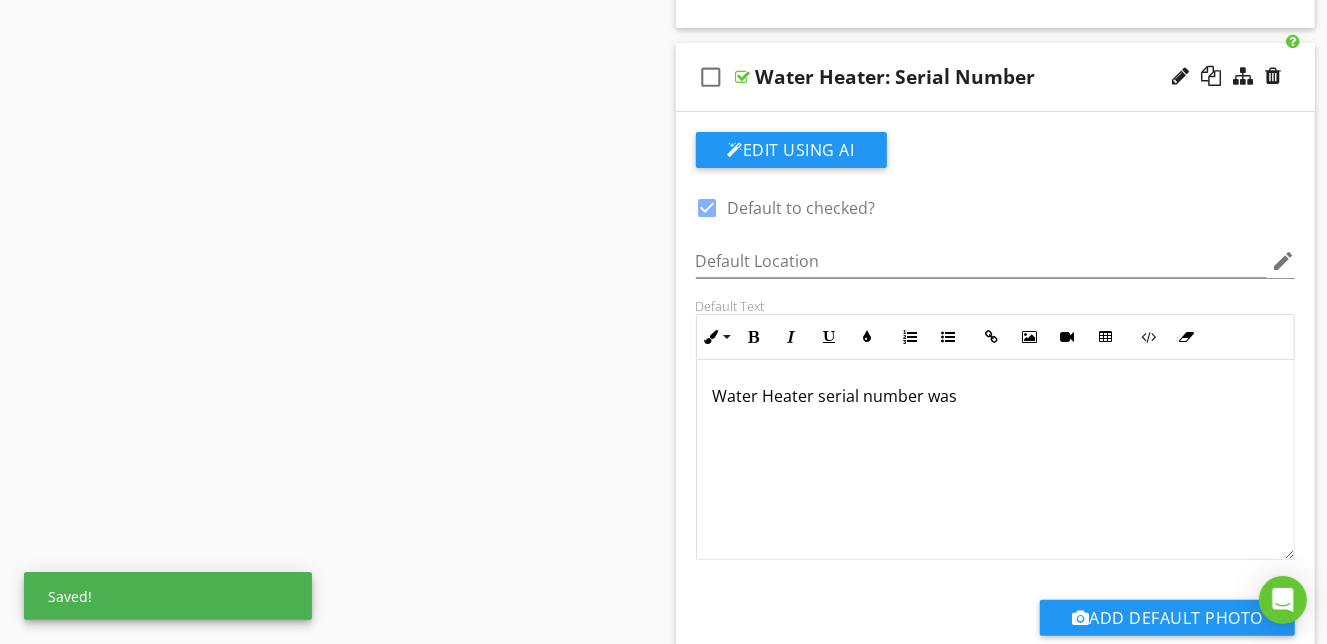 click on "Water Heater serial number was" at bounding box center [996, 396] 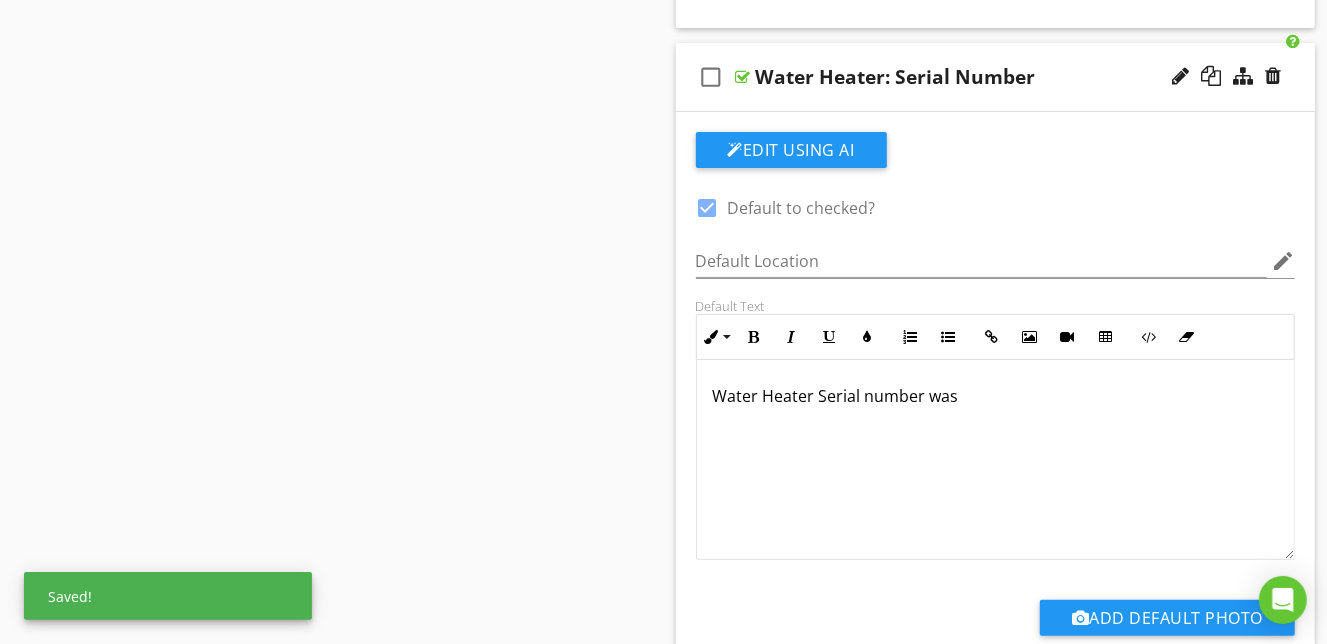 click on "Water Heater Serial number was" at bounding box center (996, 396) 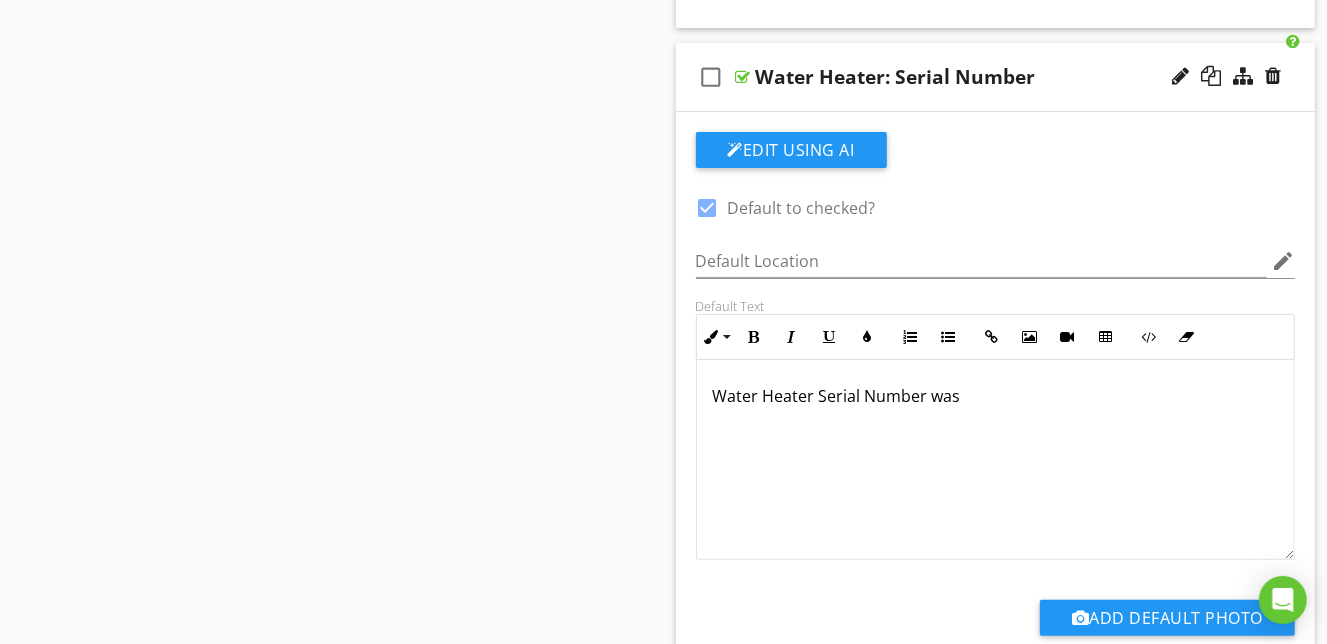 click on "Water Heater Serial Number was" at bounding box center [996, 396] 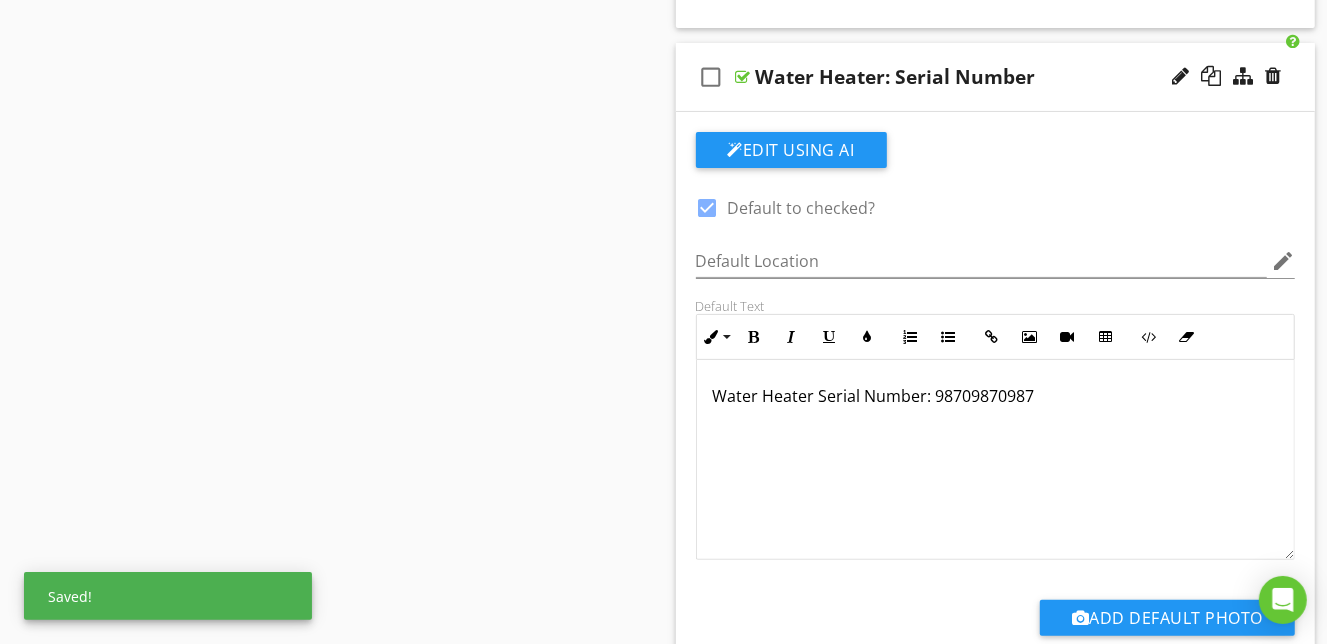 click on "Water Heater Serial Number: 98709870987" at bounding box center [996, 396] 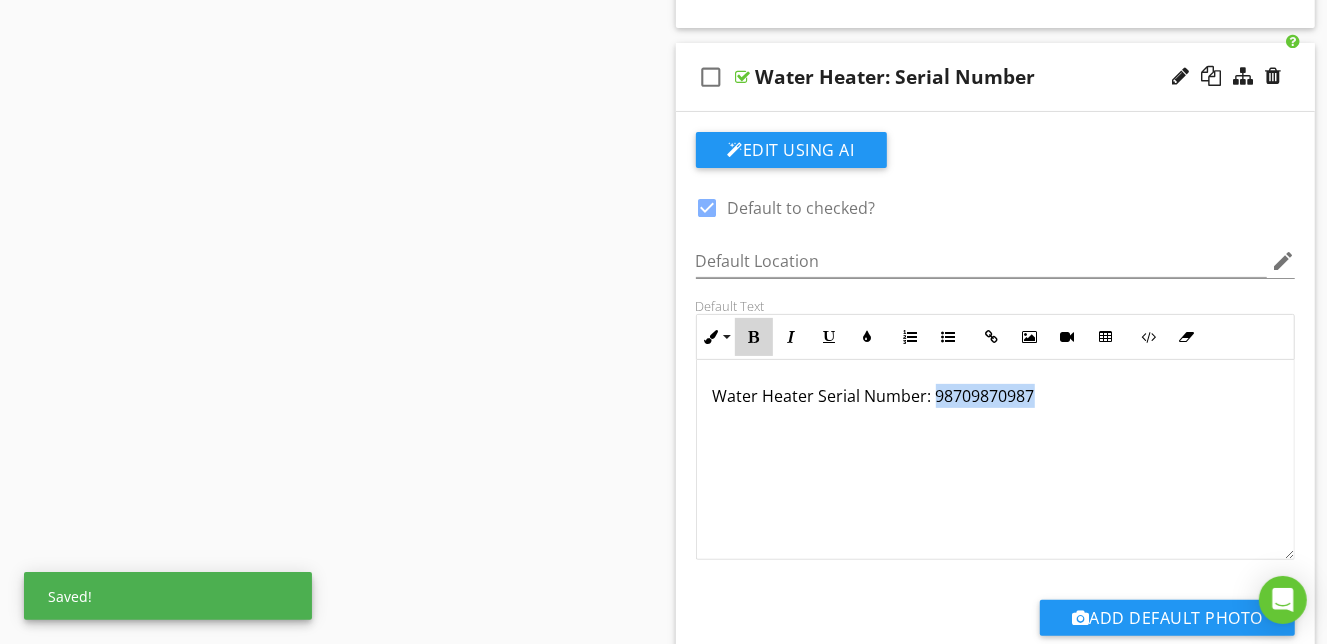 click on "Bold" at bounding box center [754, 337] 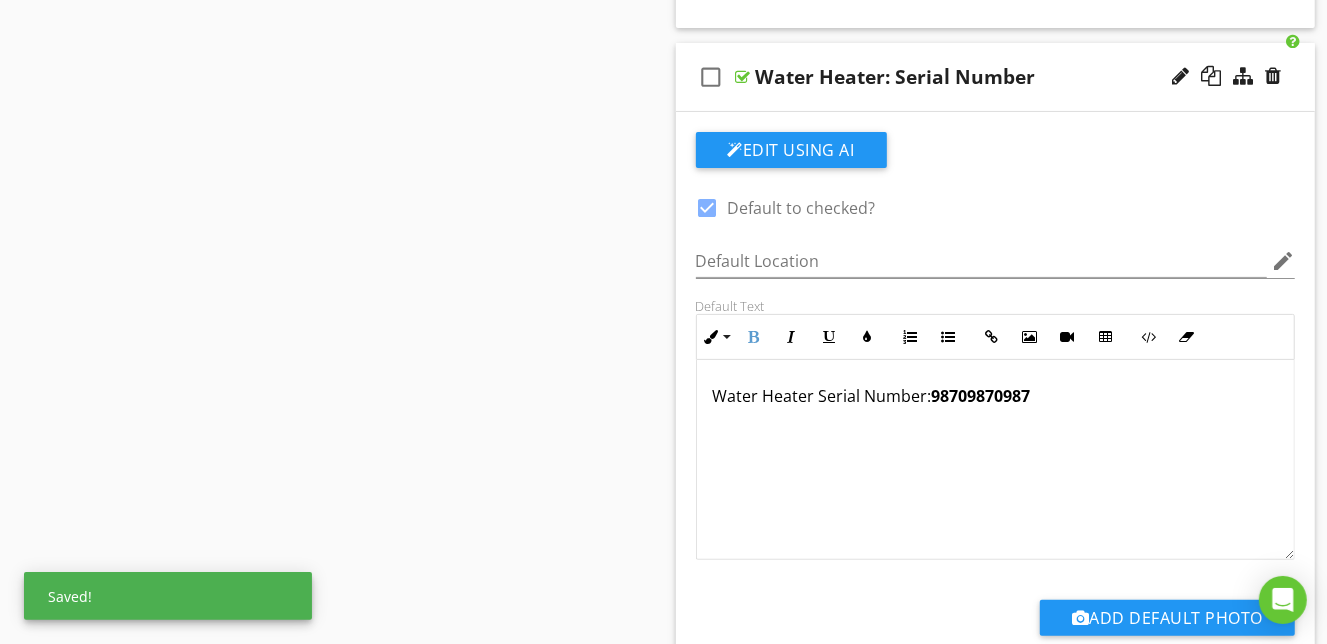 scroll, scrollTop: 0, scrollLeft: 0, axis: both 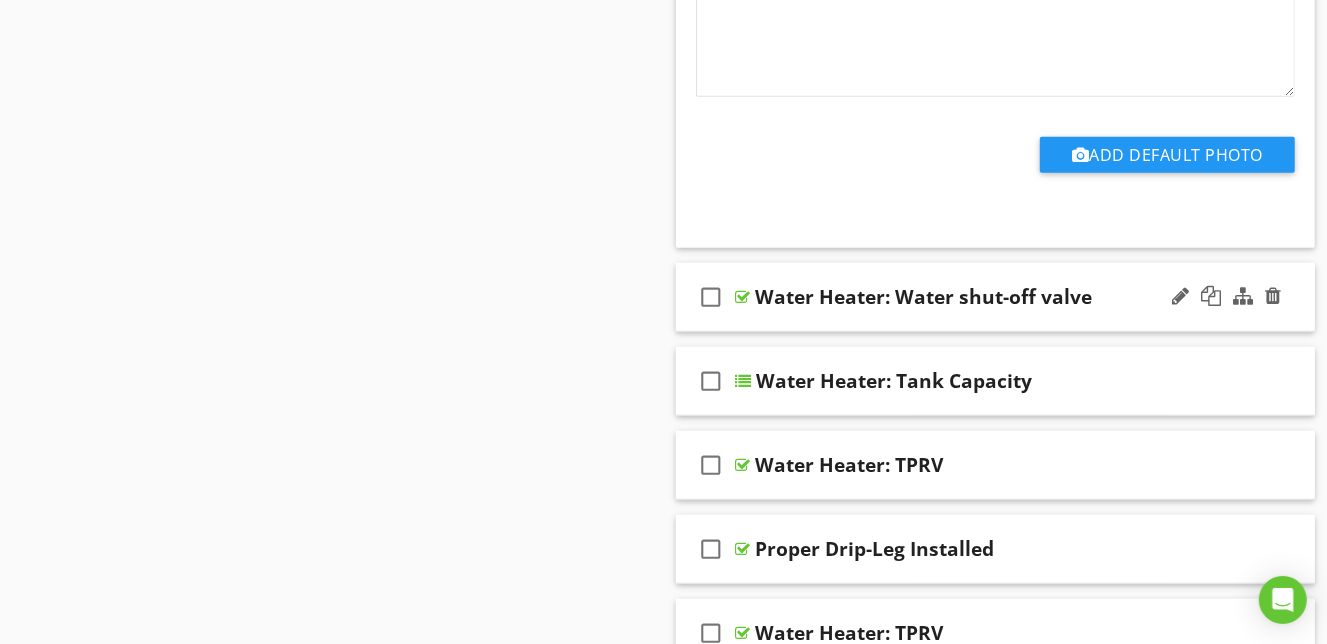 click on "check_box_outline_blank
Water Heater: Water shut-off valve" at bounding box center (996, 297) 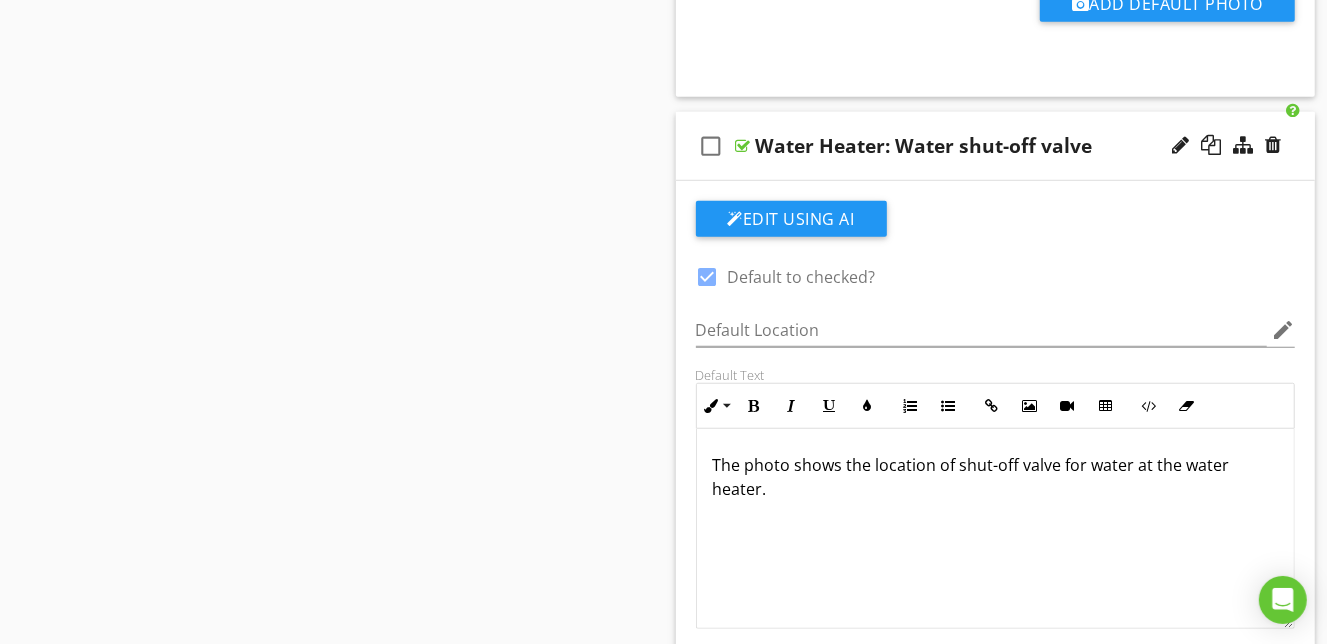 scroll, scrollTop: 5723, scrollLeft: 0, axis: vertical 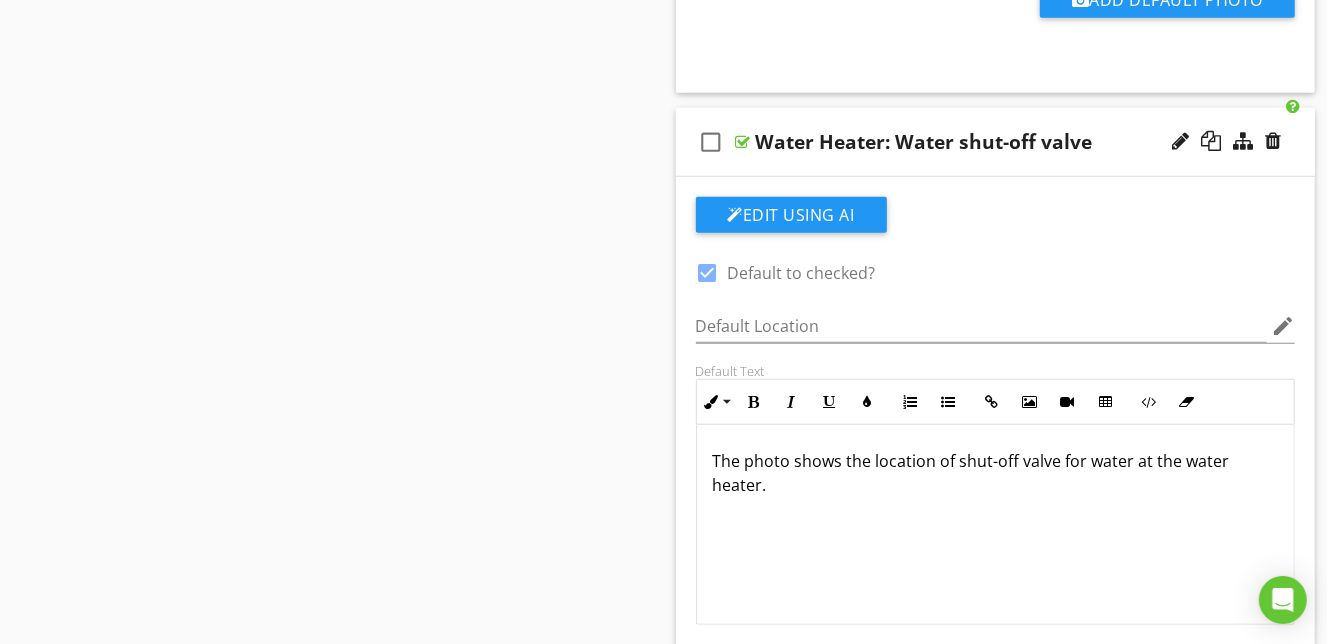 click on "The photo shows the location of shut-off valve for water at the water heater." at bounding box center (996, 473) 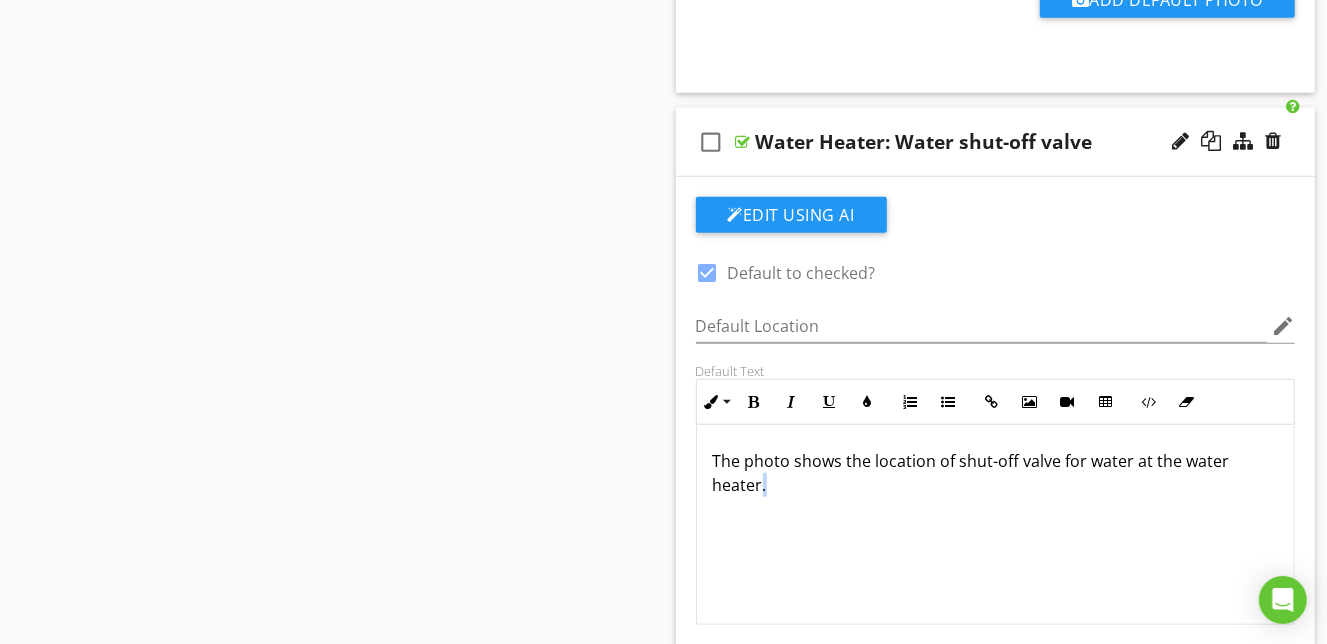 click on "The photo shows the location of shut-off valve for water at the water heater." at bounding box center [996, 473] 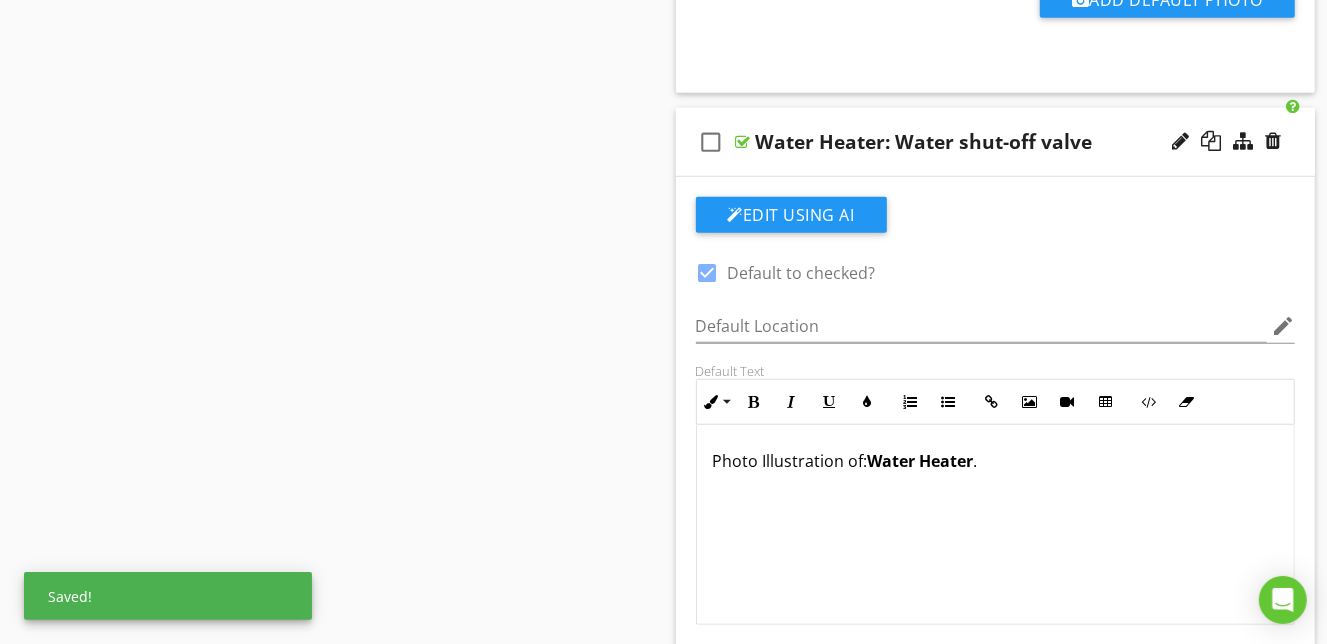 click on "Water Heater" at bounding box center (921, 461) 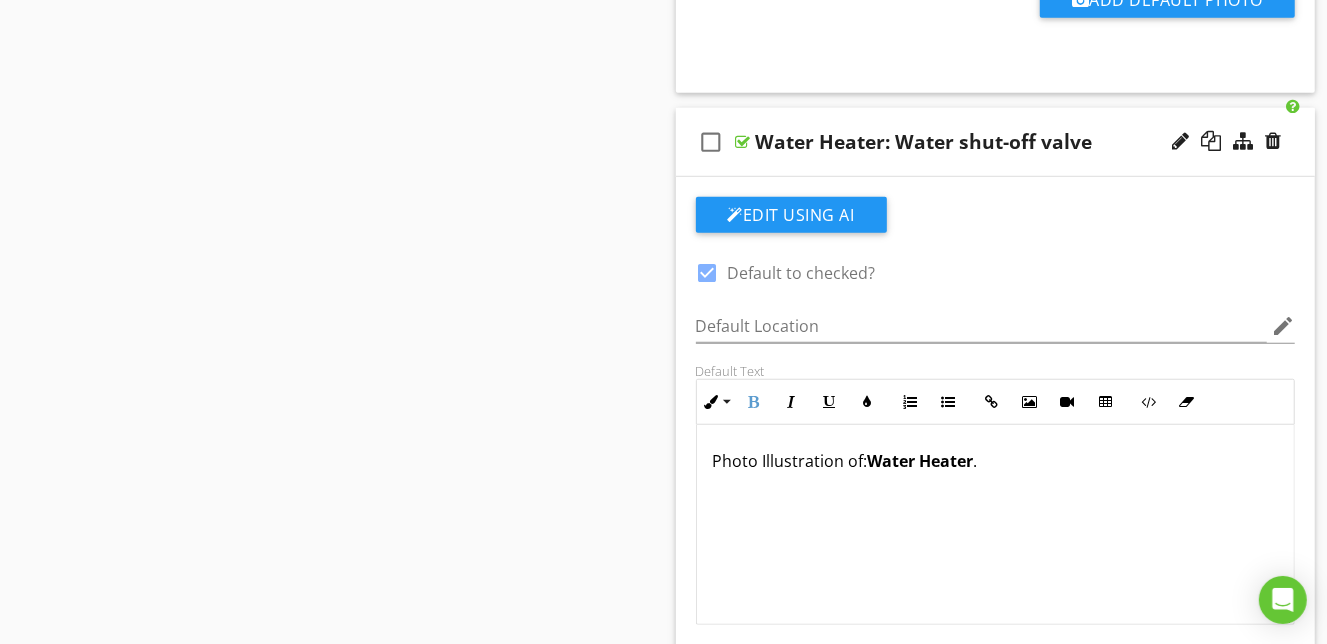 type 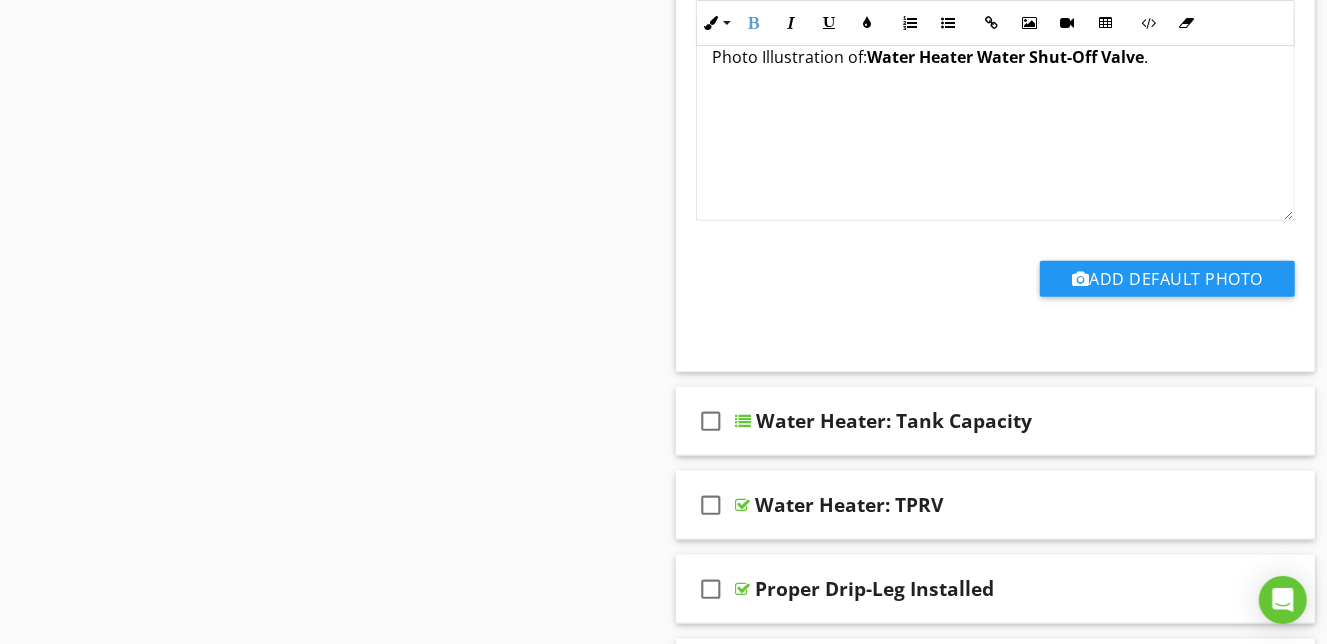 scroll, scrollTop: 6130, scrollLeft: 0, axis: vertical 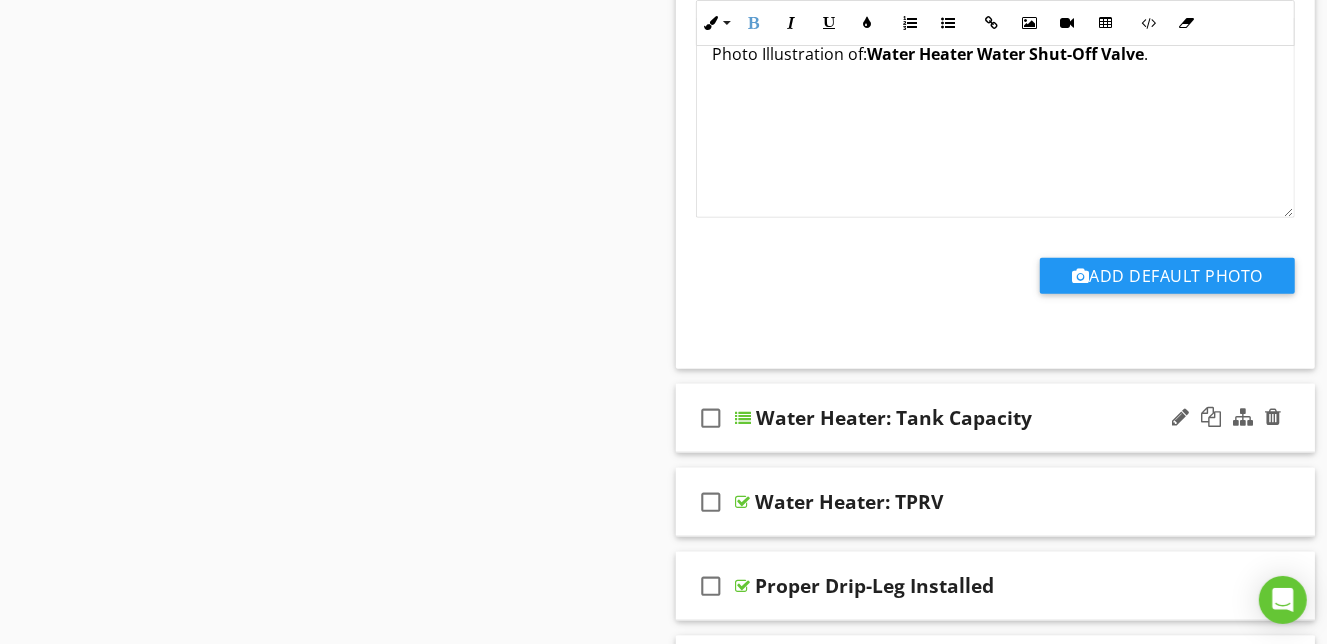click on "check_box_outline_blank
Water Heater: Tank Capacity" at bounding box center [996, 418] 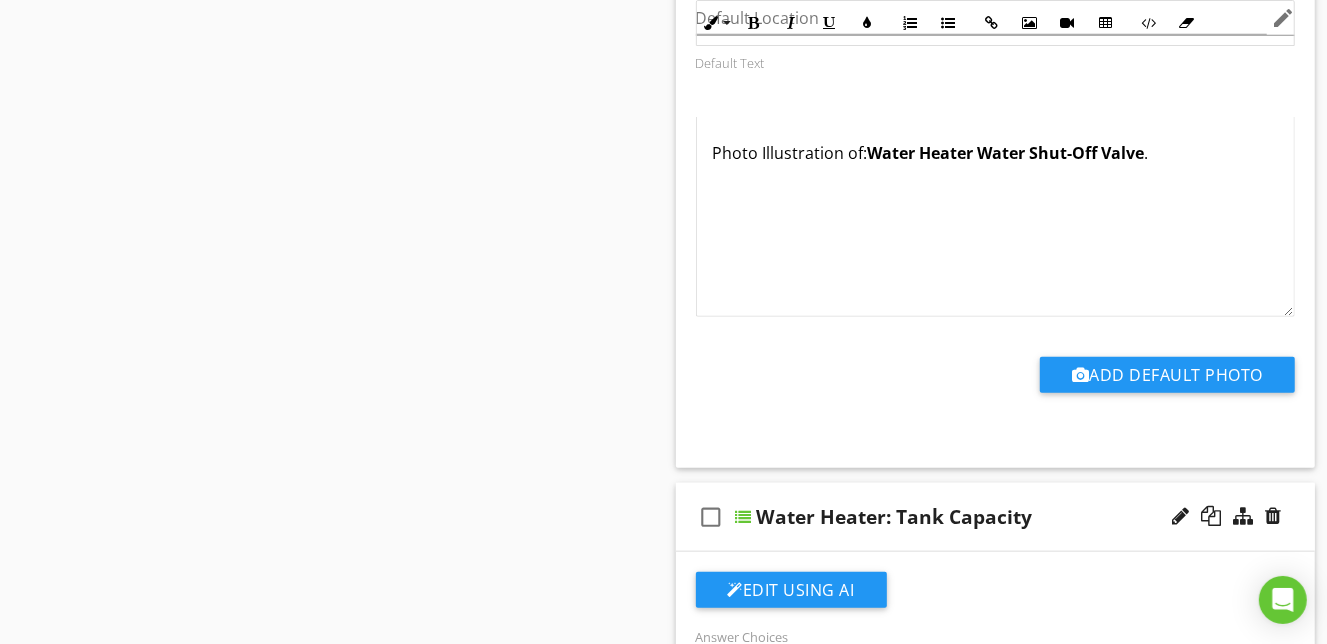 scroll, scrollTop: 6023, scrollLeft: 0, axis: vertical 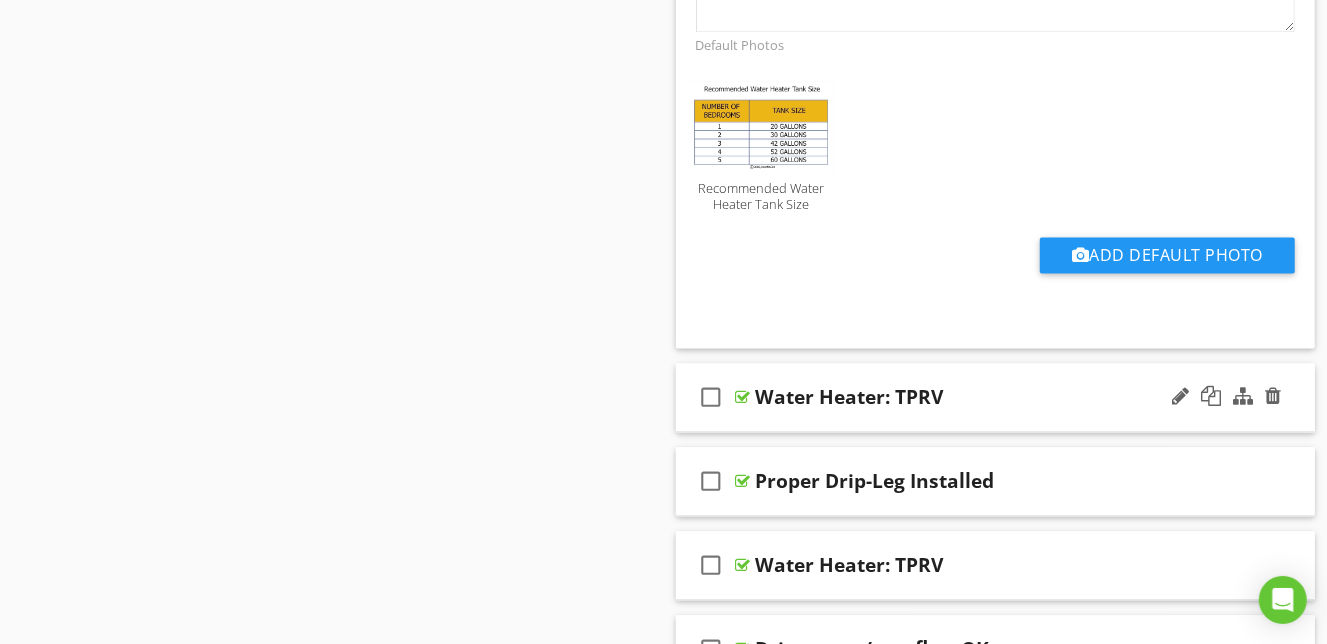 click on "Water Heater: TPRV" at bounding box center [981, 397] 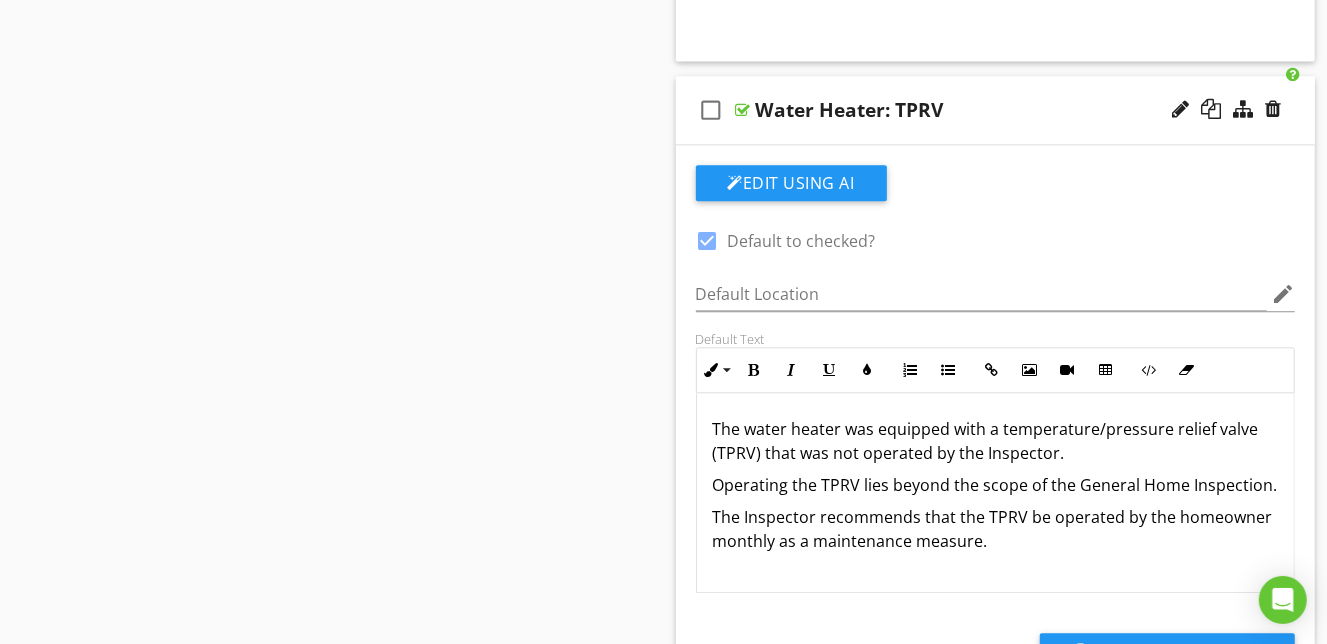 scroll, scrollTop: 7764, scrollLeft: 0, axis: vertical 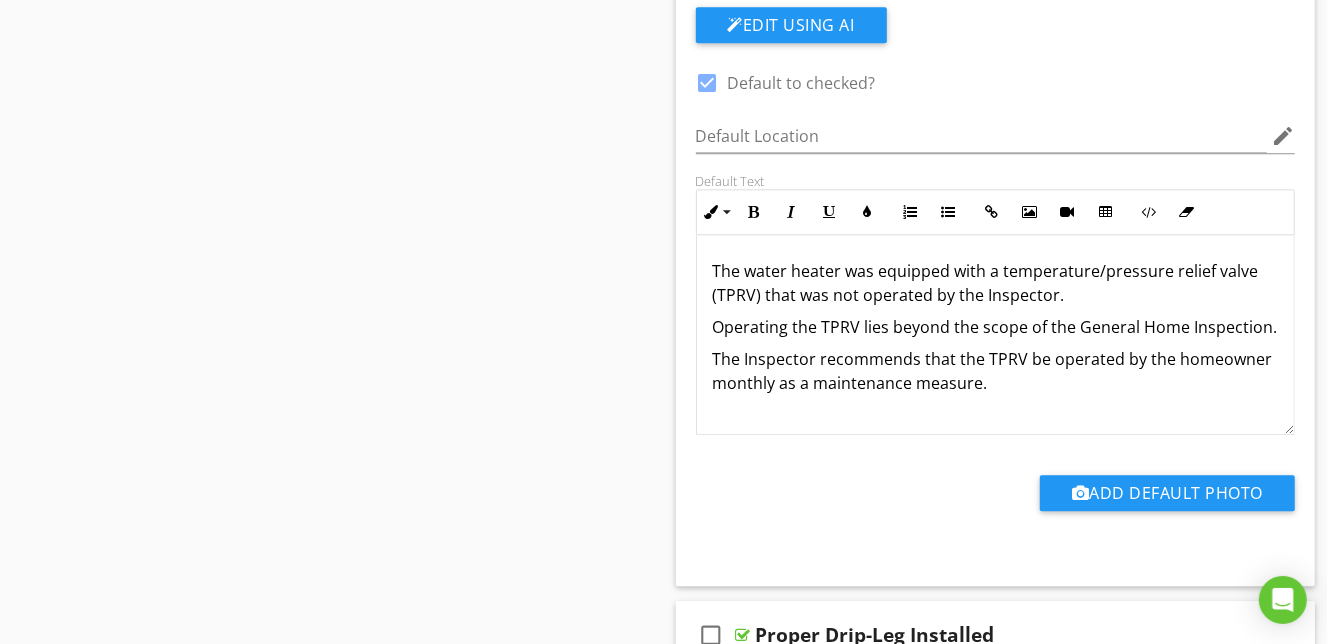 click on "The Inspector recommends that the TPRV be operated by the homeowner monthly as a maintenance measure." at bounding box center (996, 371) 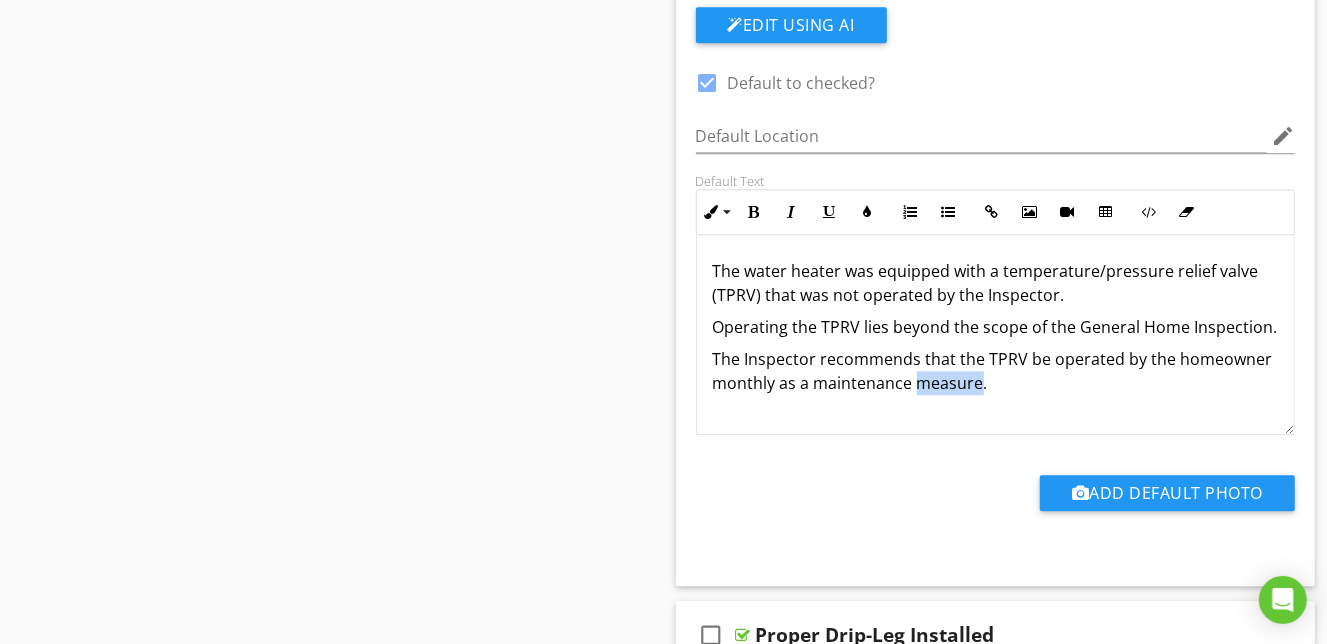 click on "The Inspector recommends that the TPRV be operated by the homeowner monthly as a maintenance measure." at bounding box center [996, 371] 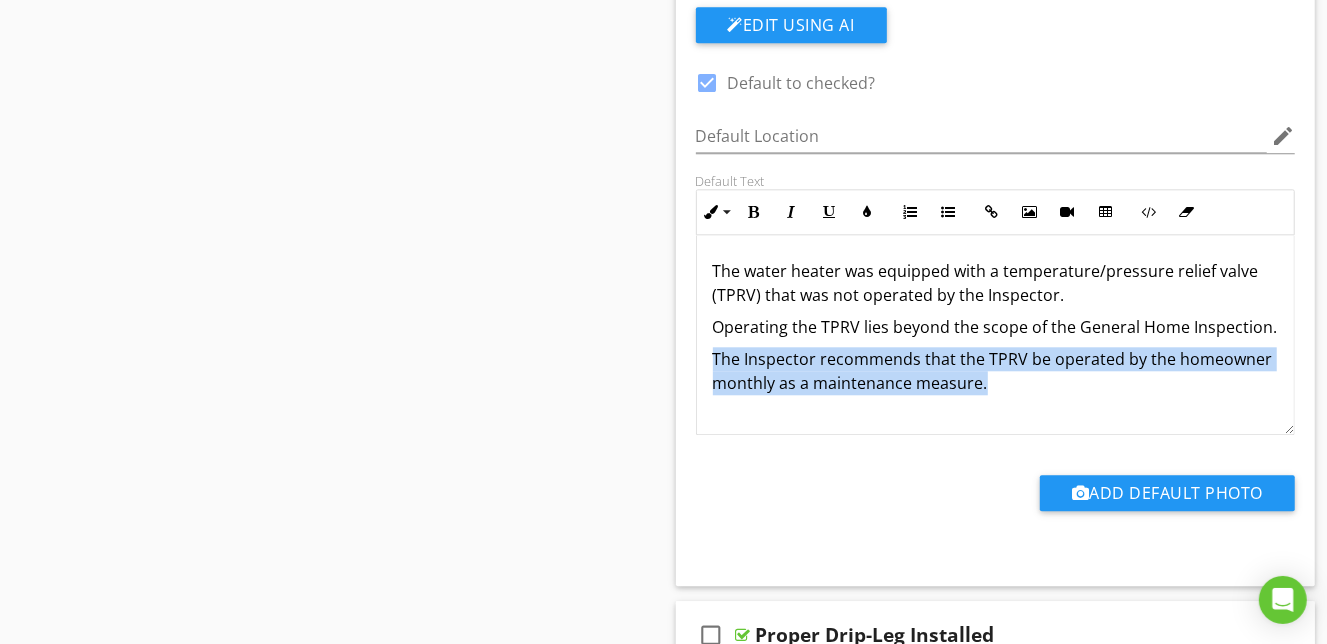 scroll, scrollTop: 0, scrollLeft: 0, axis: both 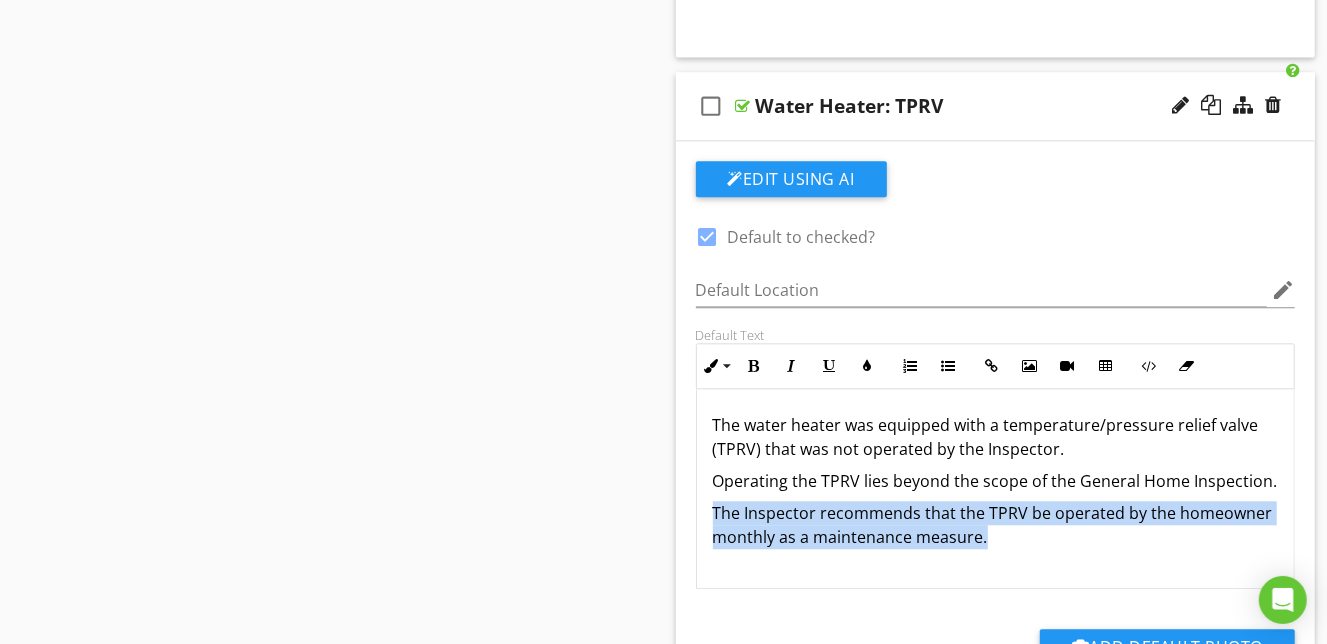 click on "The Inspector recommends that the TPRV be operated by the homeowner monthly as a maintenance measure." at bounding box center [996, 525] 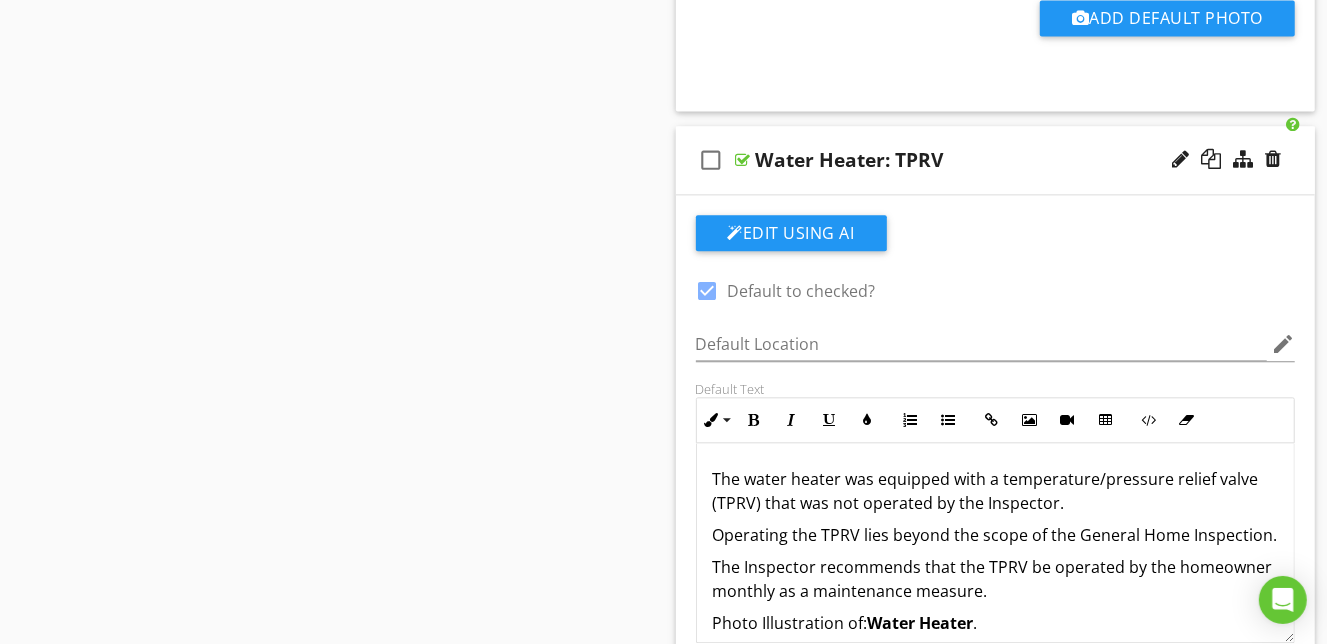 scroll, scrollTop: 7720, scrollLeft: 0, axis: vertical 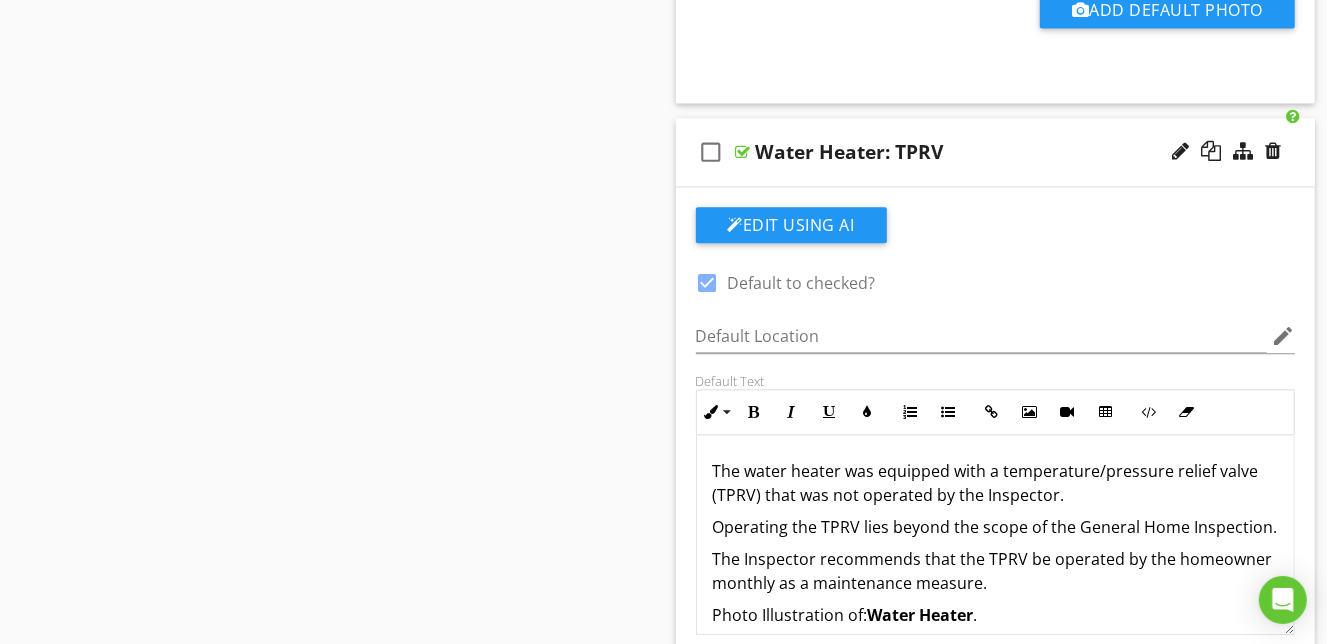 click on "Water Heater" at bounding box center [921, 615] 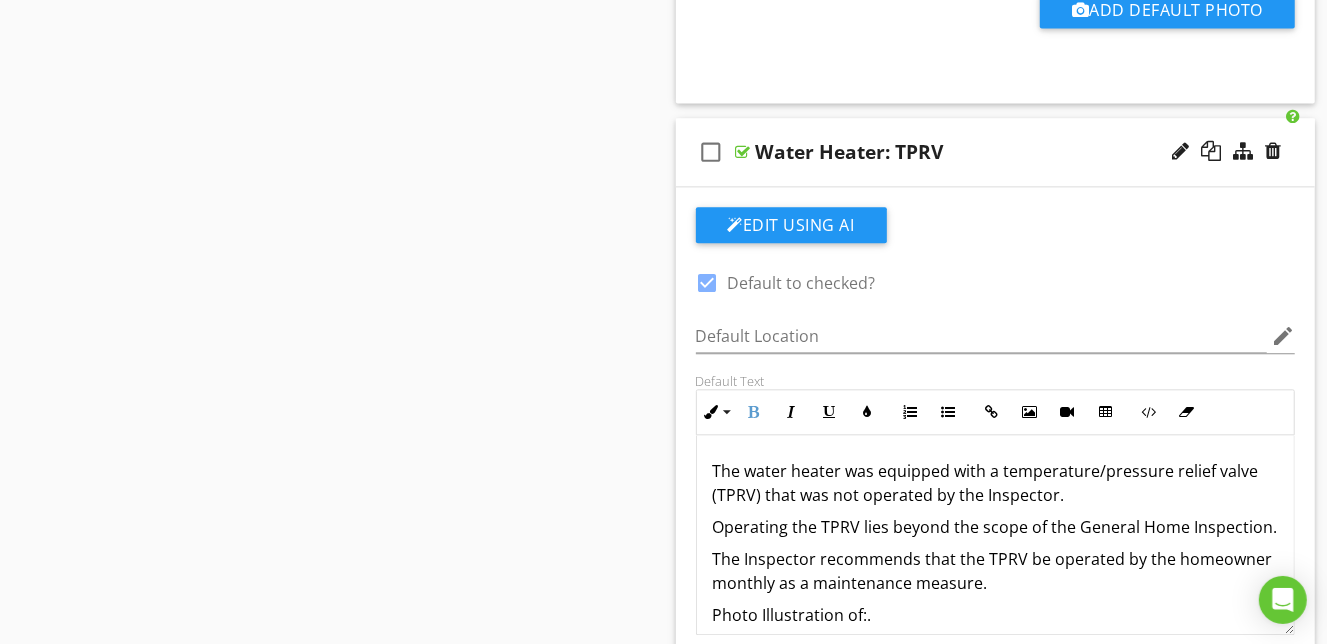 type 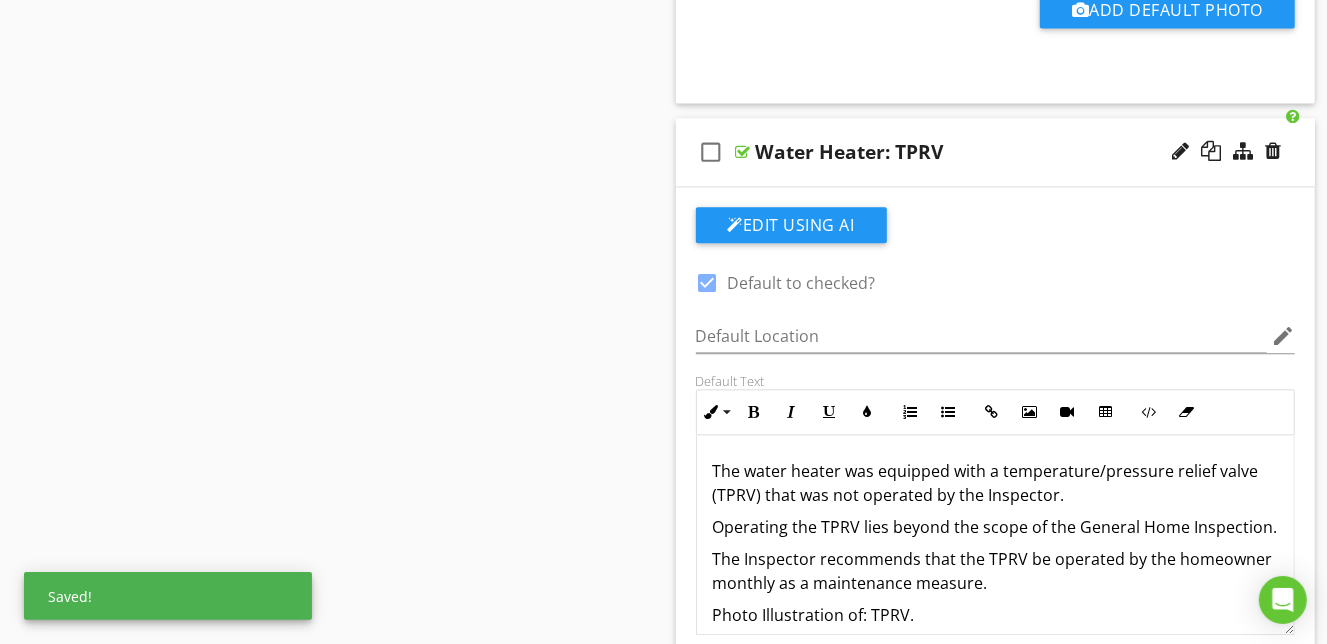 click on "Photo Illustration of: TPRV ." at bounding box center (996, 615) 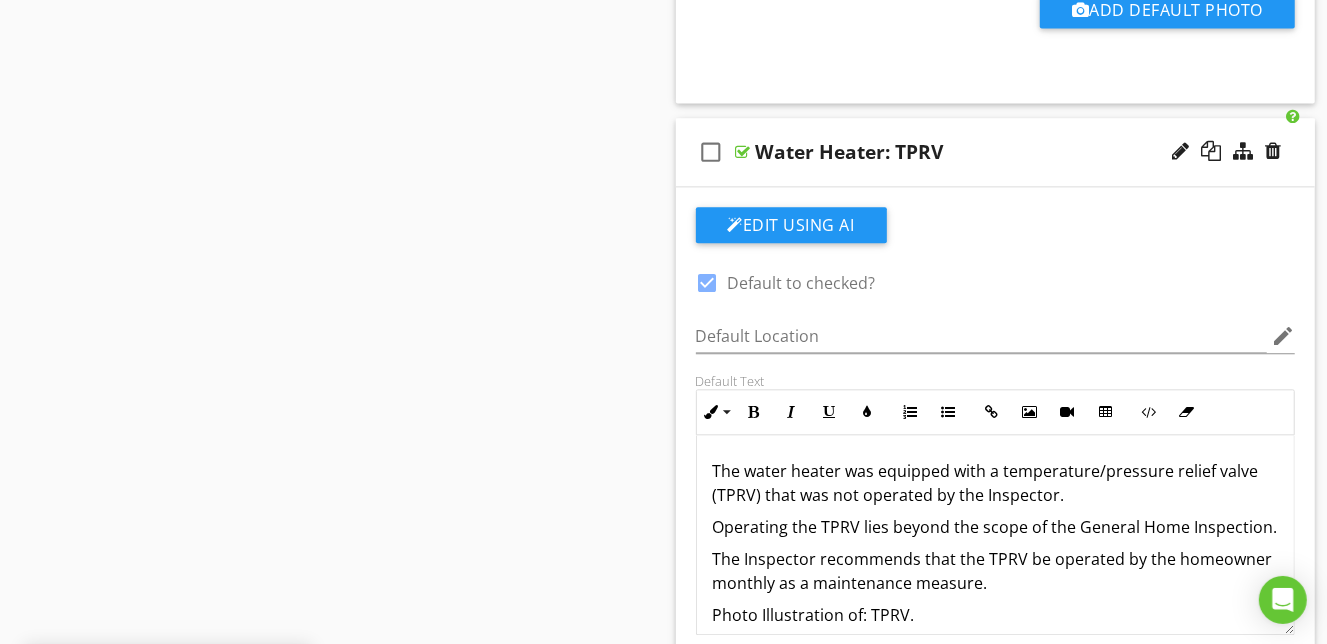 click on "Photo Illustration of: TPRV ." at bounding box center (996, 615) 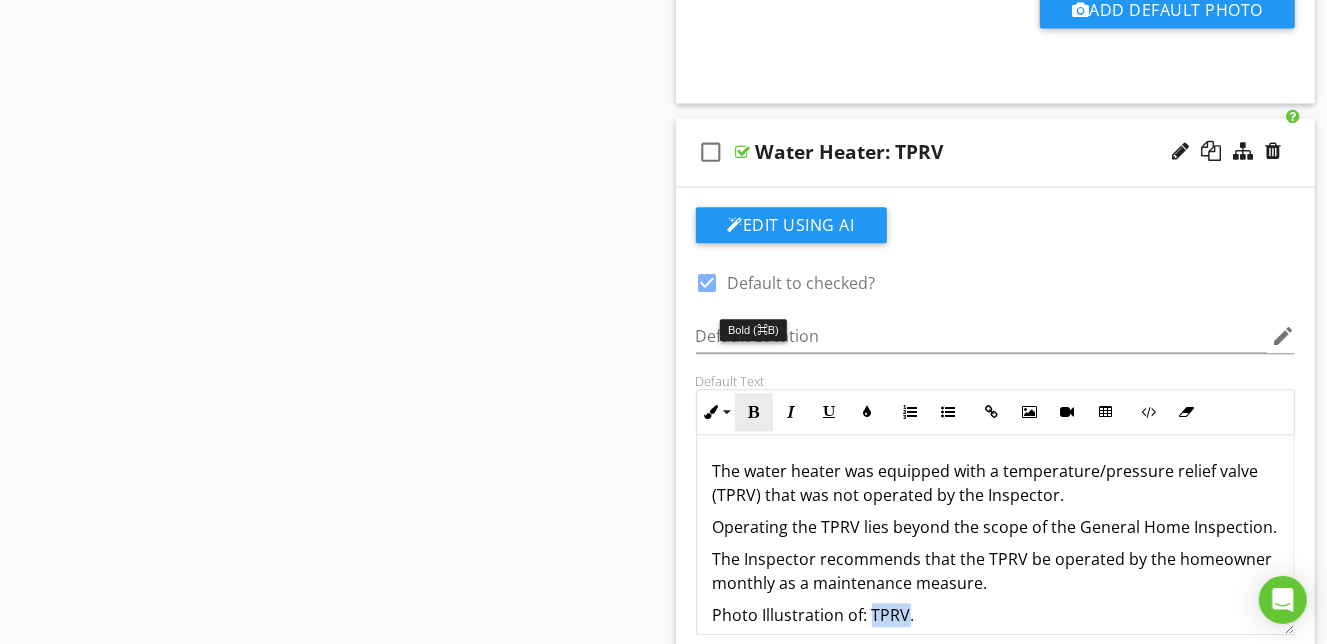 click on "Bold" at bounding box center (754, 412) 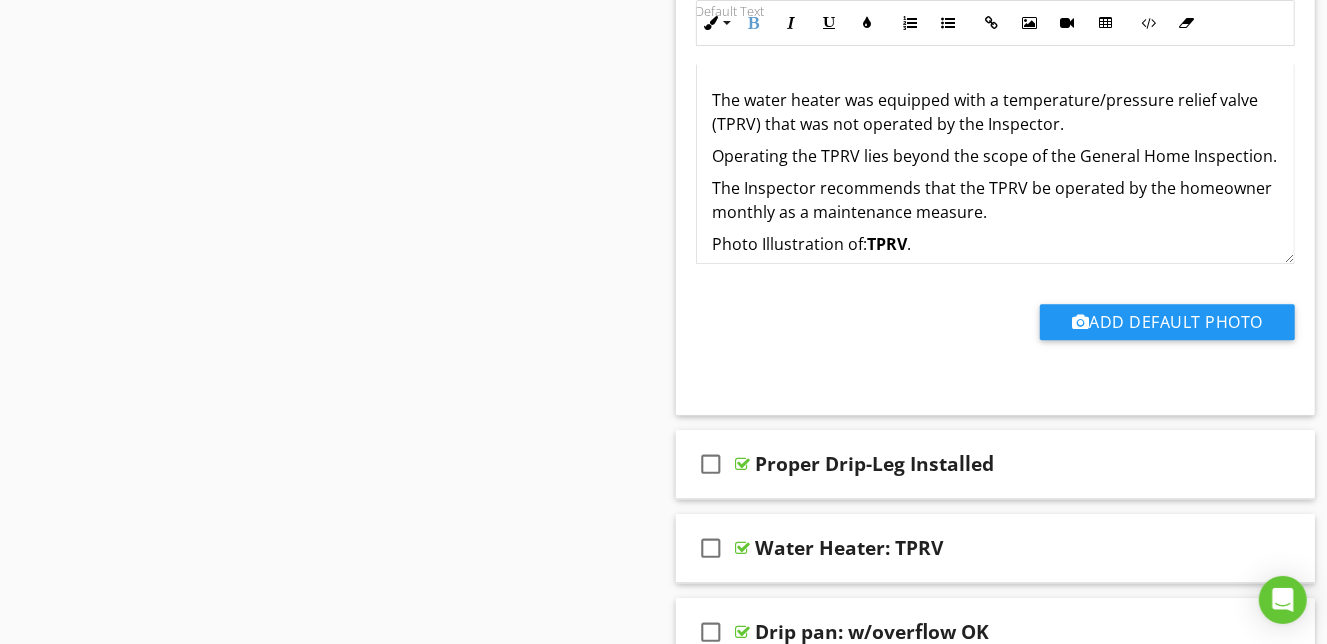scroll, scrollTop: 8101, scrollLeft: 0, axis: vertical 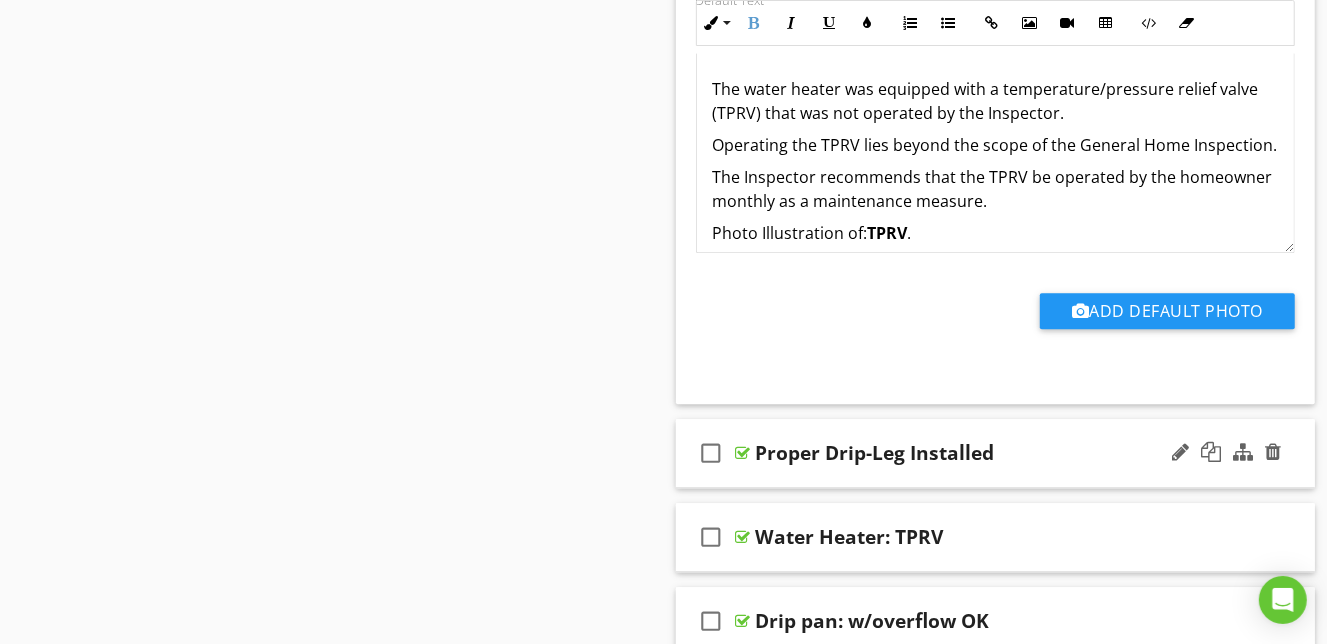 click on "Proper Drip-Leg Installed" at bounding box center [981, 453] 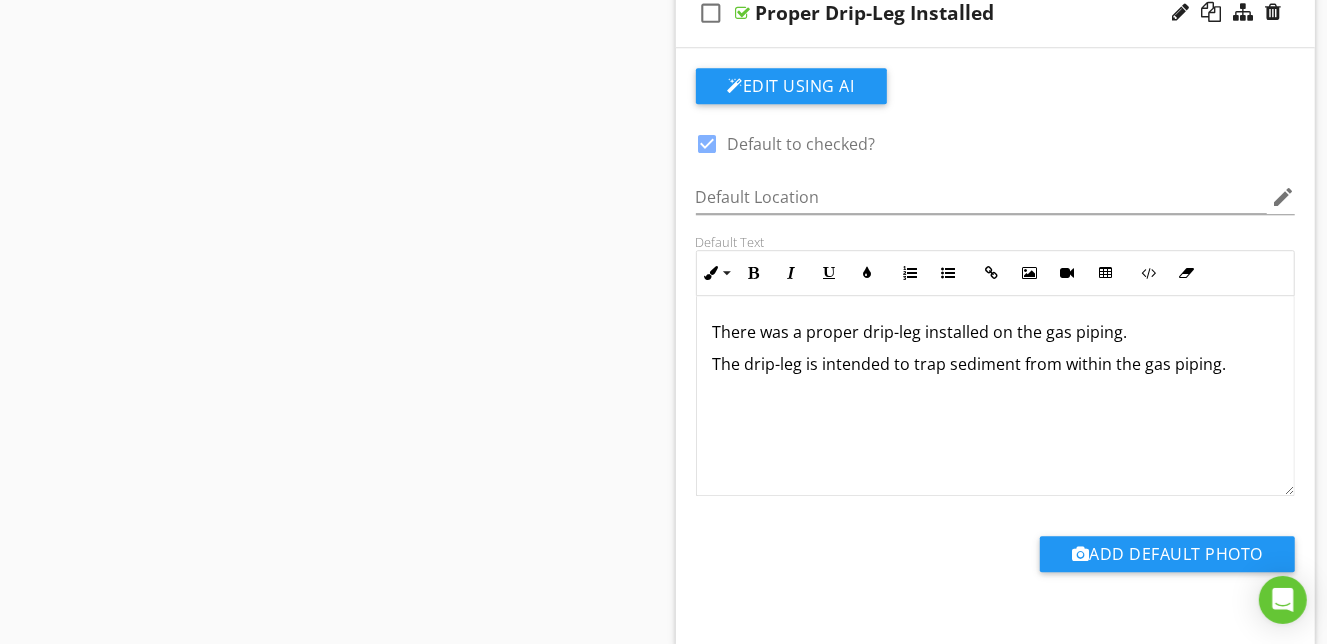 scroll, scrollTop: 8565, scrollLeft: 0, axis: vertical 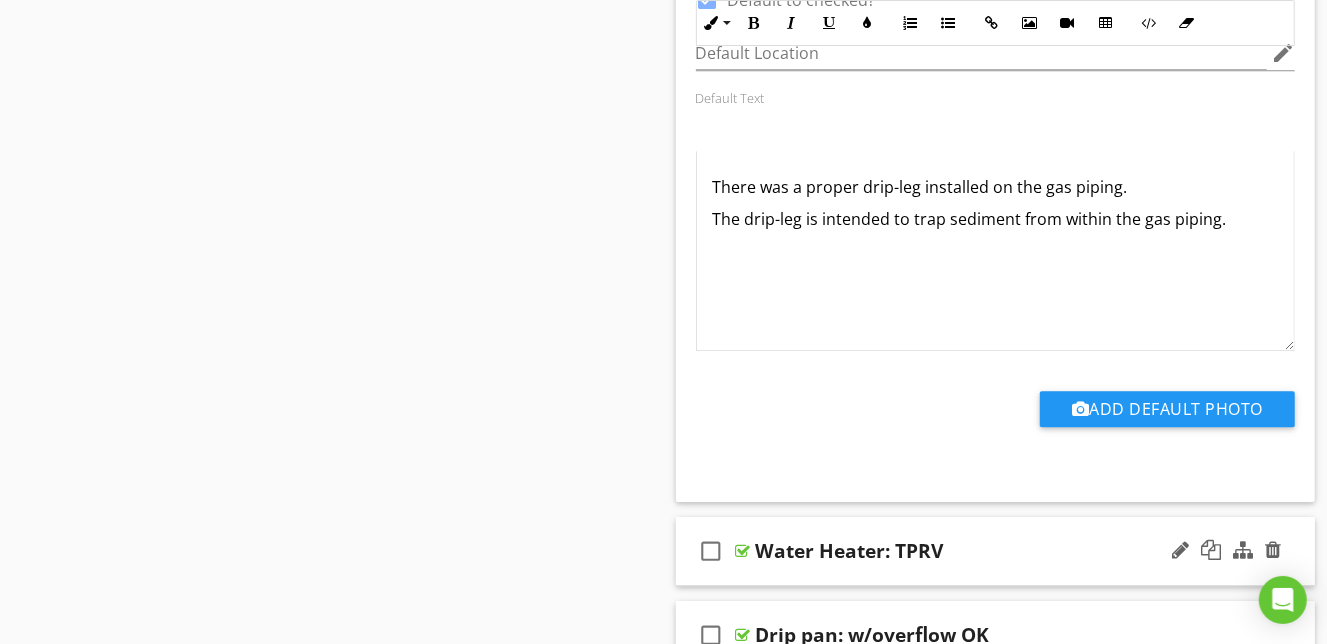 click on "check_box_outline_blank
Water Heater: TPRV" at bounding box center [996, 551] 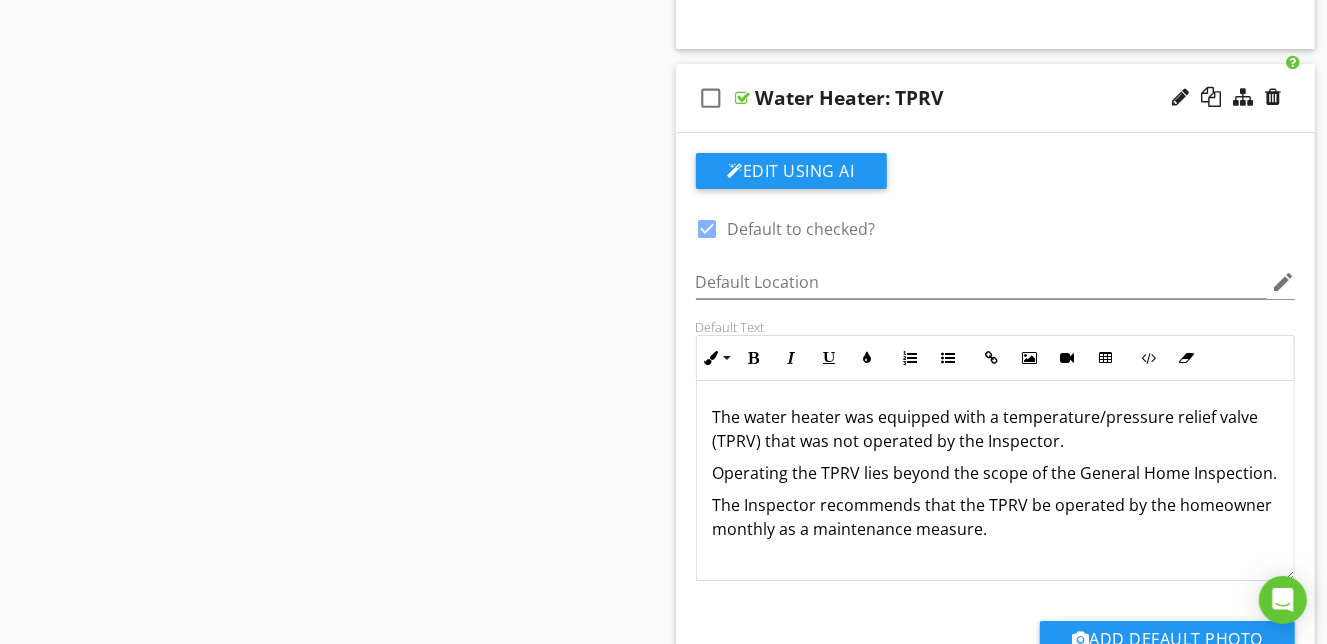 scroll, scrollTop: 9146, scrollLeft: 0, axis: vertical 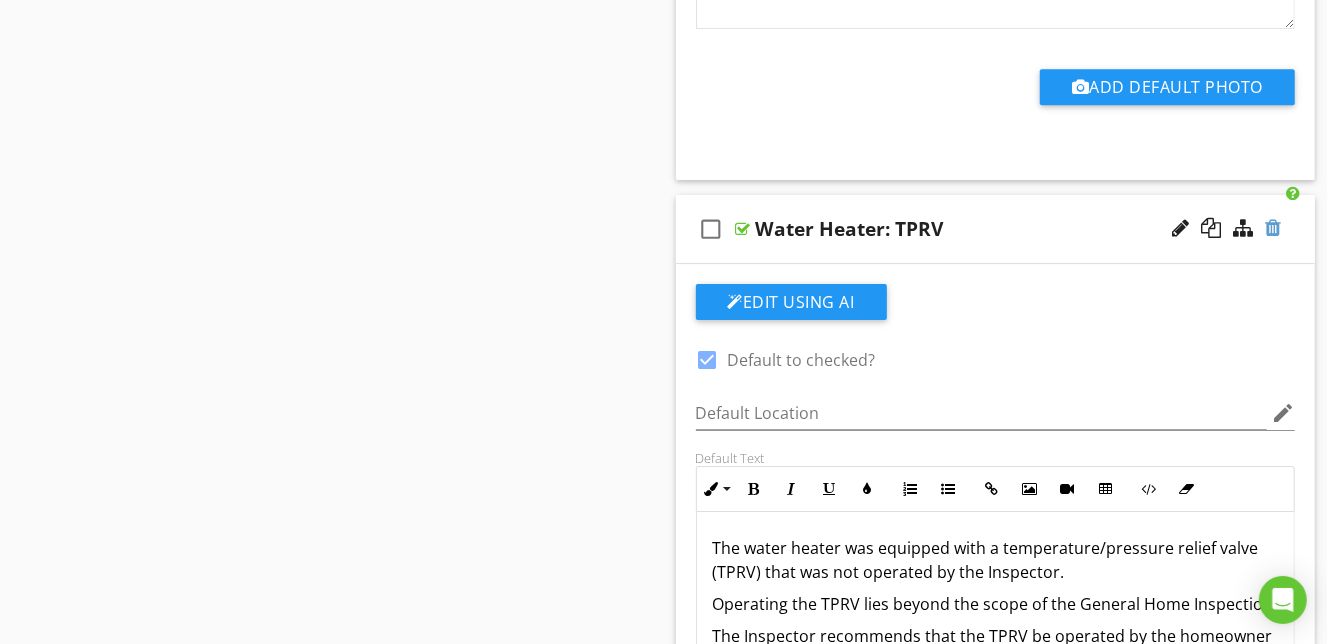 click at bounding box center [1273, 228] 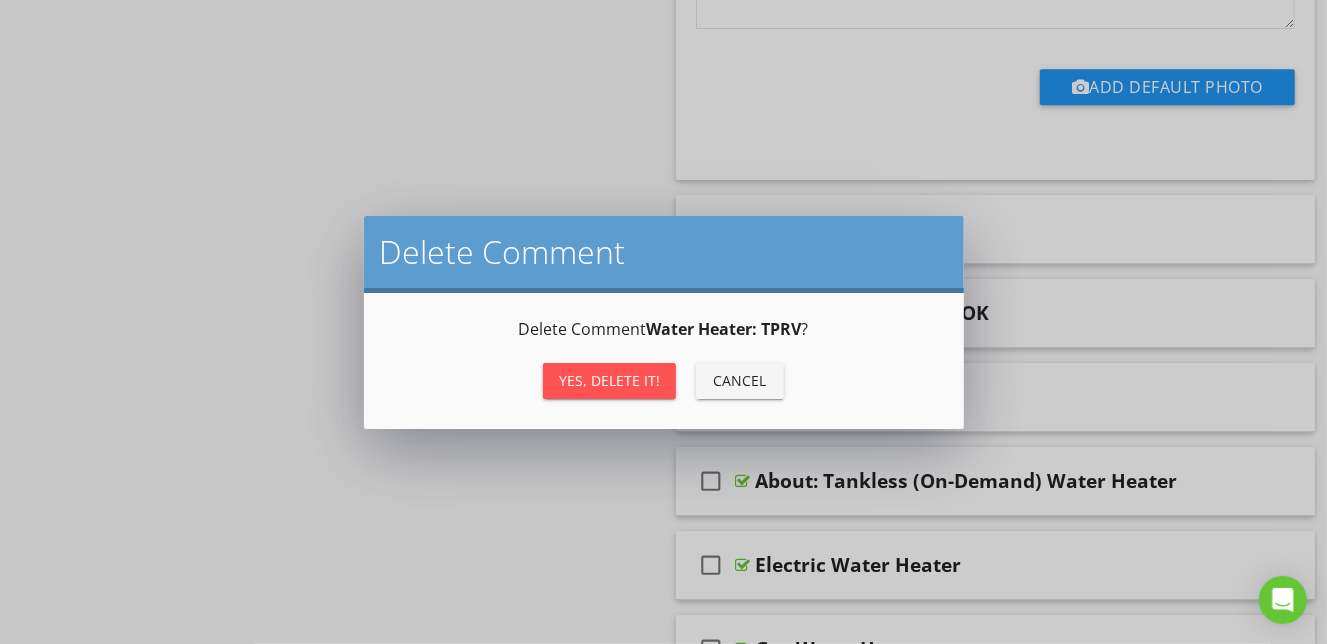 click on "Yes, Delete it!   Cancel" at bounding box center [664, 381] 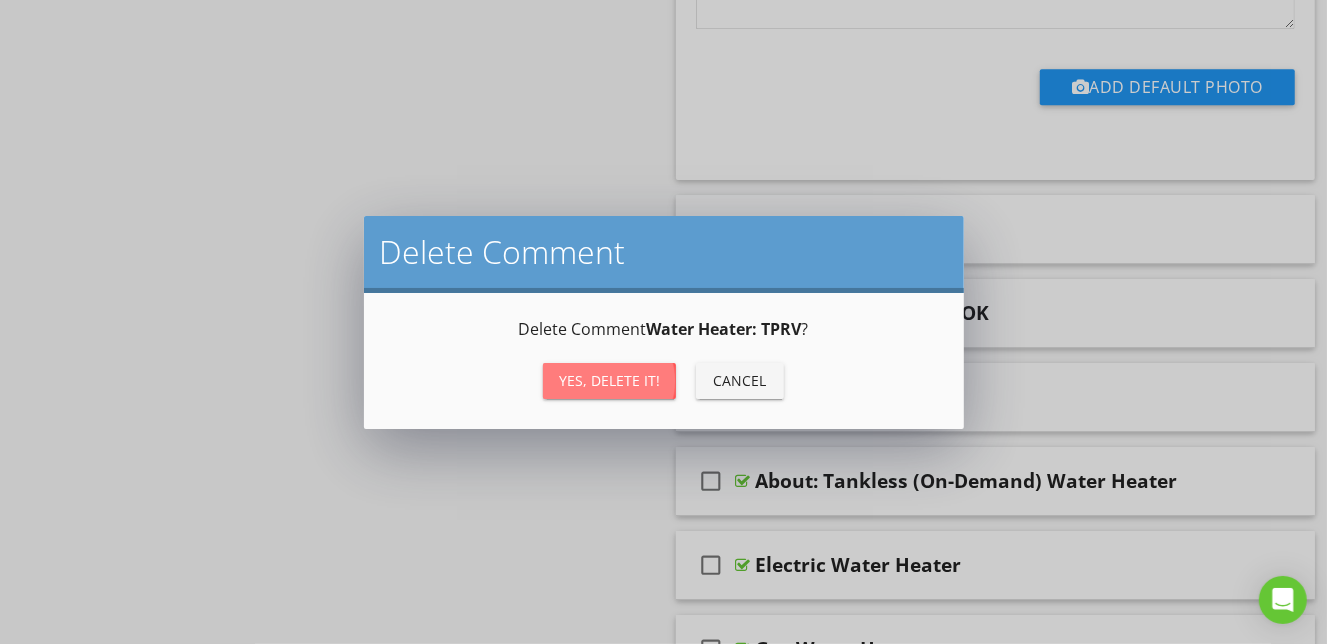 click on "Yes, Delete it!" at bounding box center (609, 380) 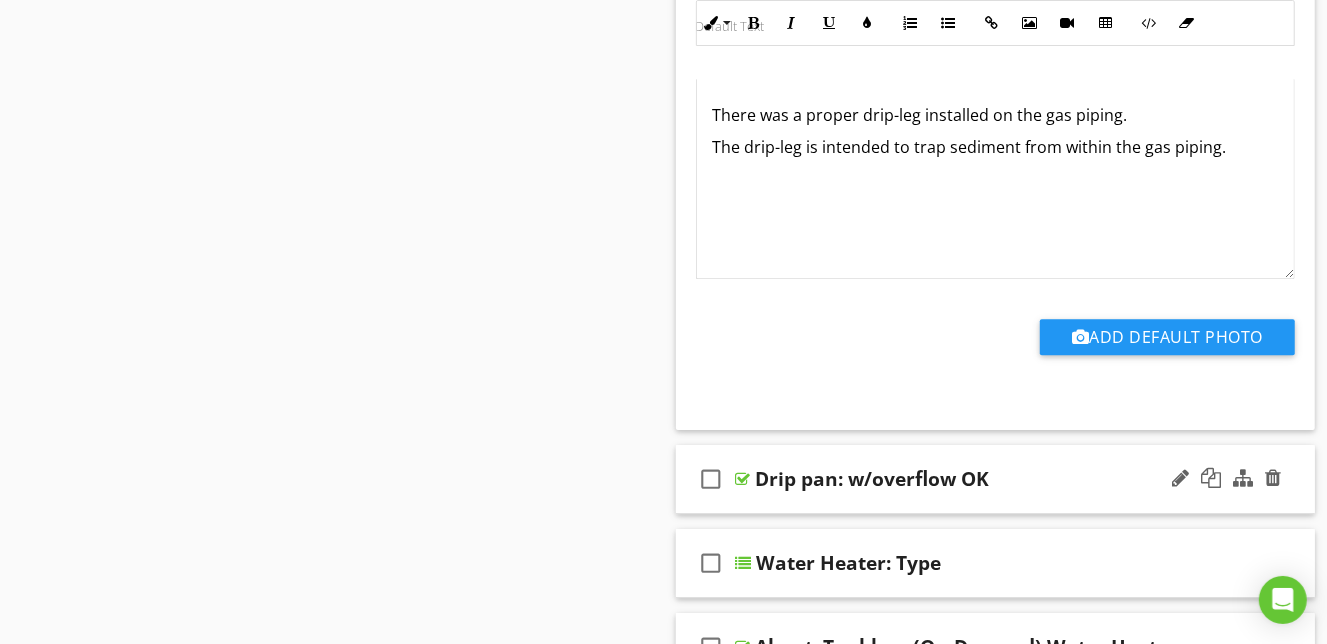 scroll, scrollTop: 8750, scrollLeft: 0, axis: vertical 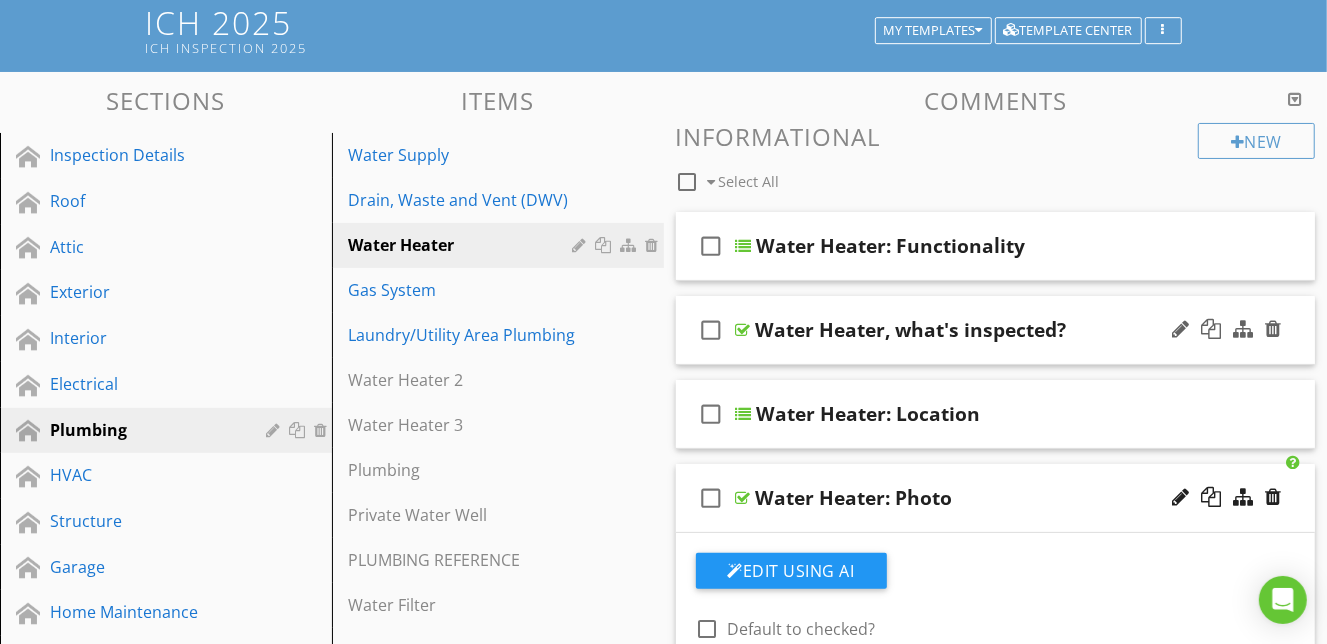 click on "Water Heater, what's inspected?" at bounding box center (911, 330) 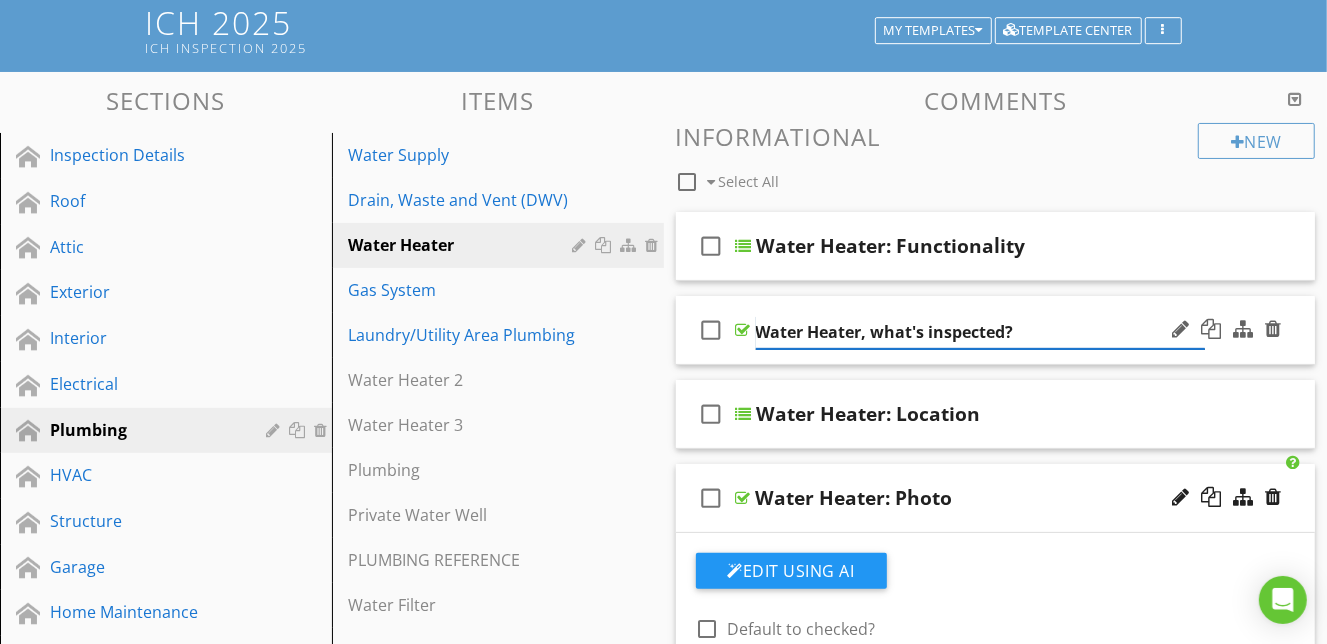 click on "Water Heater, what's inspected?" at bounding box center (981, 332) 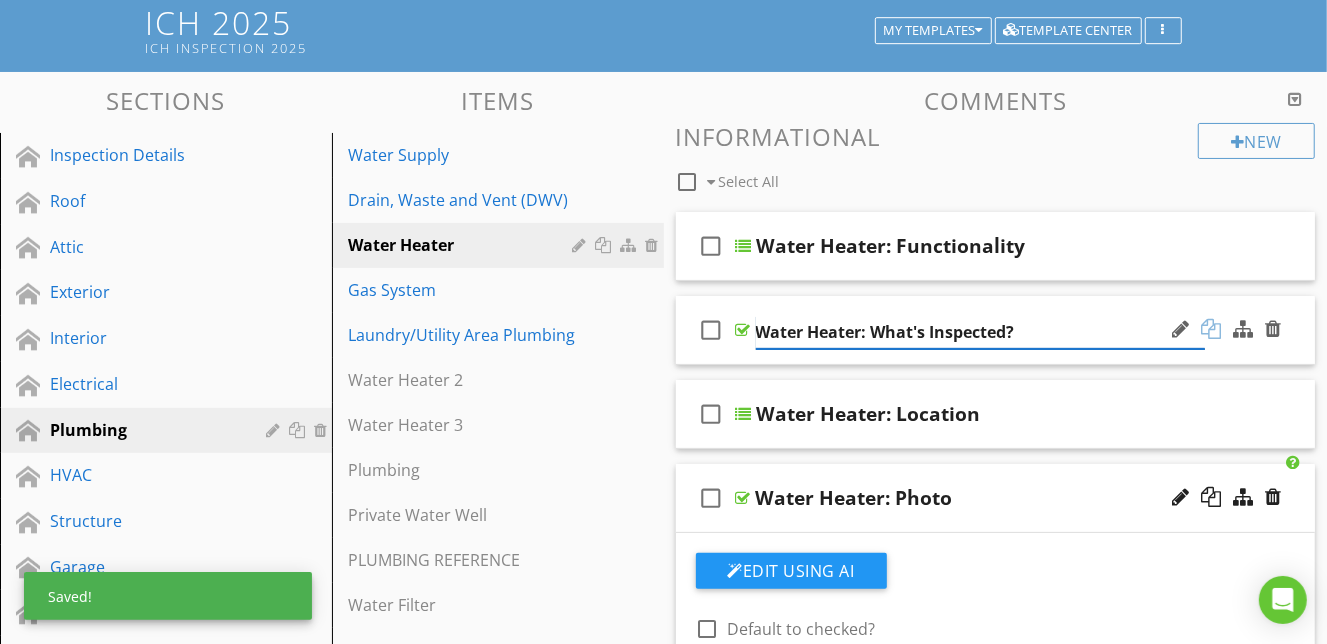 type on "Water Heater: What's Inspected?" 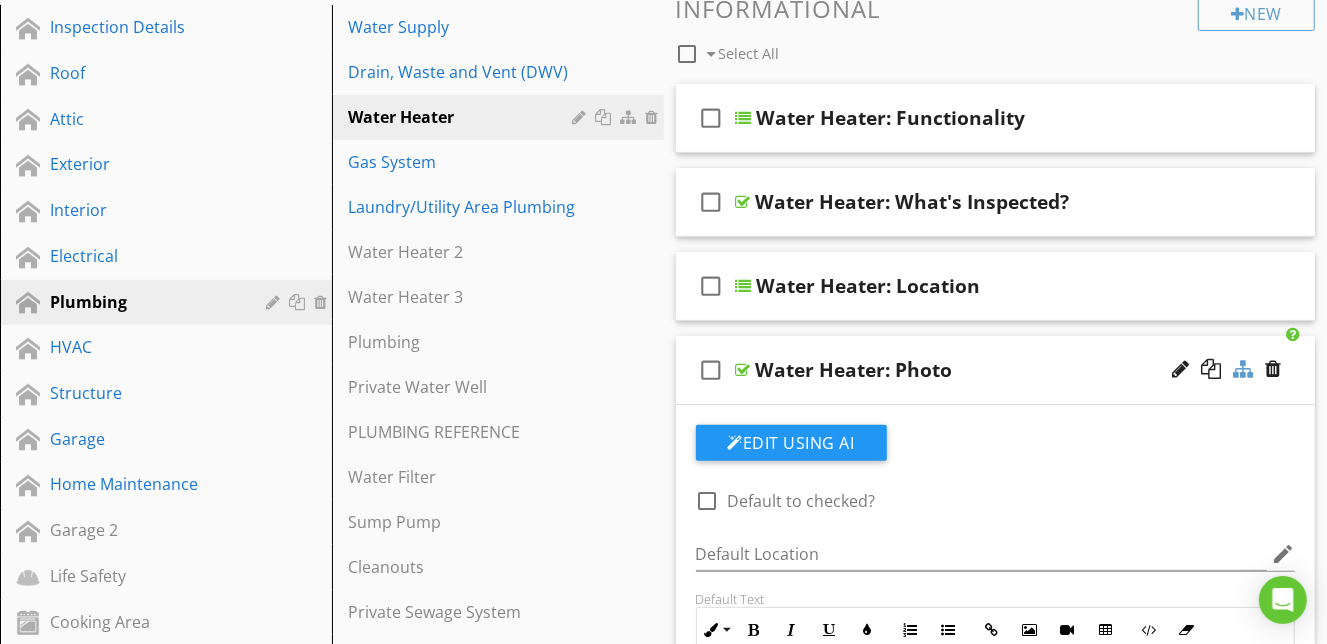 scroll, scrollTop: 0, scrollLeft: 0, axis: both 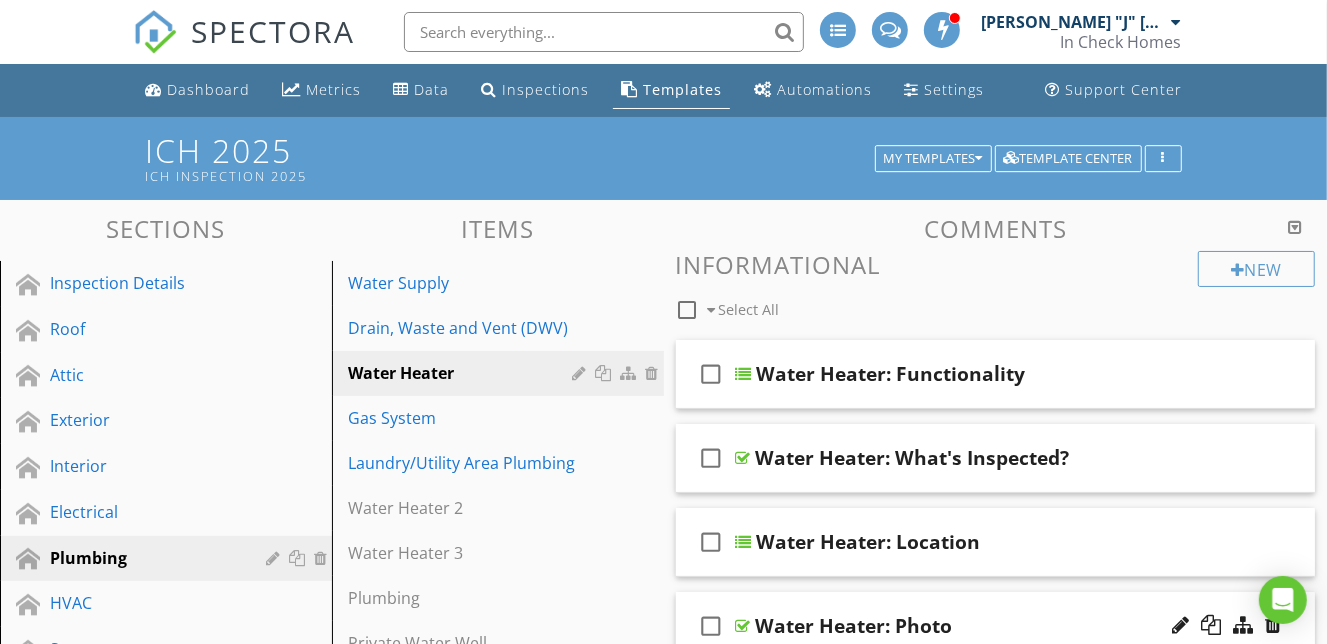 click at bounding box center (1295, 227) 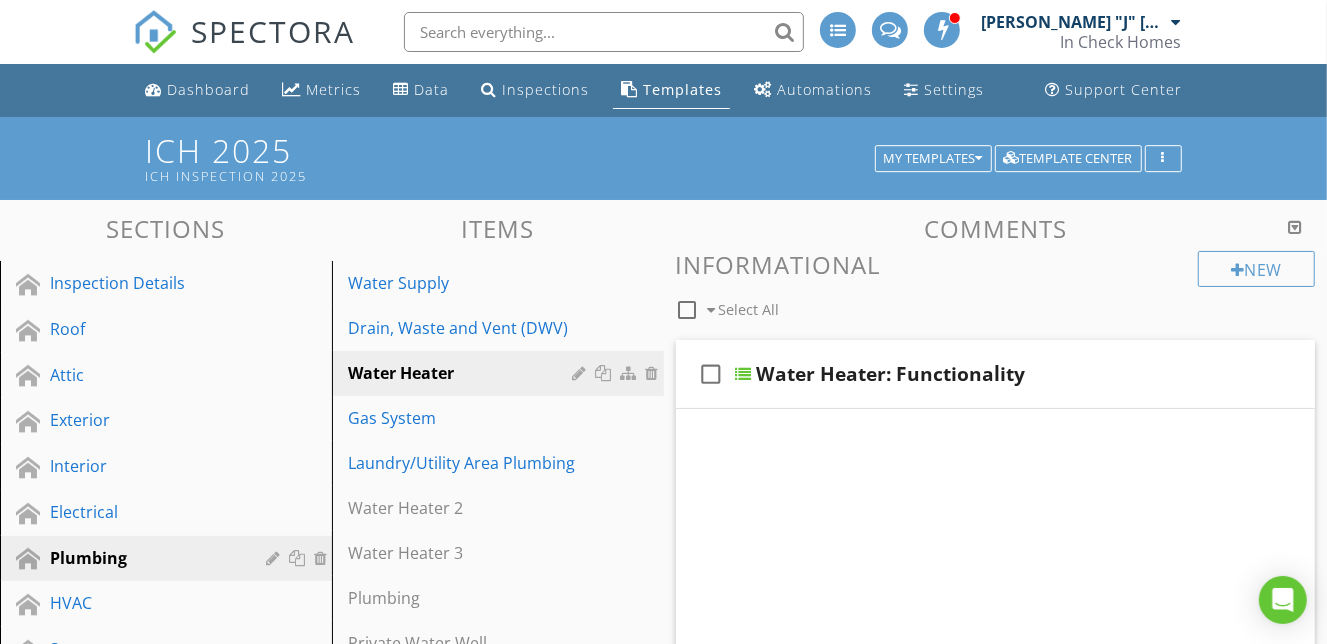scroll, scrollTop: 85, scrollLeft: 0, axis: vertical 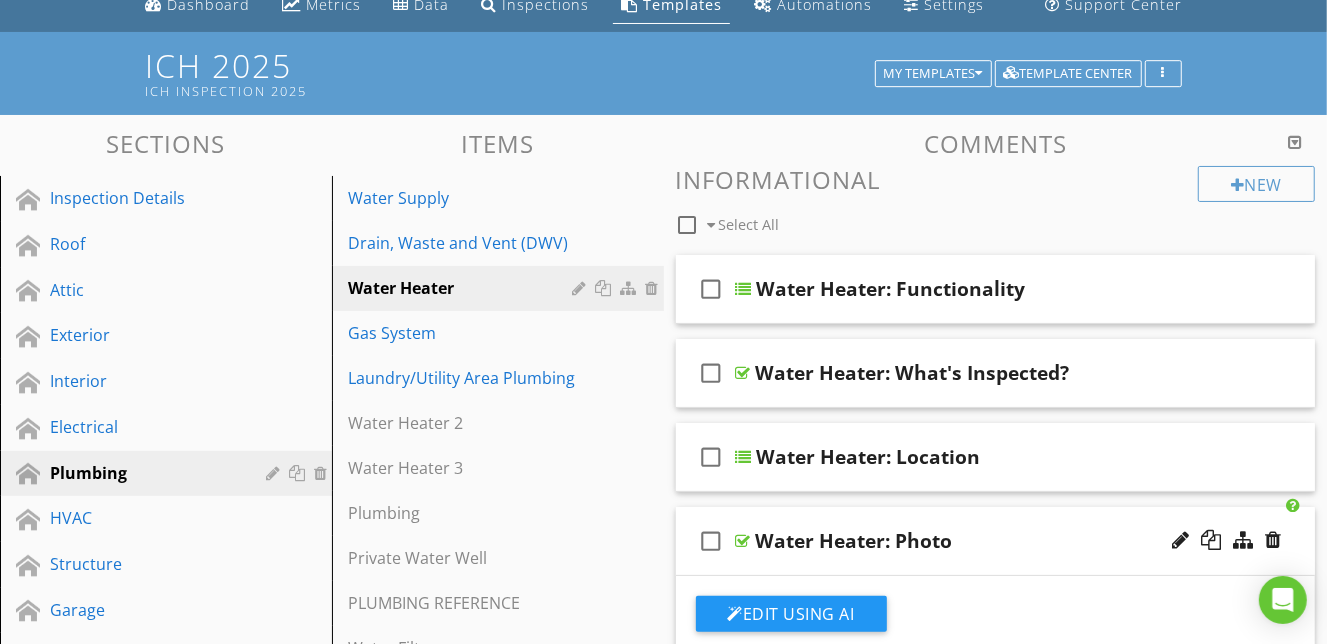 click at bounding box center (1295, 142) 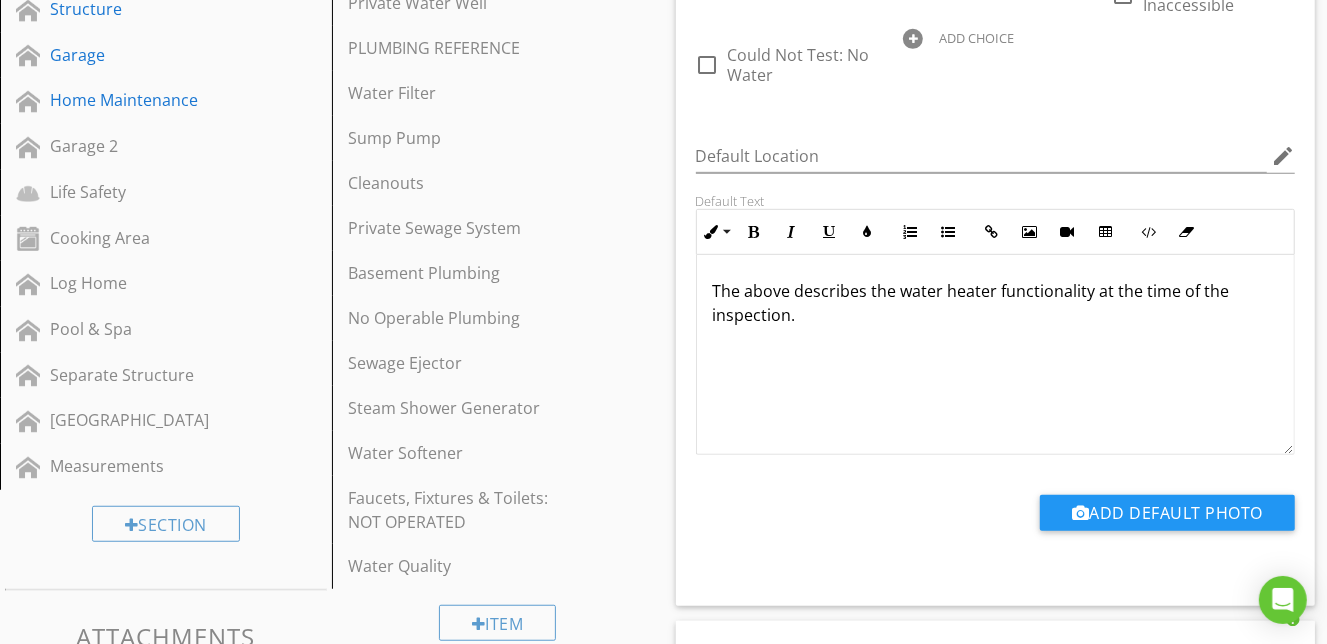 scroll, scrollTop: 657, scrollLeft: 0, axis: vertical 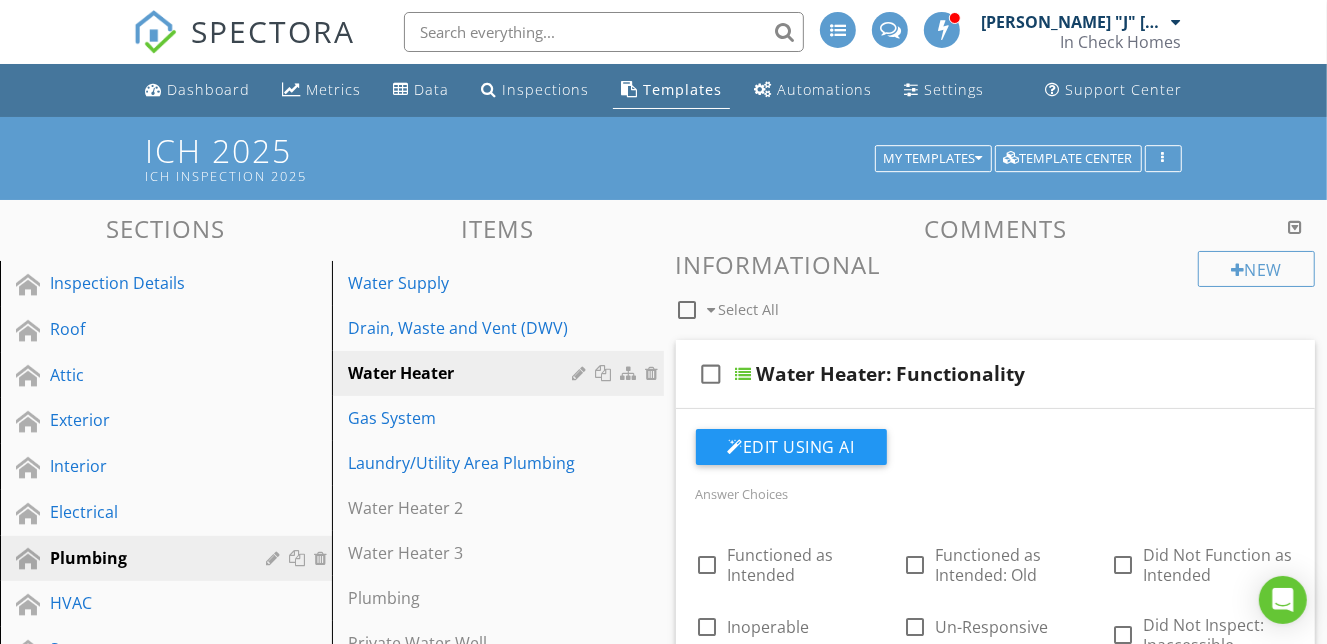 click at bounding box center [1295, 227] 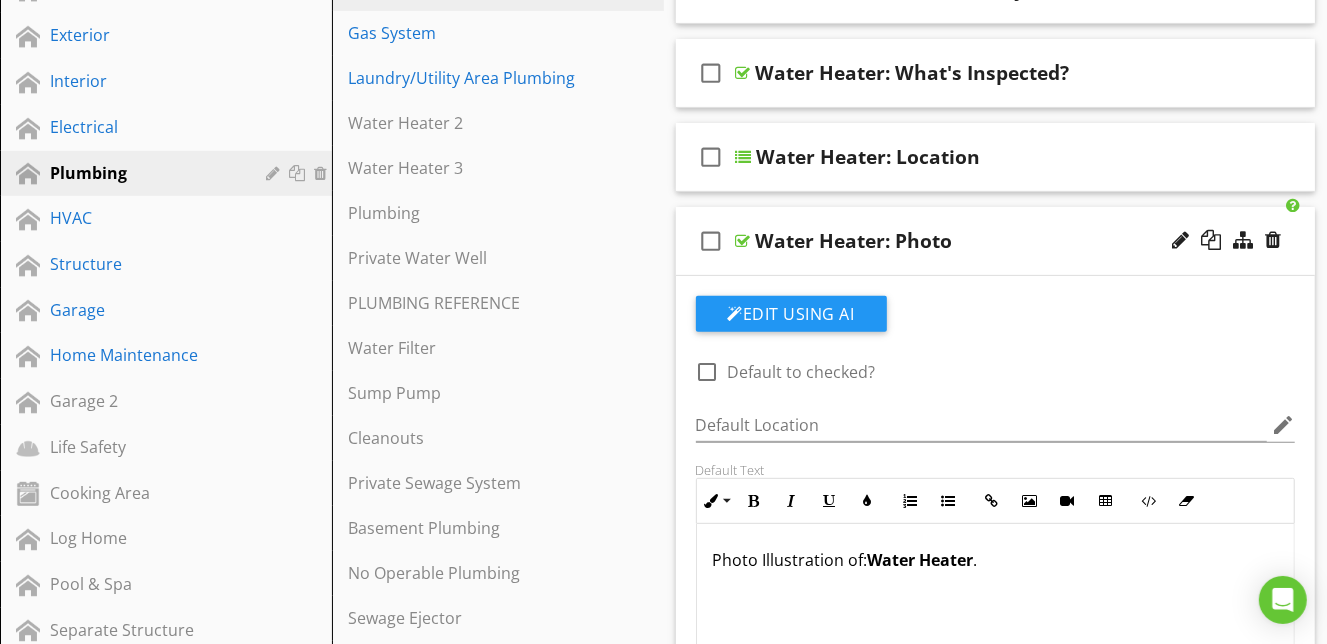 scroll, scrollTop: 391, scrollLeft: 0, axis: vertical 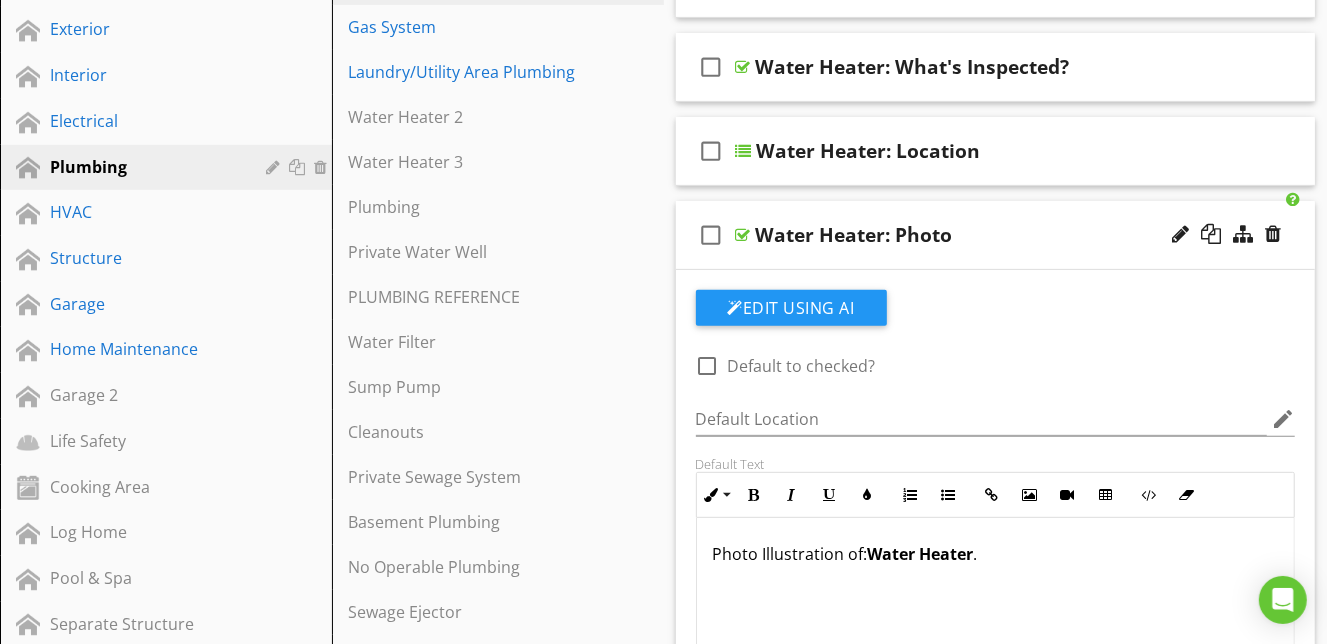 click on "check_box_outline_blank
Water Heater: Photo" at bounding box center (996, 235) 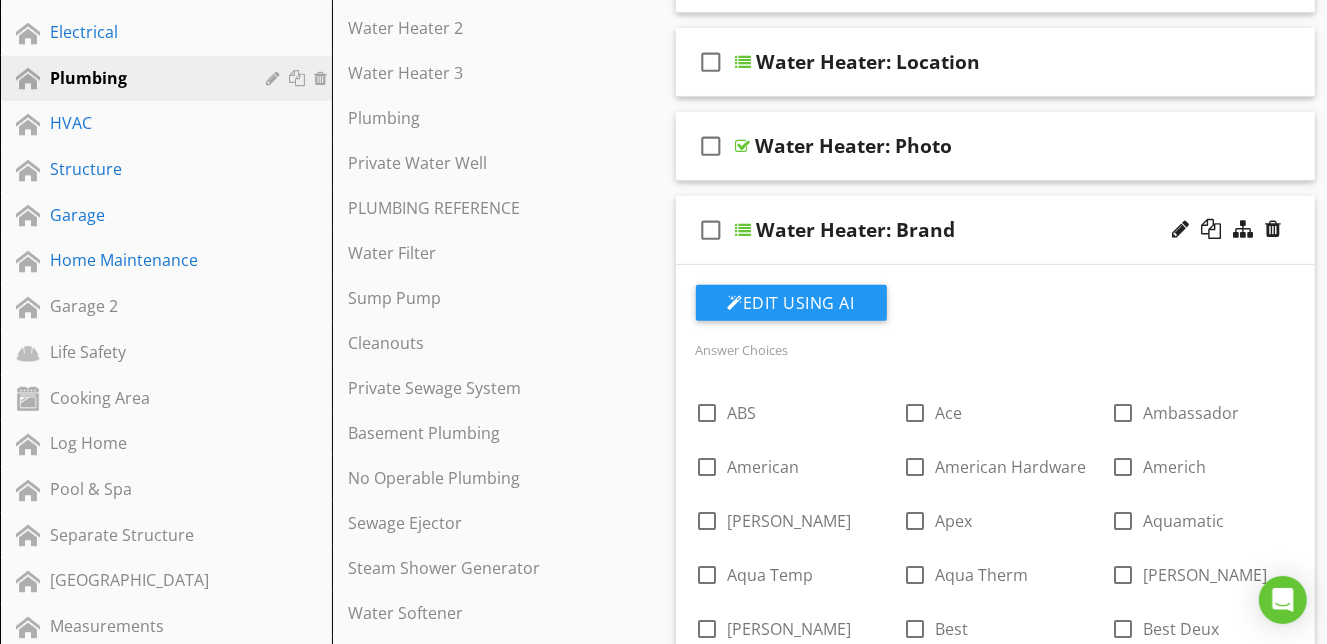 click on "check_box_outline_blank
Water Heater: Brand" at bounding box center (996, 230) 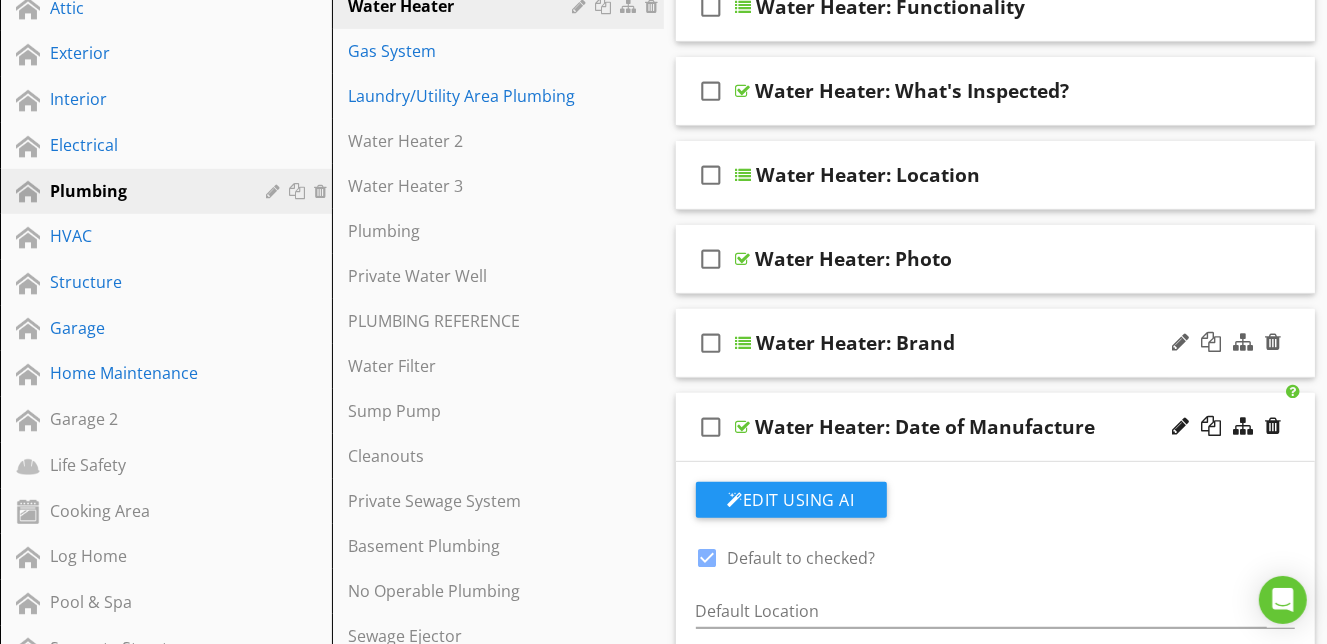 scroll, scrollTop: 359, scrollLeft: 0, axis: vertical 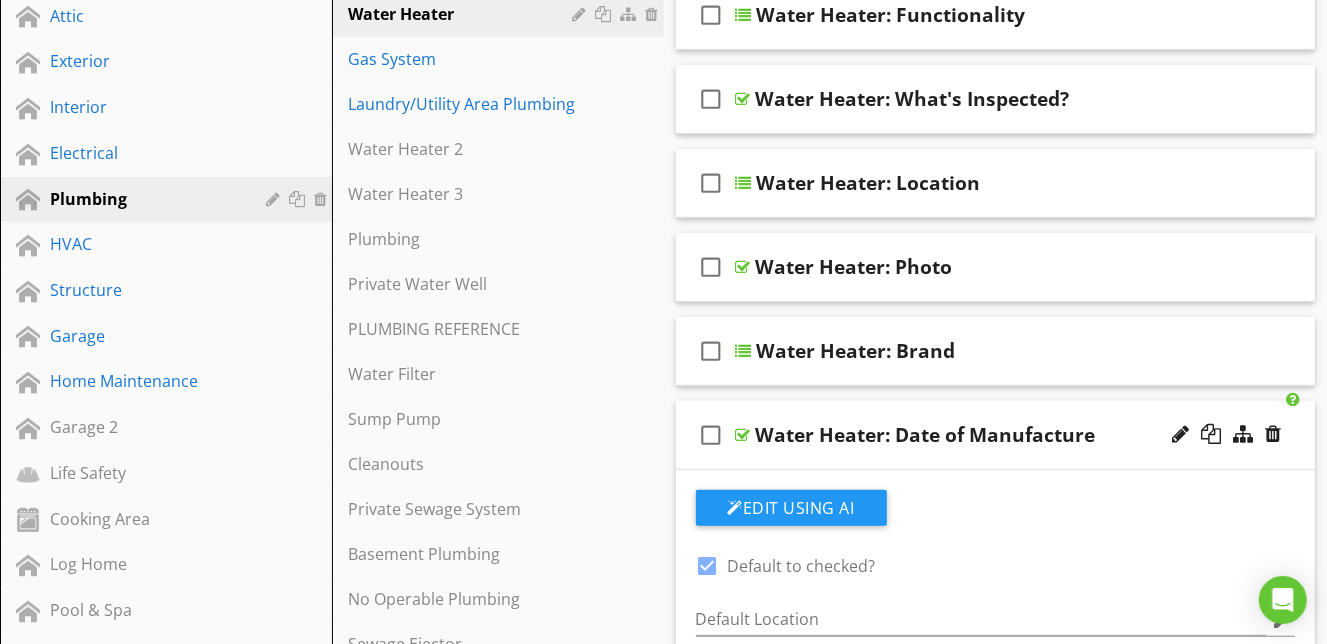 click on "check_box_outline_blank
Water Heater: Date of Manufacture" at bounding box center [996, 435] 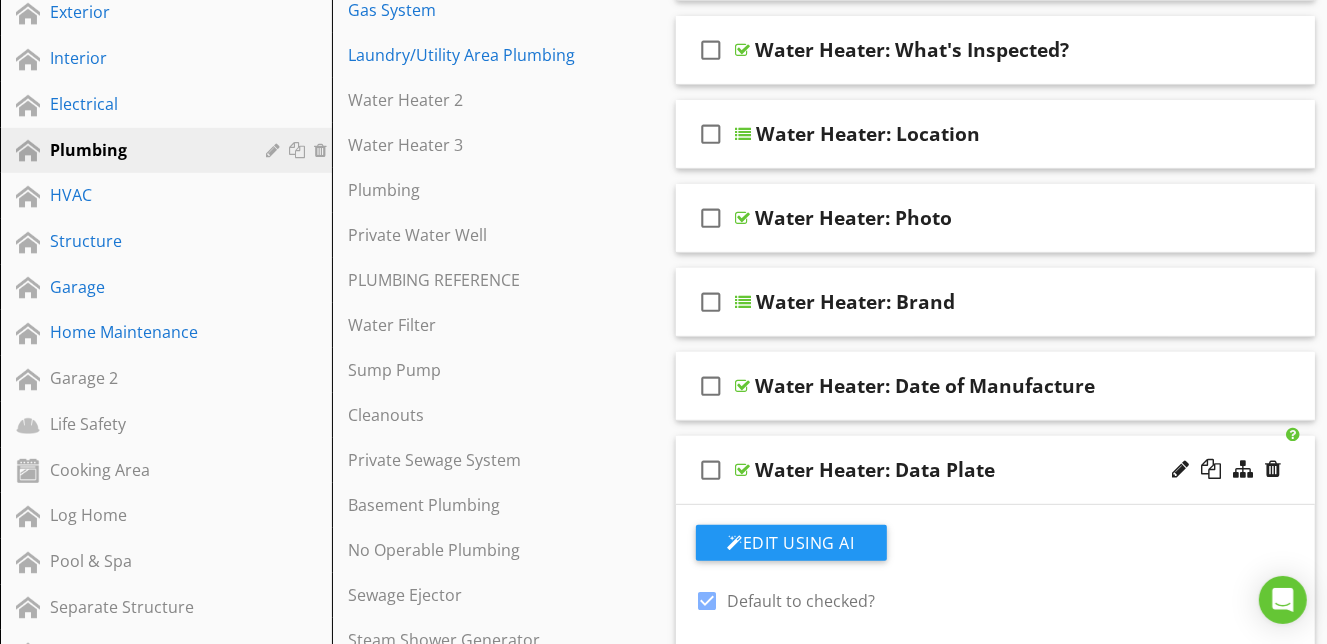 scroll, scrollTop: 410, scrollLeft: 0, axis: vertical 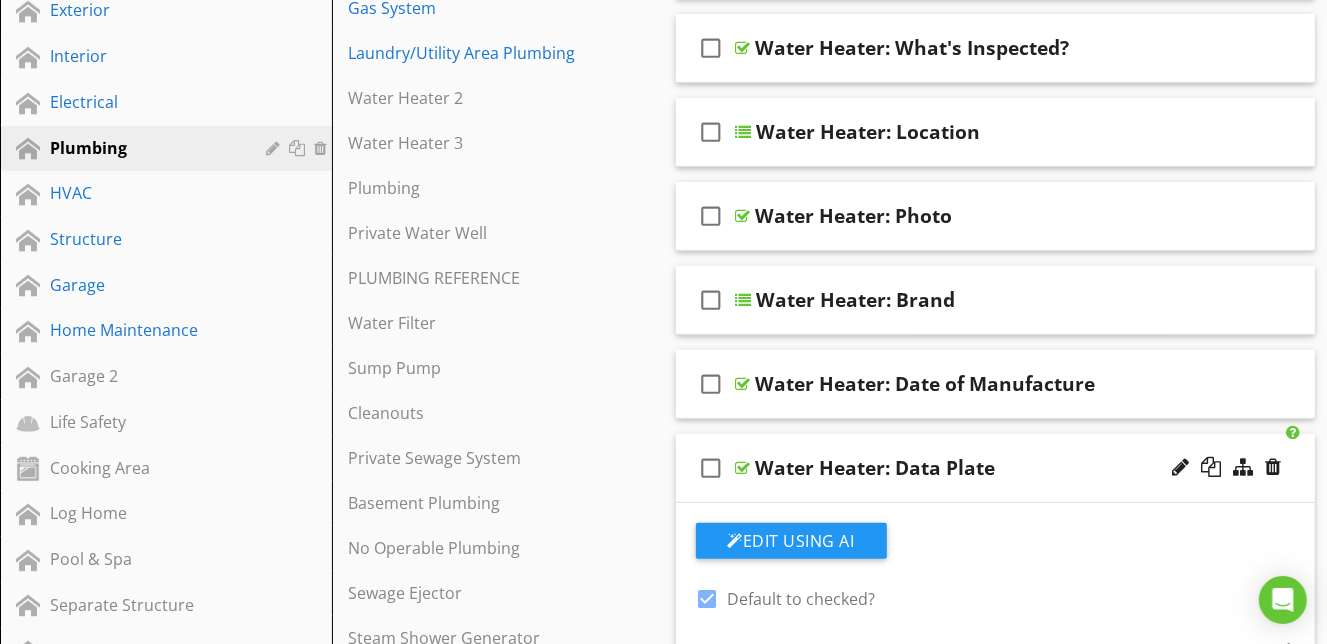 click on "check_box_outline_blank
Water Heater: Data Plate" at bounding box center [996, 468] 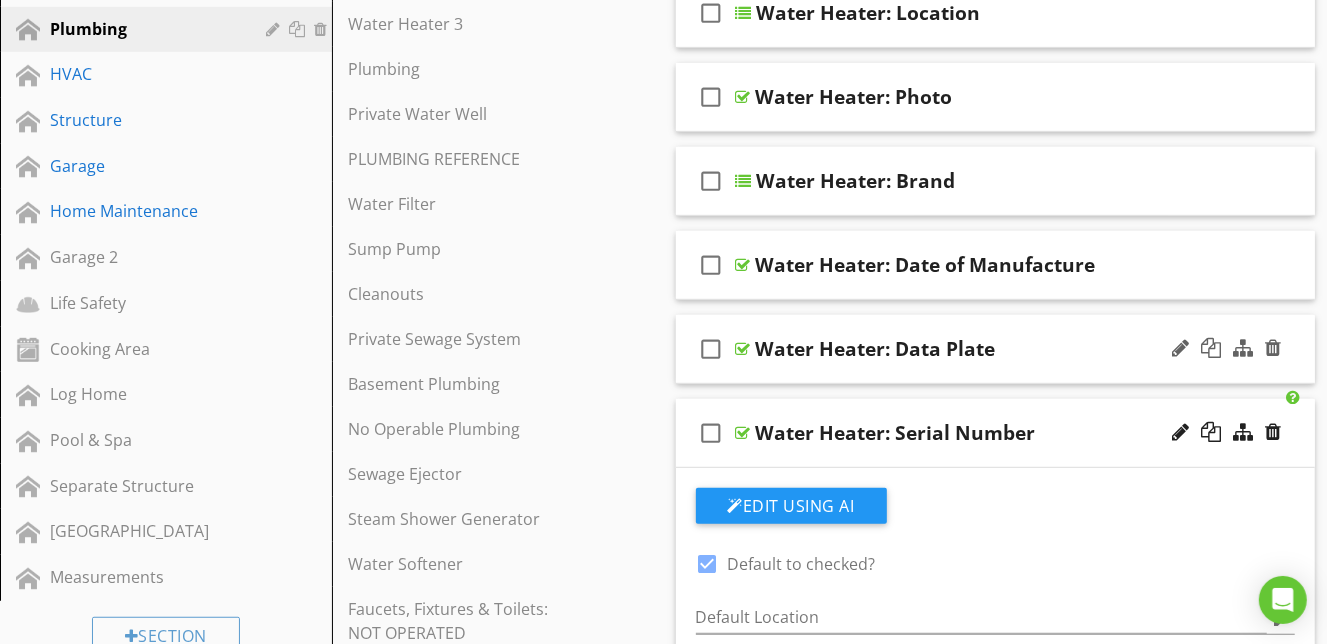 scroll, scrollTop: 530, scrollLeft: 0, axis: vertical 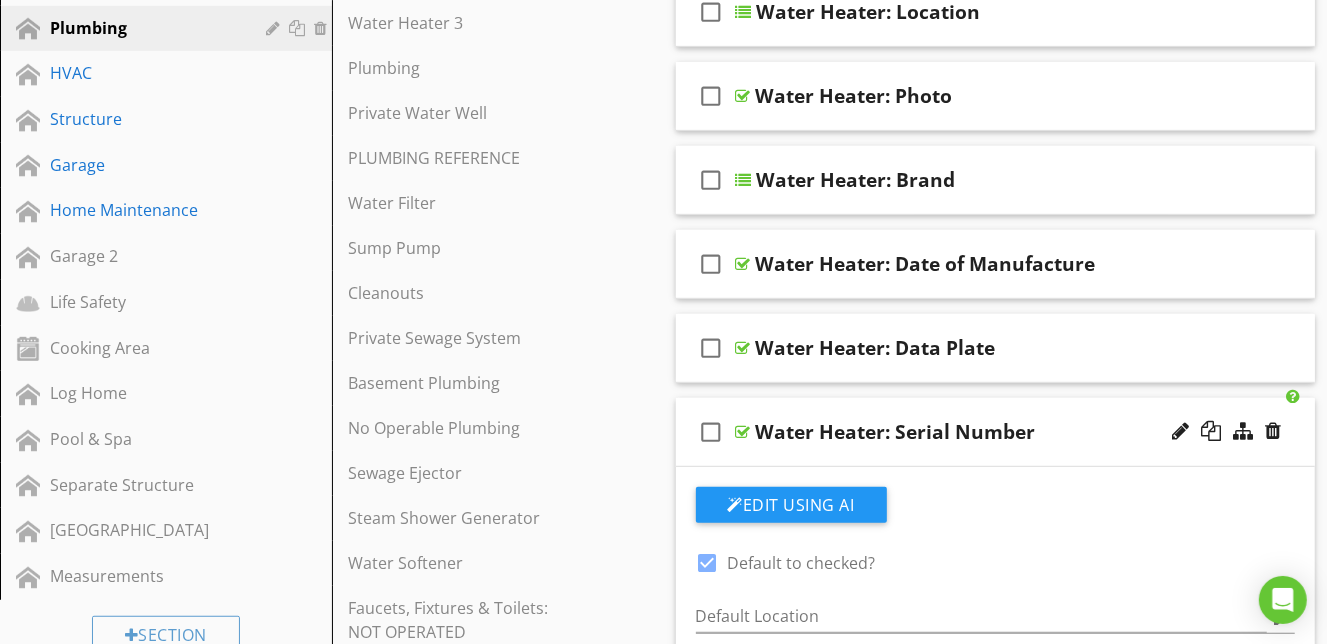 click on "check_box_outline_blank
Water Heater: Serial Number" at bounding box center [996, 432] 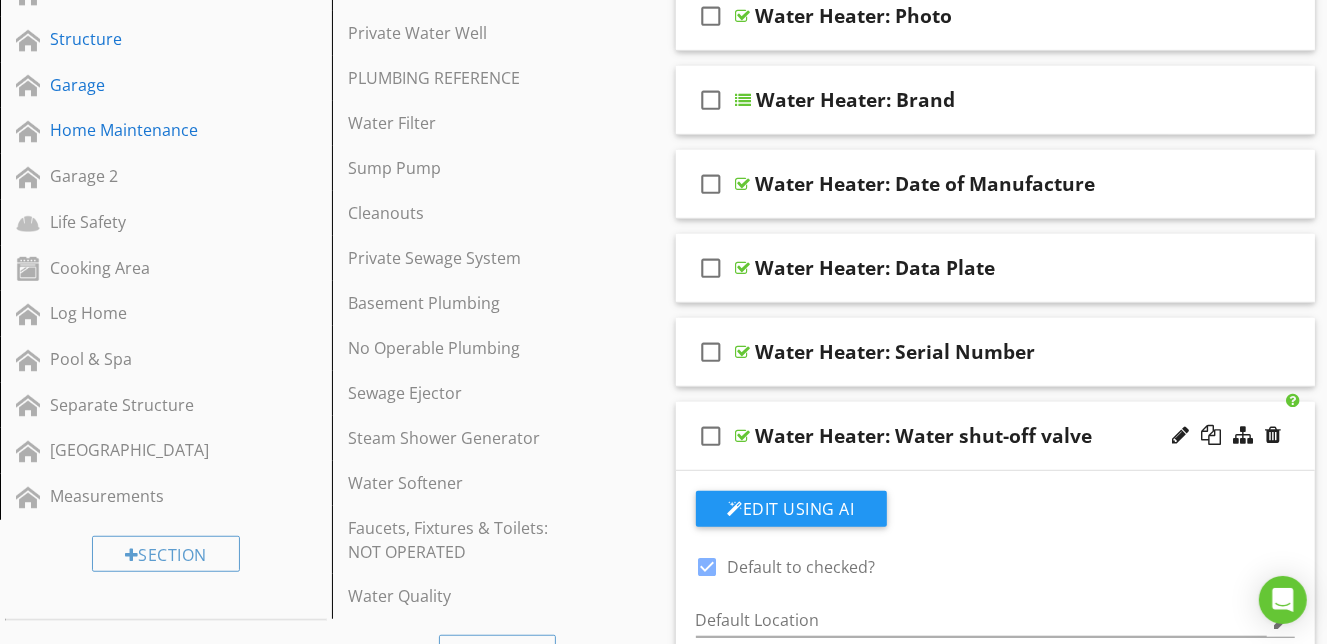 scroll, scrollTop: 617, scrollLeft: 0, axis: vertical 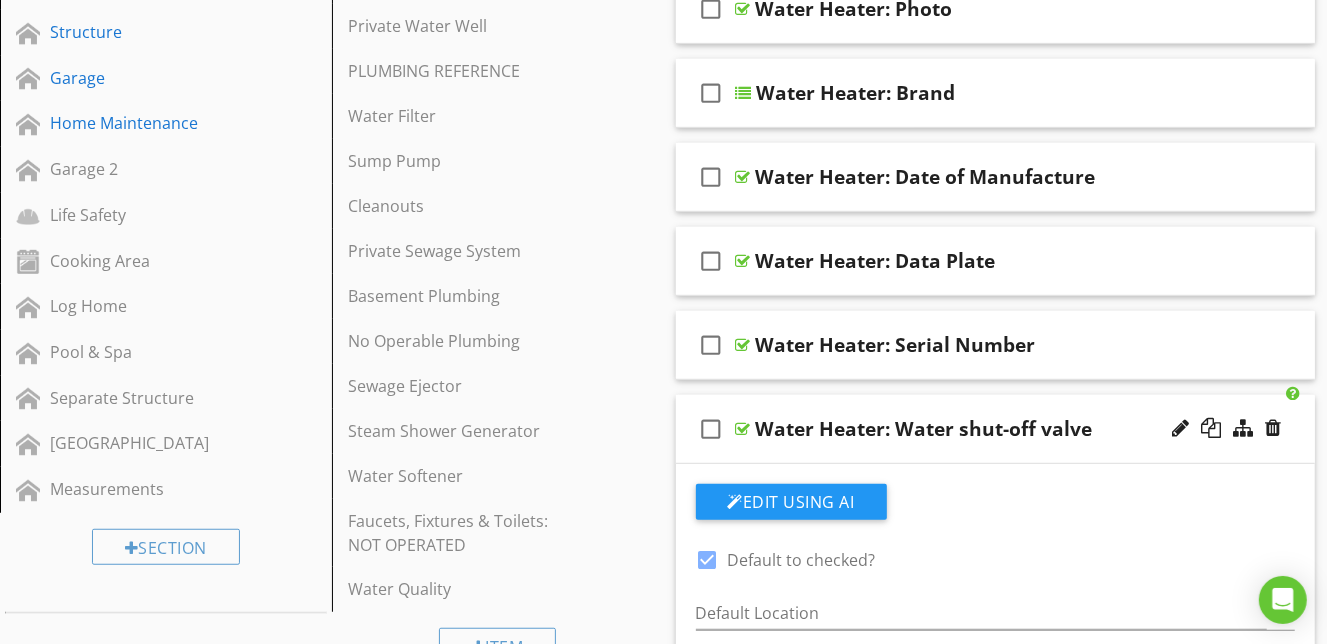 click on "check_box_outline_blank
Water Heater: Water shut-off valve" at bounding box center [996, 429] 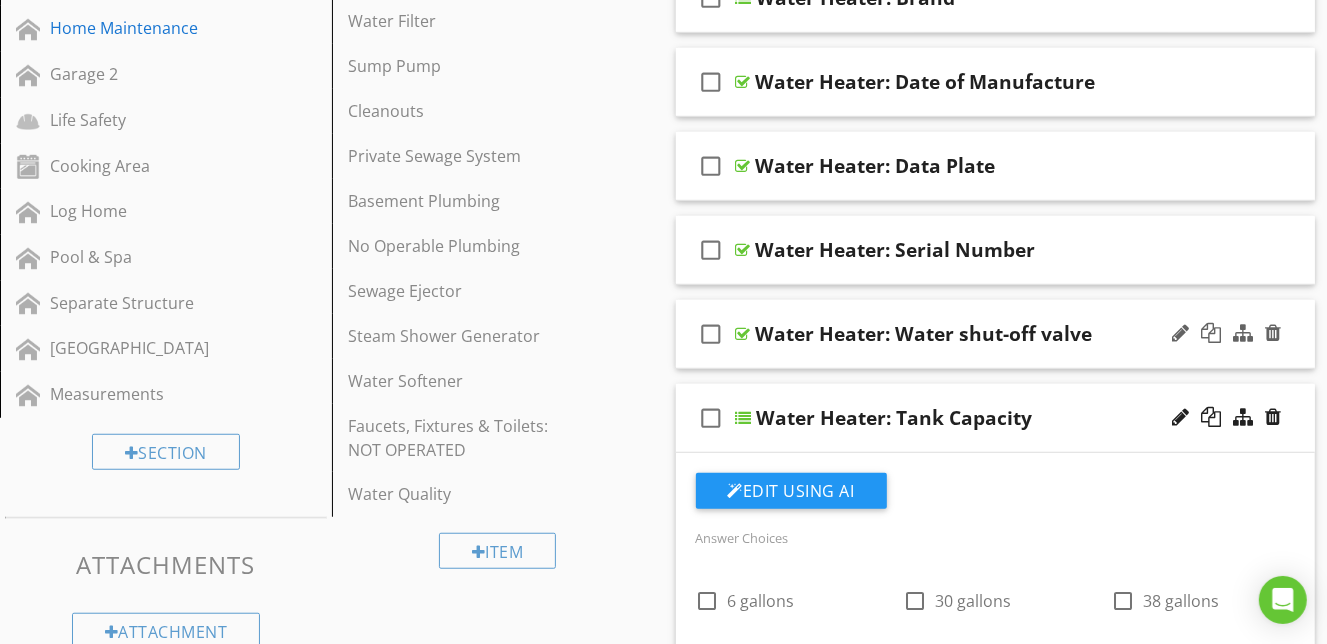 scroll, scrollTop: 718, scrollLeft: 0, axis: vertical 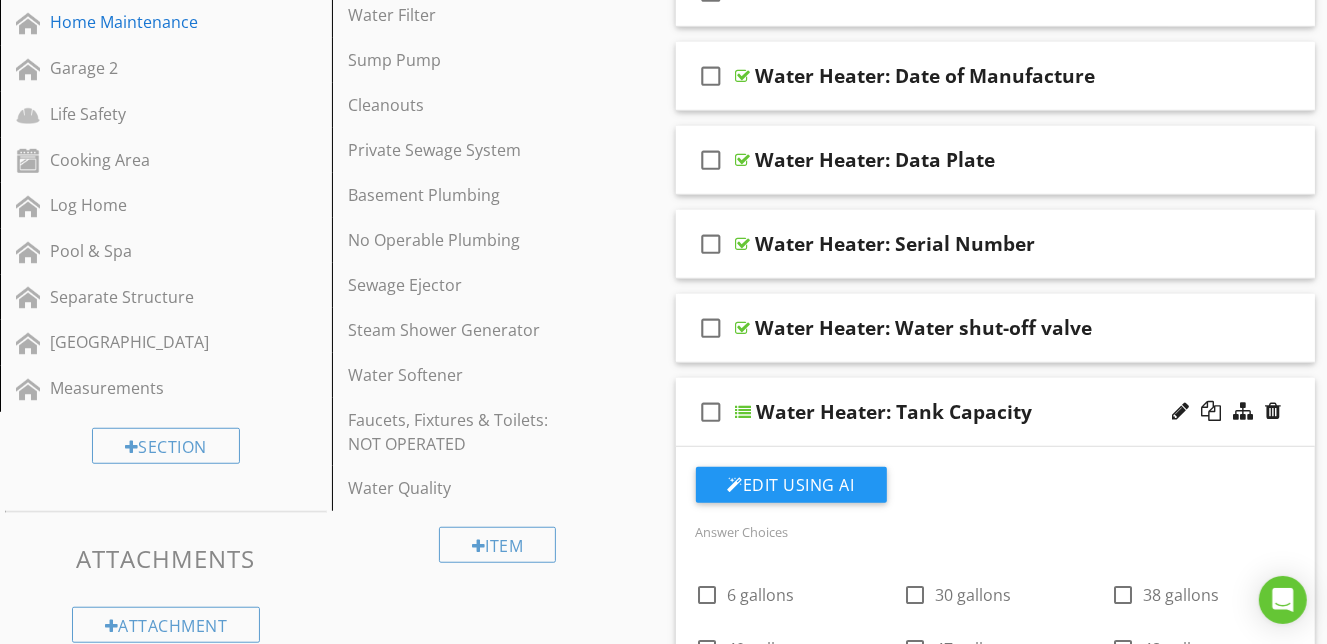 click on "check_box_outline_blank
Water Heater: Tank Capacity" at bounding box center [996, 412] 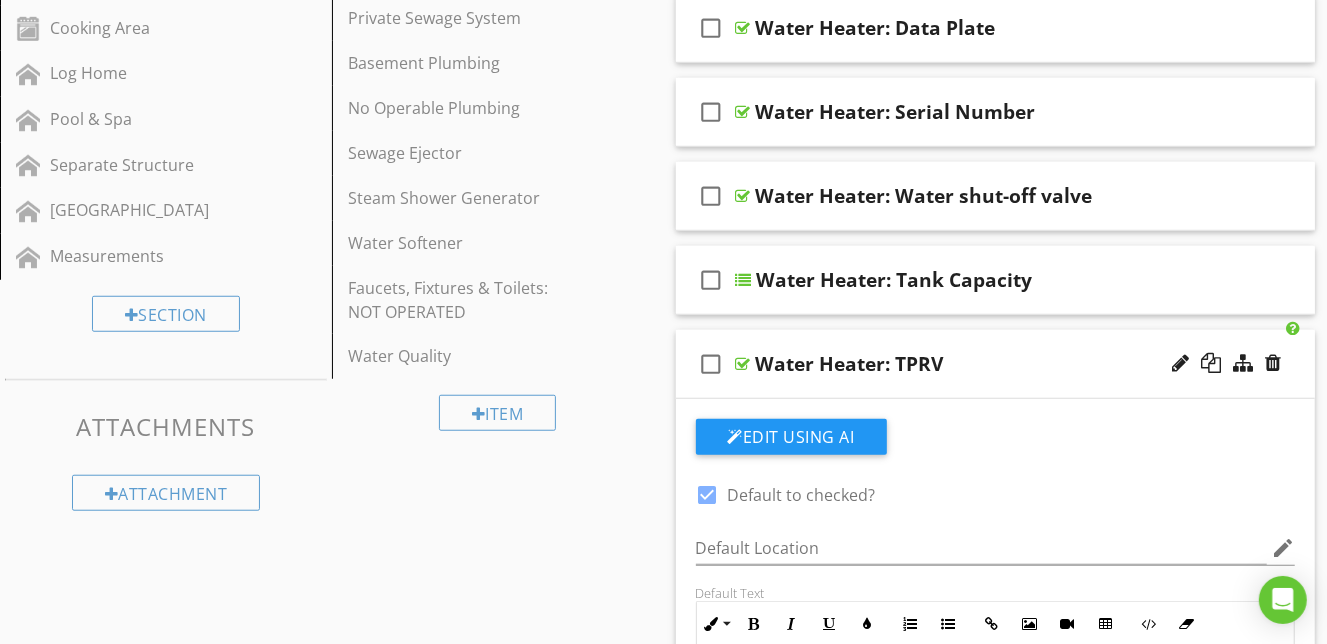 scroll, scrollTop: 851, scrollLeft: 0, axis: vertical 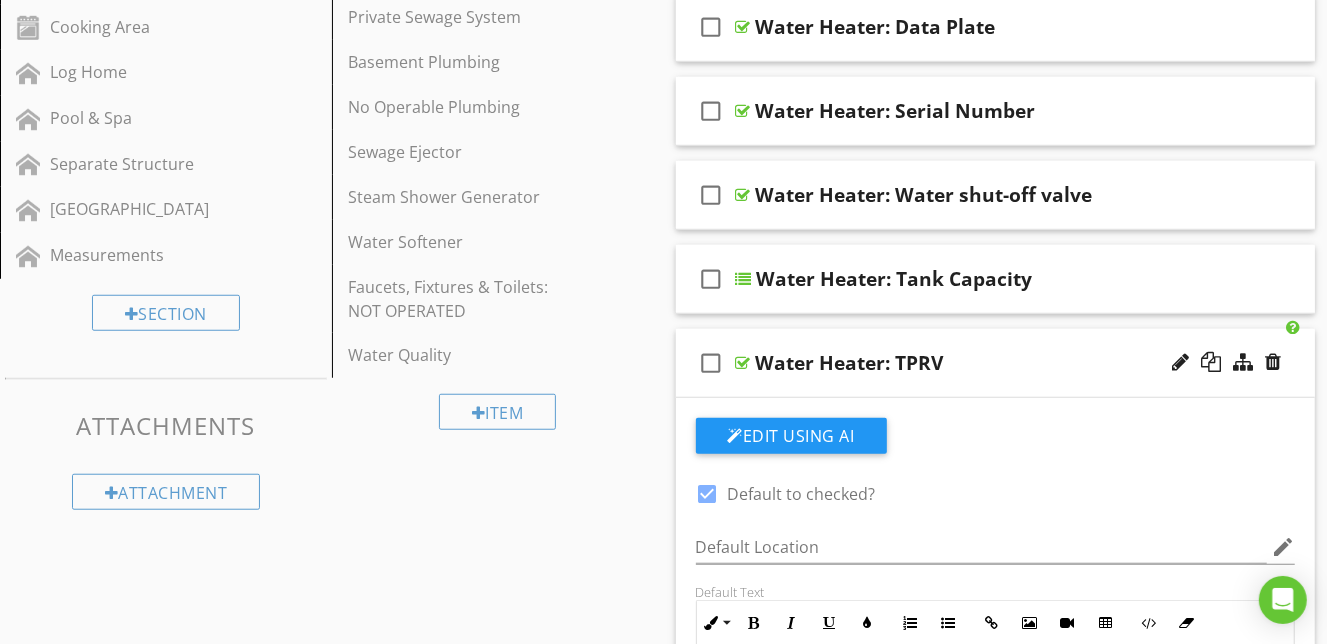 click on "check_box_outline_blank
Water Heater: TPRV" at bounding box center (996, 363) 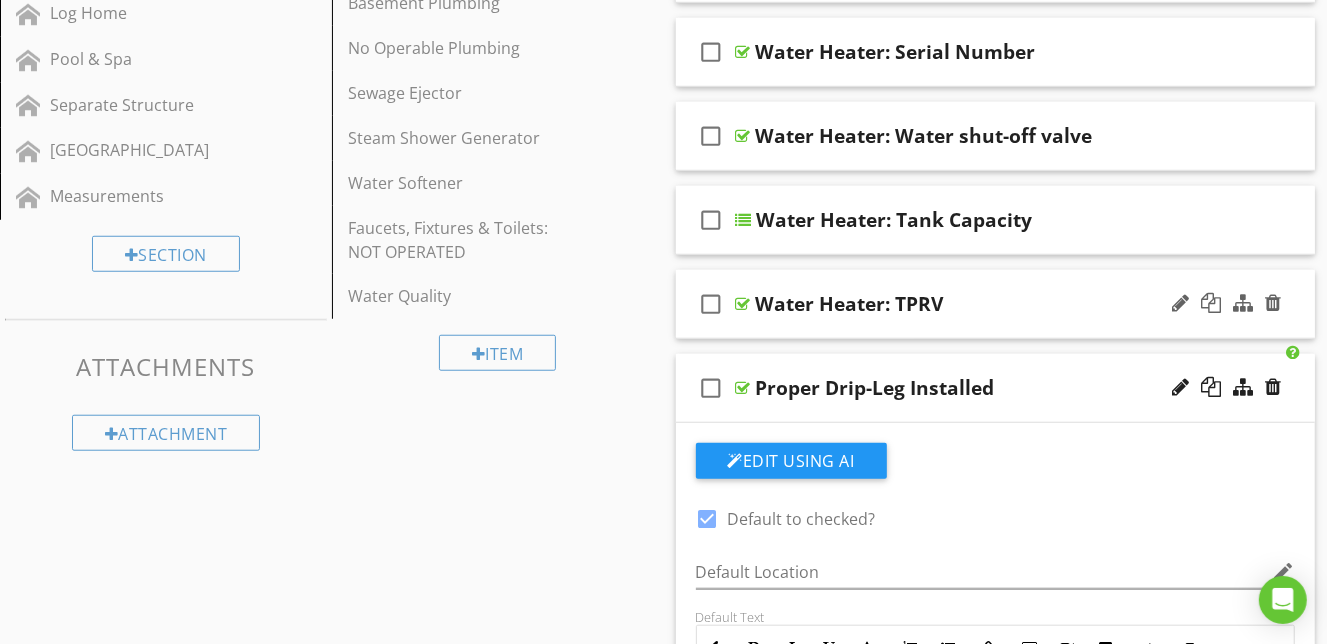 scroll, scrollTop: 915, scrollLeft: 0, axis: vertical 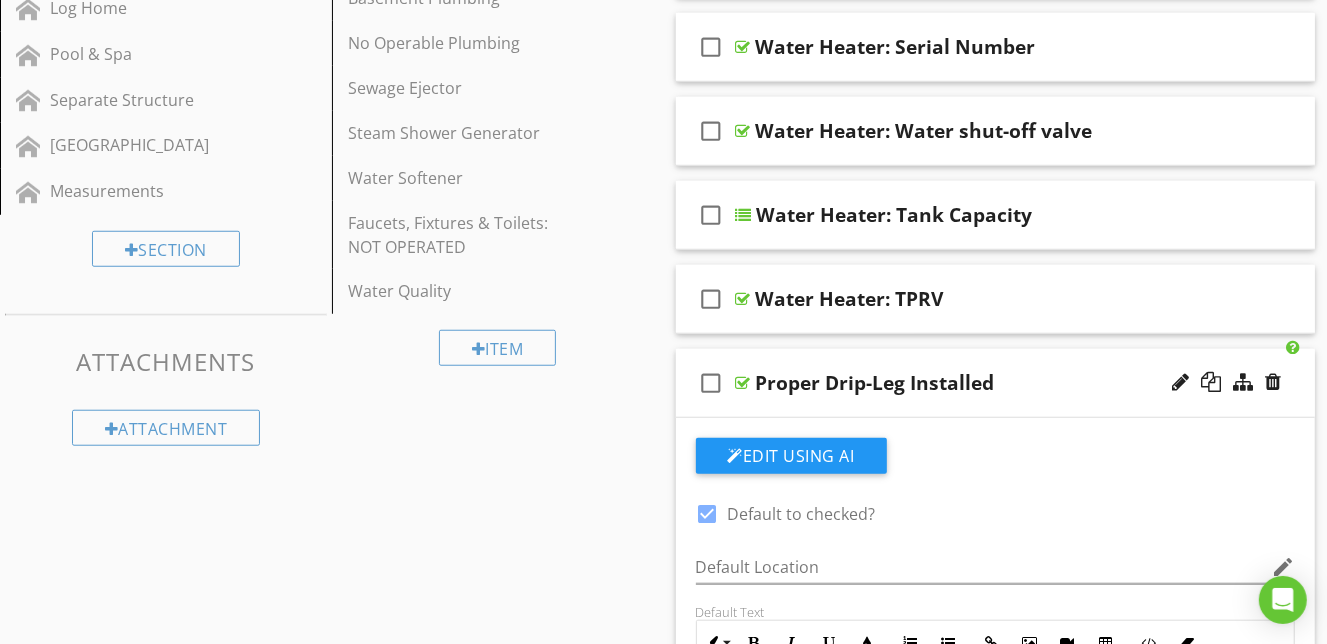 click on "check_box_outline_blank
Proper Drip-Leg Installed" at bounding box center (996, 383) 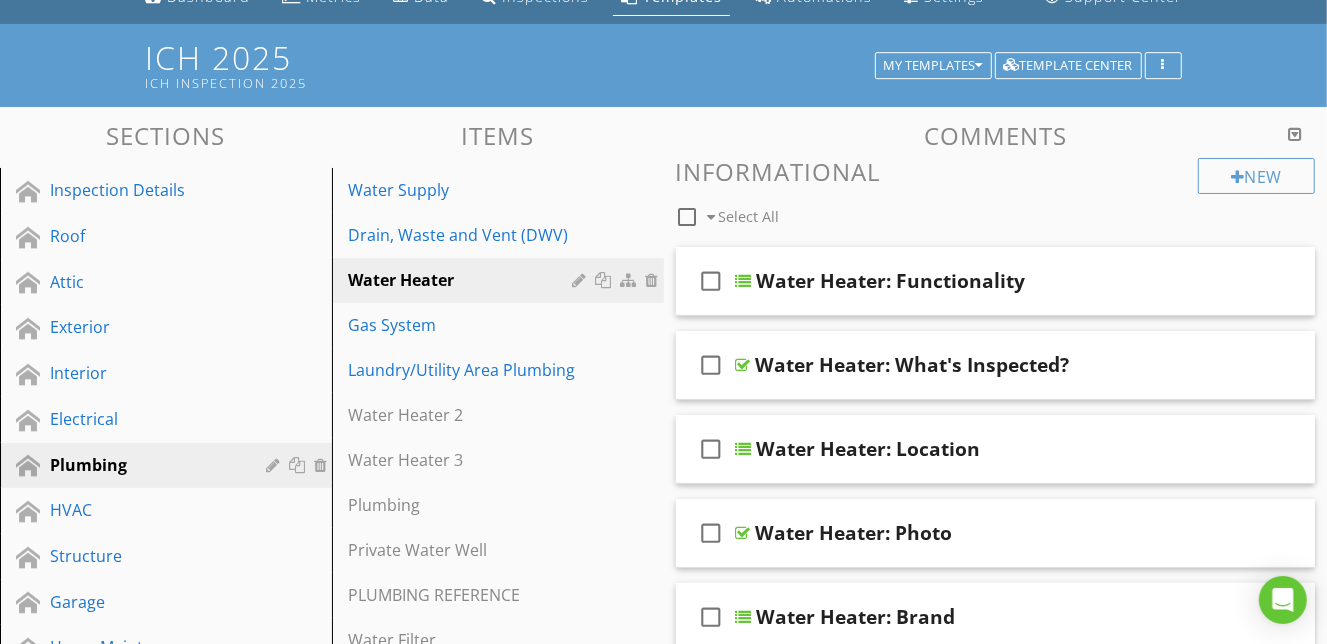 scroll, scrollTop: 0, scrollLeft: 0, axis: both 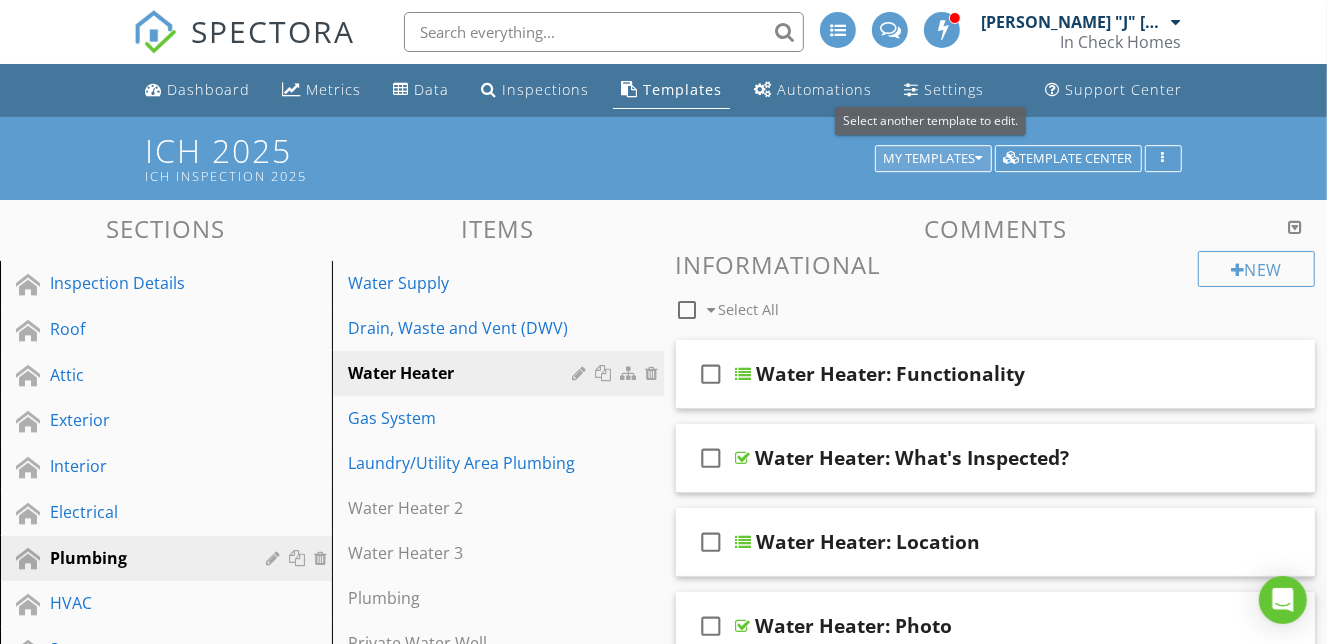 click on "My Templates" at bounding box center (933, 159) 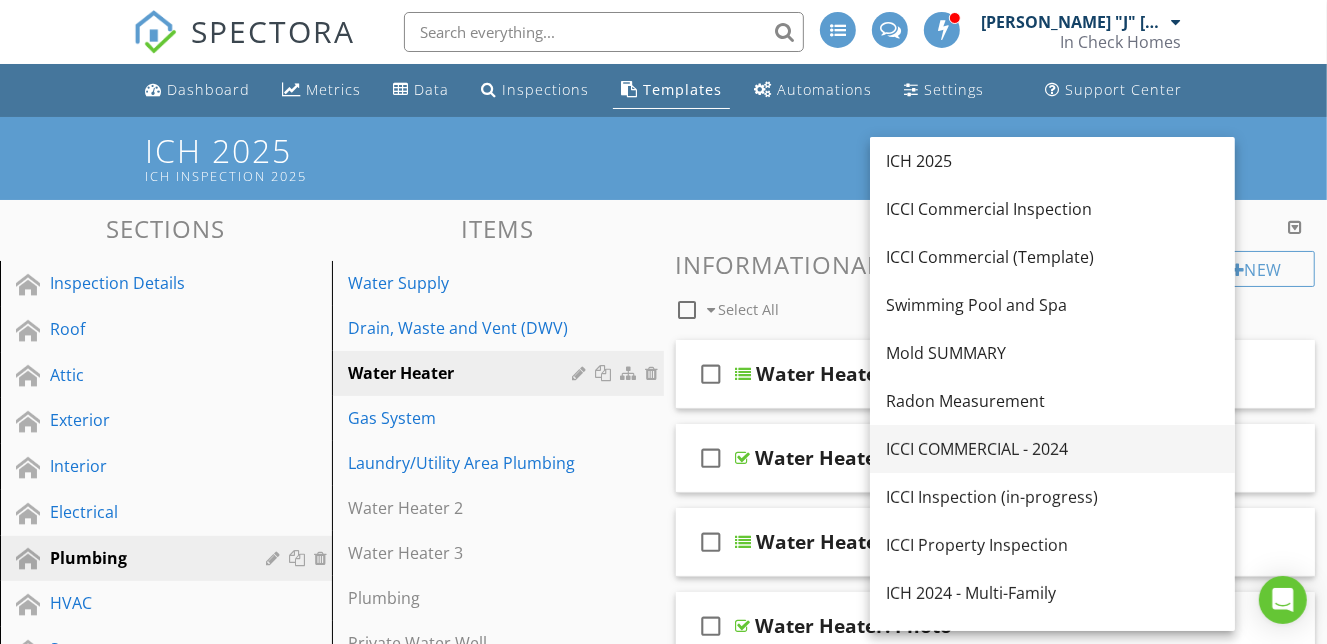 scroll, scrollTop: 321, scrollLeft: 0, axis: vertical 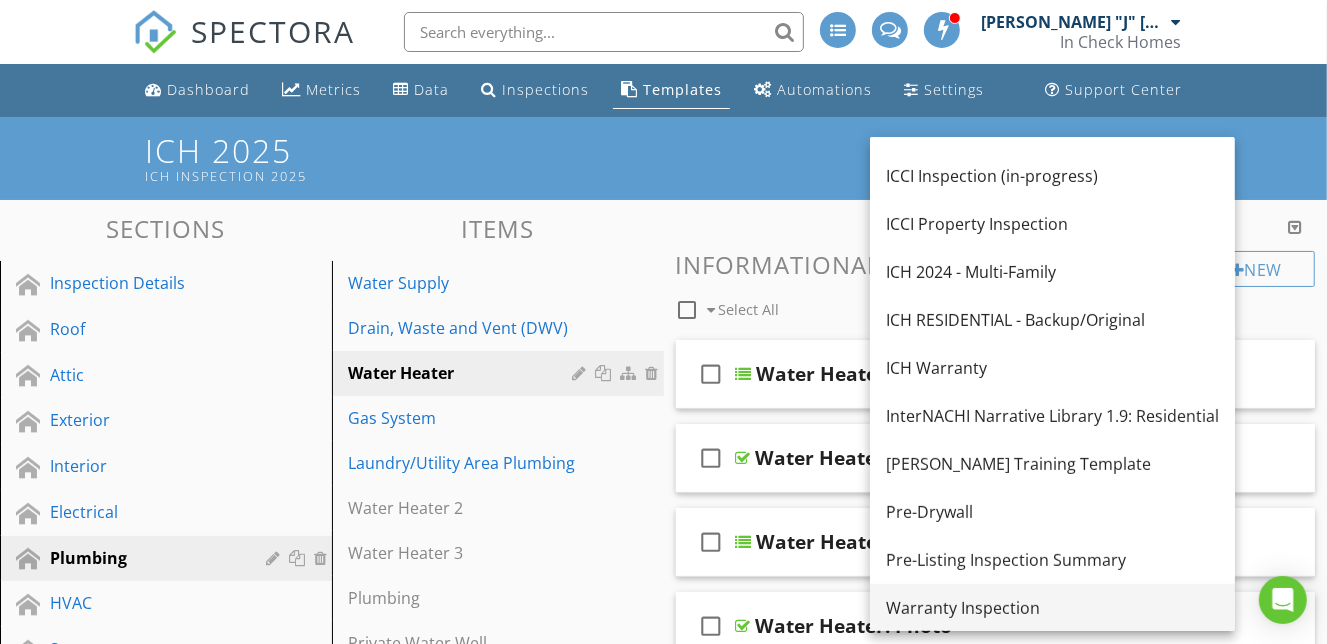 click on "Warranty Inspection" at bounding box center [1052, 608] 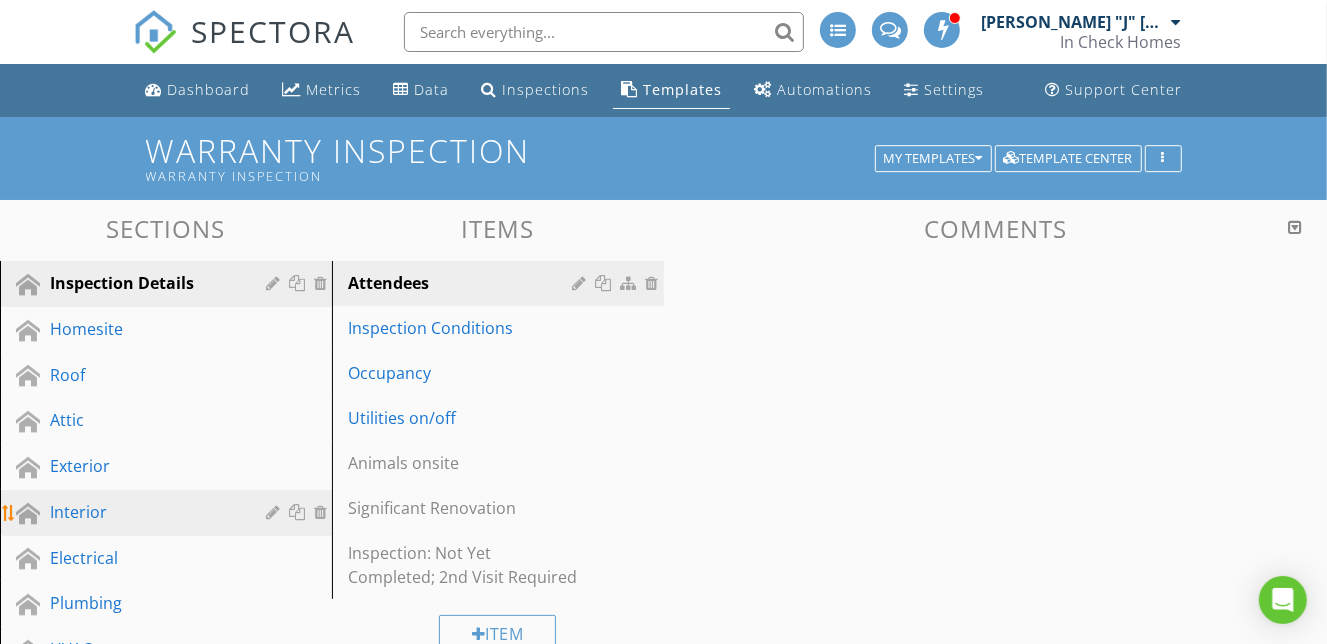 click on "Interior" at bounding box center [143, 512] 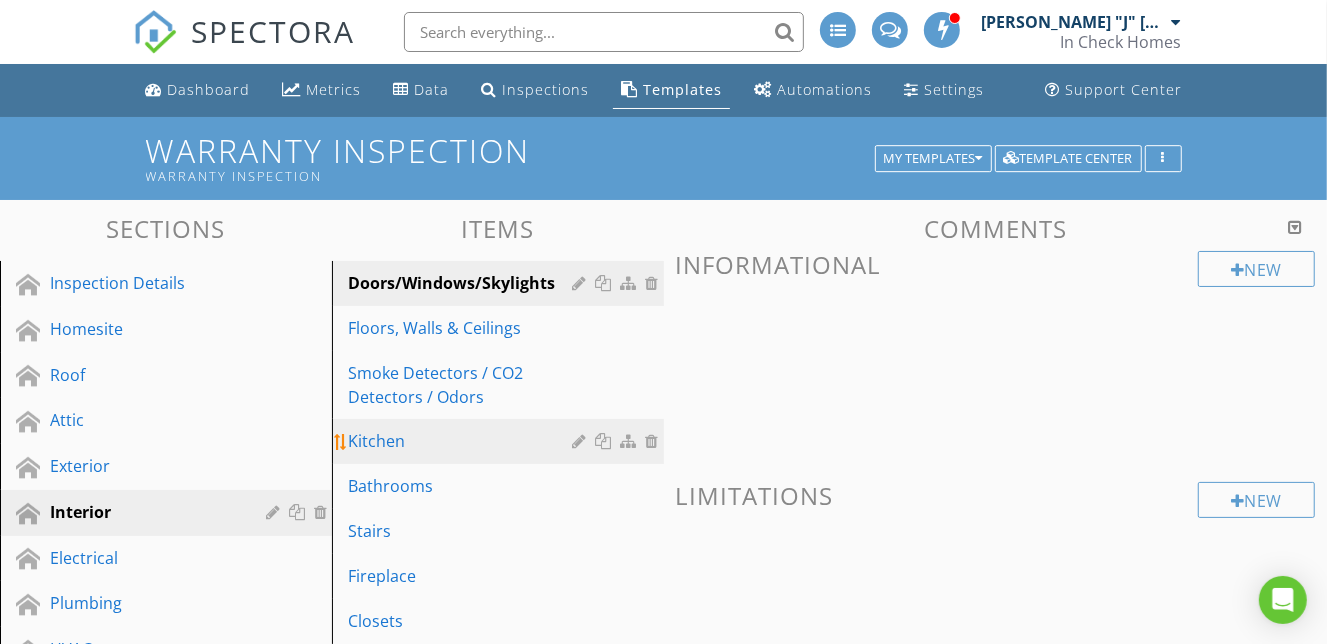 click on "Kitchen" at bounding box center [463, 441] 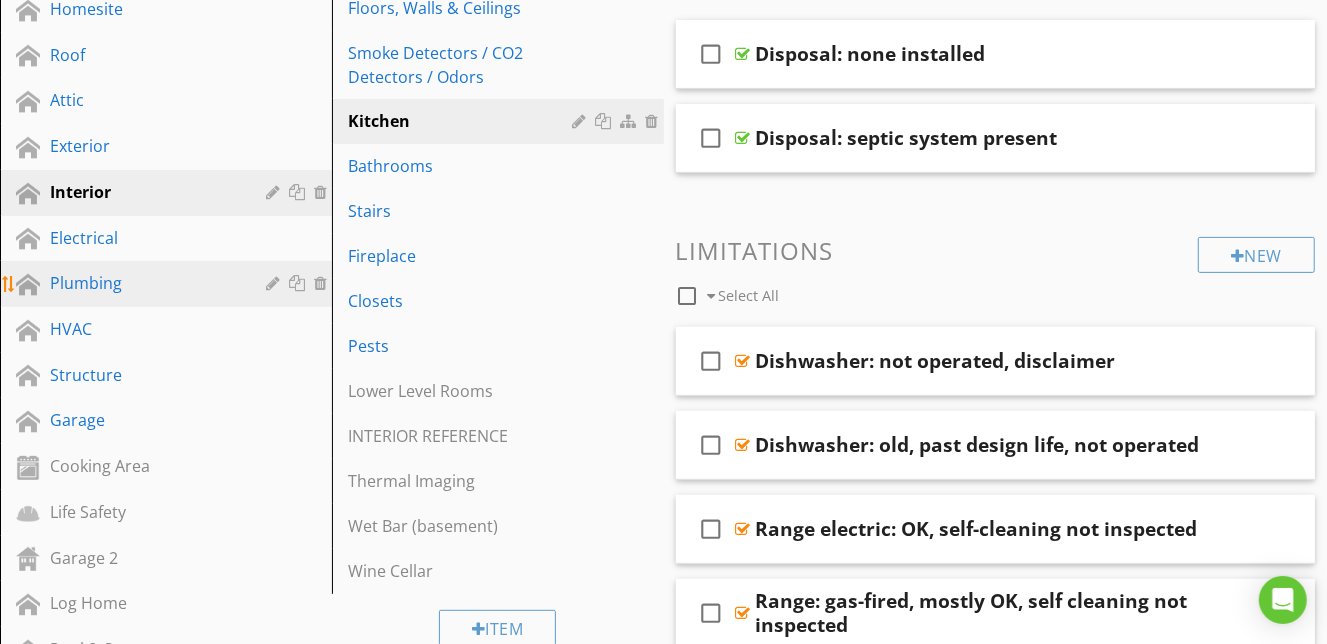 scroll, scrollTop: 318, scrollLeft: 0, axis: vertical 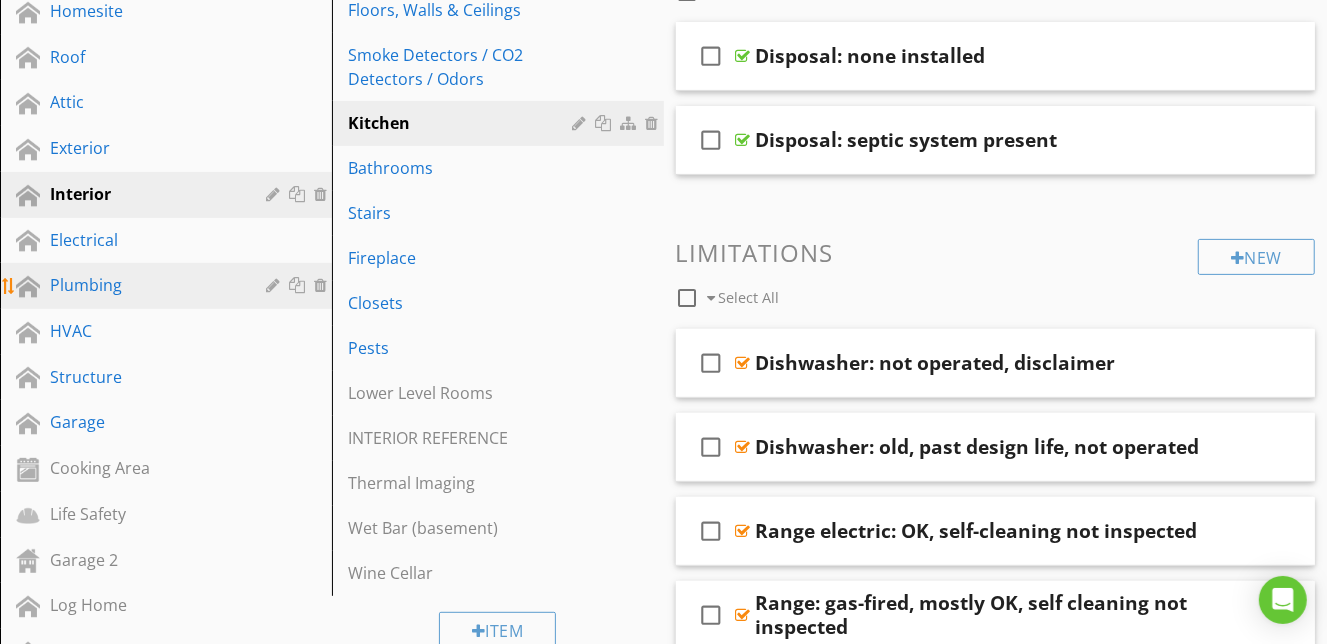 click on "Plumbing" at bounding box center (181, 286) 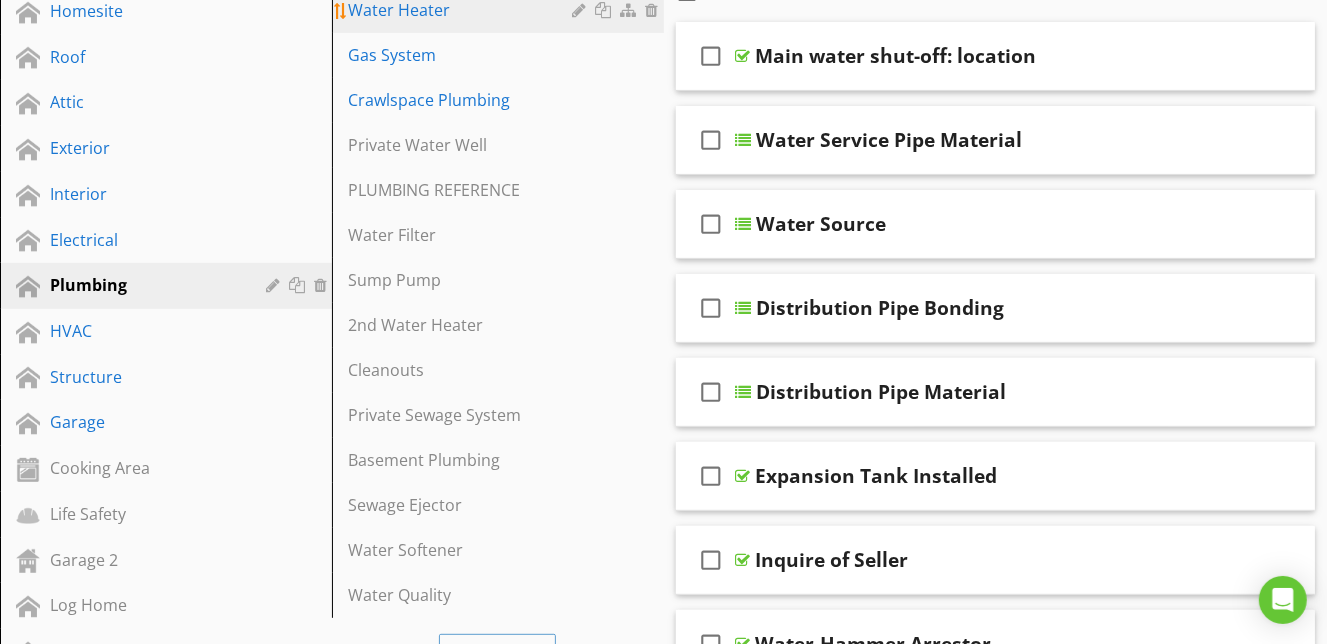 click on "Water Heater" at bounding box center [463, 10] 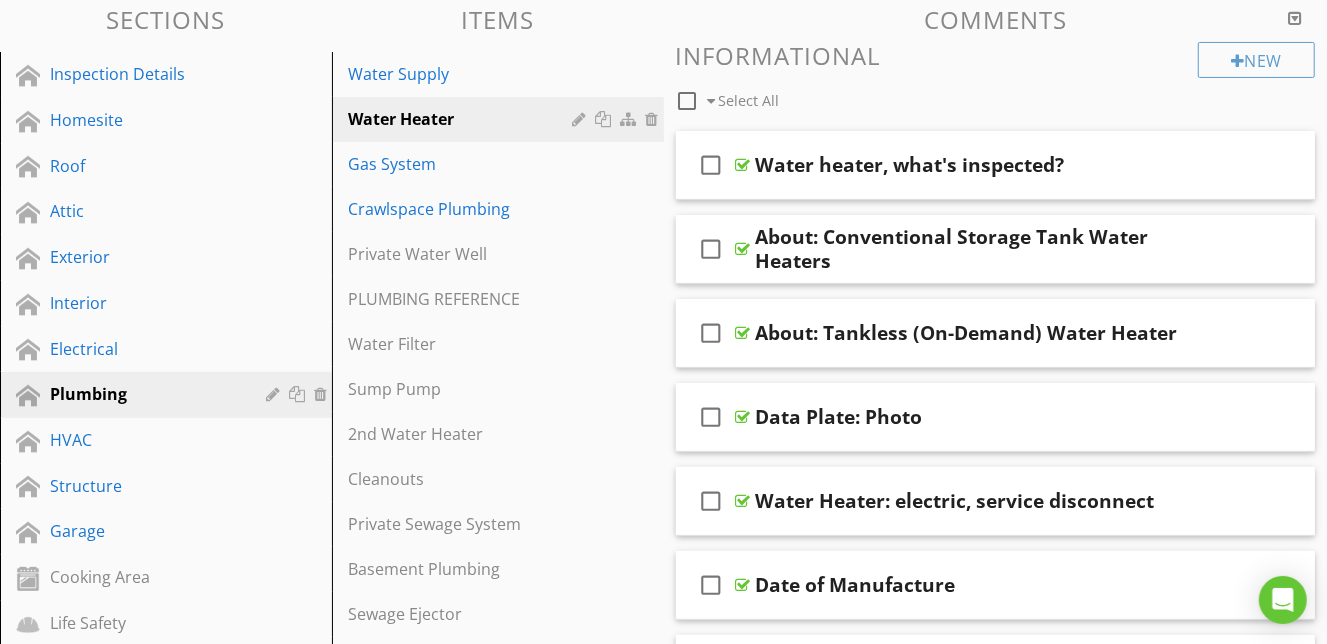 scroll, scrollTop: 0, scrollLeft: 0, axis: both 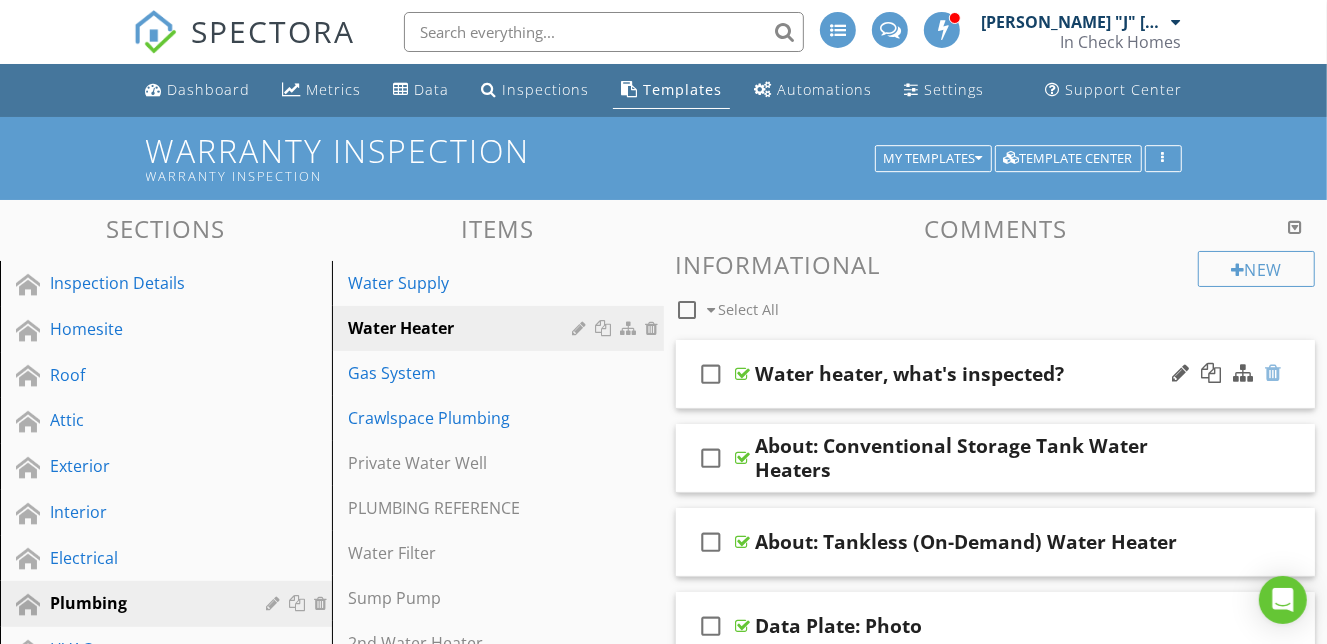 click at bounding box center (1273, 373) 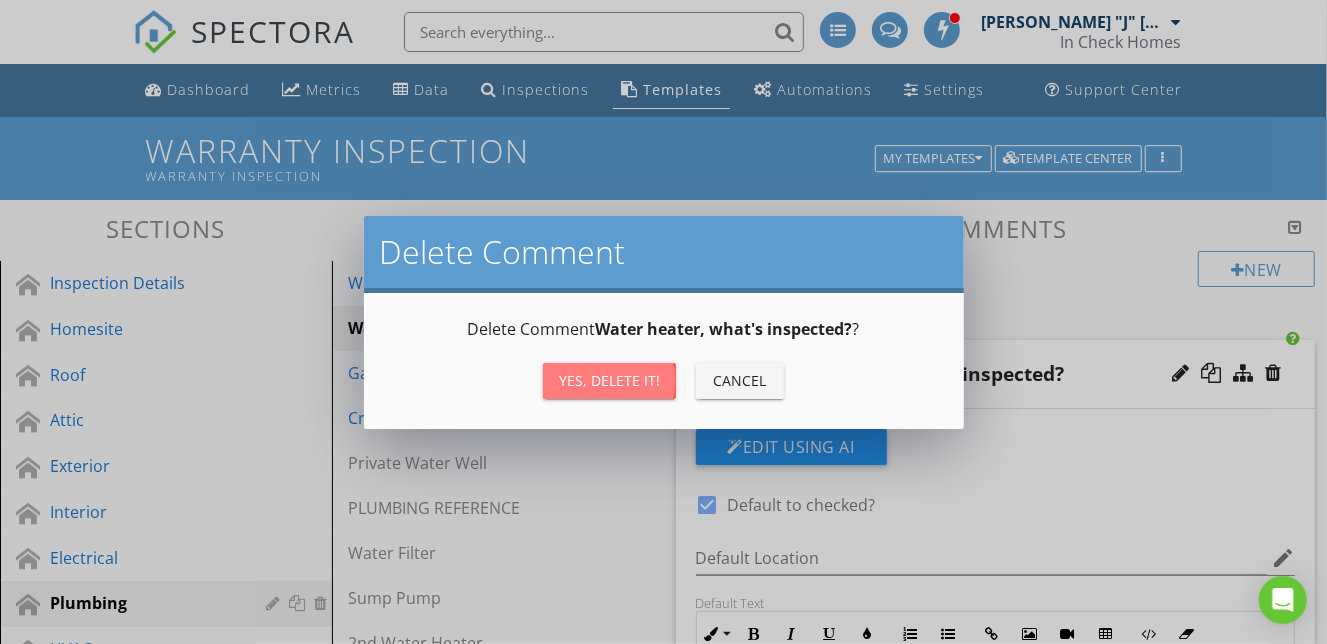 click on "Yes, Delete it!" at bounding box center [609, 380] 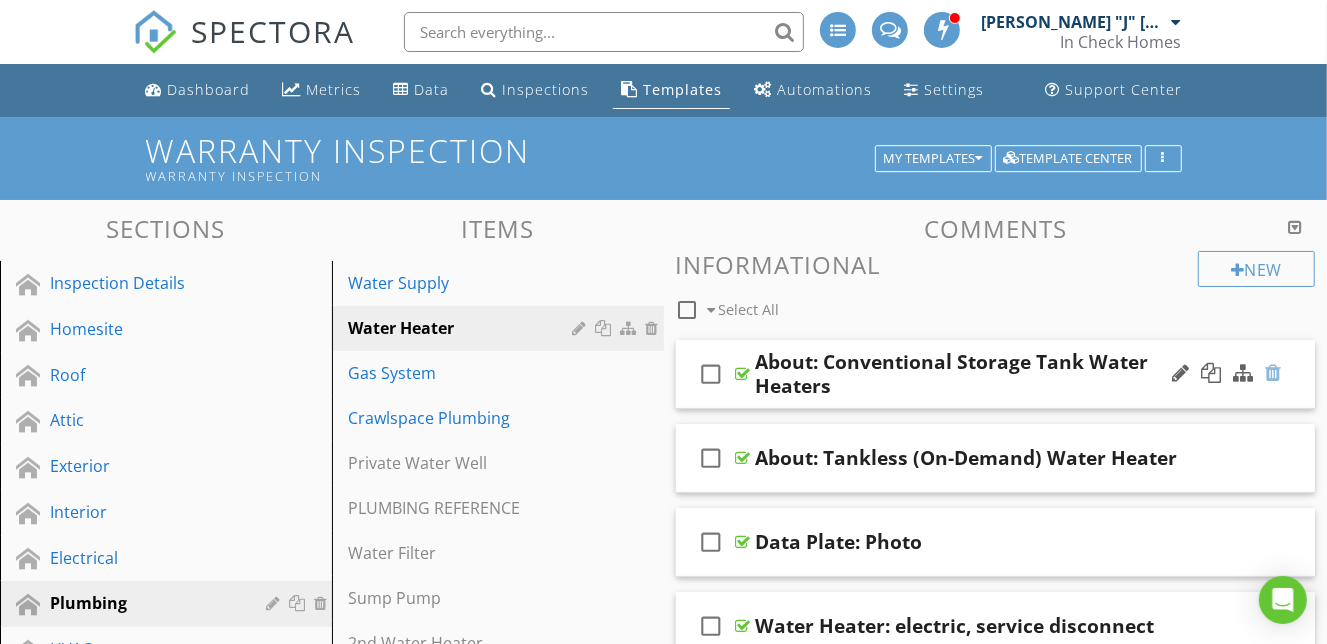 click at bounding box center [1273, 373] 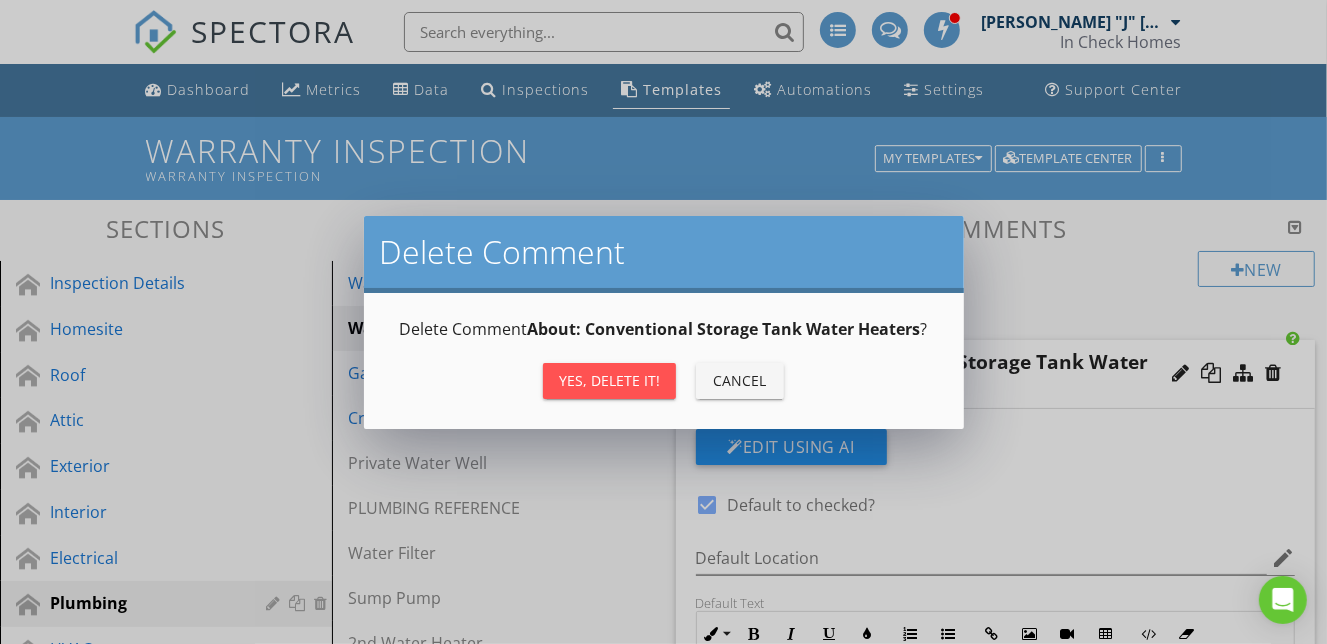 click on "Yes, Delete it!" at bounding box center (609, 380) 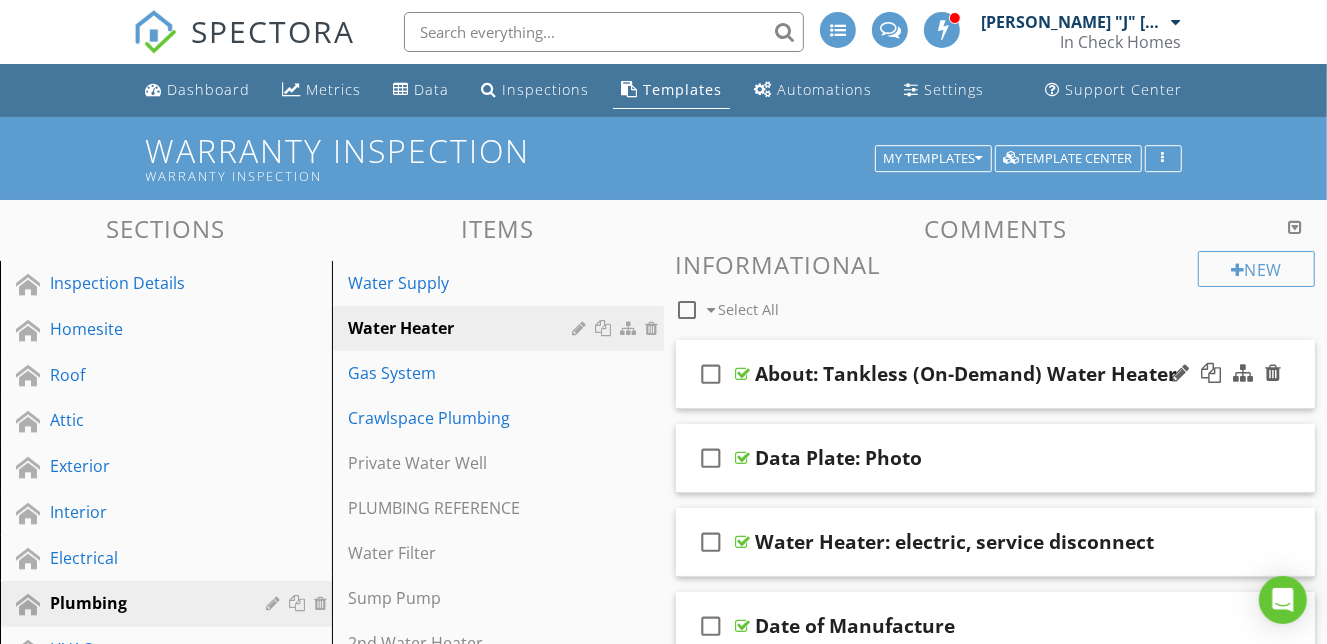 click on "check_box_outline_blank
About: Tankless (On-Demand) Water Heater" at bounding box center (996, 374) 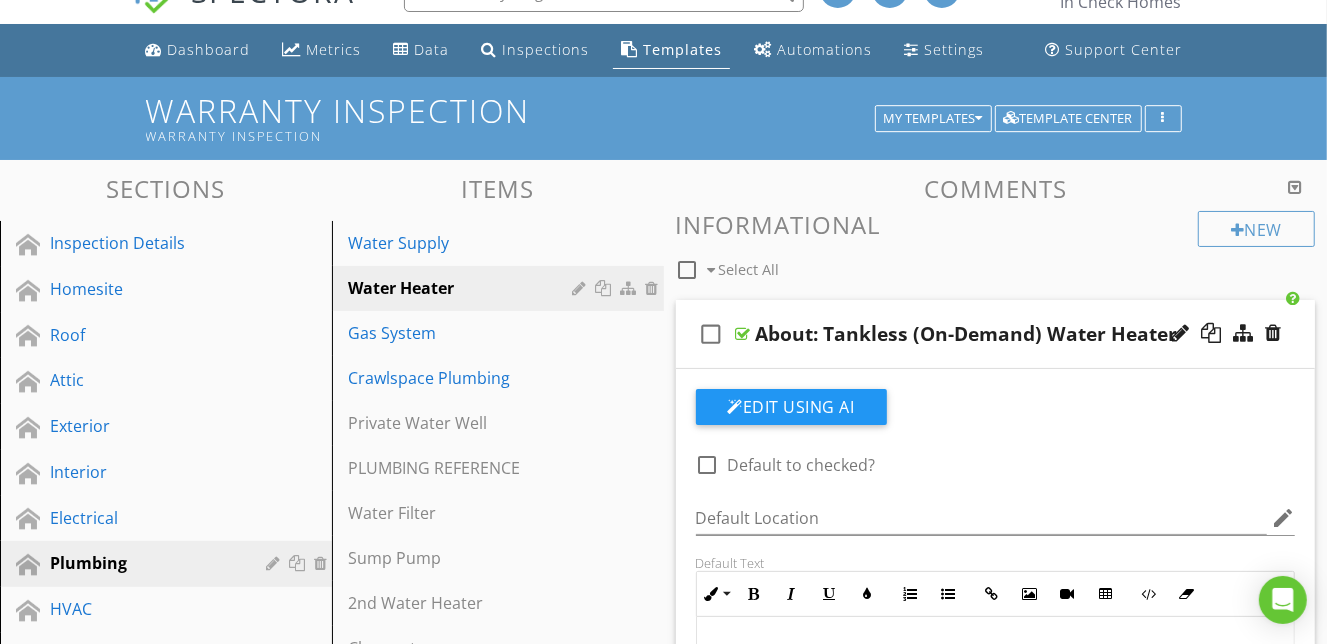 scroll, scrollTop: 43, scrollLeft: 0, axis: vertical 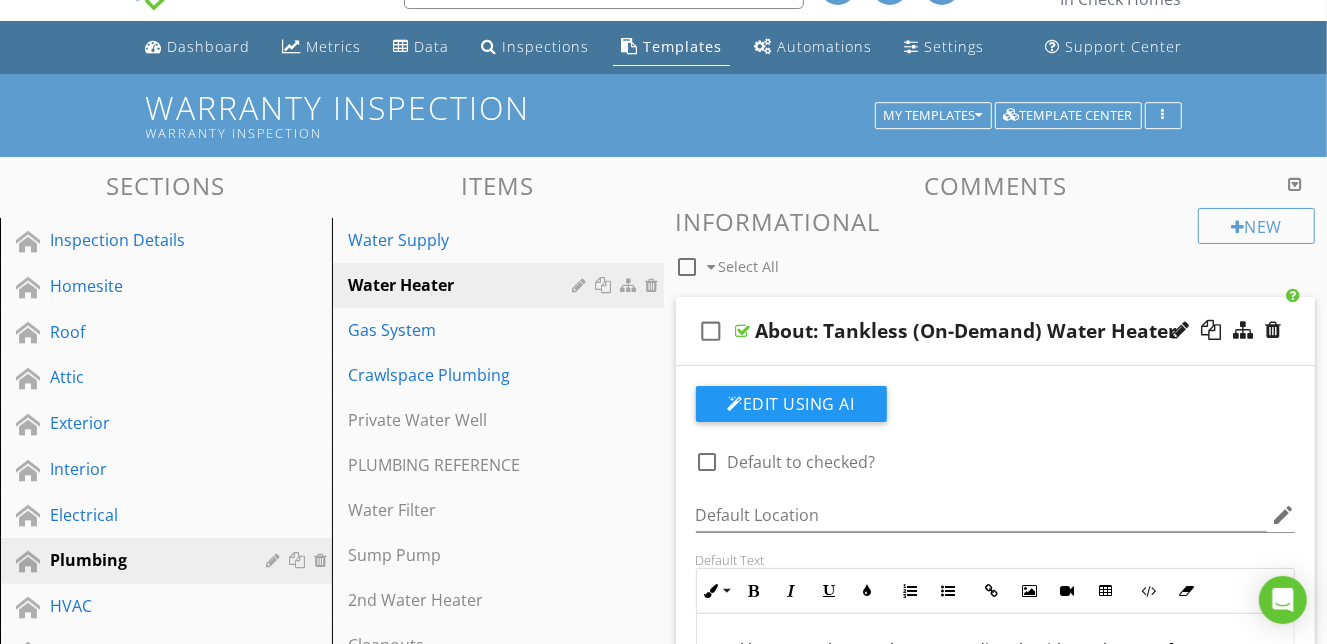 click on "check_box_outline_blank
About: Tankless (On-Demand) Water Heater" at bounding box center (996, 331) 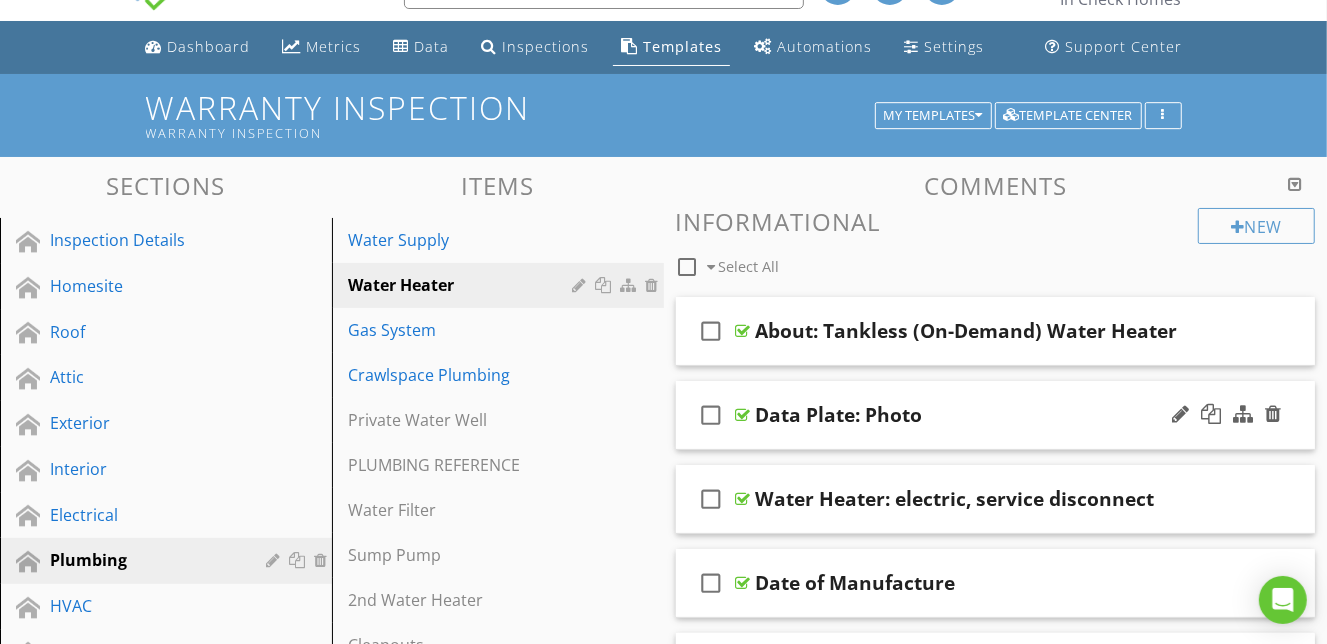click on "check_box_outline_blank
Data Plate: Photo" at bounding box center (996, 415) 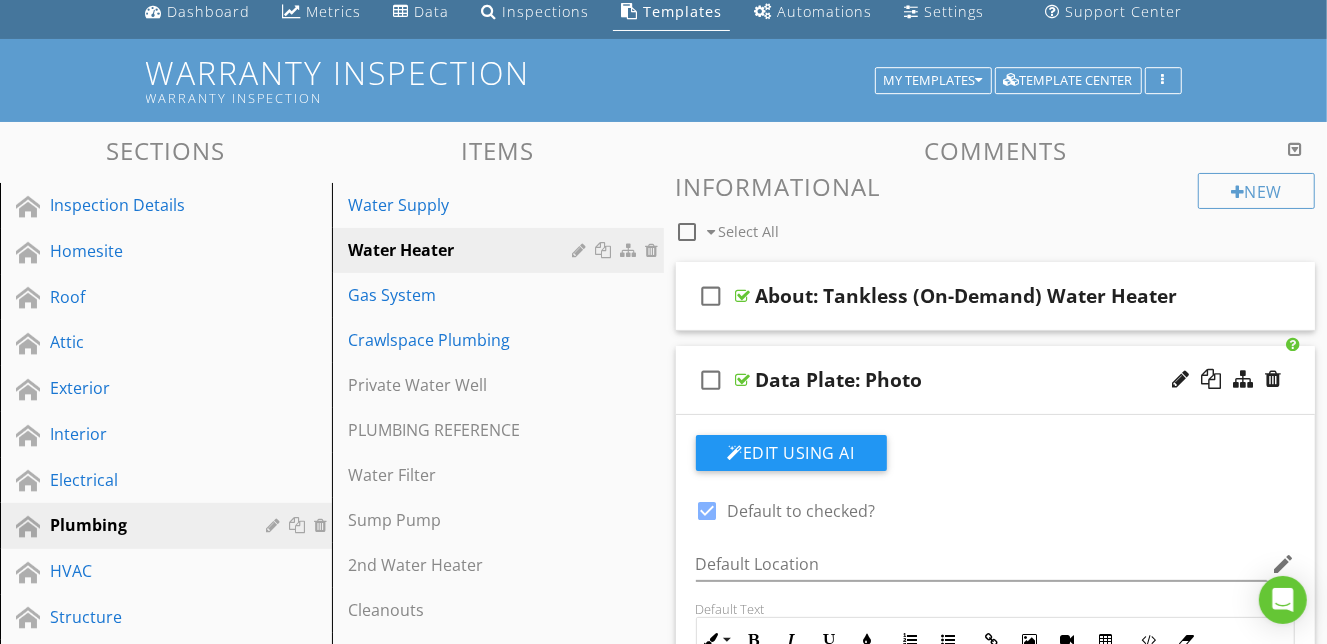scroll, scrollTop: 83, scrollLeft: 0, axis: vertical 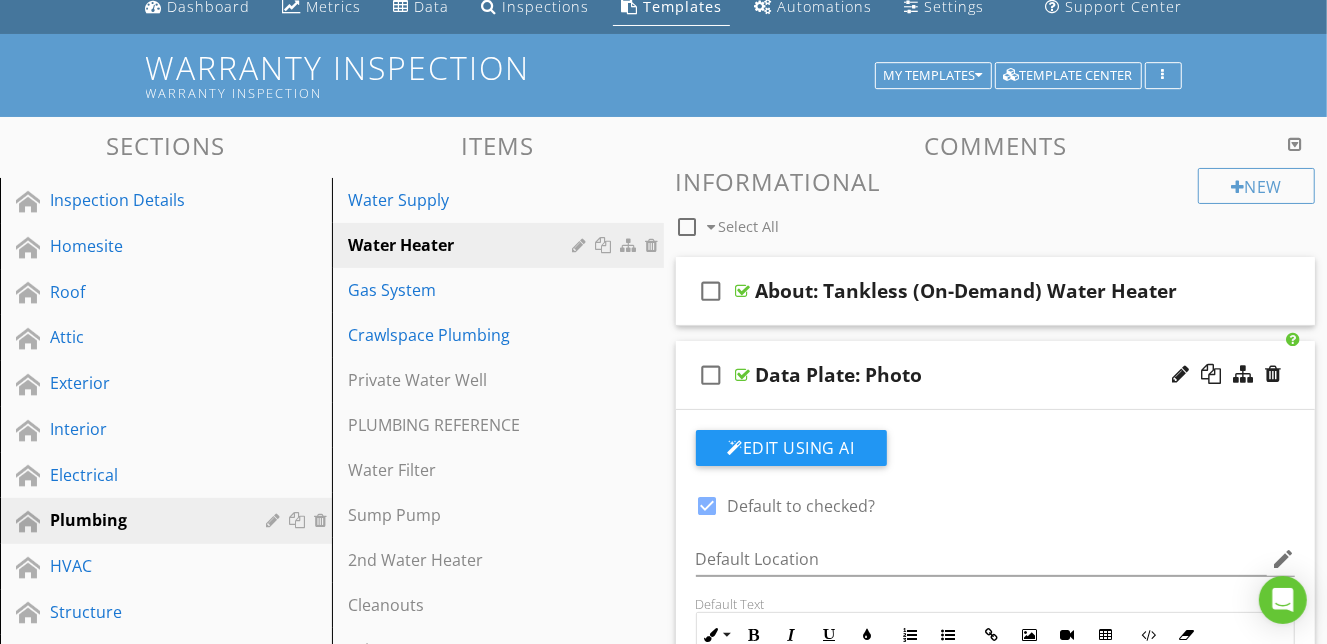click at bounding box center (708, 506) 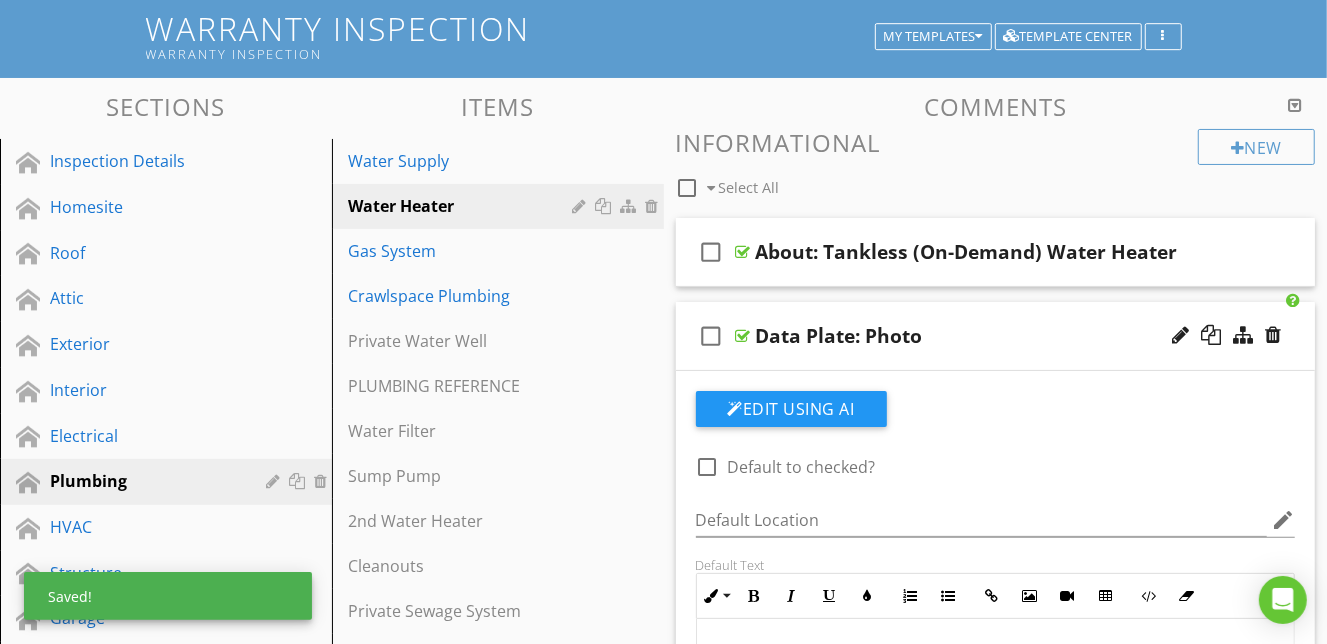 scroll, scrollTop: 124, scrollLeft: 0, axis: vertical 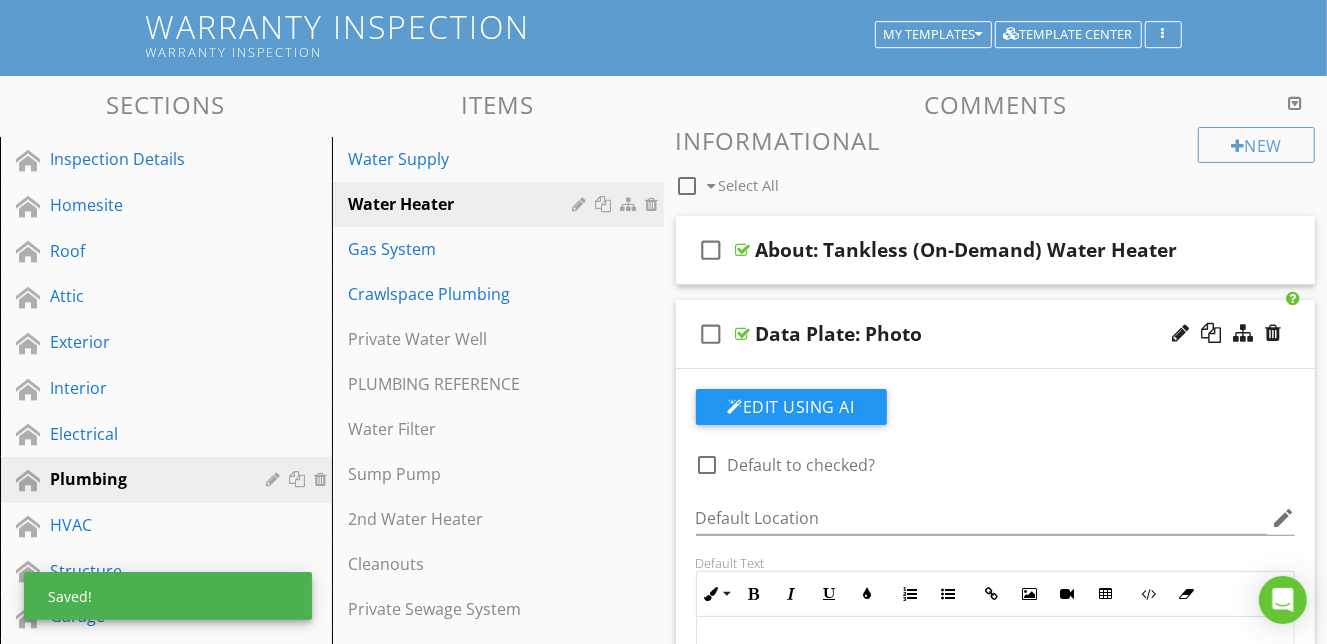 click on "Data Plate: Photo" at bounding box center [981, 334] 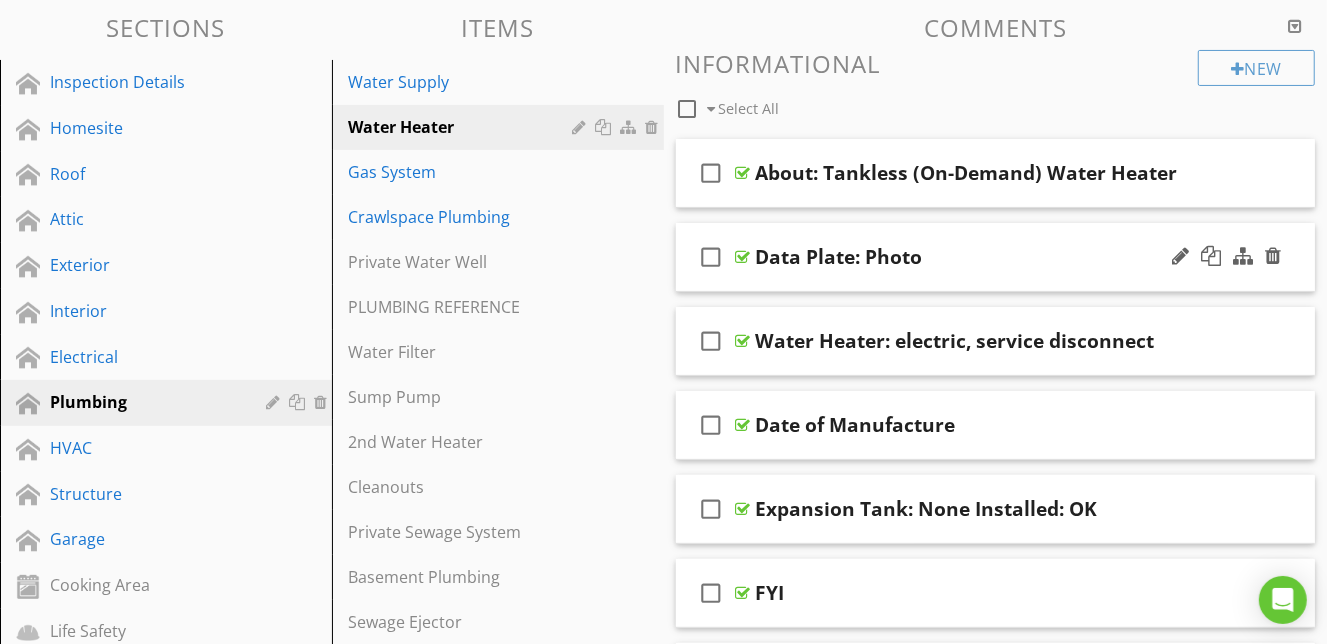 scroll, scrollTop: 206, scrollLeft: 0, axis: vertical 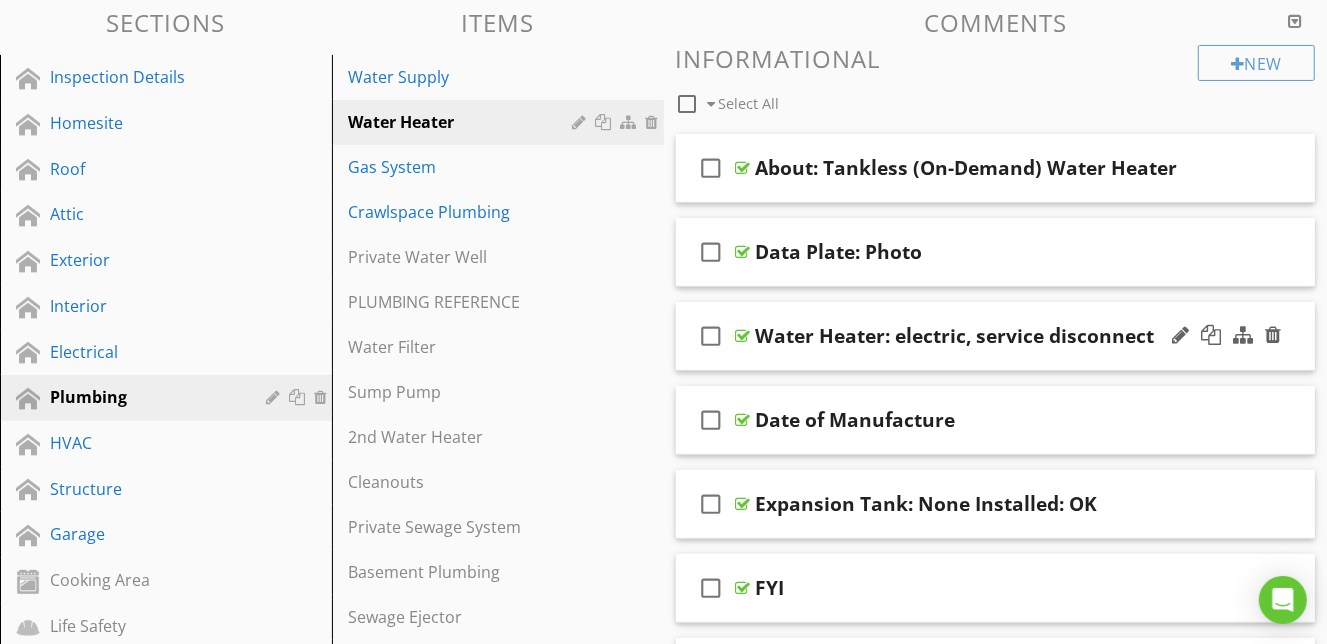 click on "check_box_outline_blank
Water Heater: electric, service disconnect" at bounding box center (996, 336) 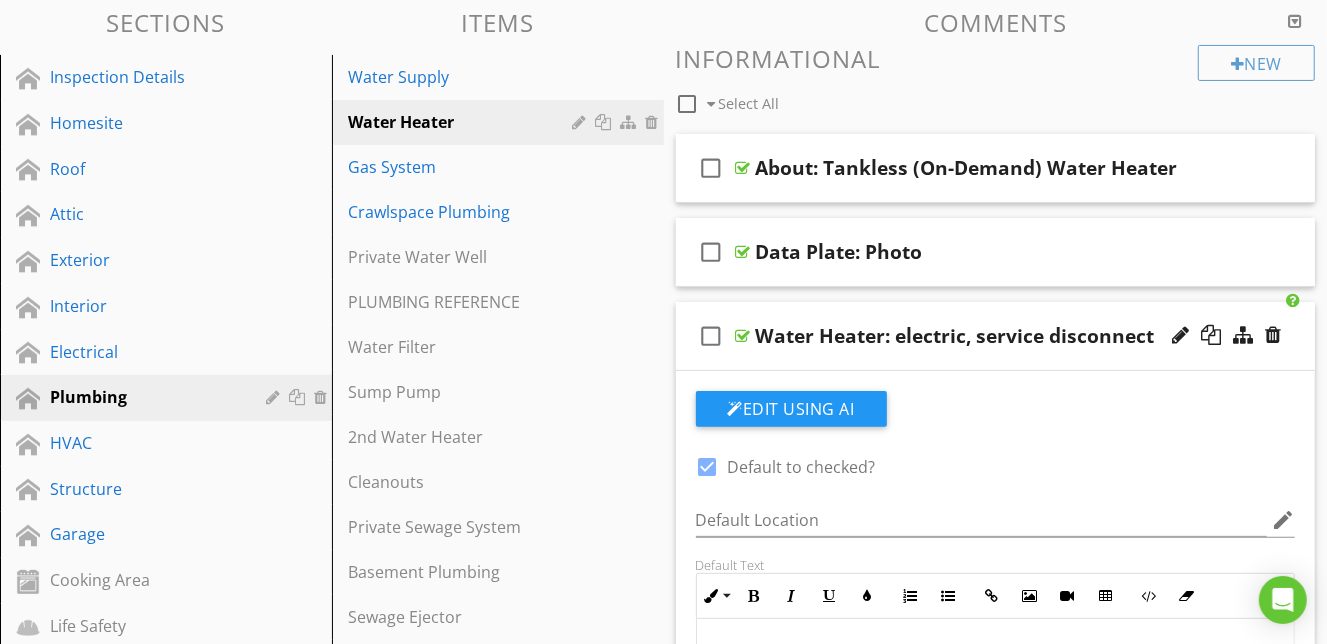 click at bounding box center [708, 467] 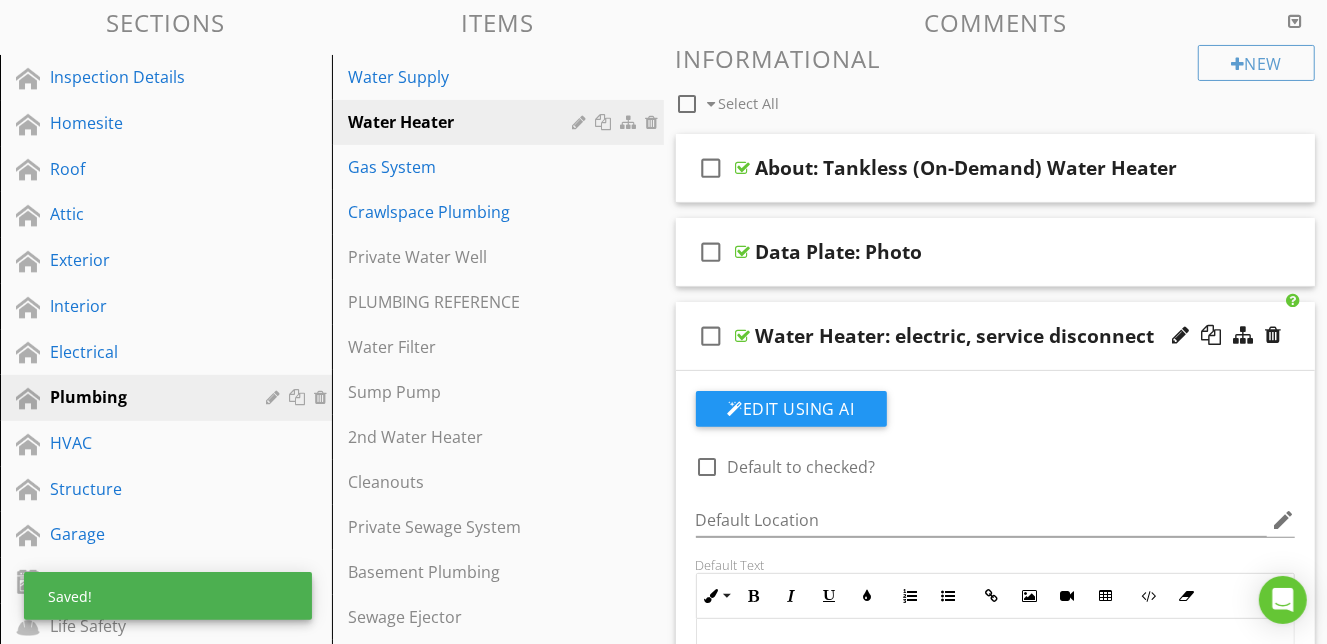 click on "check_box_outline_blank
Water Heater: electric, service disconnect" at bounding box center [996, 336] 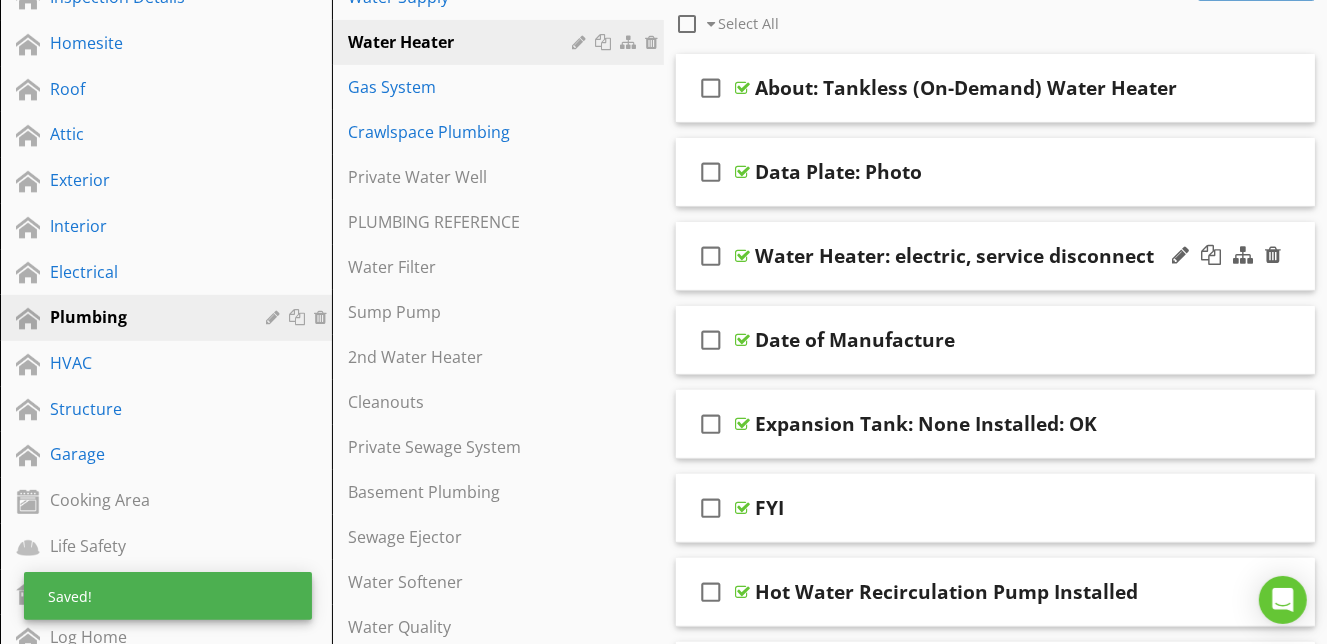 scroll, scrollTop: 288, scrollLeft: 0, axis: vertical 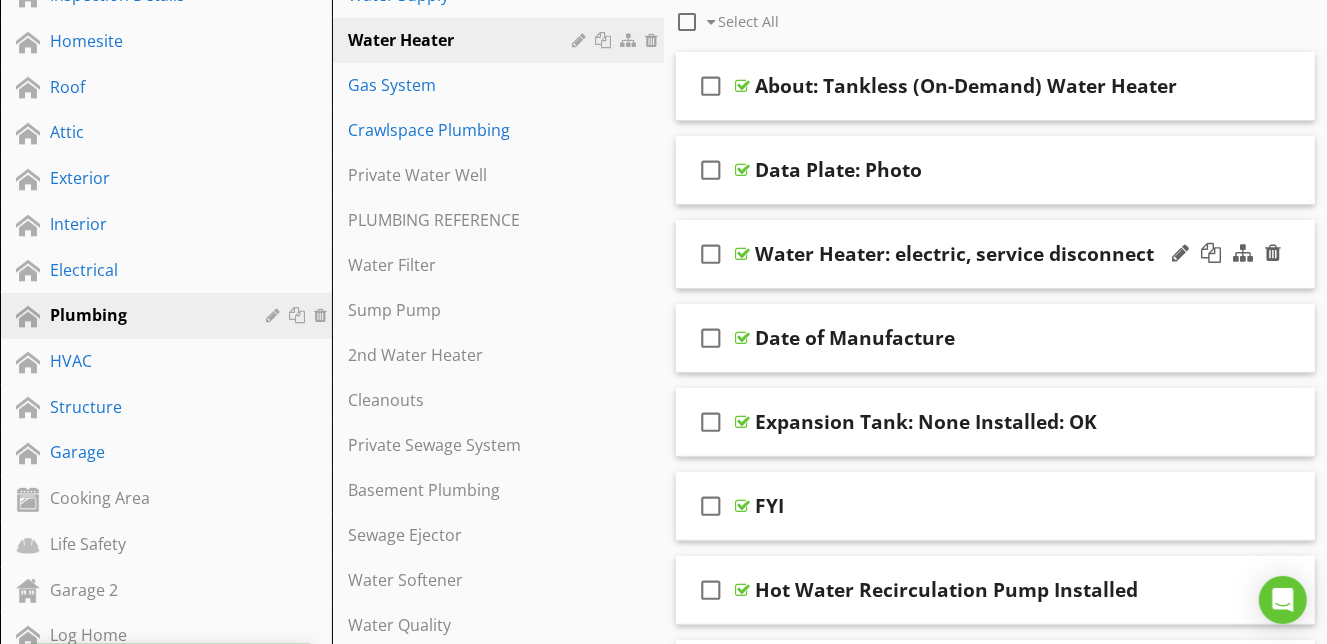 click on "check_box_outline_blank
Date of Manufacture" at bounding box center [996, 338] 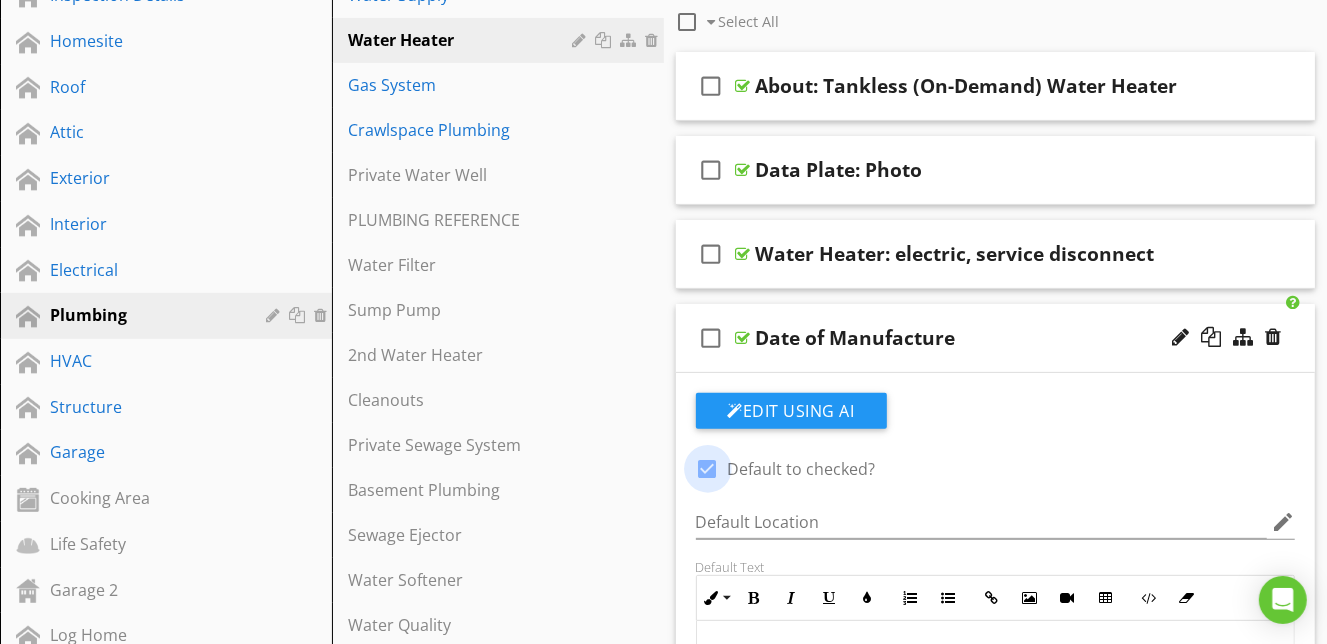 click at bounding box center [708, 469] 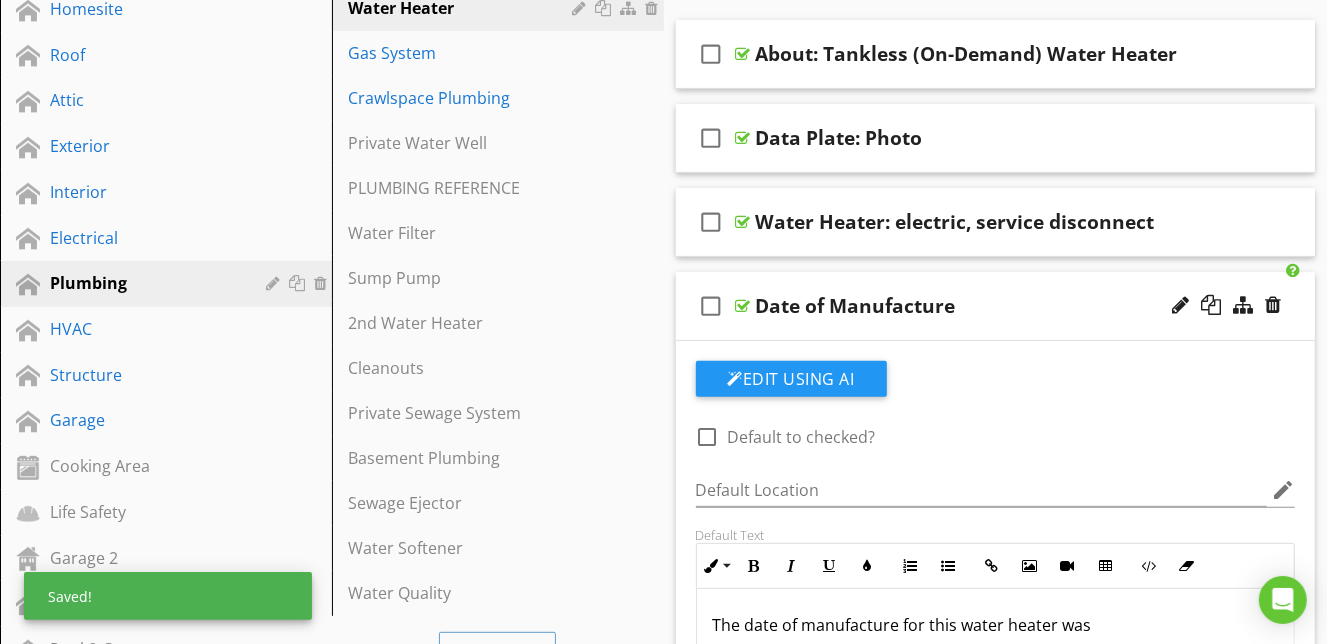 scroll, scrollTop: 322, scrollLeft: 0, axis: vertical 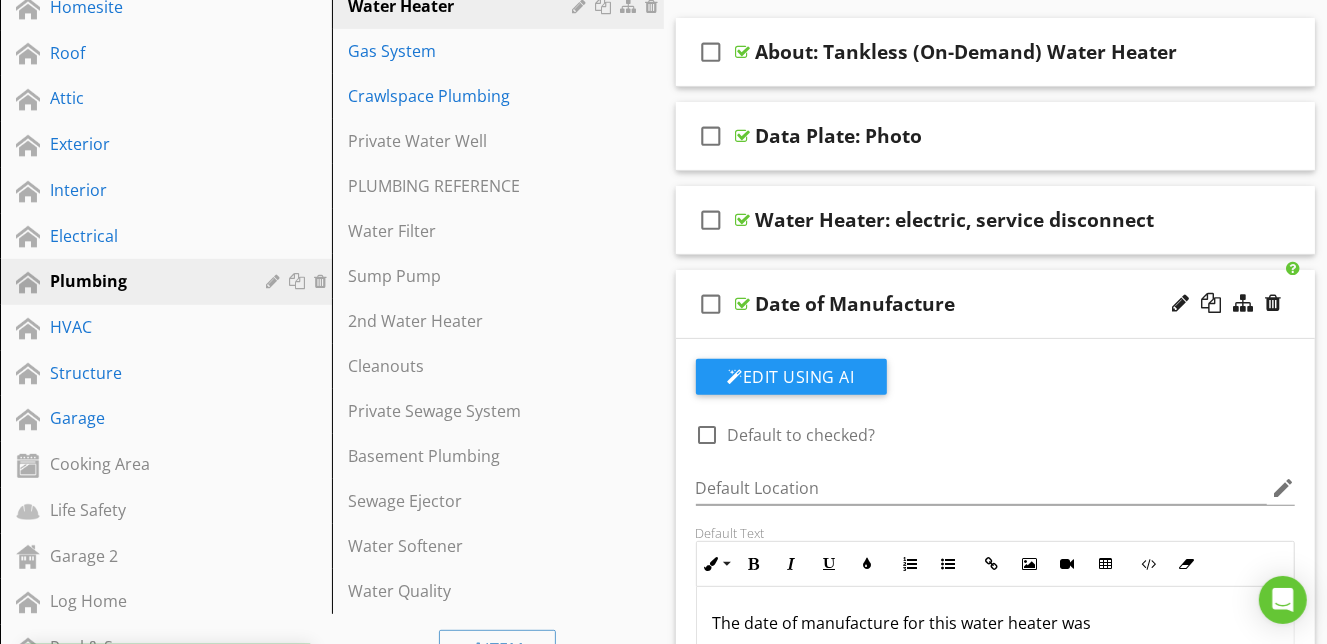 click on "Date of Manufacture" at bounding box center (981, 304) 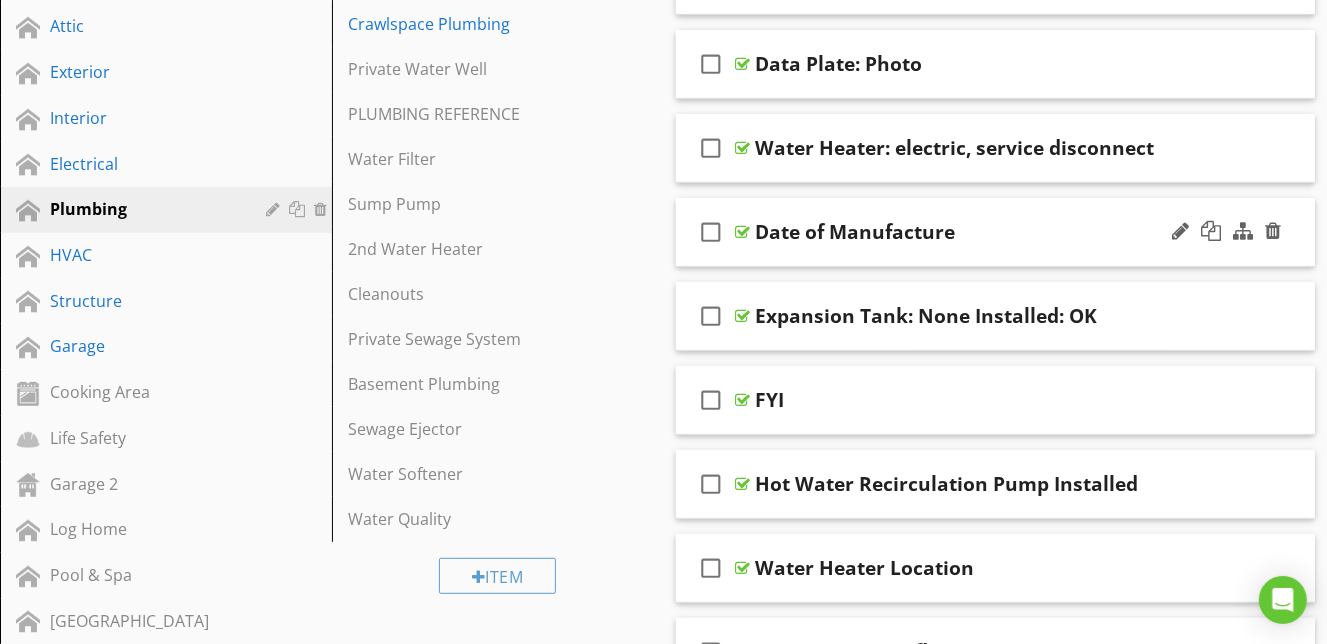 scroll, scrollTop: 400, scrollLeft: 0, axis: vertical 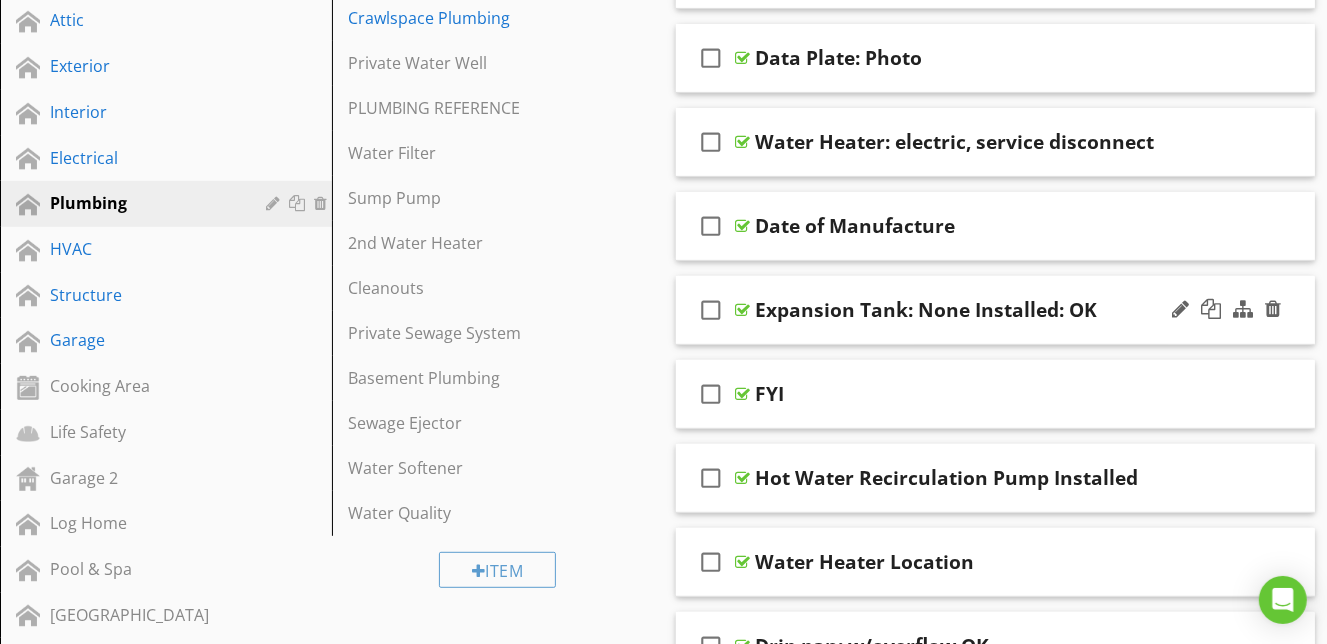 click on "check_box_outline_blank
Expansion Tank: None Installed: OK" at bounding box center [996, 310] 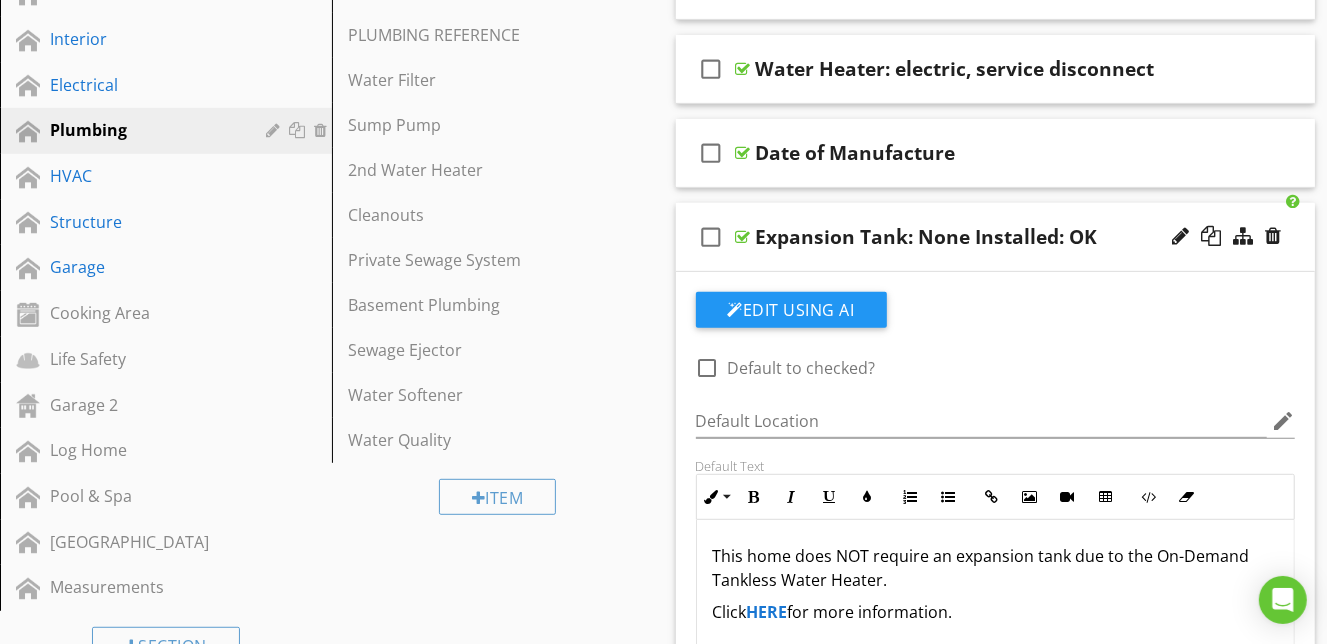 scroll, scrollTop: 481, scrollLeft: 0, axis: vertical 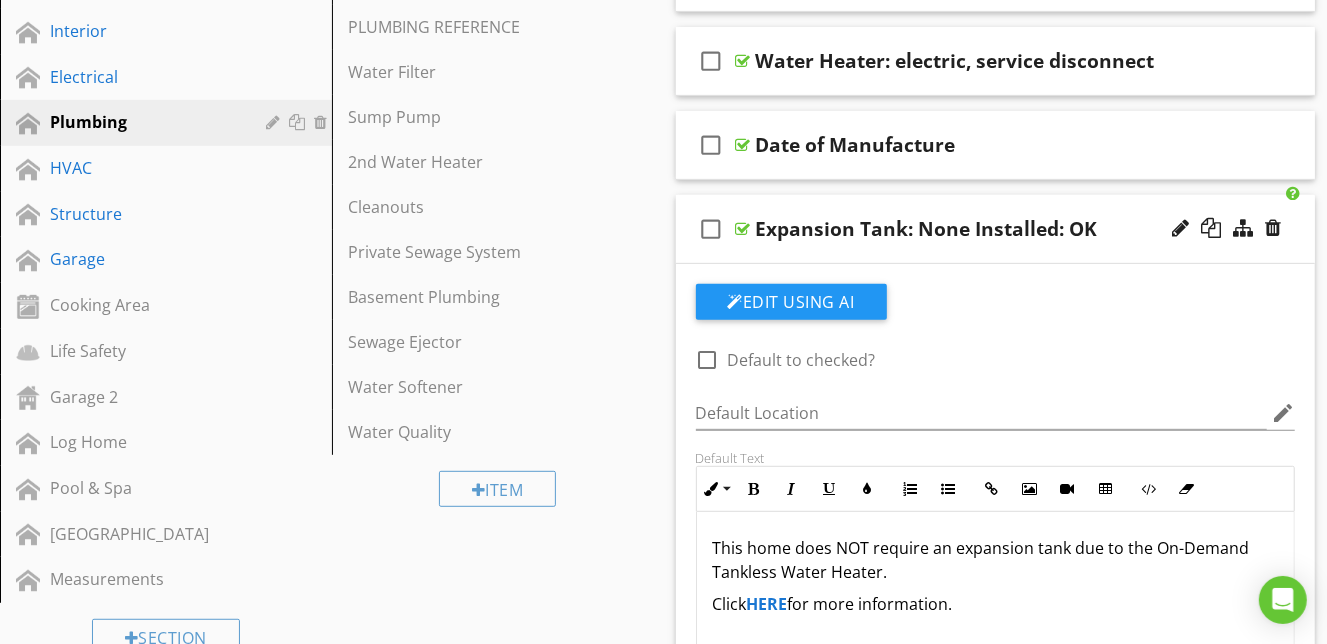 click on "check_box_outline_blank
Expansion Tank: None Installed: OK" at bounding box center [996, 229] 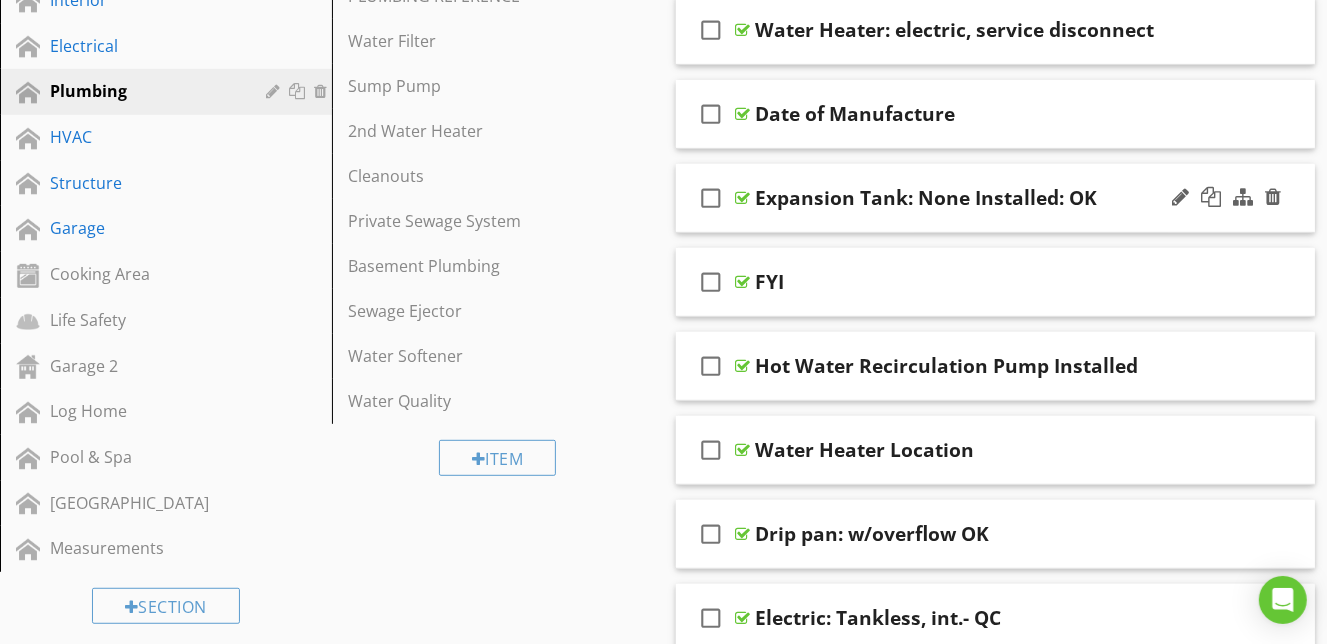 scroll, scrollTop: 530, scrollLeft: 0, axis: vertical 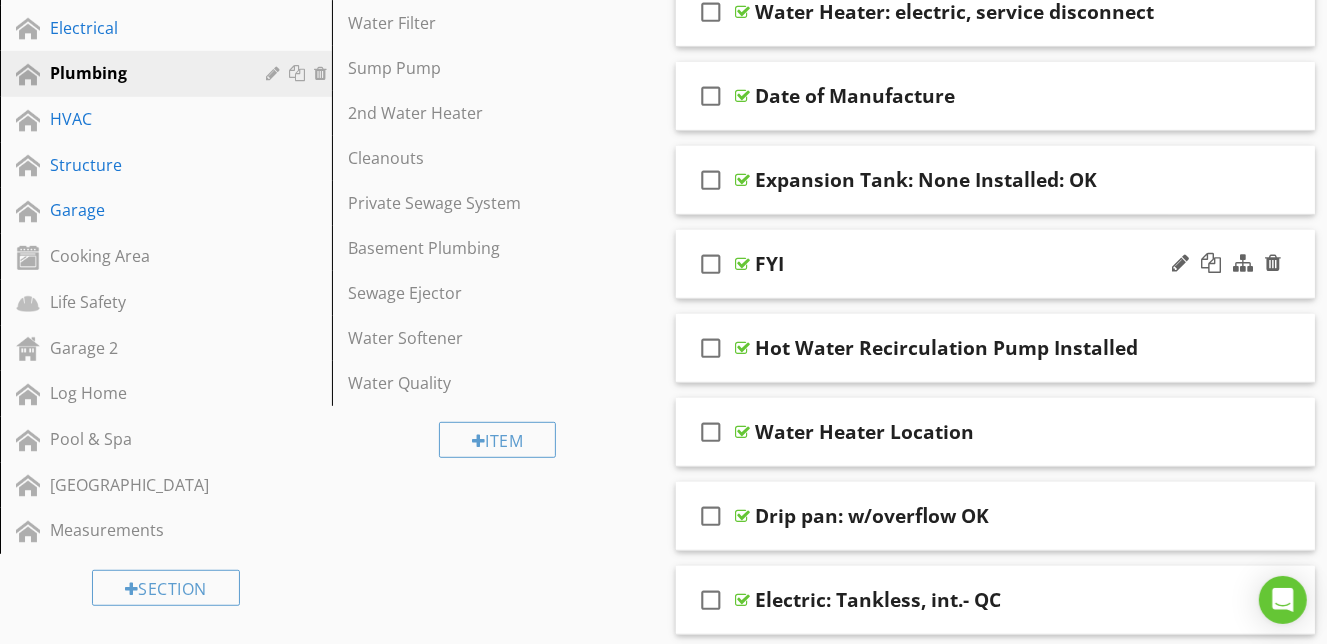 click on "check_box_outline_blank
FYI" at bounding box center (996, 264) 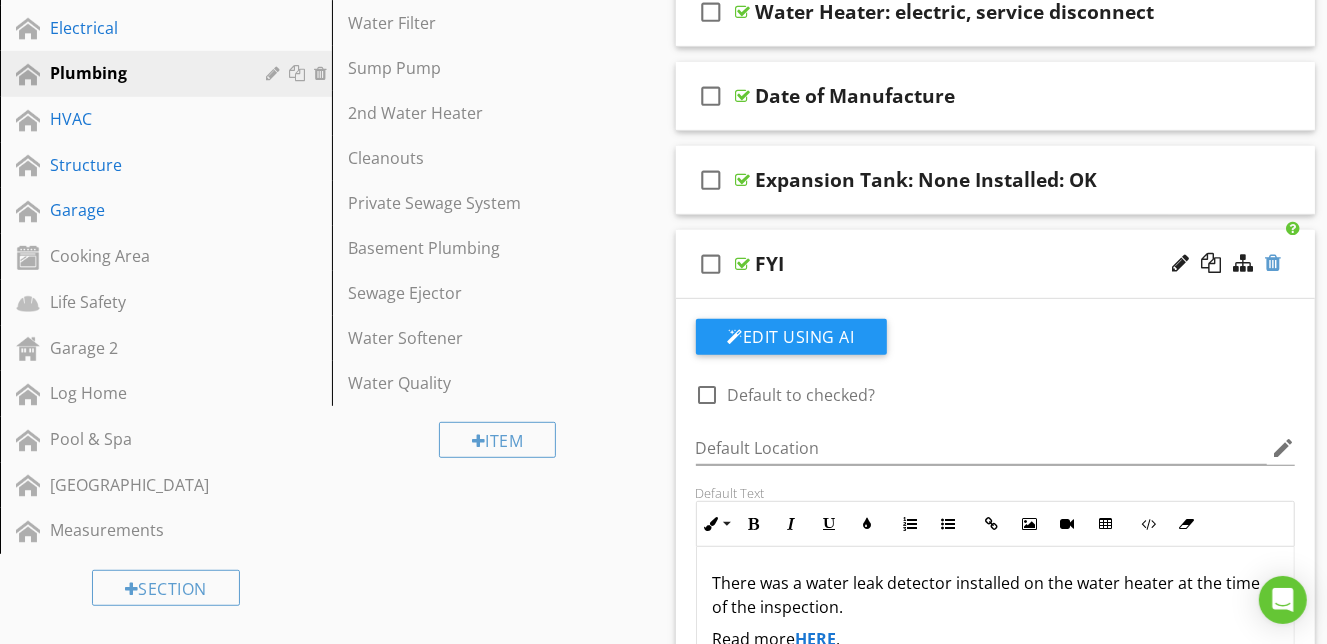 click at bounding box center [1273, 263] 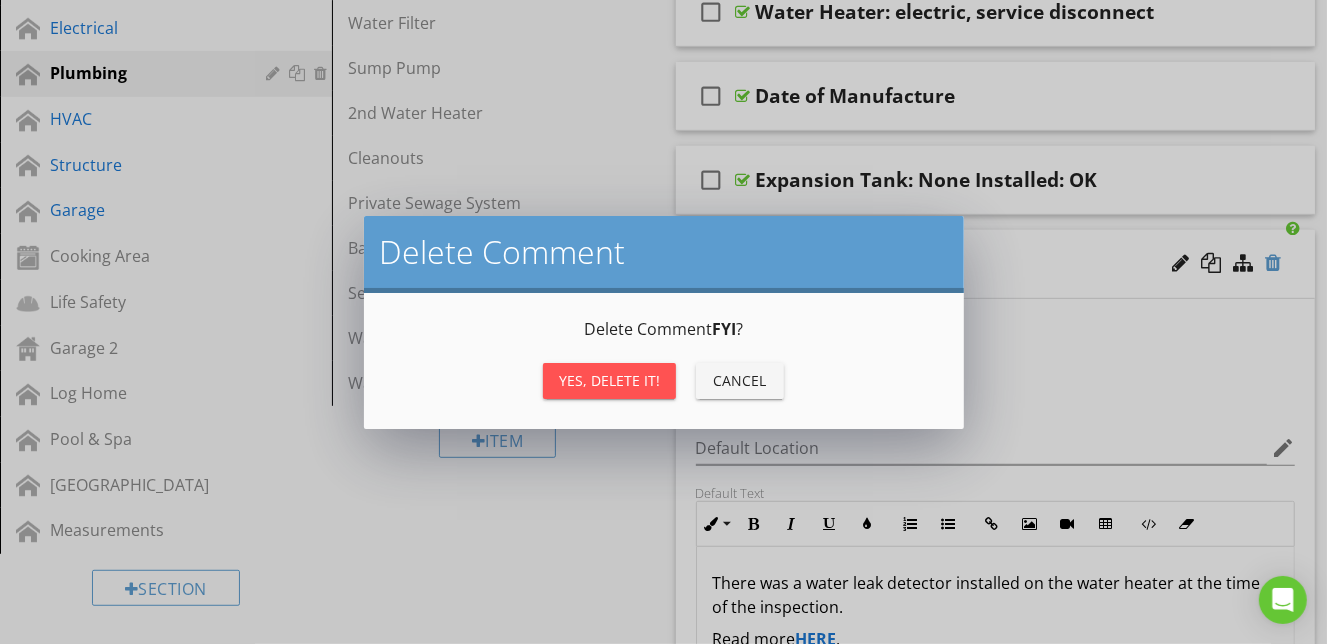 type on "<p>There was a water leak detector installed on the water heater at the time of the inspection.</p><p>Read more <a draggable="false" fr-original-class="fr-strong" fr-original-style="" href="[URL][DOMAIN_NAME]" rel="noopener noreferrer" style="color: rgb(25, 118, 210);" target="_blank">HERE</a>.</p>" 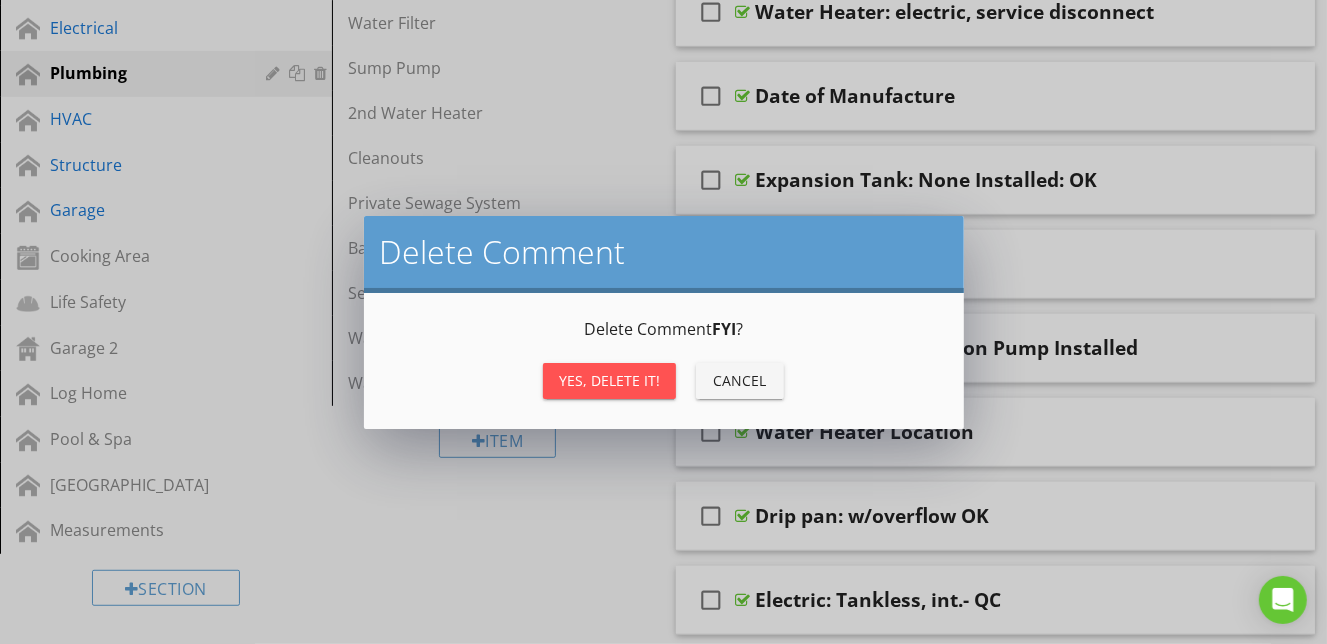 click on "Yes, Delete it!" at bounding box center [609, 380] 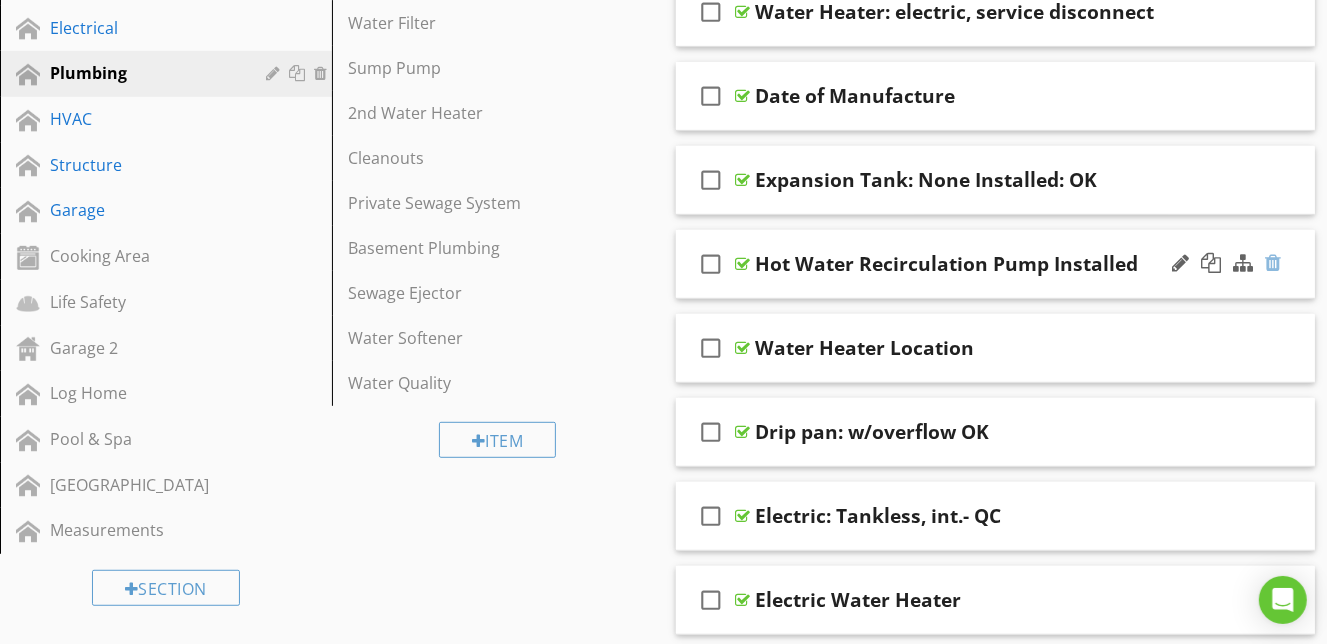 click at bounding box center (1273, 263) 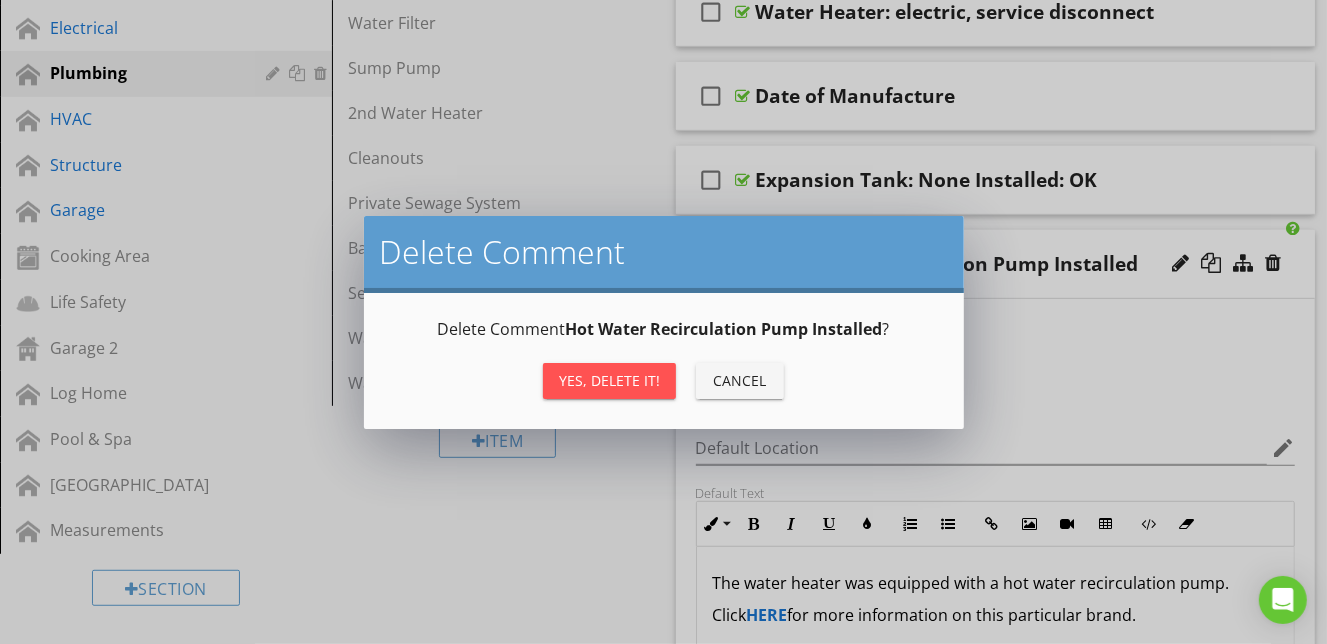 click on "Delete Comment   Delete Comment
Hot Water Recirculation Pump Installed ?   Yes, Delete it!   Cancel" at bounding box center [663, 322] 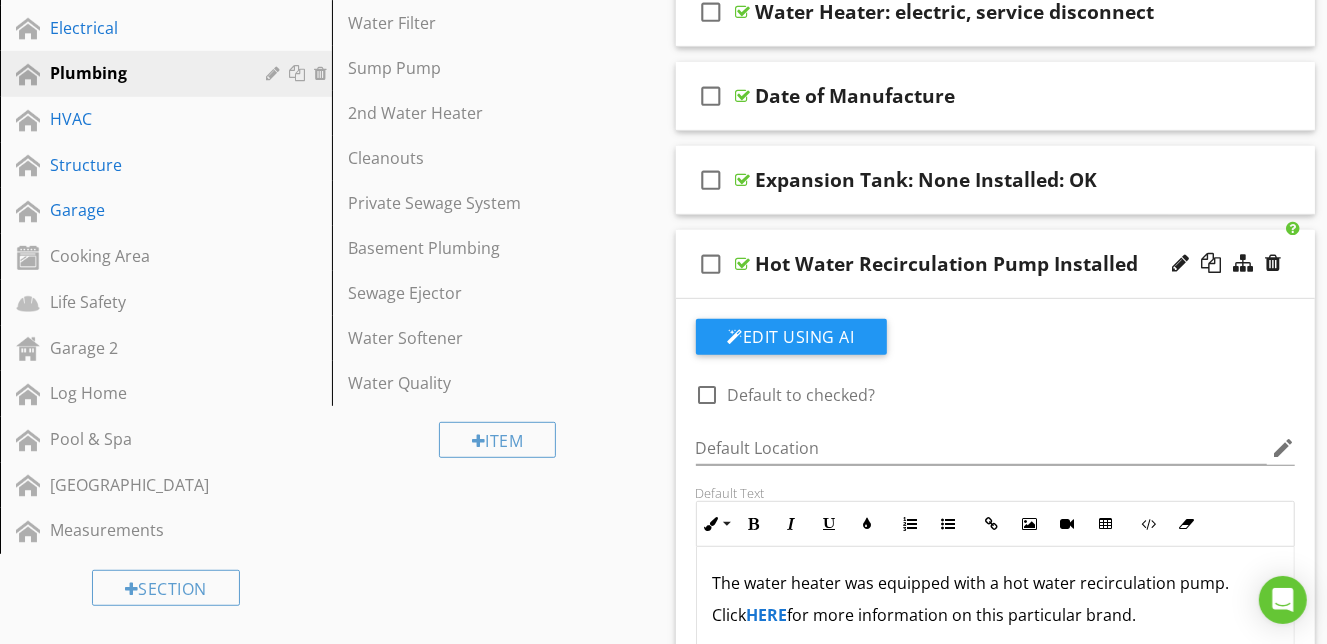 click on "check_box_outline_blank
Hot Water Recirculation Pump Installed" at bounding box center (996, 264) 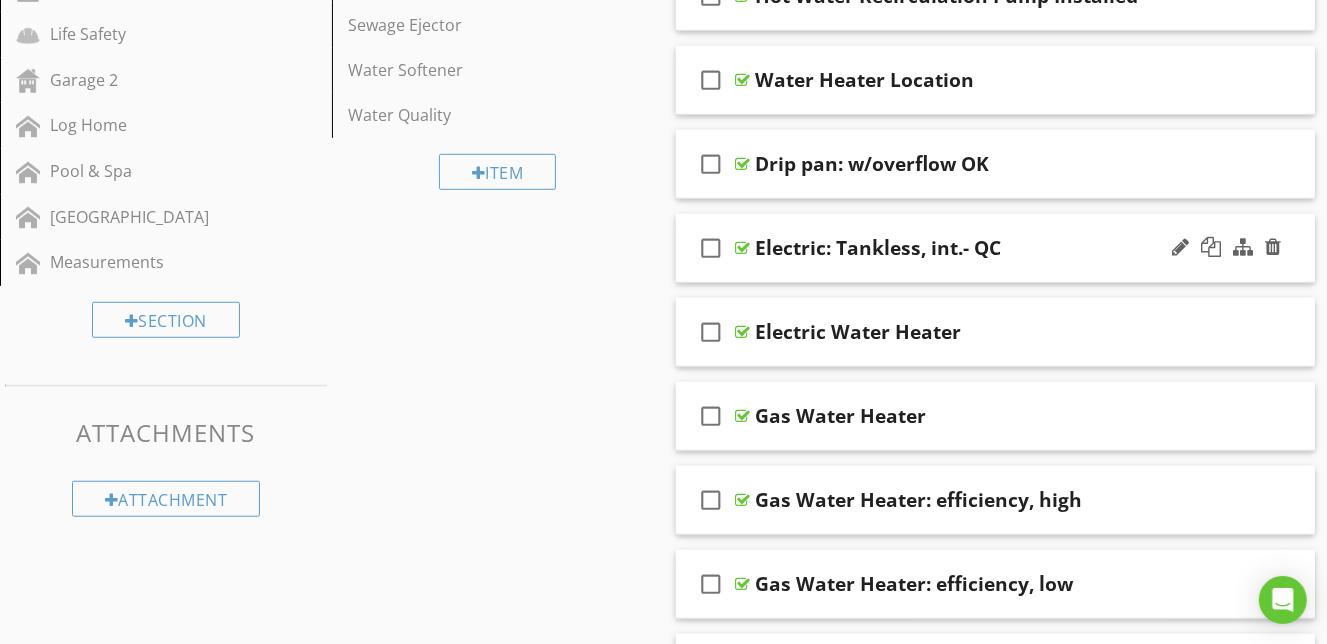 scroll, scrollTop: 802, scrollLeft: 0, axis: vertical 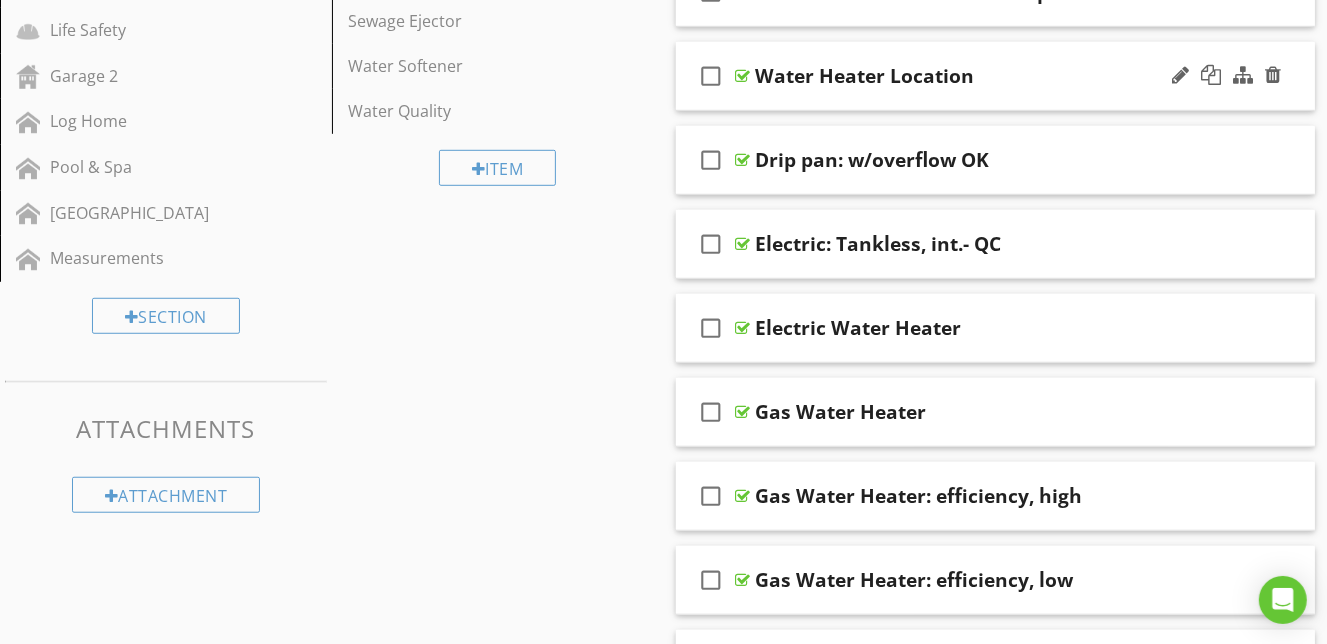 click on "check_box_outline_blank
Water Heater Location" at bounding box center [996, 76] 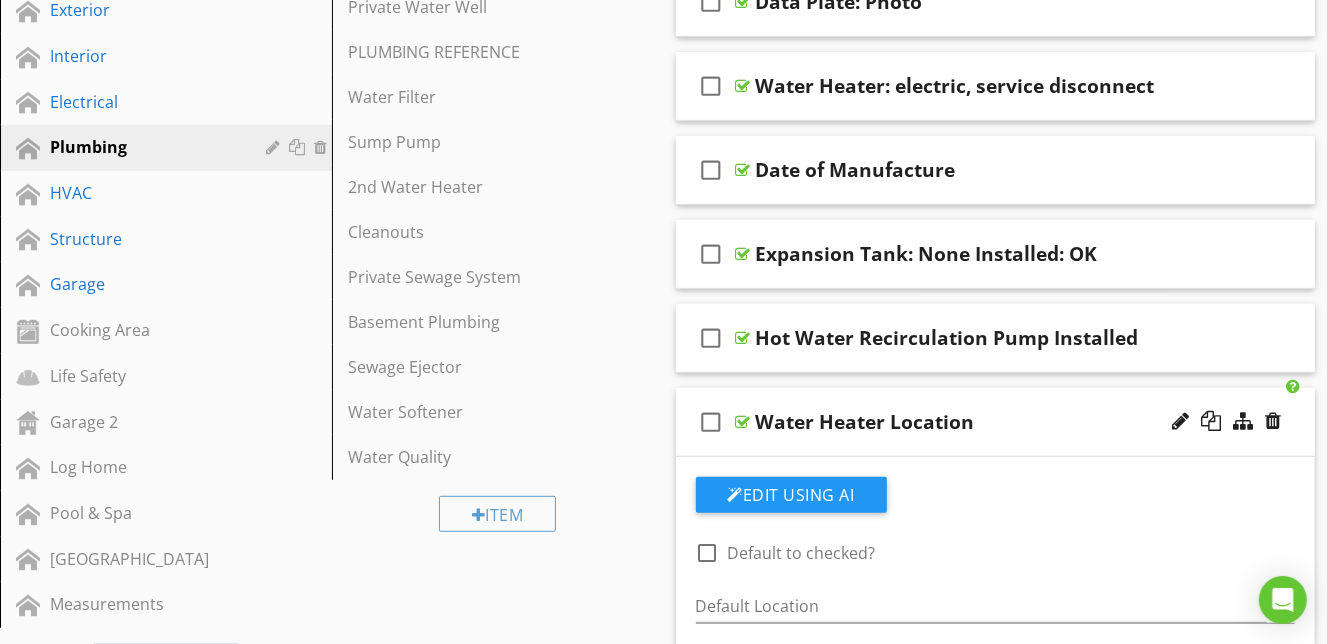 scroll, scrollTop: 0, scrollLeft: 0, axis: both 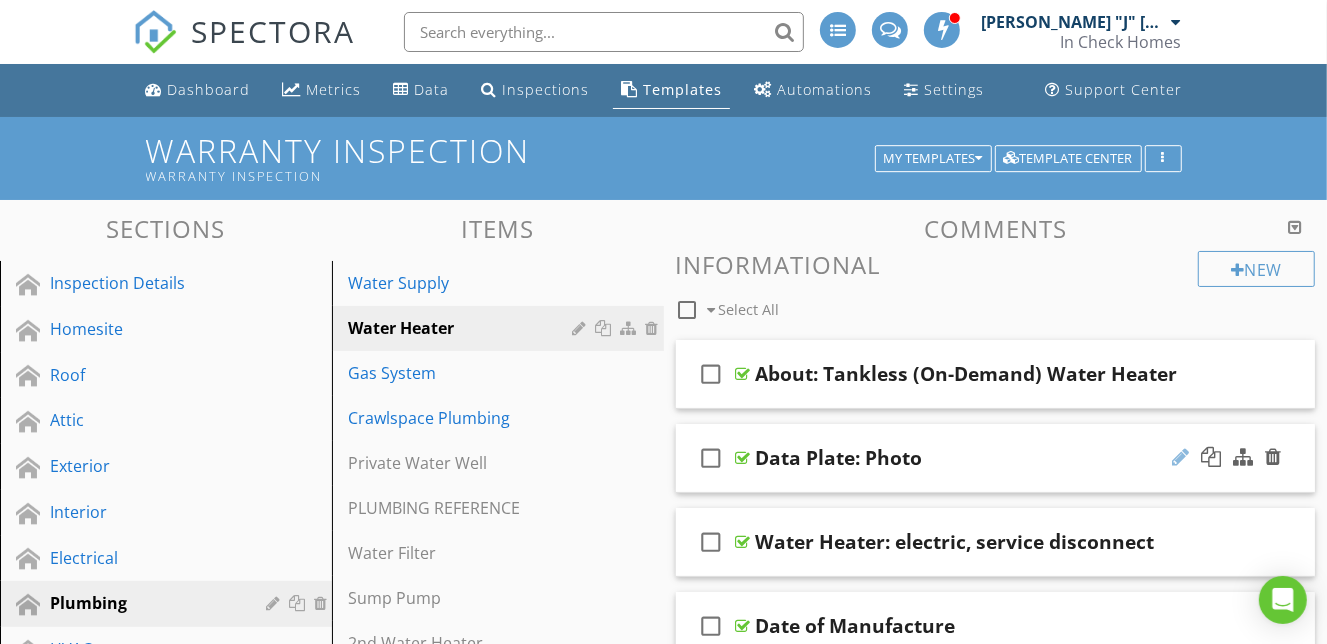 click at bounding box center (1180, 457) 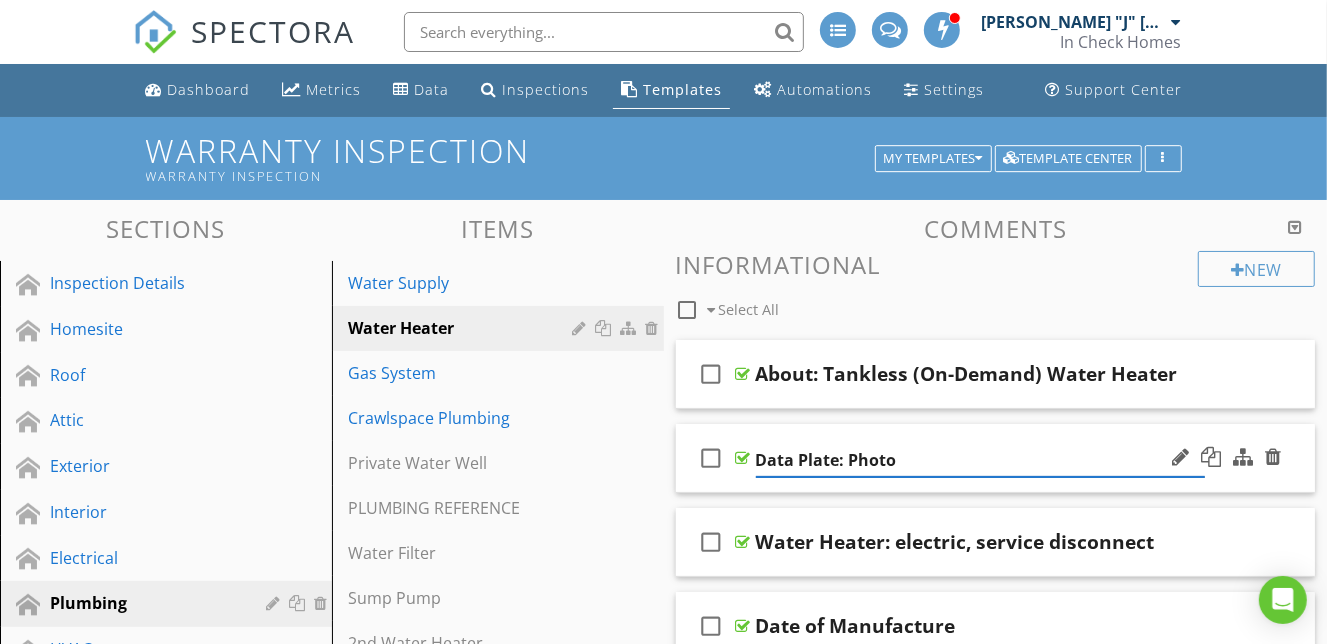 click on "check_box_outline_blank         Data Plate: Photo" at bounding box center [996, 458] 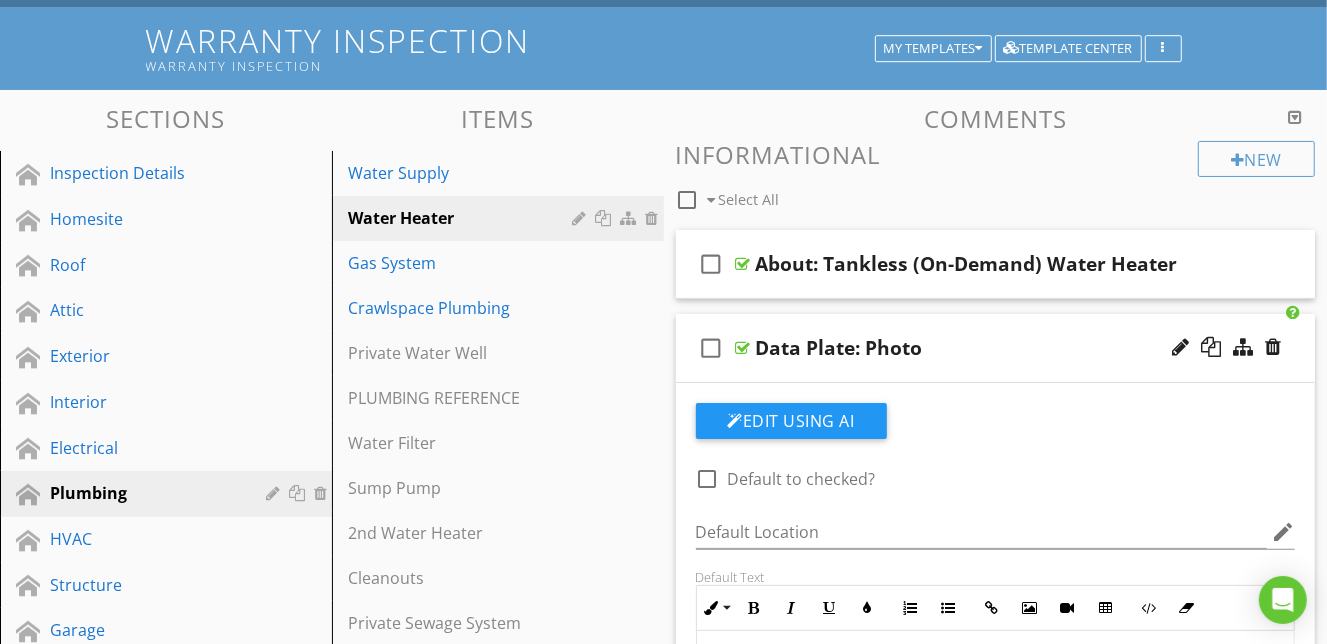 scroll, scrollTop: 114, scrollLeft: 0, axis: vertical 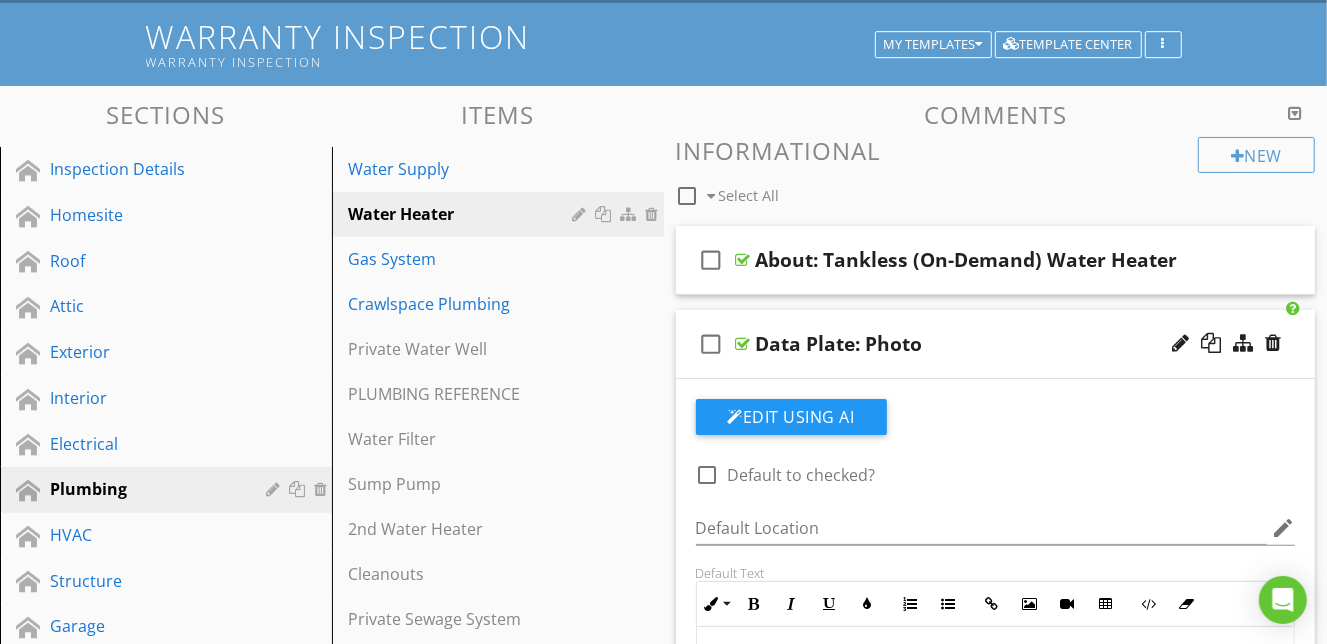 click on "check_box_outline_blank
Data Plate: Photo" at bounding box center [996, 344] 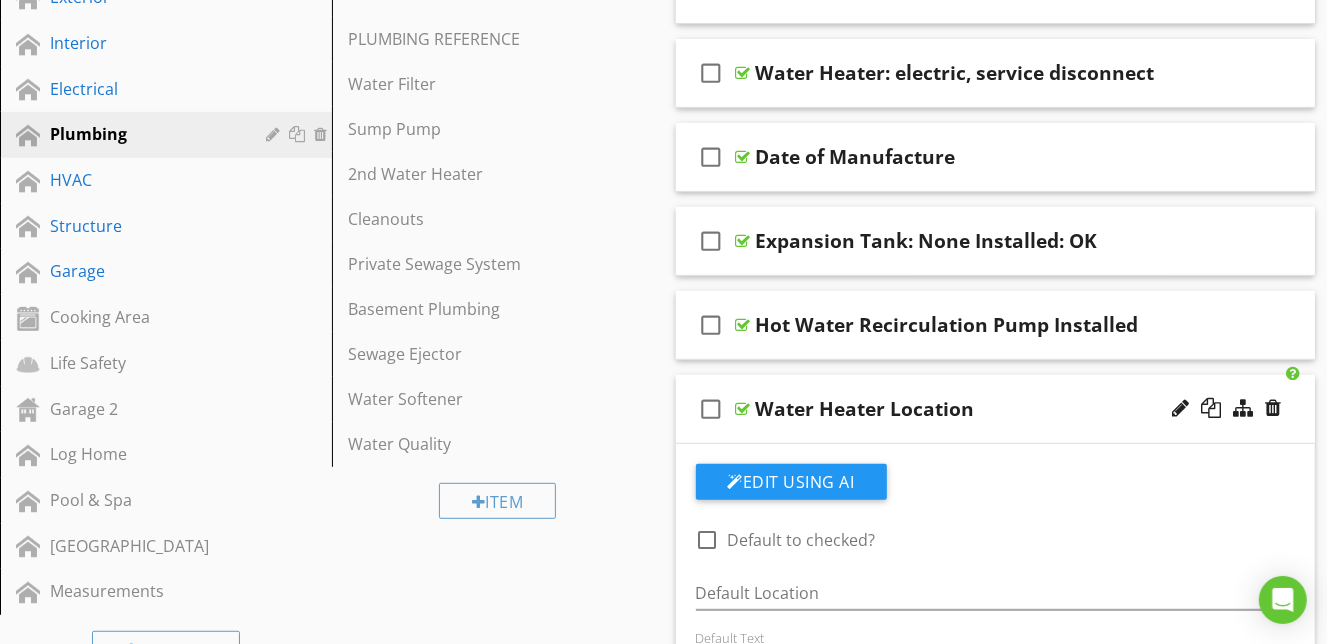 scroll, scrollTop: 490, scrollLeft: 0, axis: vertical 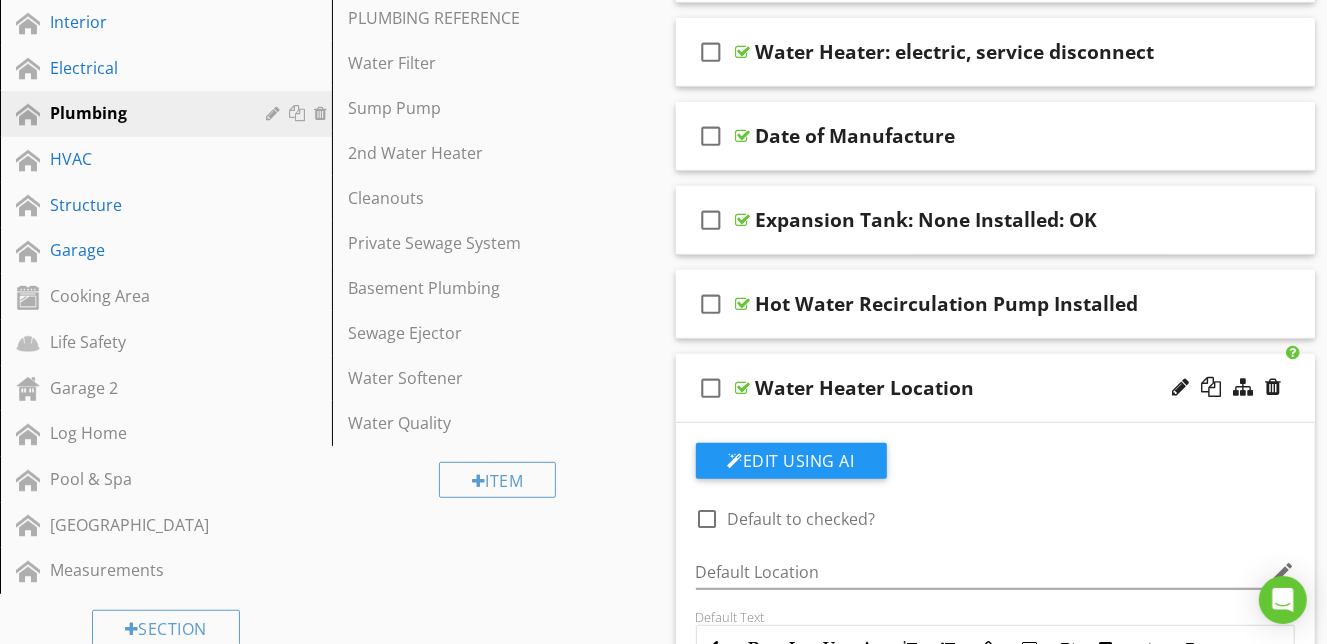 click on "check_box_outline_blank
Water Heater Location" at bounding box center (996, 388) 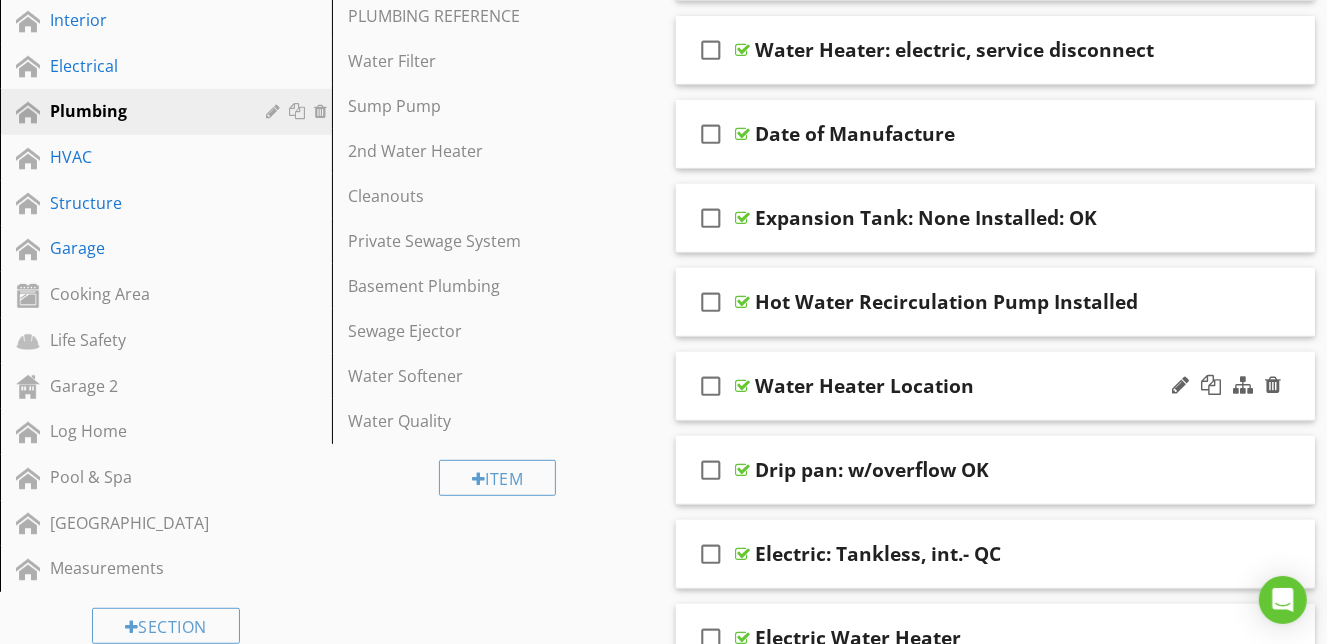 scroll, scrollTop: 0, scrollLeft: 0, axis: both 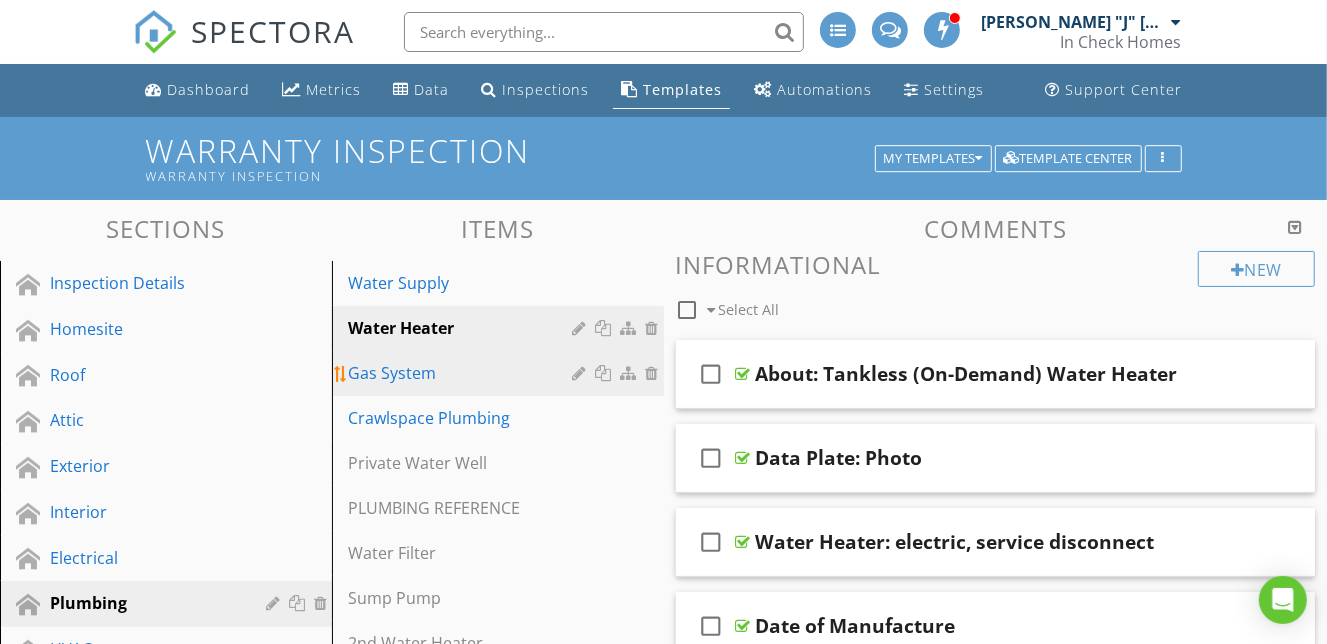 click on "Gas System" at bounding box center [501, 373] 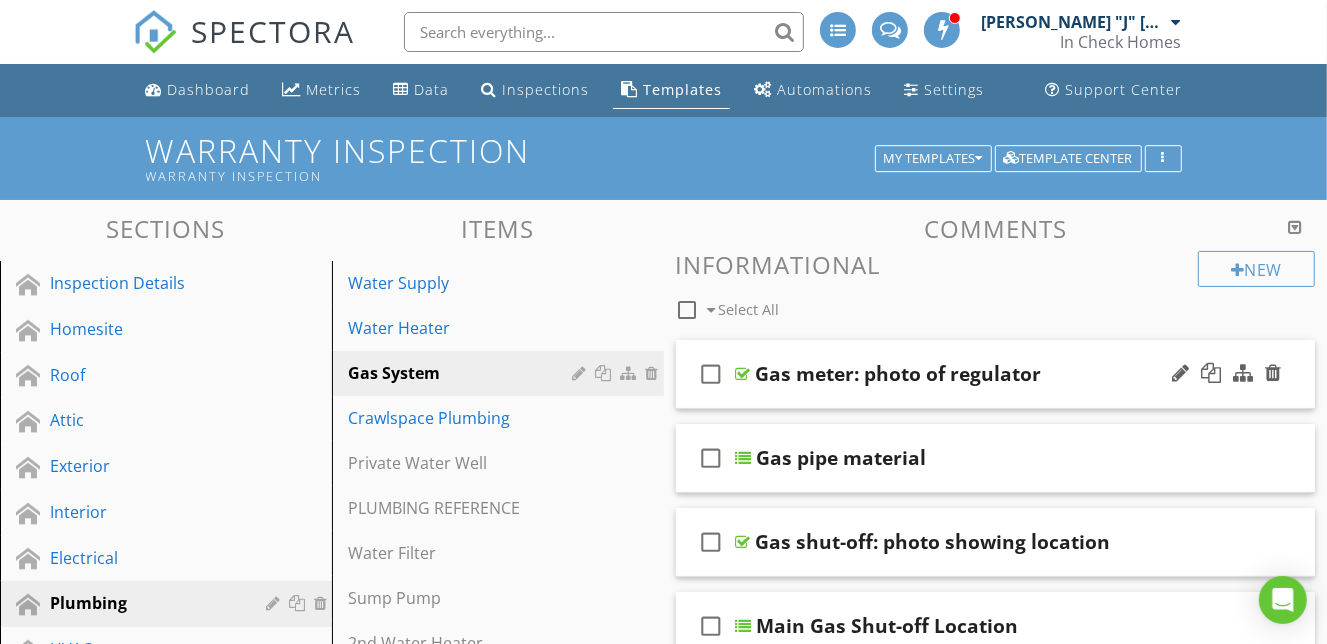 click on "check_box_outline_blank
Gas meter: photo of regulator" at bounding box center [996, 374] 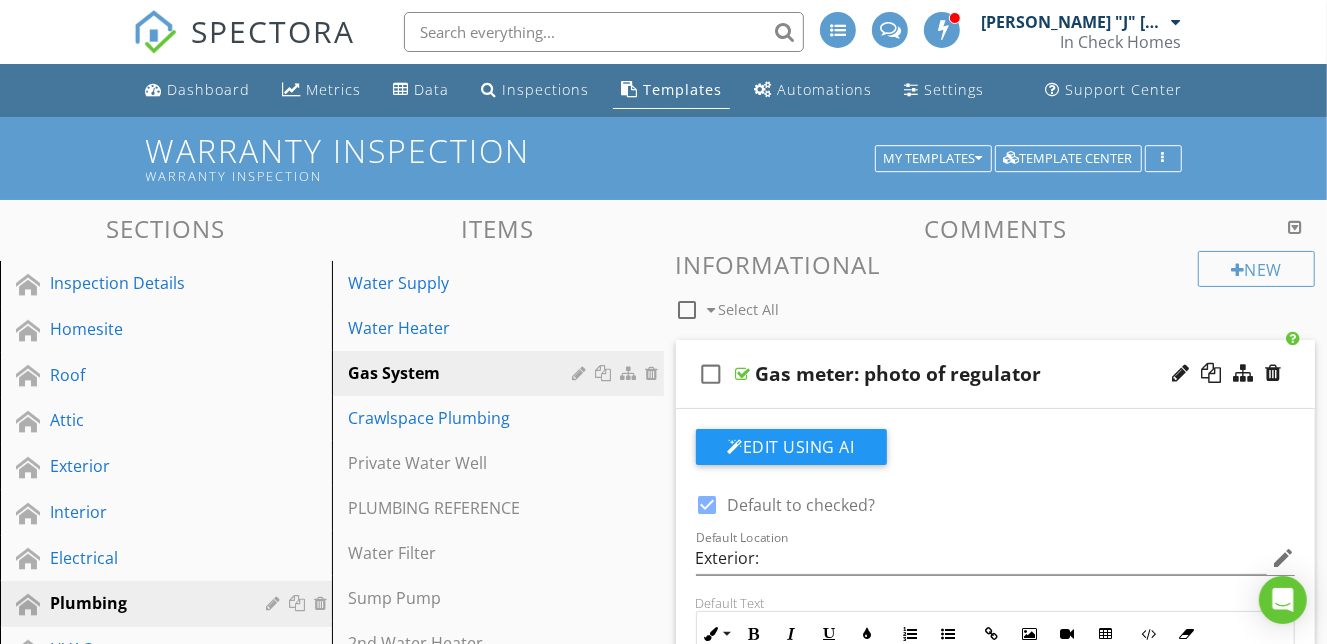 click at bounding box center (708, 505) 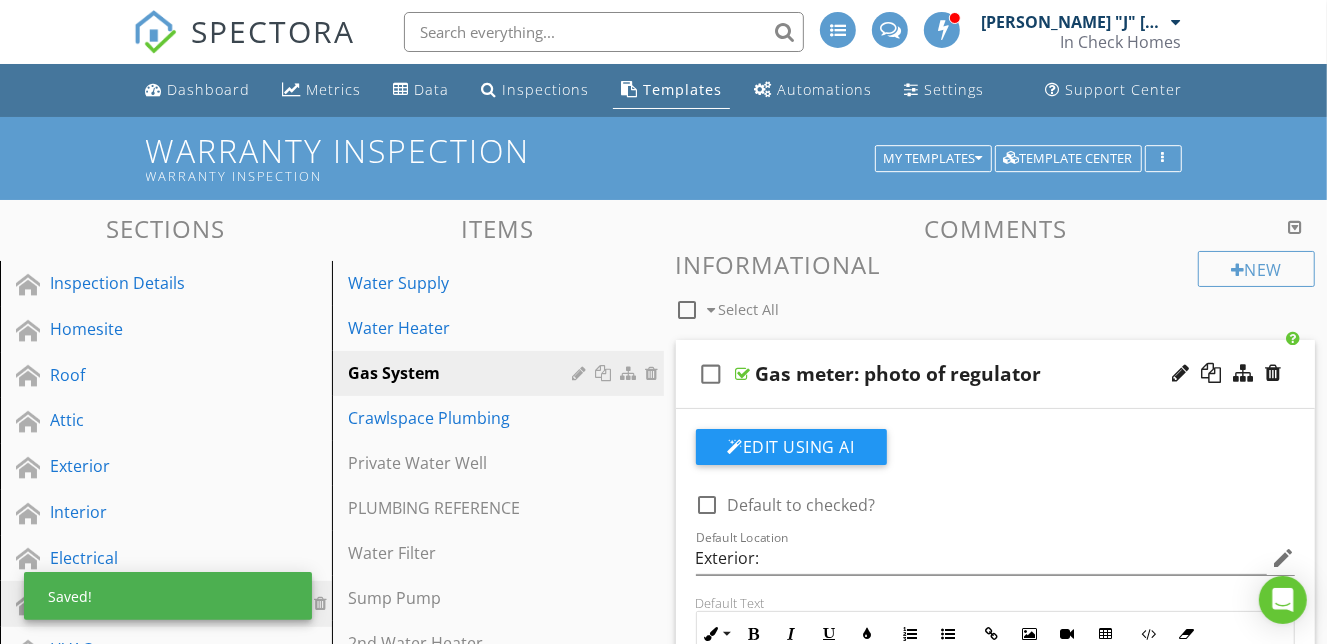 click on "check_box_outline_blank
Gas meter: photo of regulator" at bounding box center (996, 374) 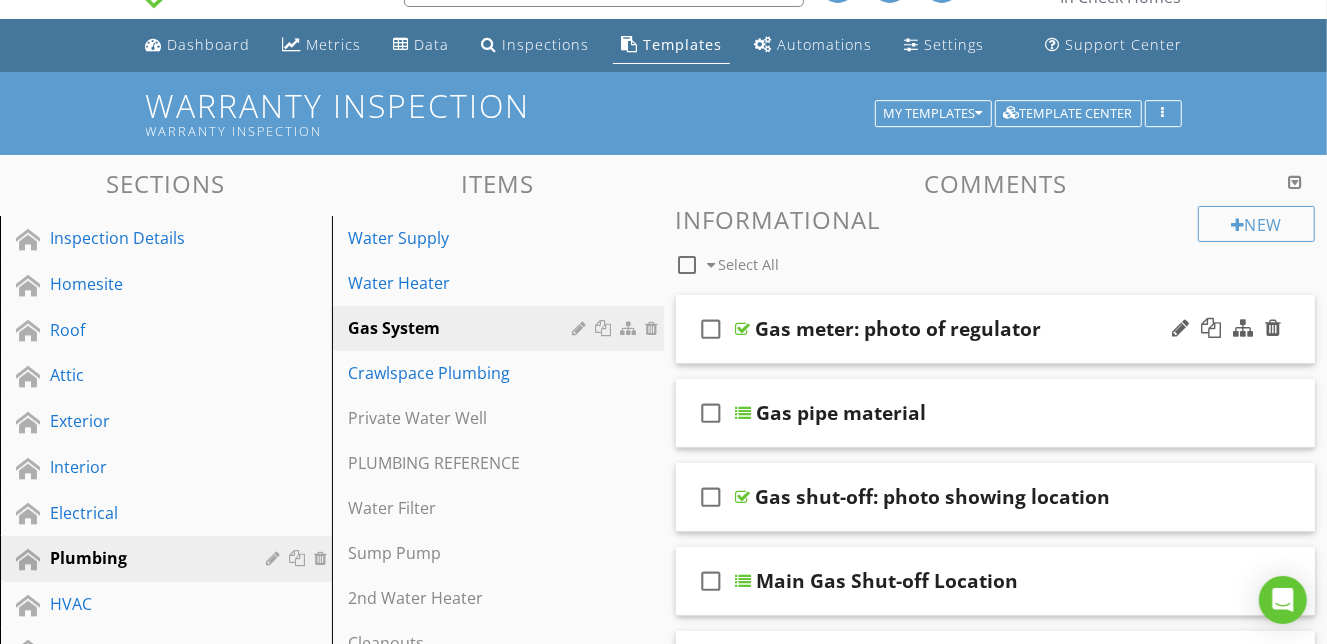 scroll, scrollTop: 48, scrollLeft: 0, axis: vertical 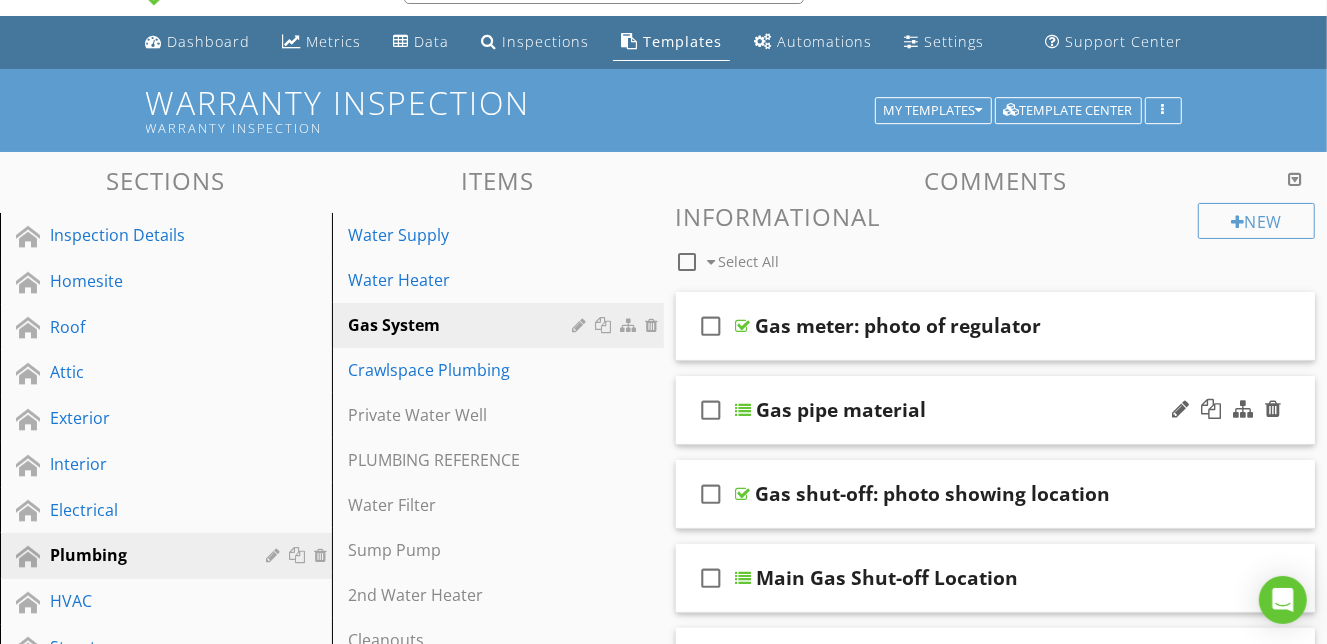 click on "check_box_outline_blank
Gas pipe material" at bounding box center (996, 410) 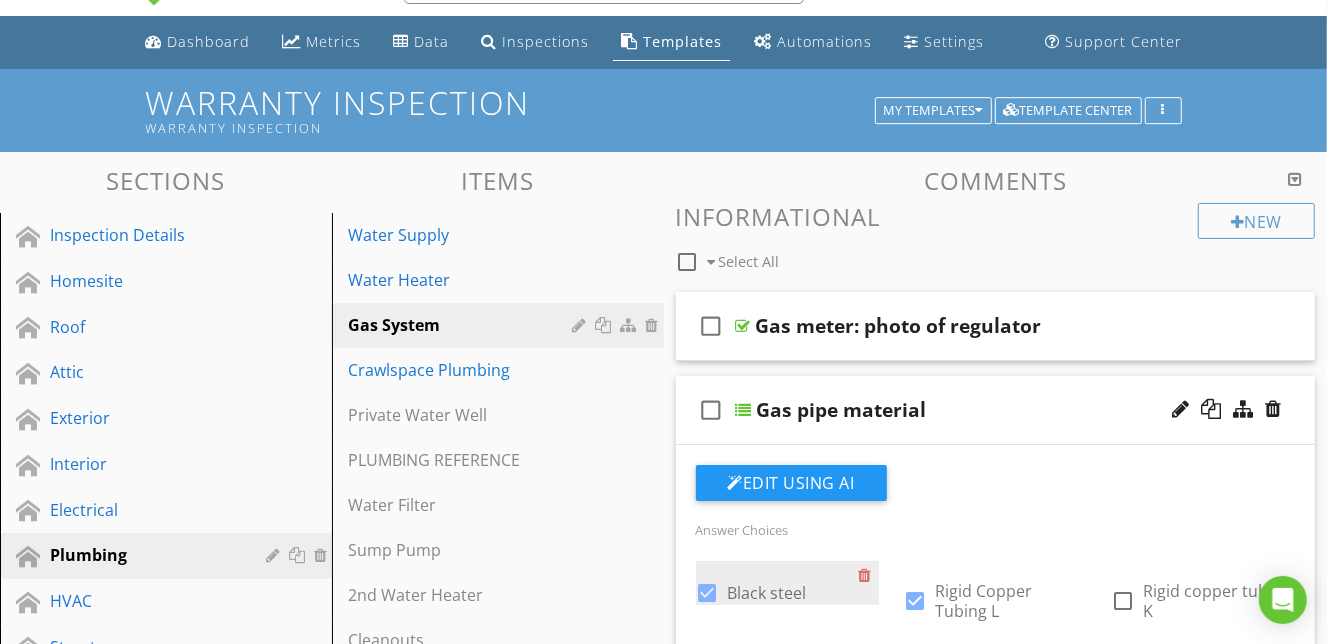 type on "Exterior:" 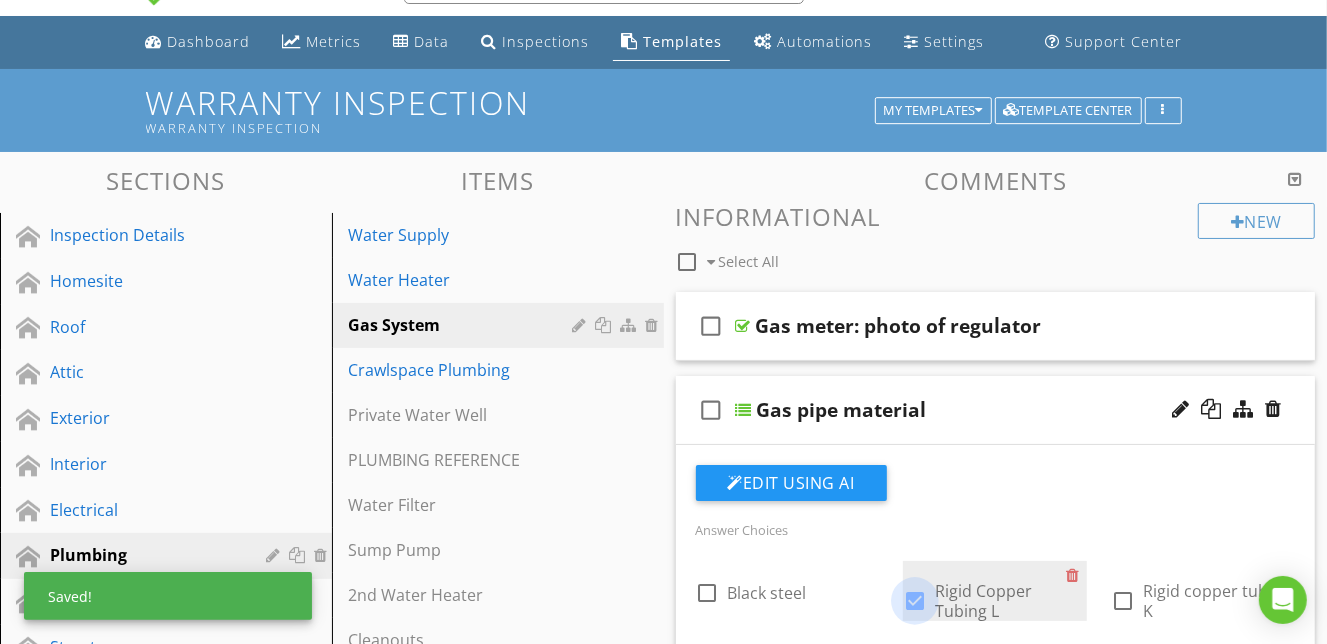 click at bounding box center [915, 601] 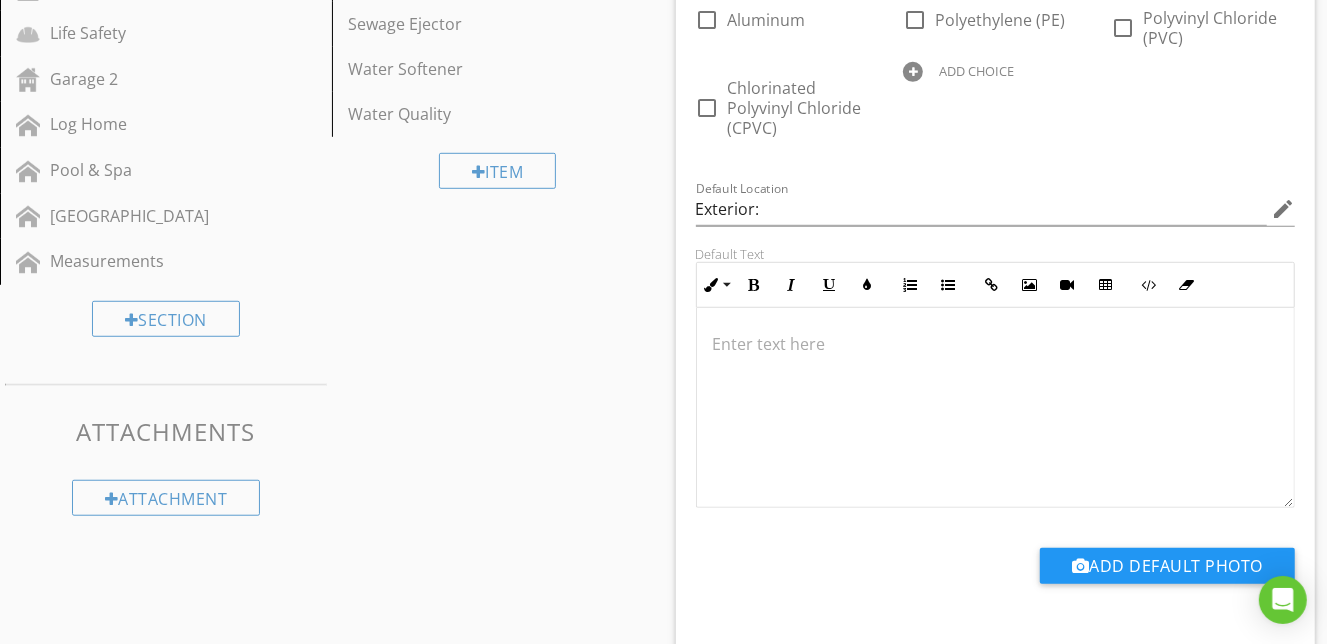 type on "Exterior:" 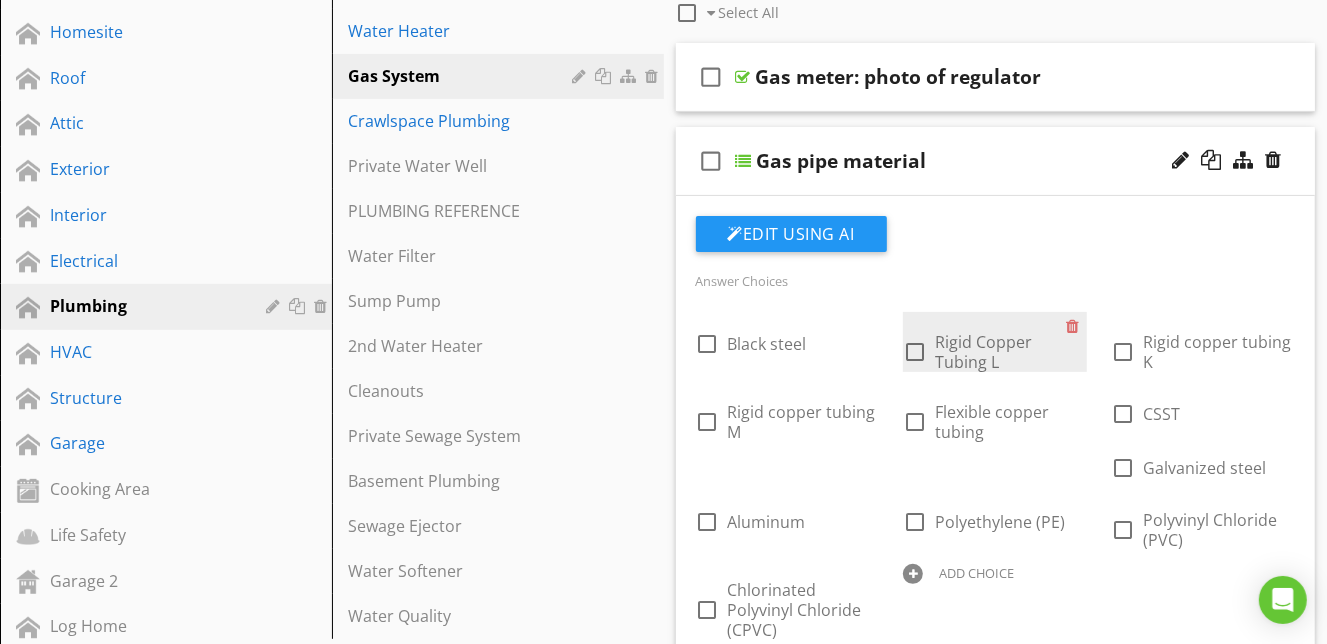 scroll, scrollTop: 274, scrollLeft: 0, axis: vertical 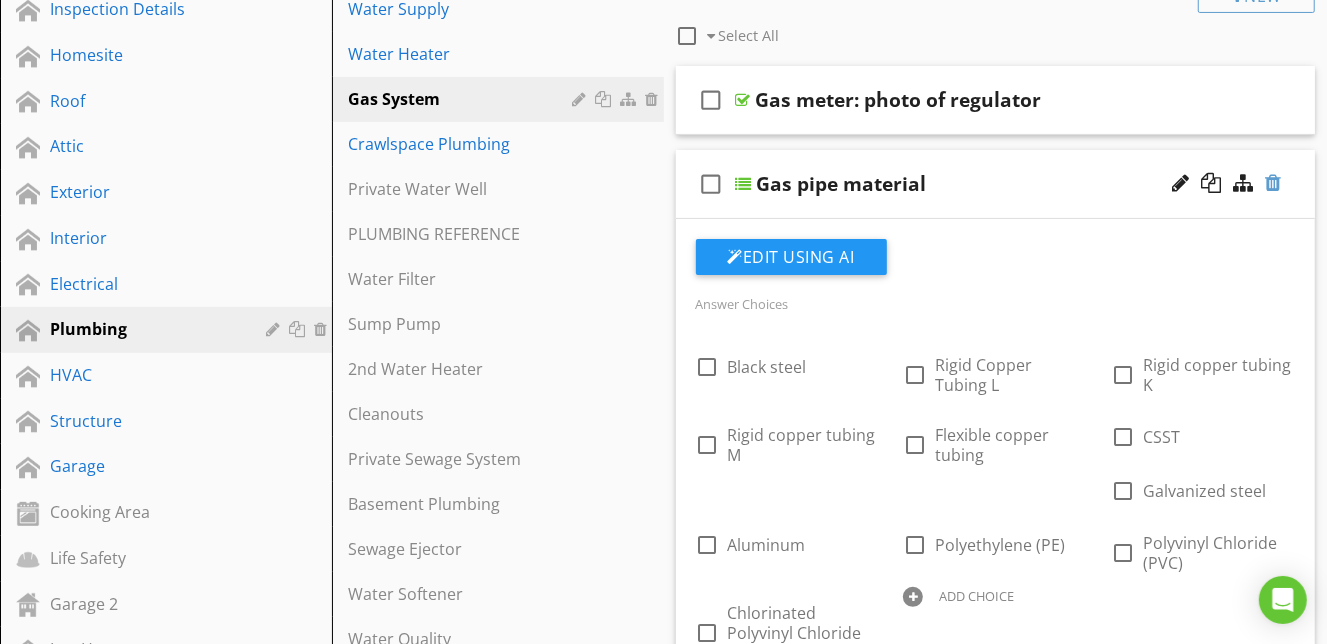 click at bounding box center [1273, 183] 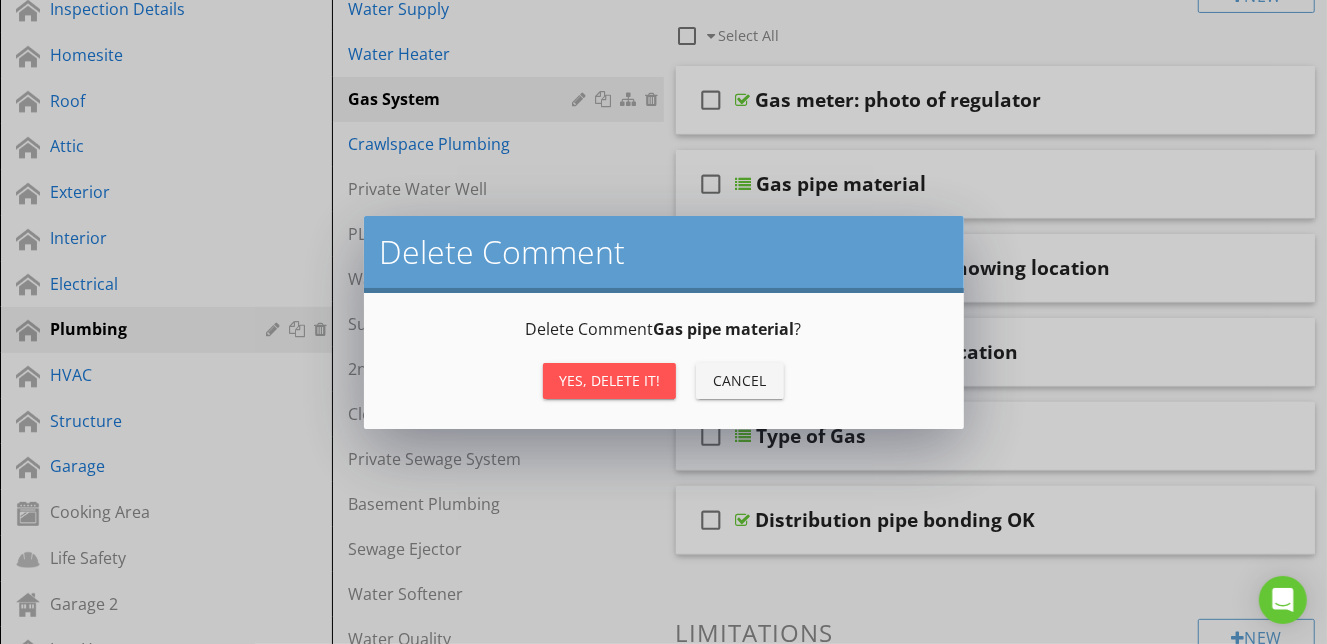 click on "Yes, Delete it!   Cancel" at bounding box center [664, 381] 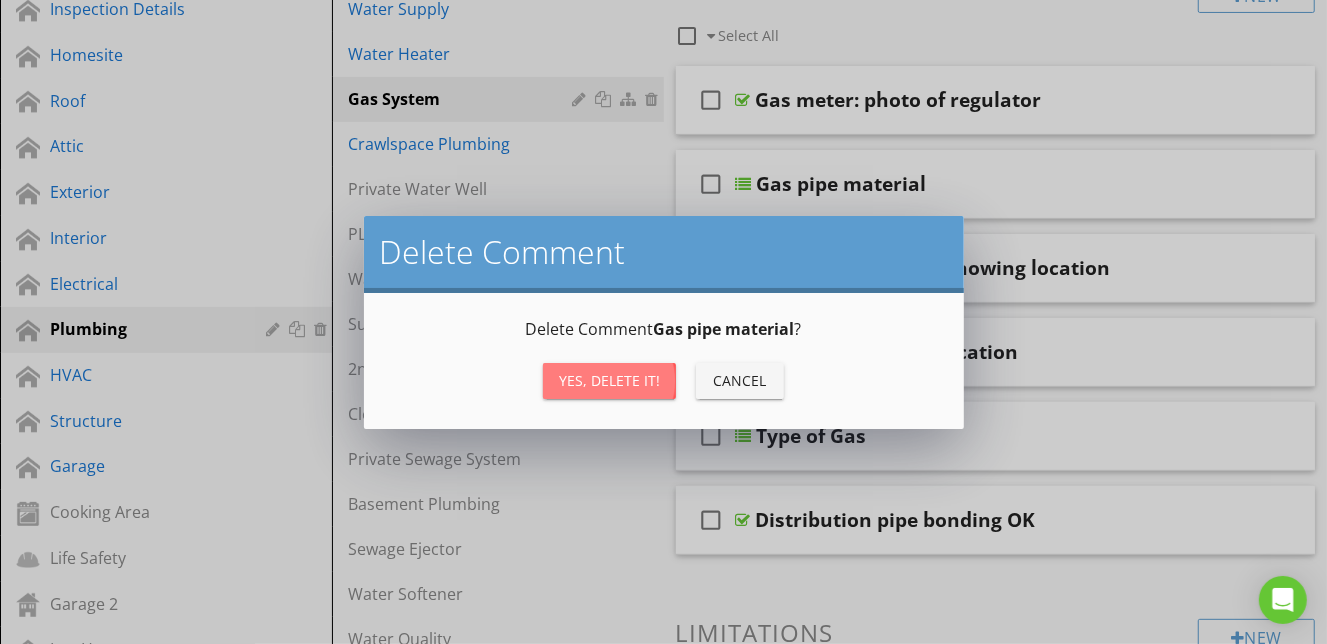 click on "Yes, Delete it!" at bounding box center (609, 380) 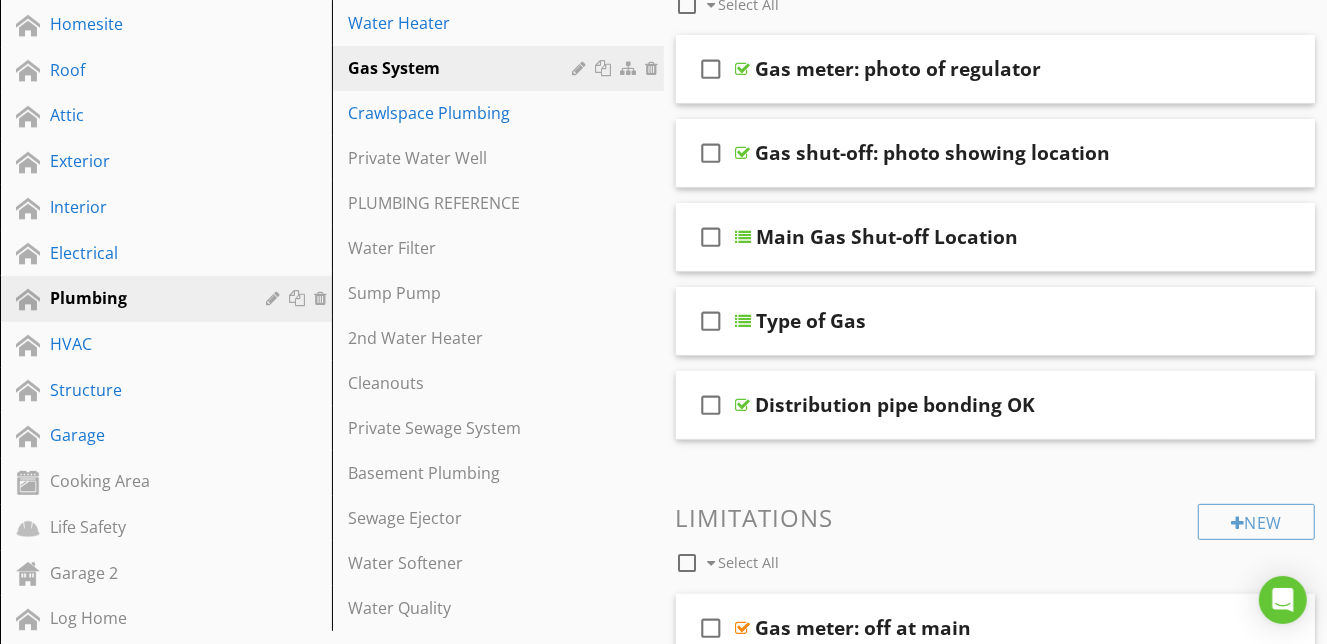 scroll, scrollTop: 310, scrollLeft: 0, axis: vertical 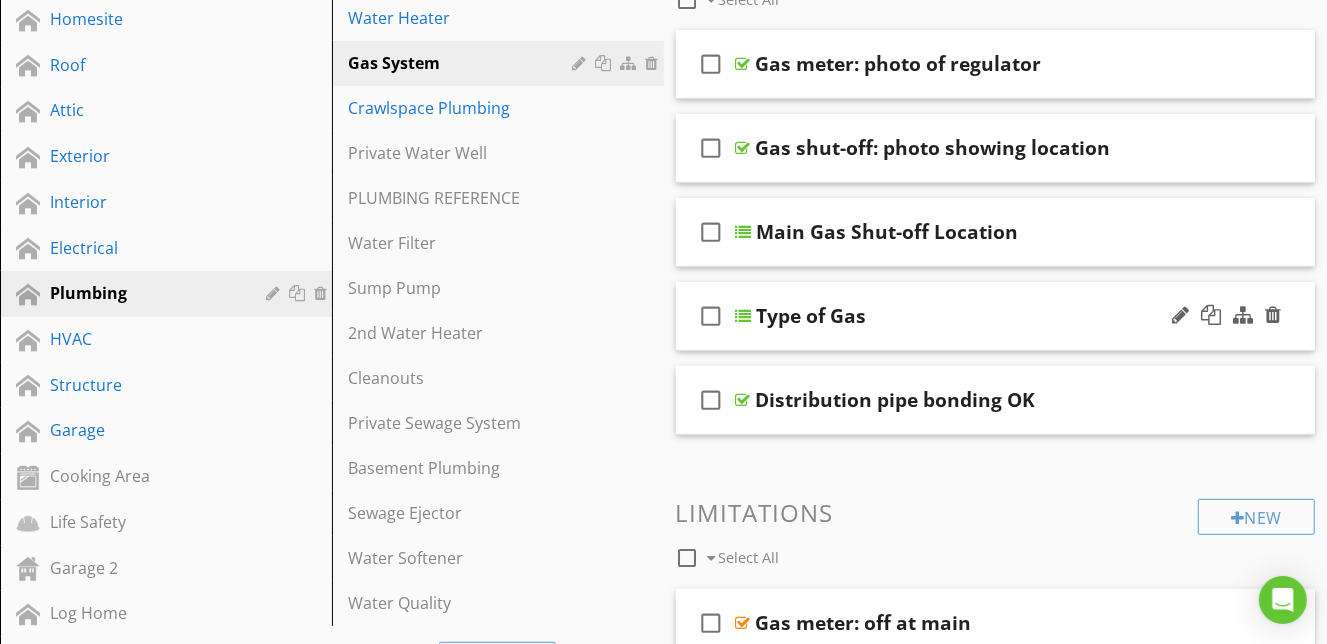 click on "Type of Gas" at bounding box center (982, 316) 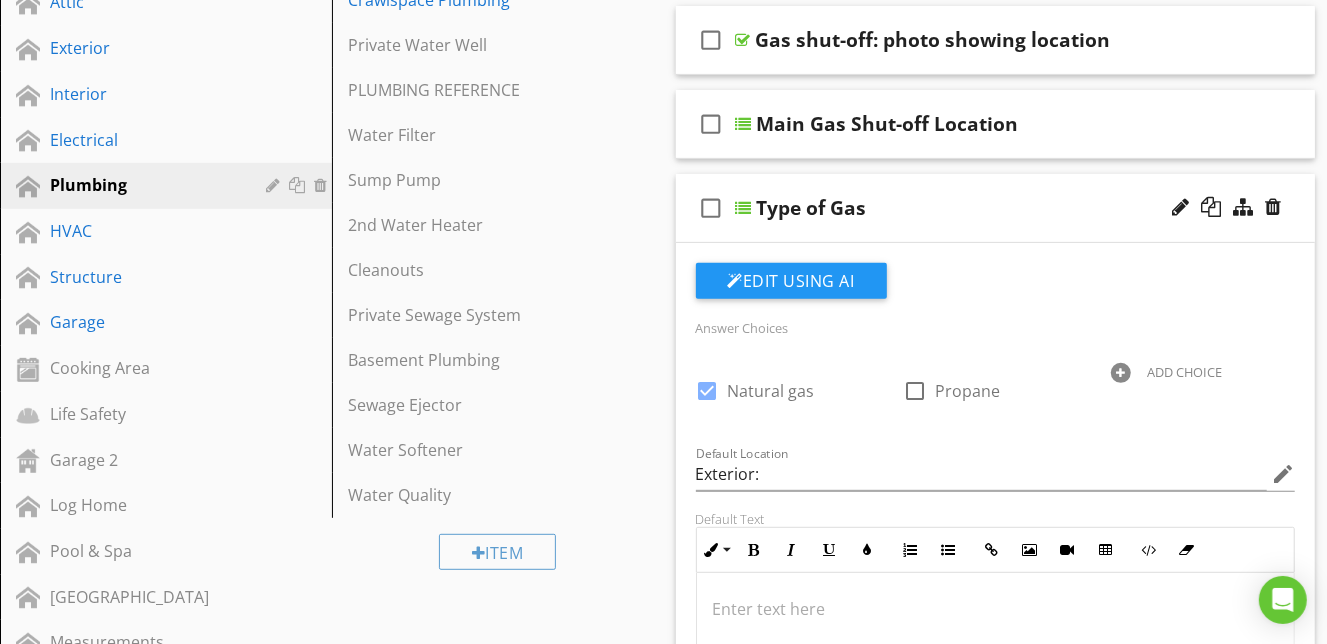 scroll, scrollTop: 424, scrollLeft: 0, axis: vertical 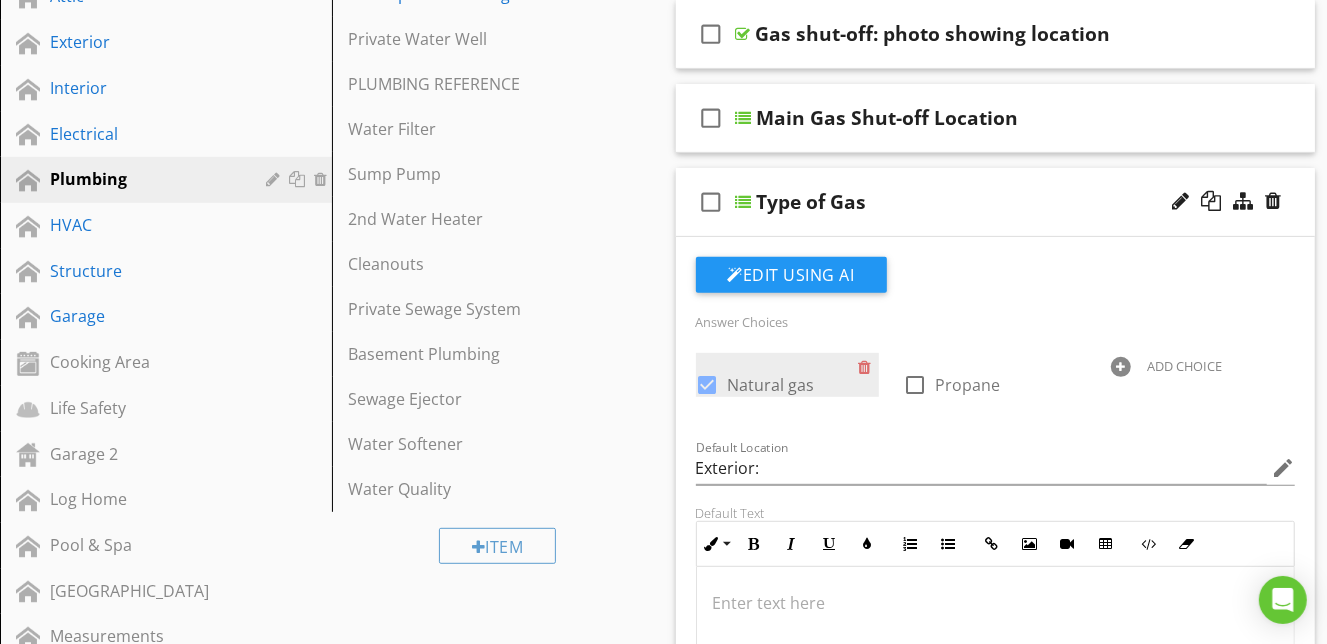 click at bounding box center [708, 385] 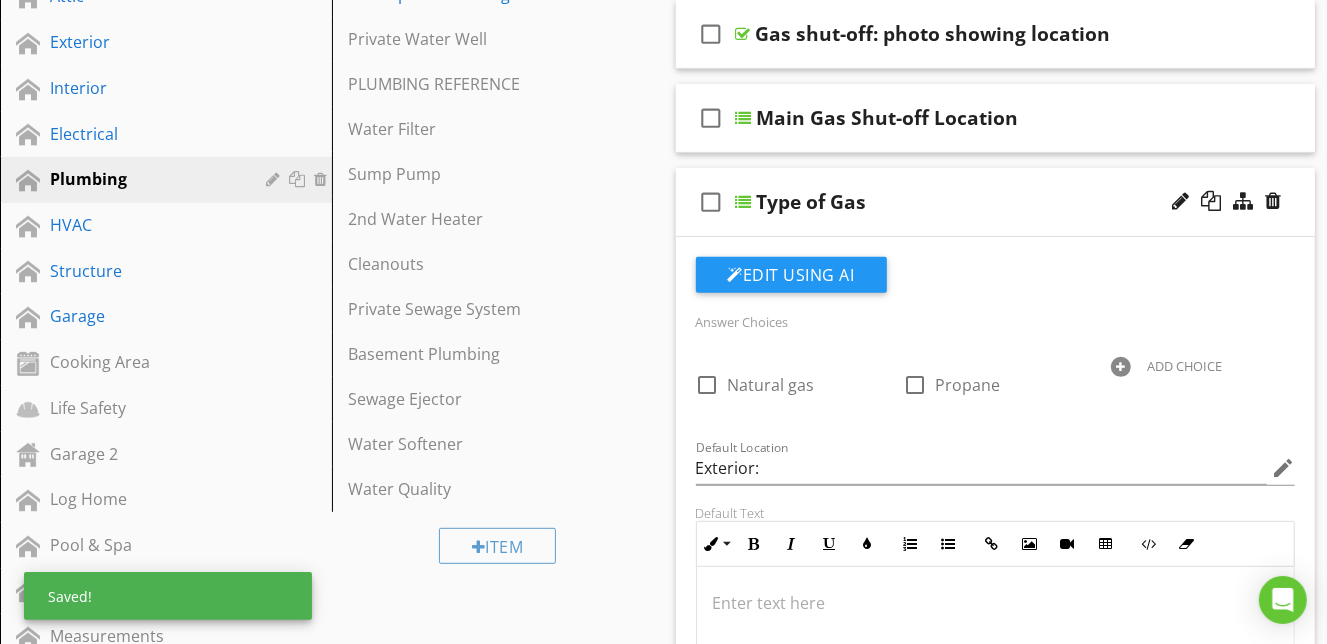 type on "Exterior:" 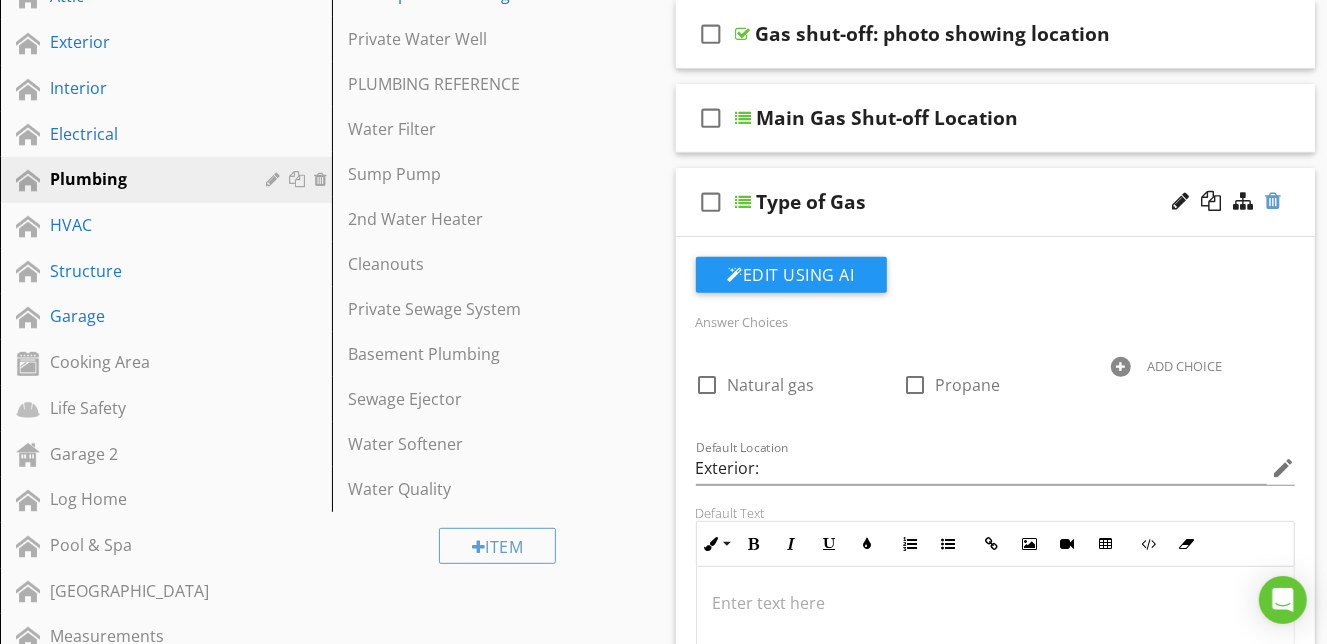 click at bounding box center [1273, 201] 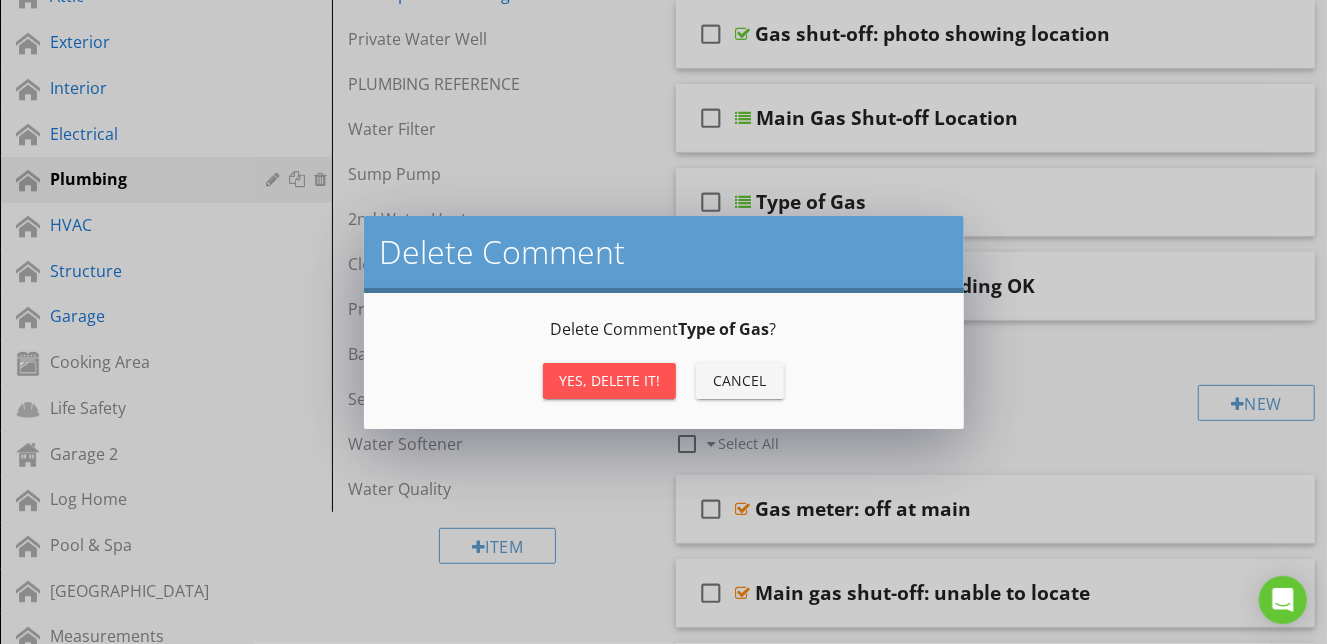 click on "Yes, Delete it!" at bounding box center [609, 380] 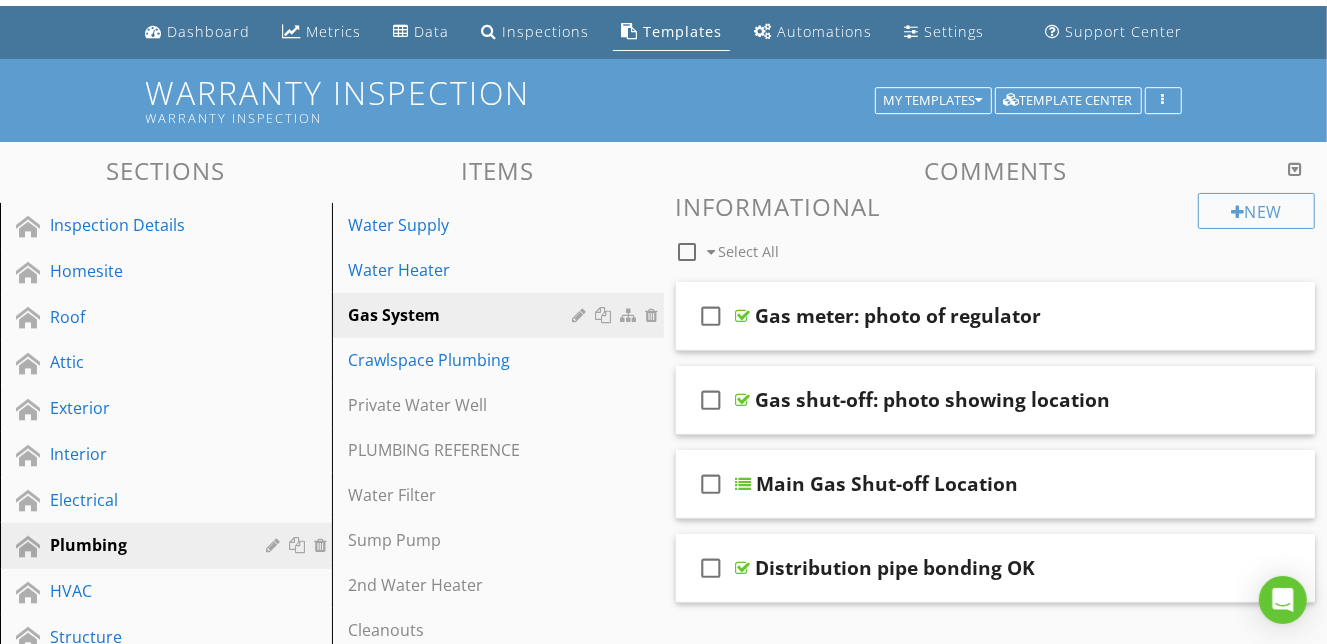 scroll, scrollTop: 51, scrollLeft: 0, axis: vertical 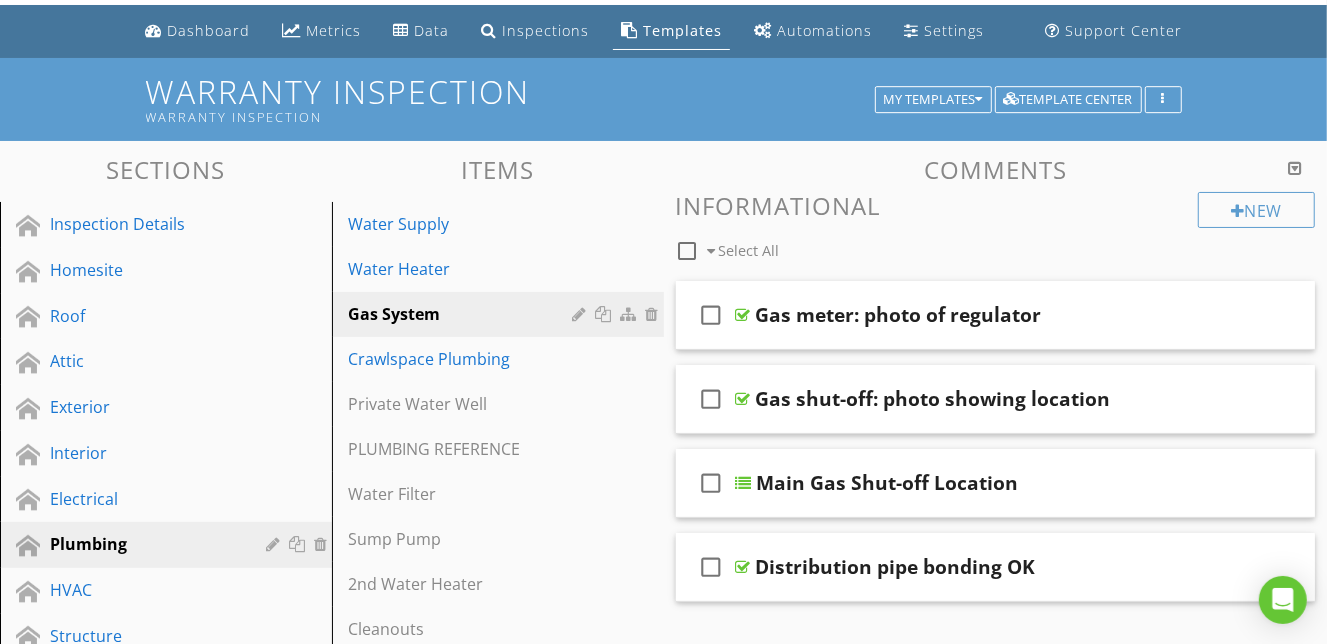click on "check_box_outline_blank
Gas meter: photo of regulator" at bounding box center (996, 315) 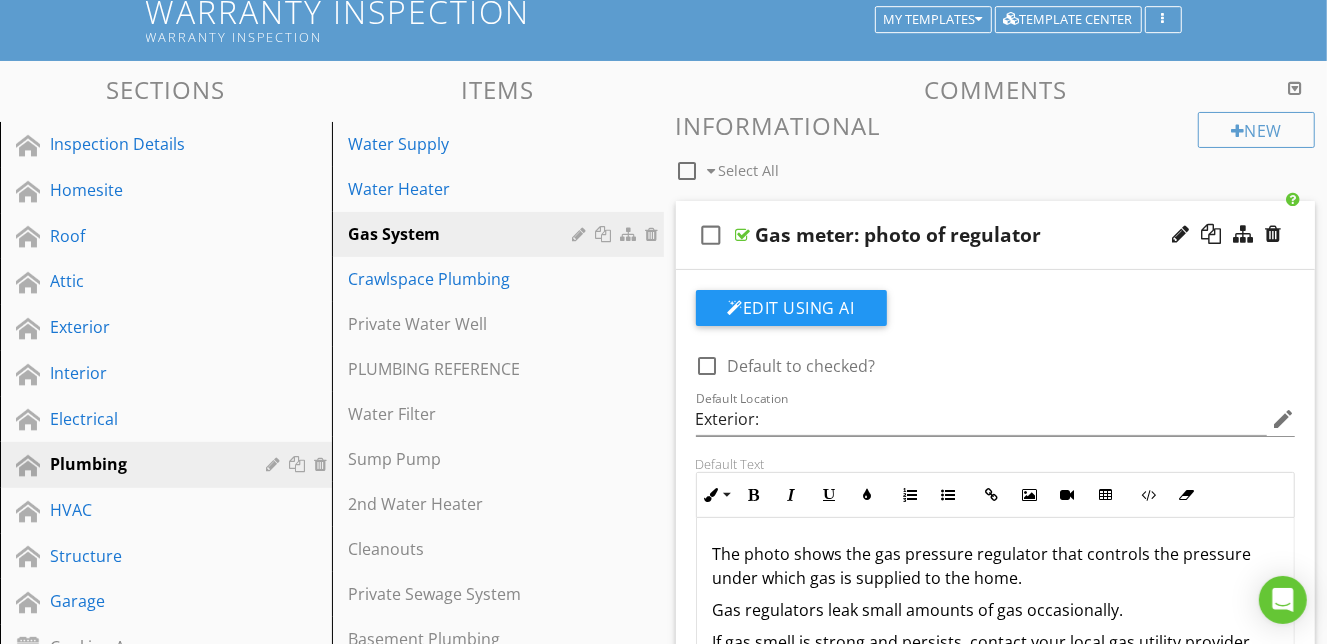 scroll, scrollTop: 141, scrollLeft: 0, axis: vertical 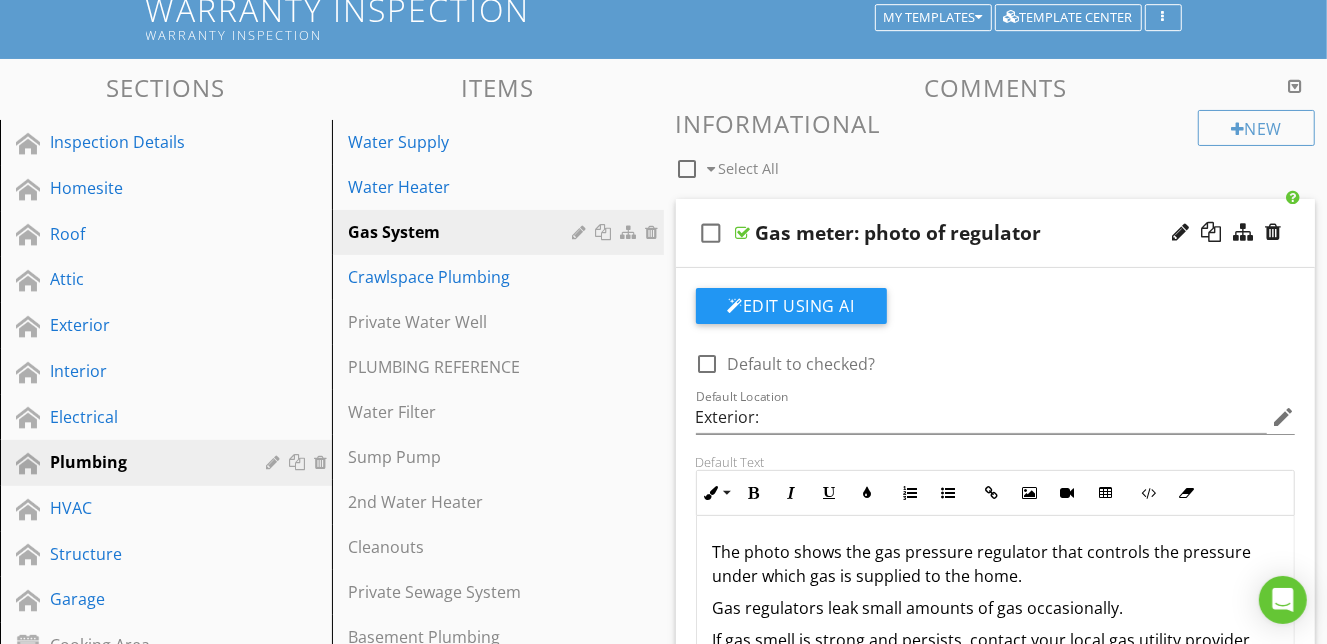 click on "check_box_outline_blank
Gas meter: photo of regulator" at bounding box center [996, 233] 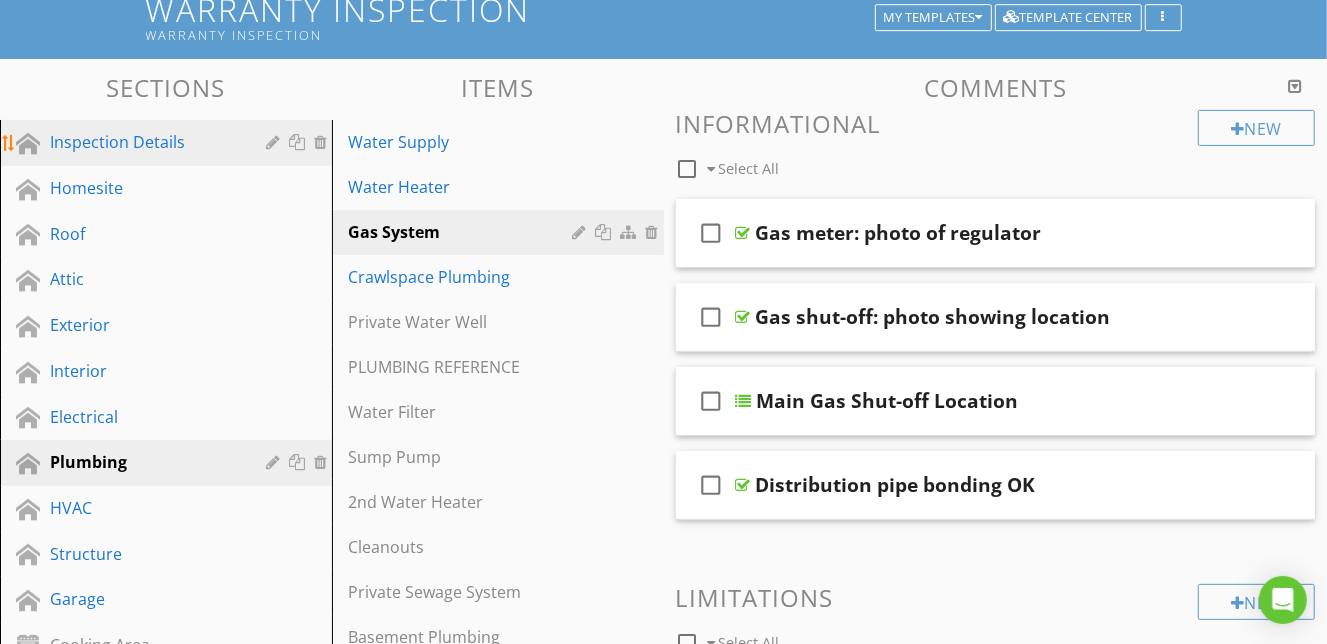 click on "Inspection Details" at bounding box center [143, 142] 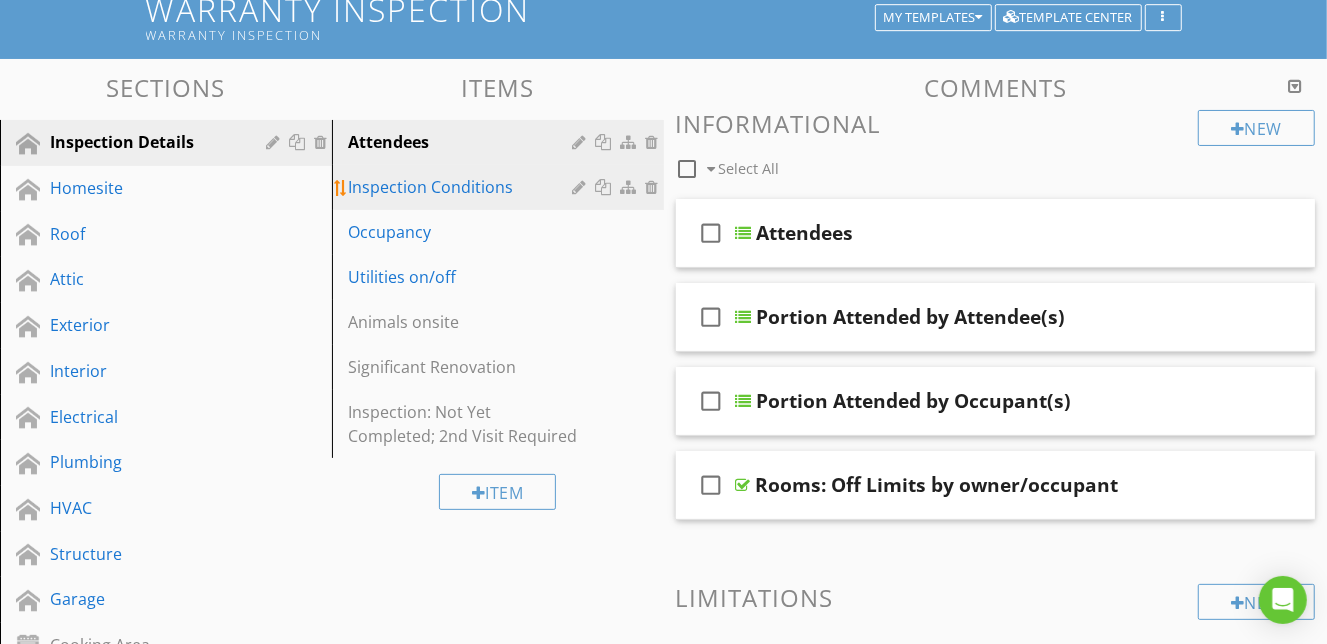 click on "Inspection Conditions" at bounding box center [463, 187] 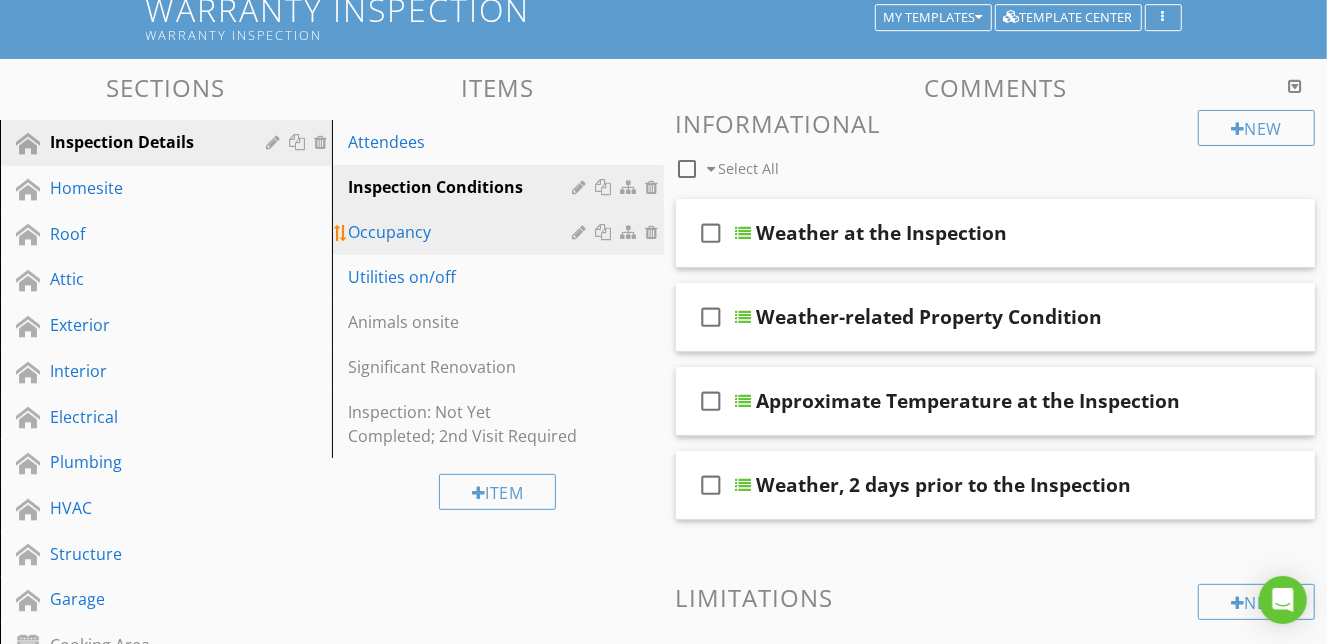 click on "Occupancy" at bounding box center (463, 232) 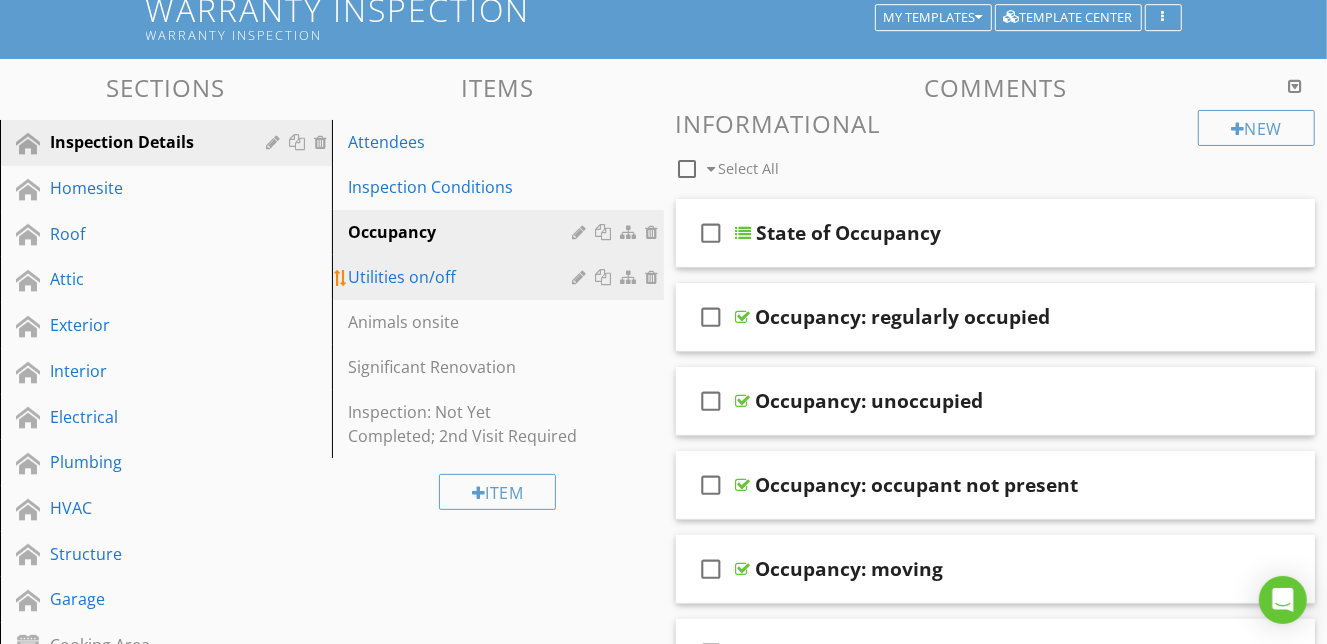 click on "Utilities on/off" at bounding box center (501, 277) 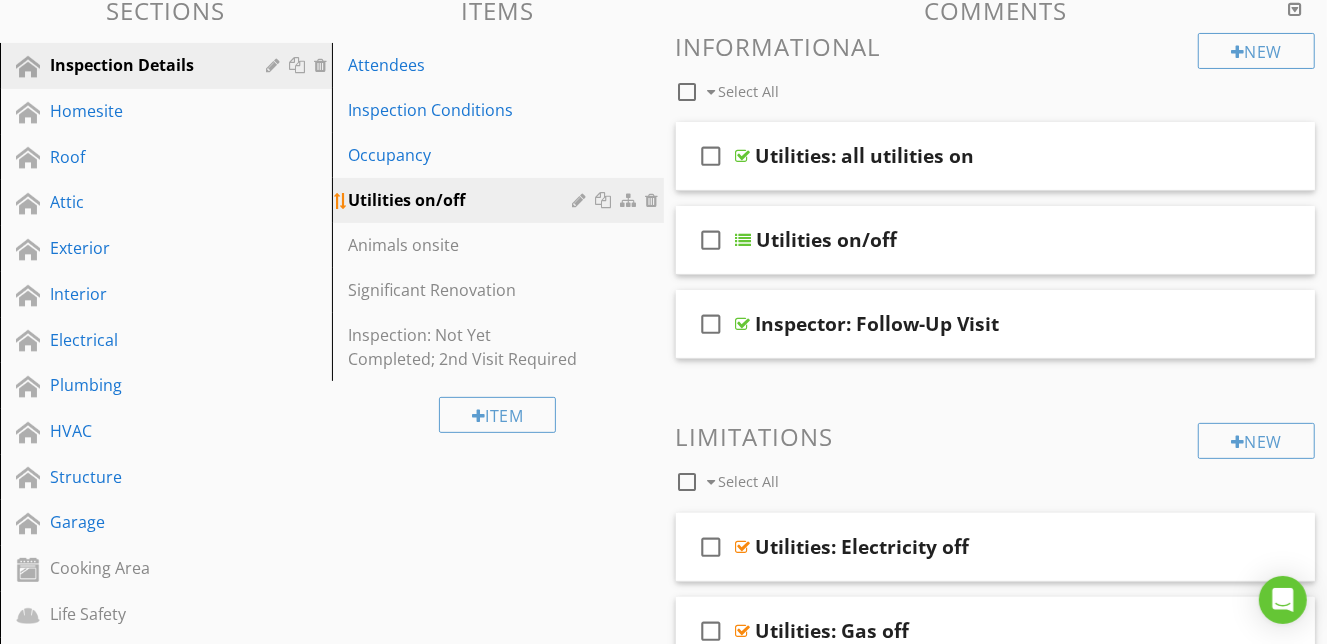 scroll, scrollTop: 225, scrollLeft: 0, axis: vertical 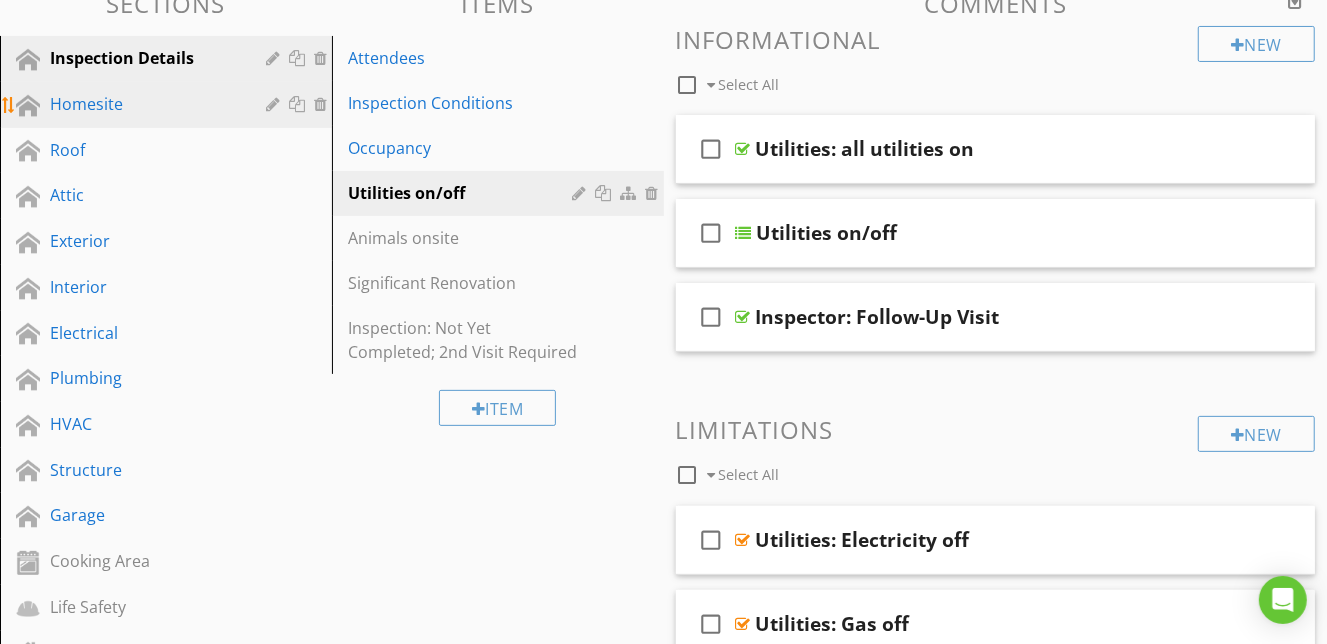 click on "Homesite" at bounding box center [169, 105] 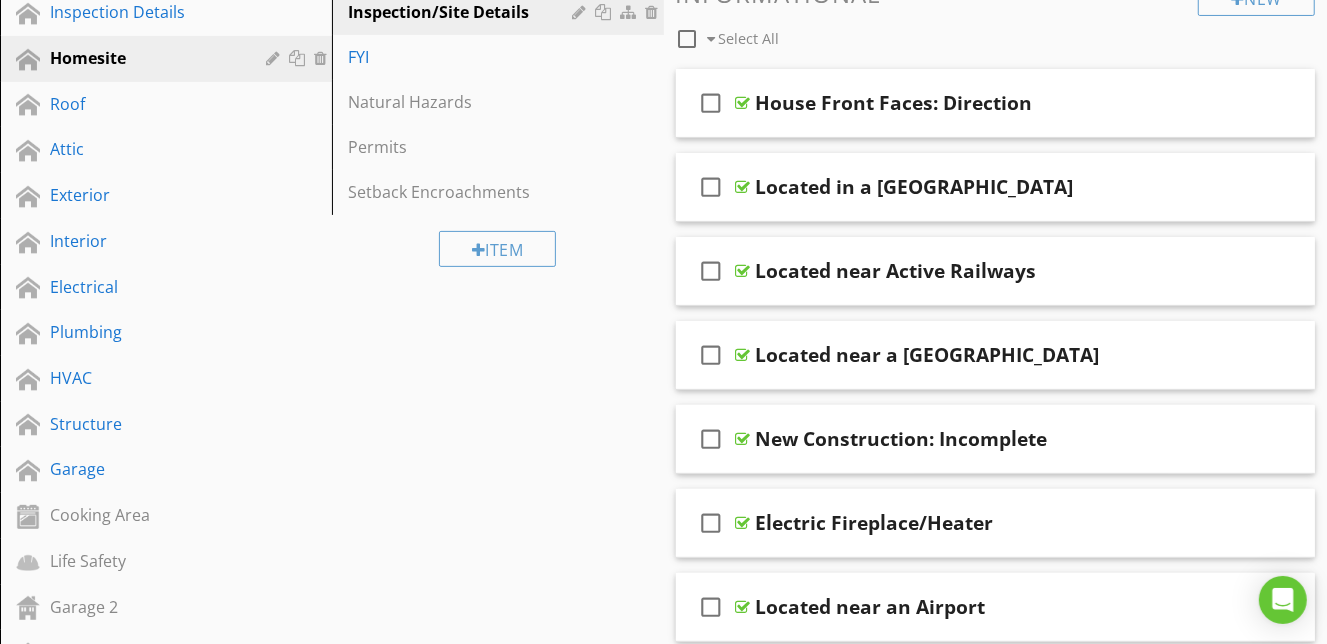 scroll, scrollTop: 0, scrollLeft: 0, axis: both 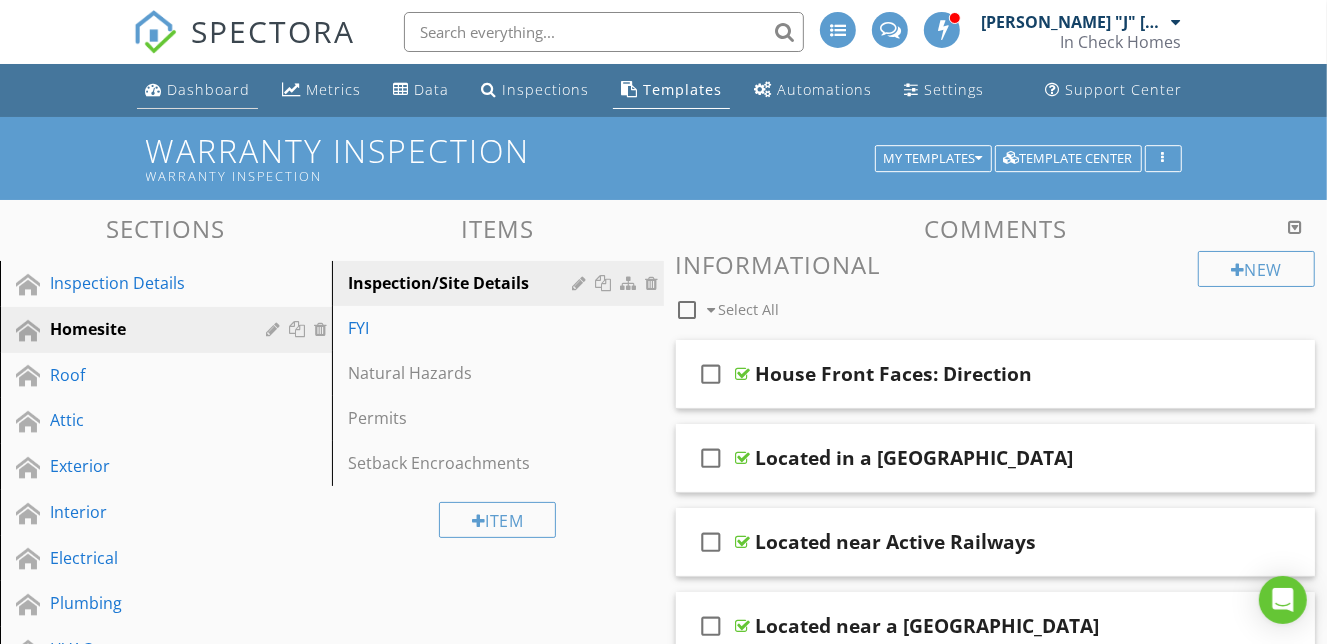 click on "Dashboard" at bounding box center (208, 89) 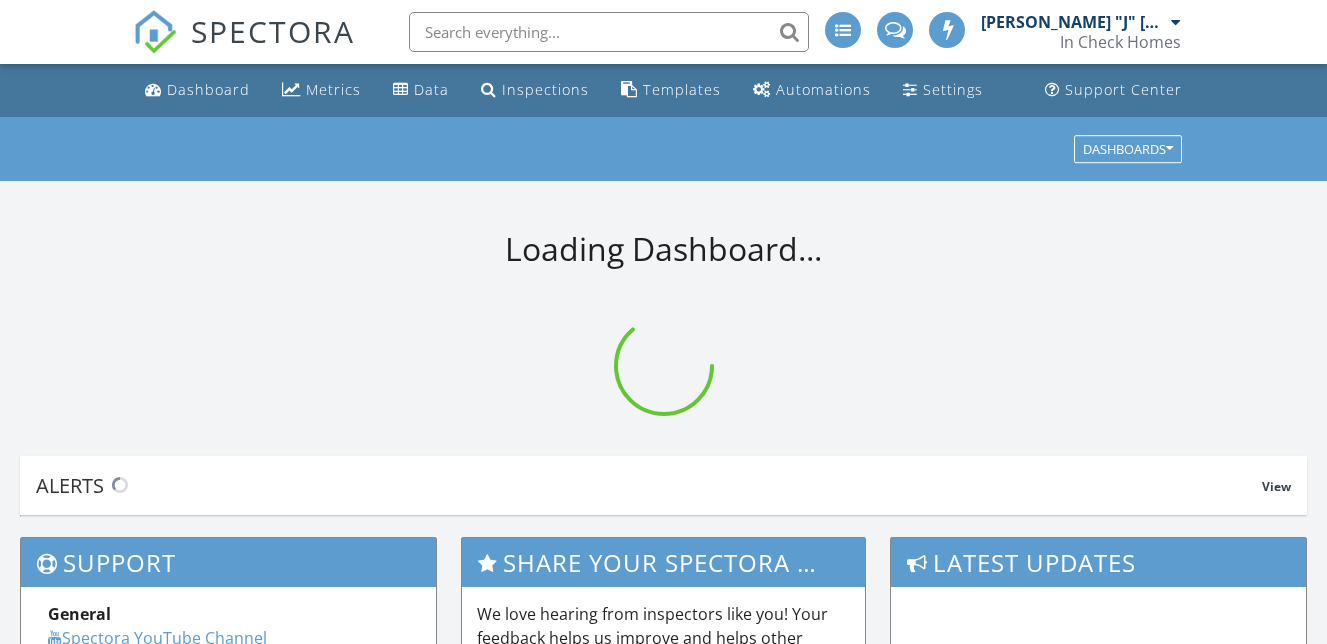 scroll, scrollTop: 0, scrollLeft: 0, axis: both 